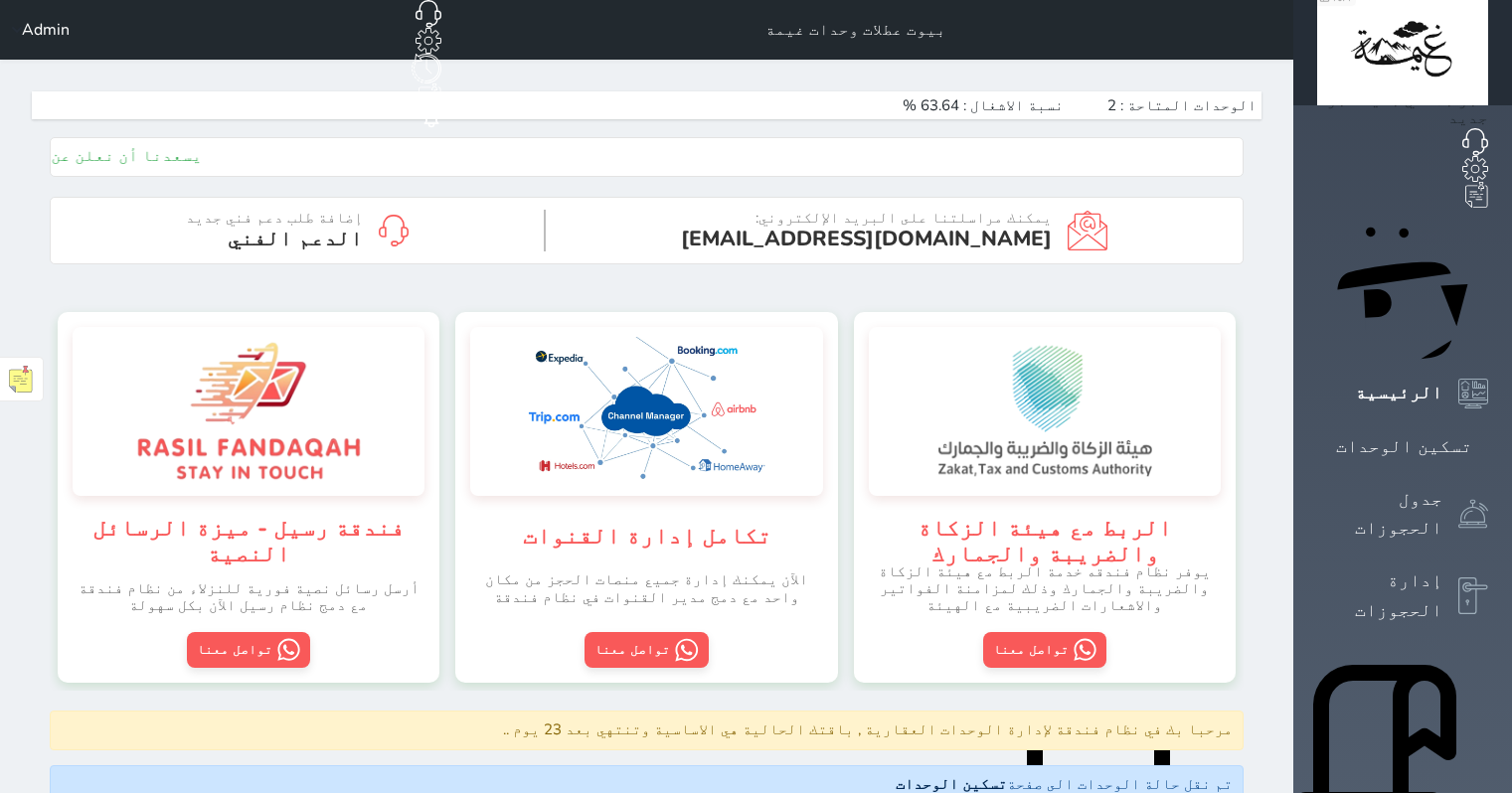 scroll, scrollTop: 0, scrollLeft: 0, axis: both 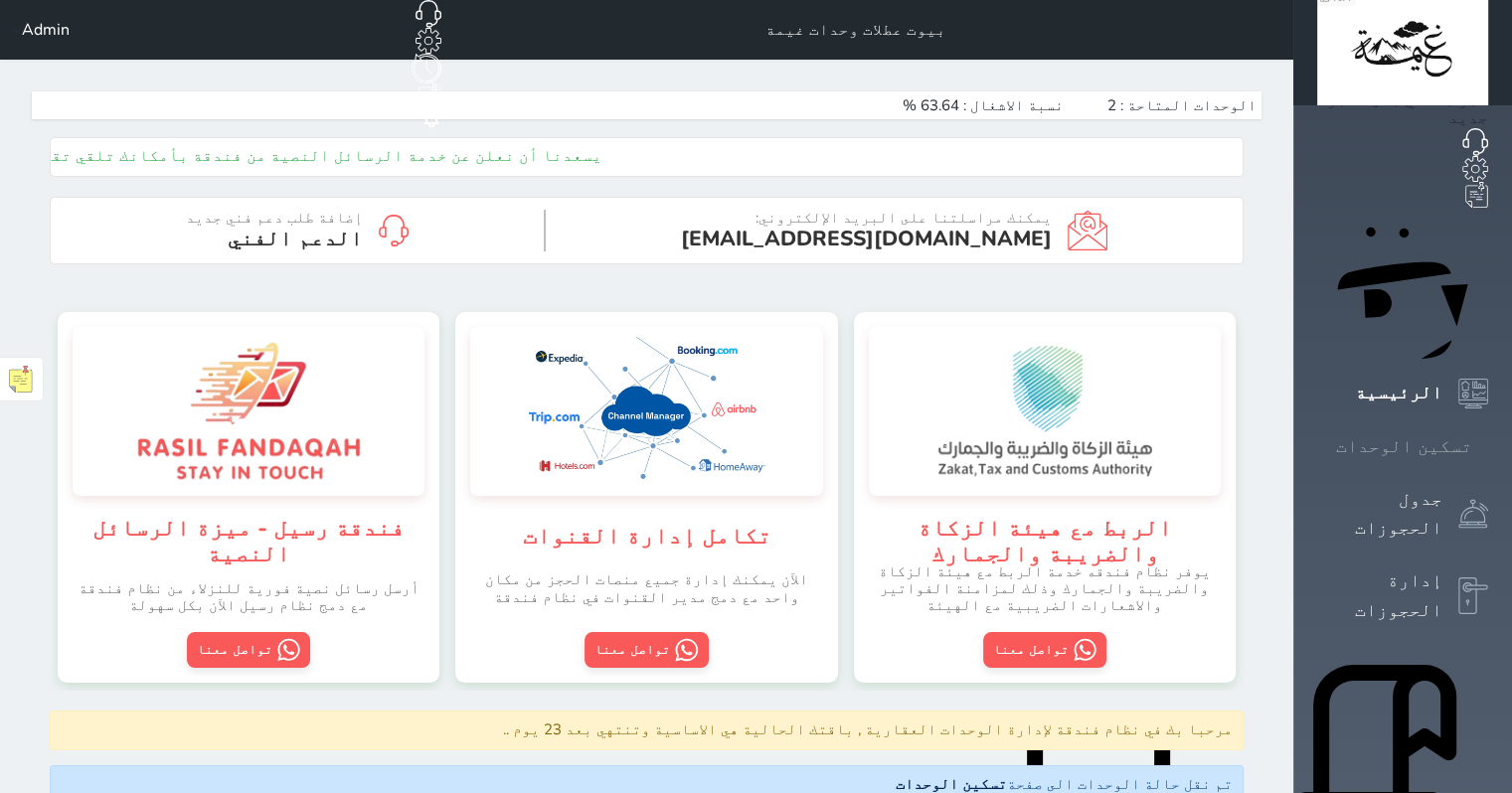 click 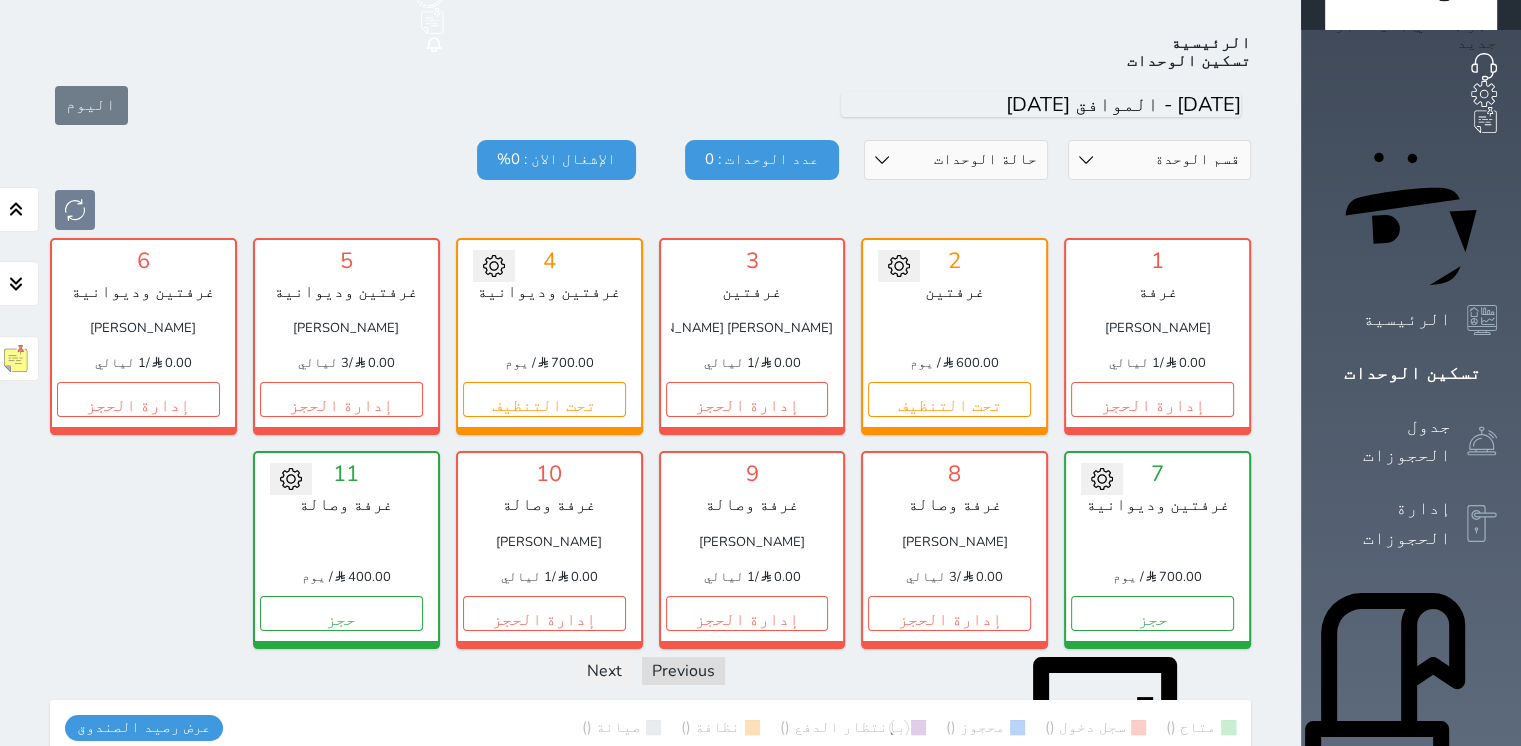 scroll, scrollTop: 78, scrollLeft: 0, axis: vertical 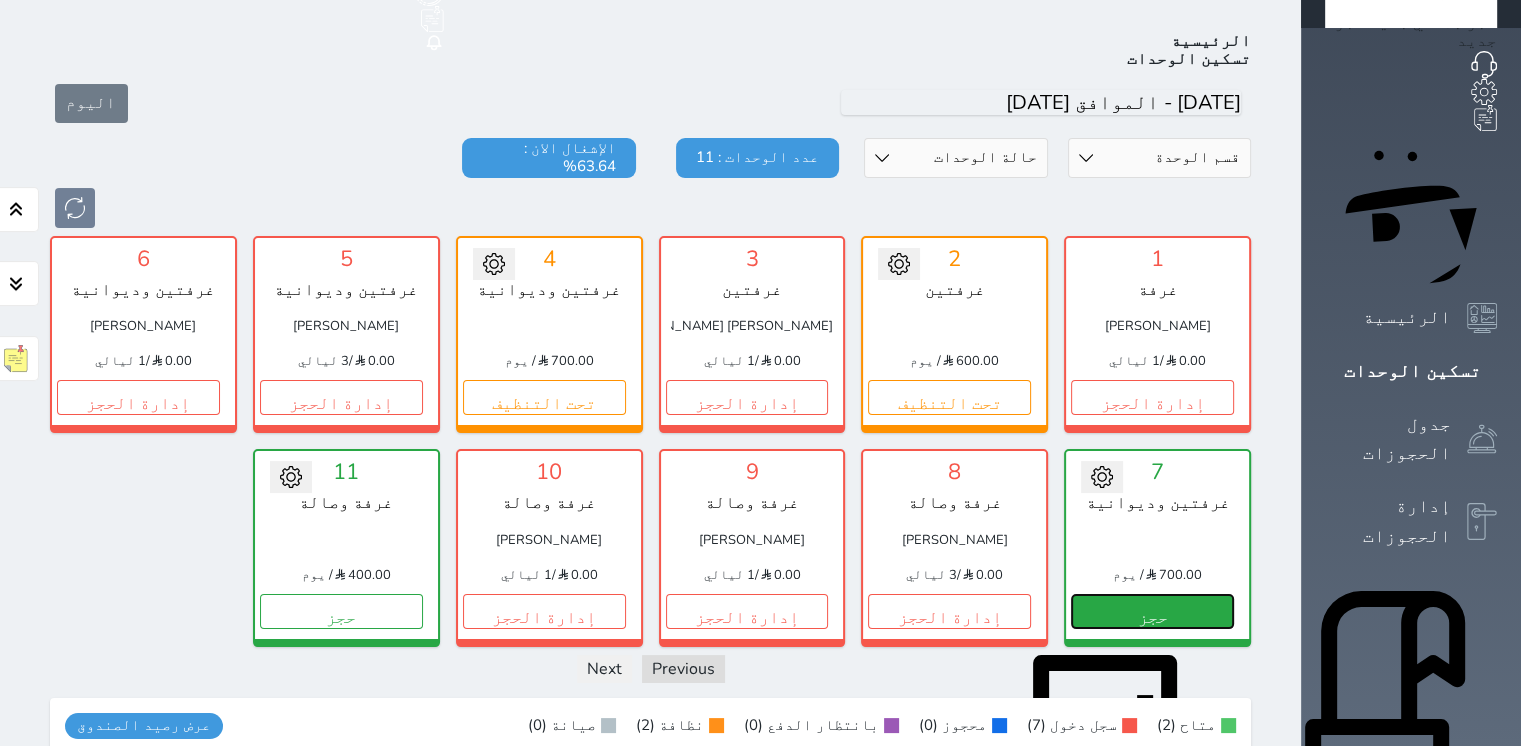 click on "حجز" at bounding box center (1152, 611) 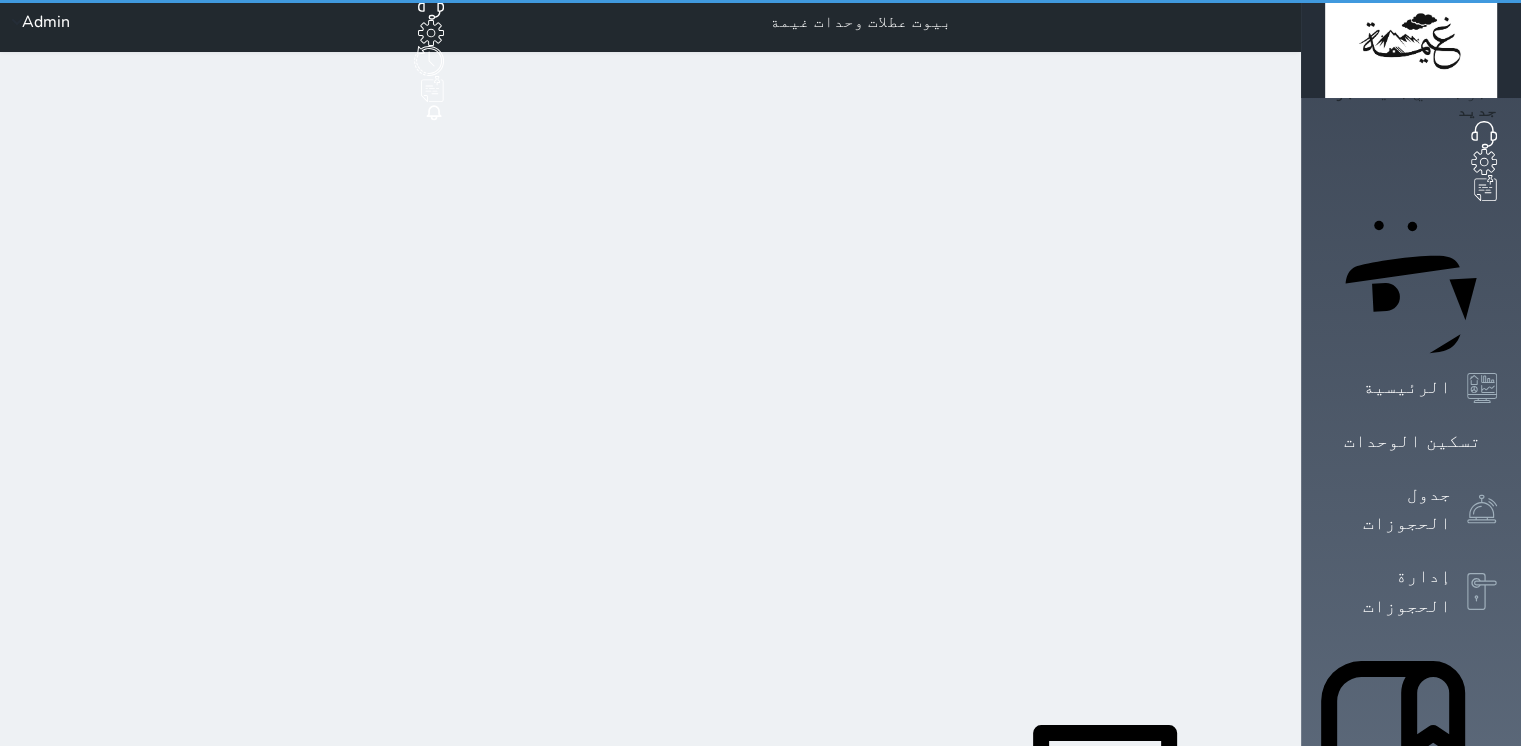 scroll, scrollTop: 0, scrollLeft: 0, axis: both 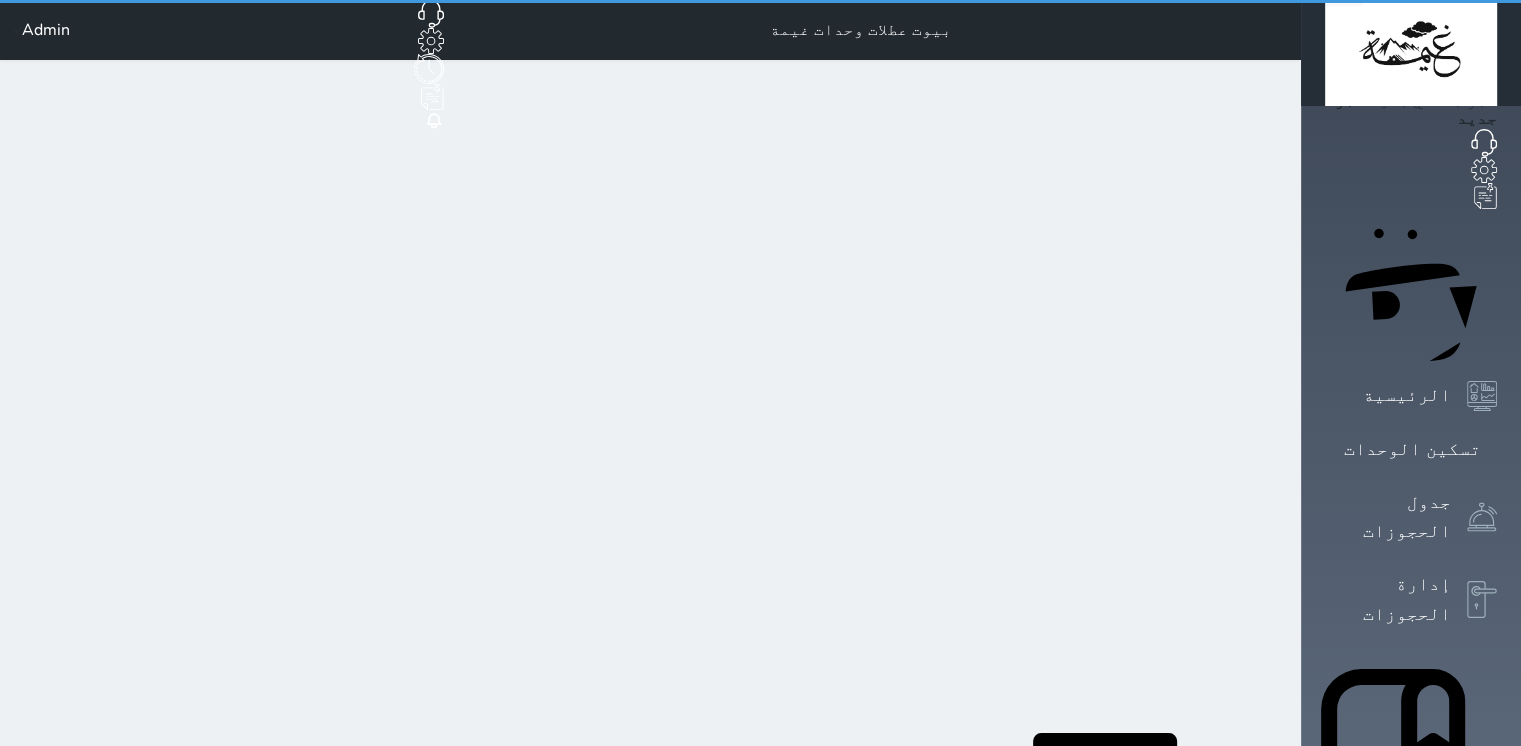 select on "1" 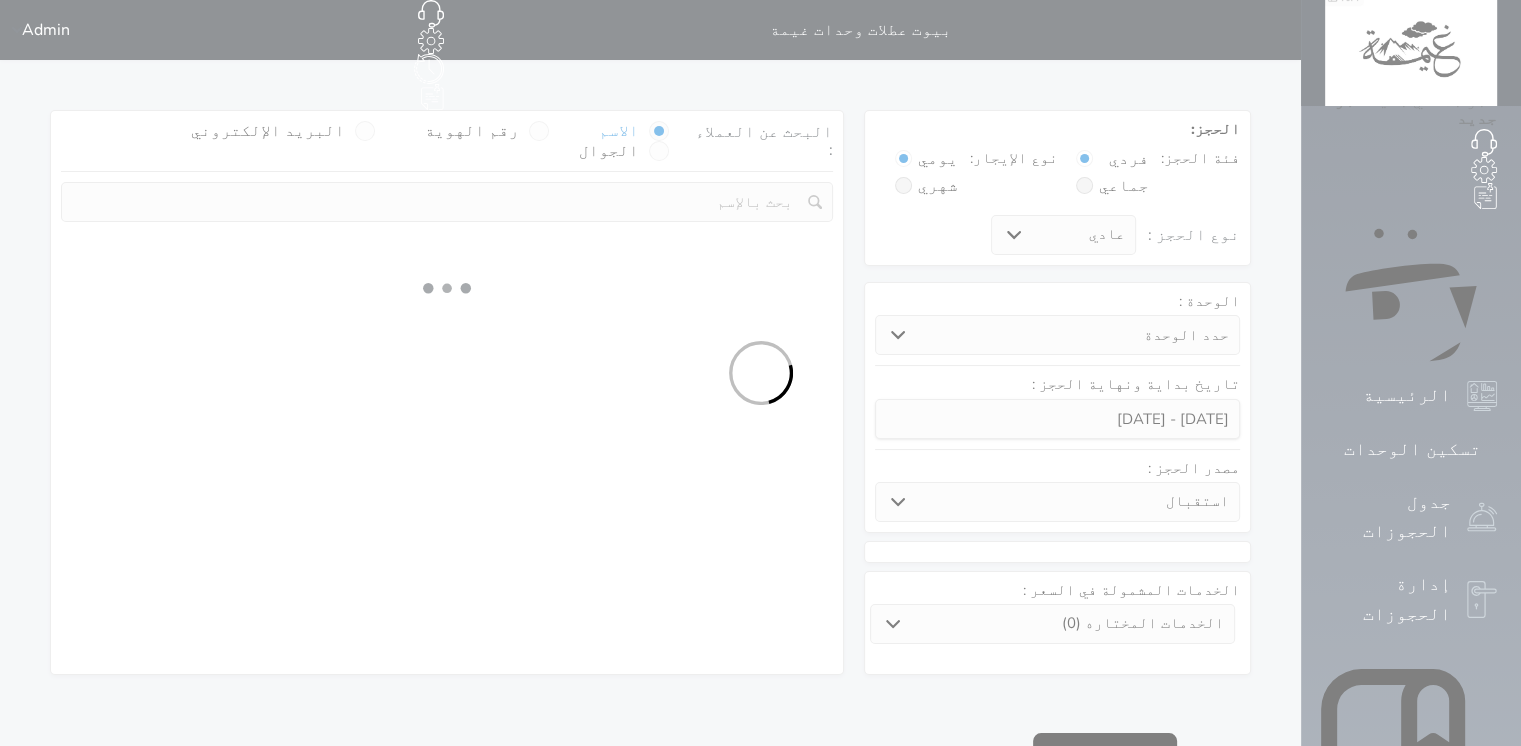 select 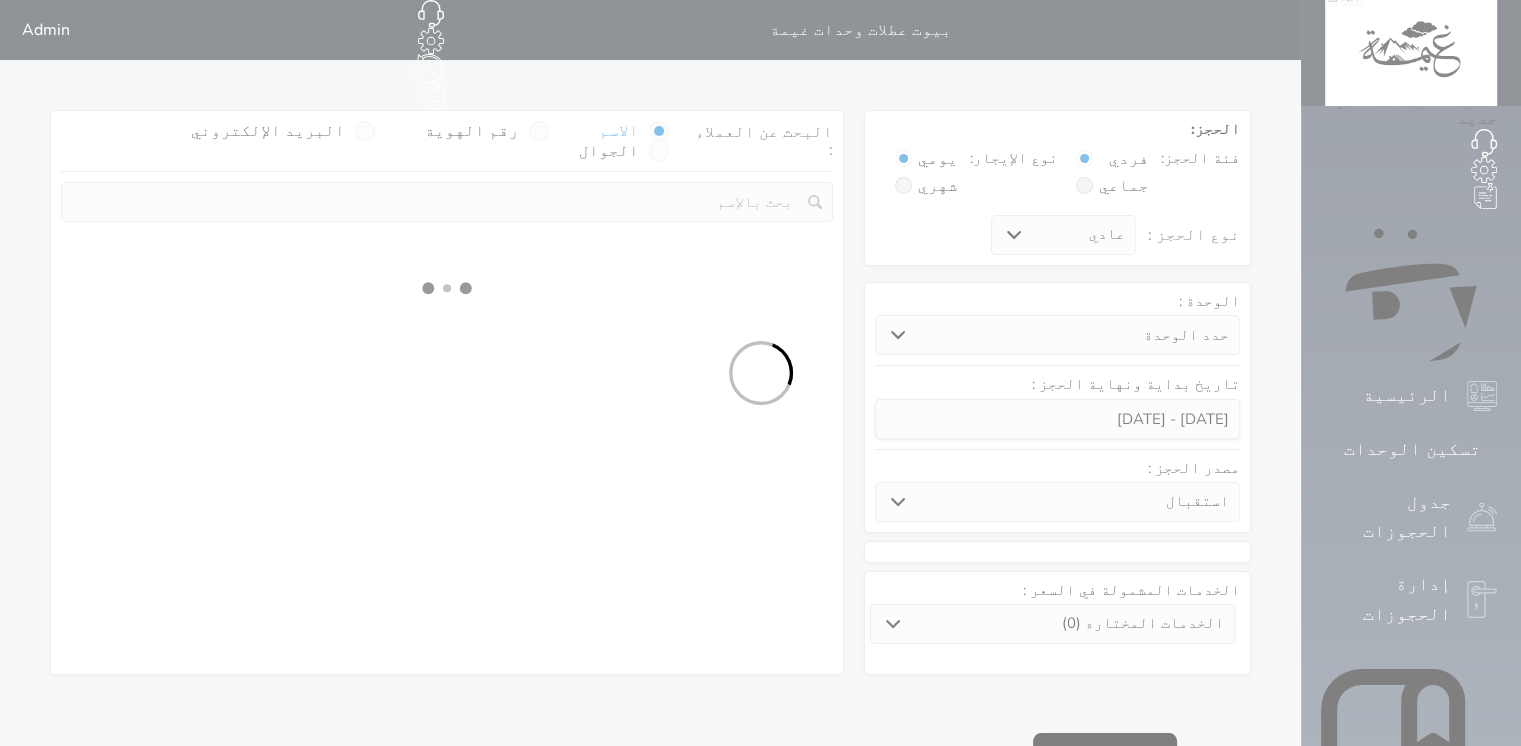 select on "1" 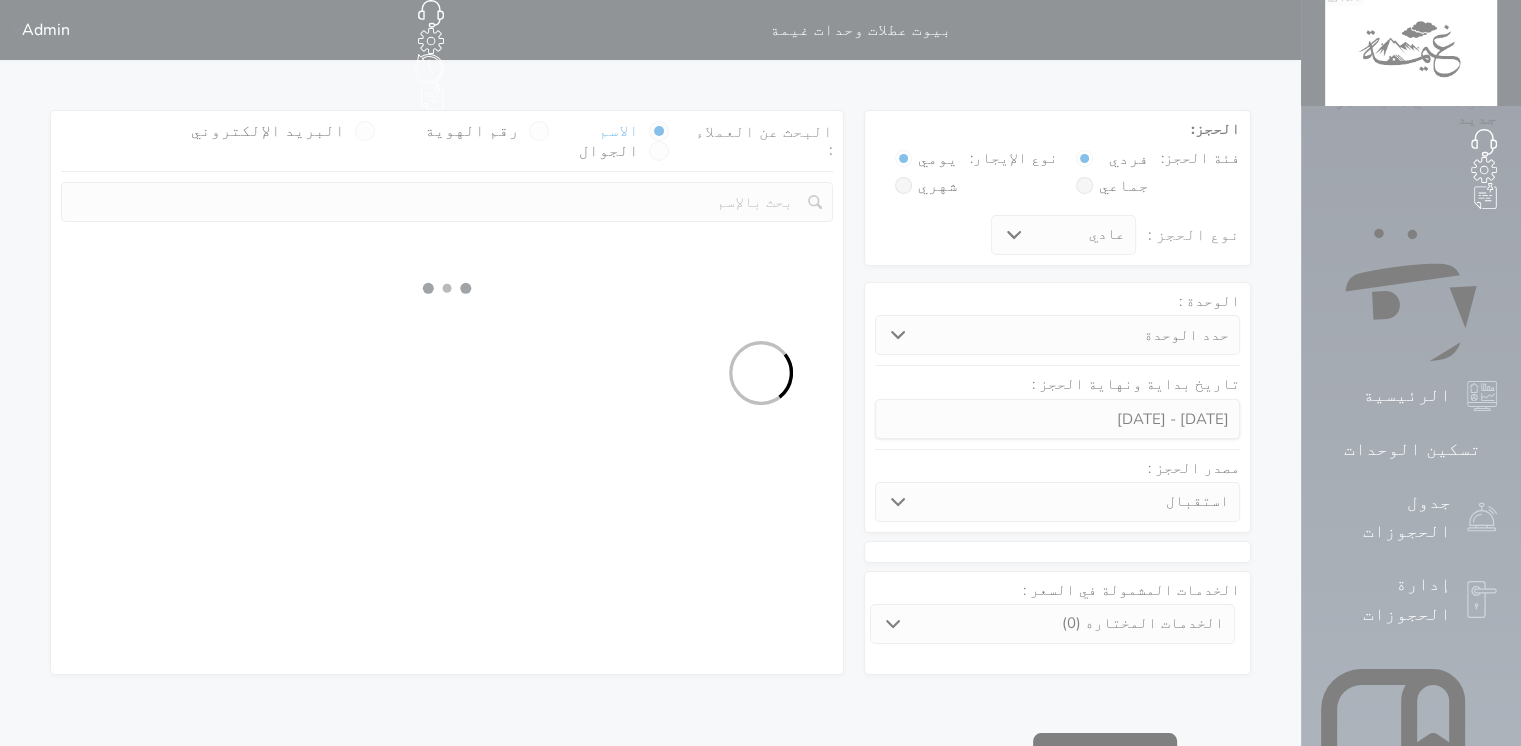 select on "113" 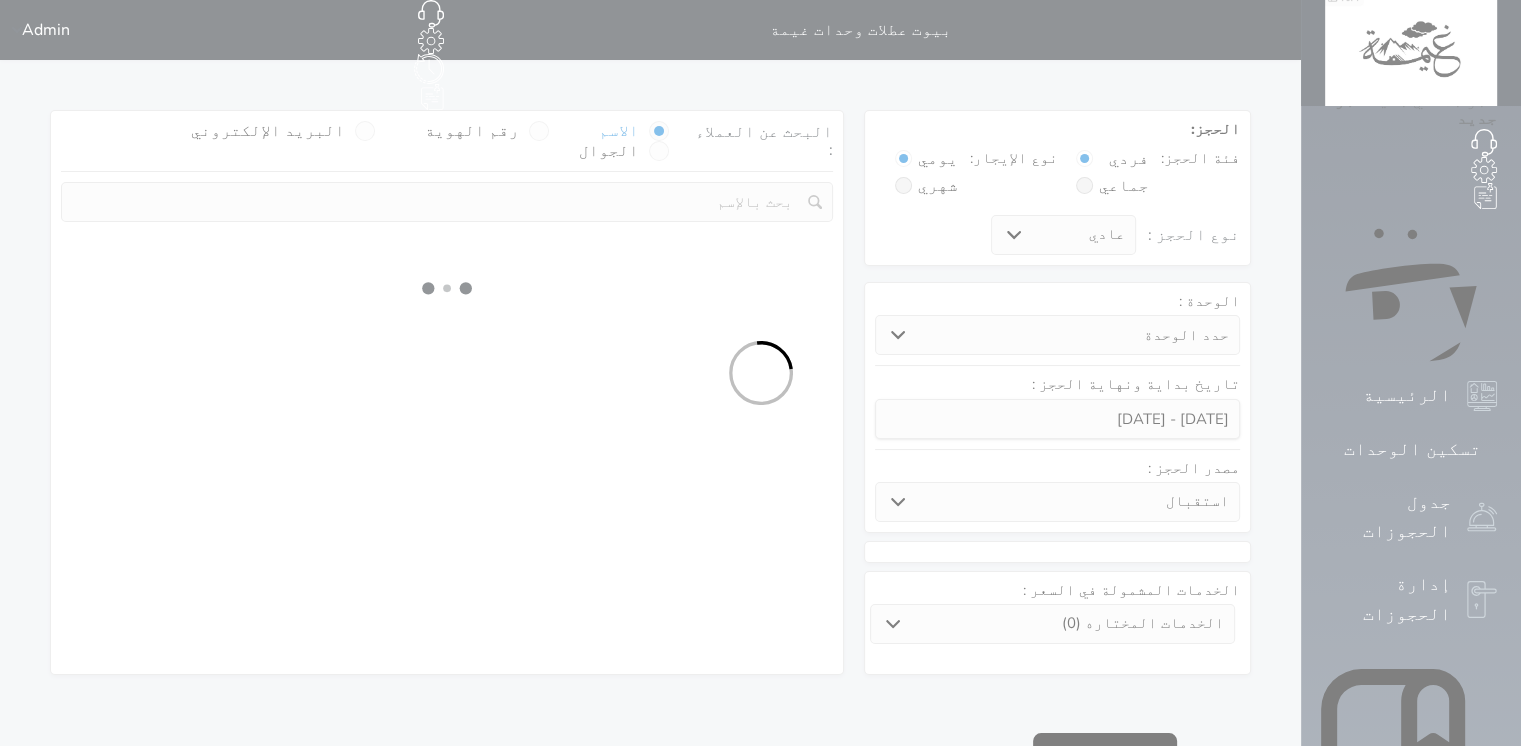 select on "1" 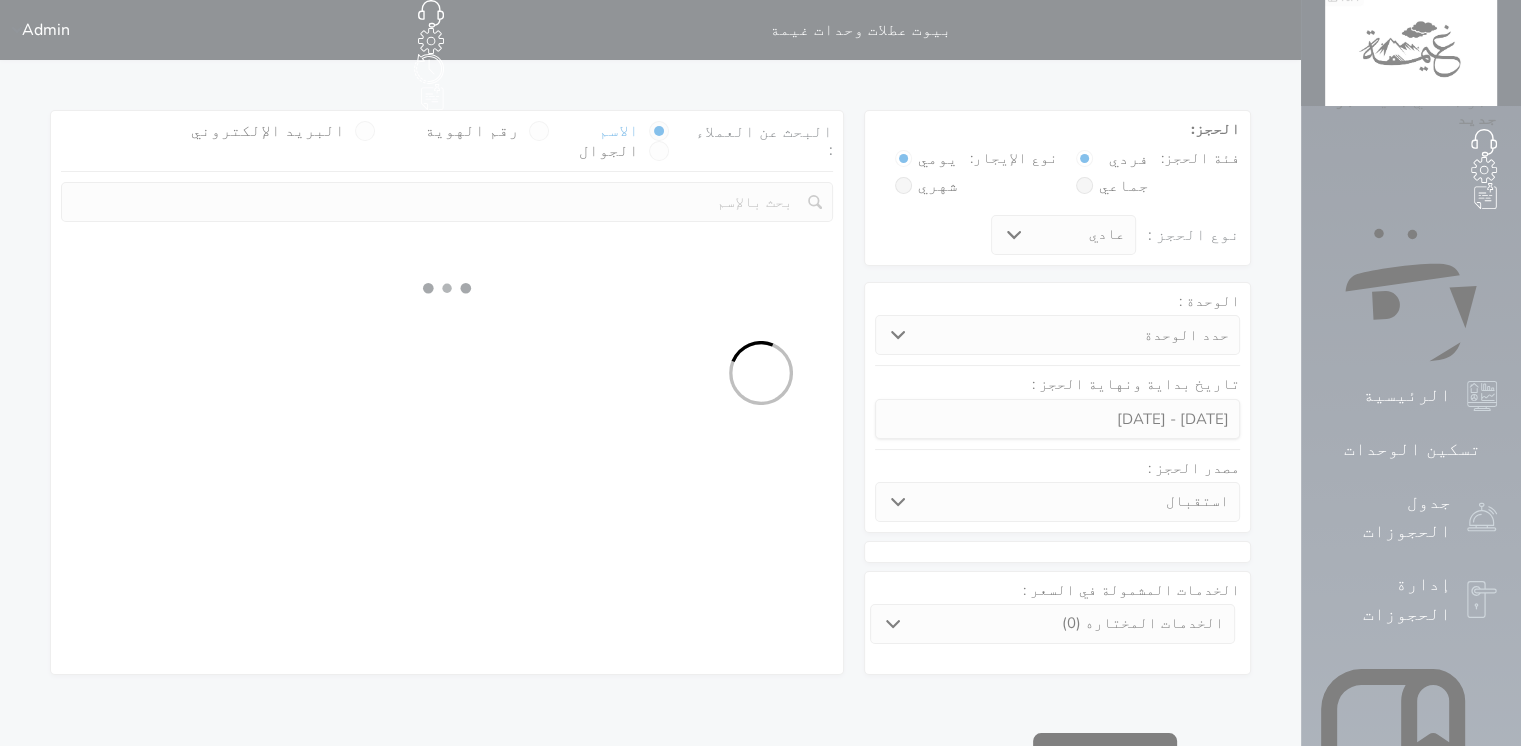 select 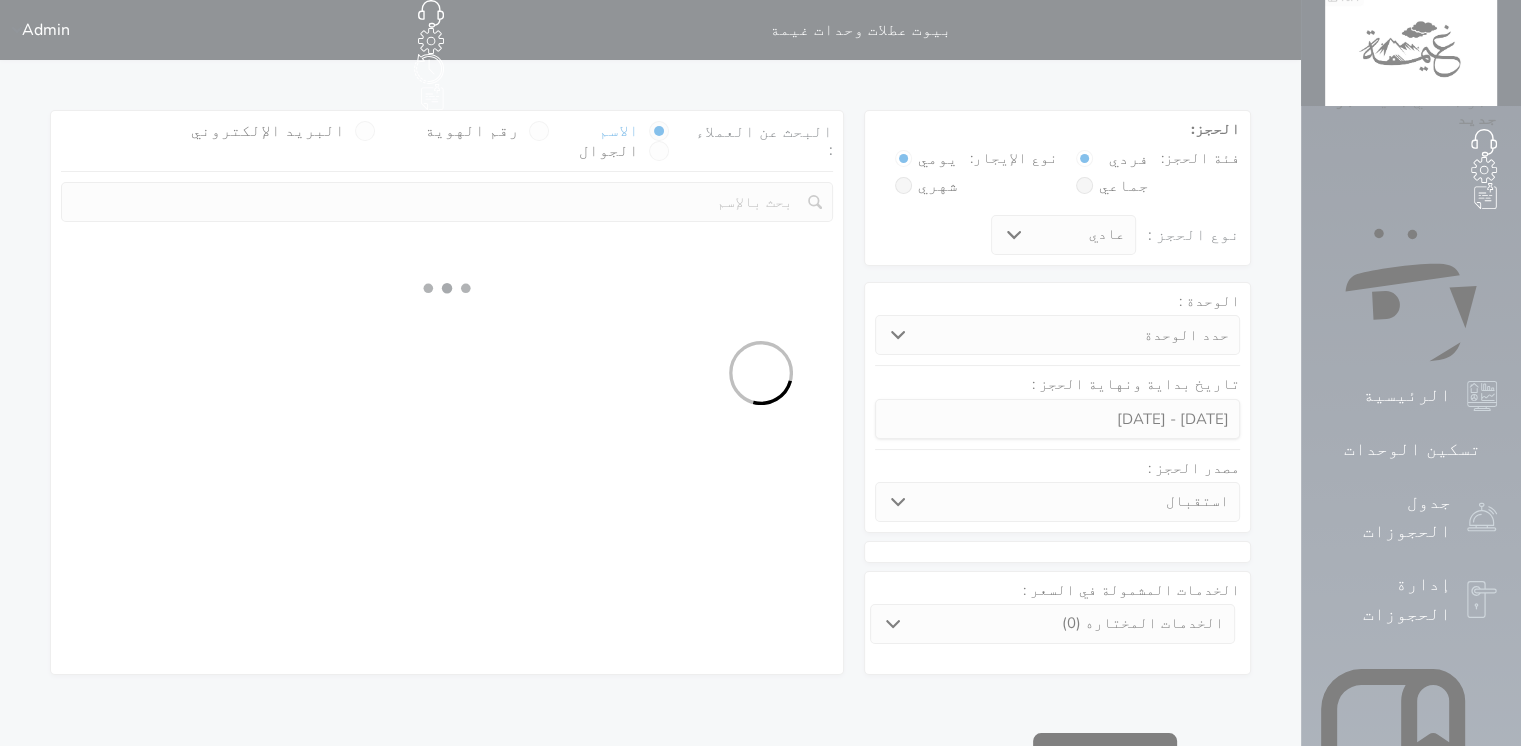 select on "7" 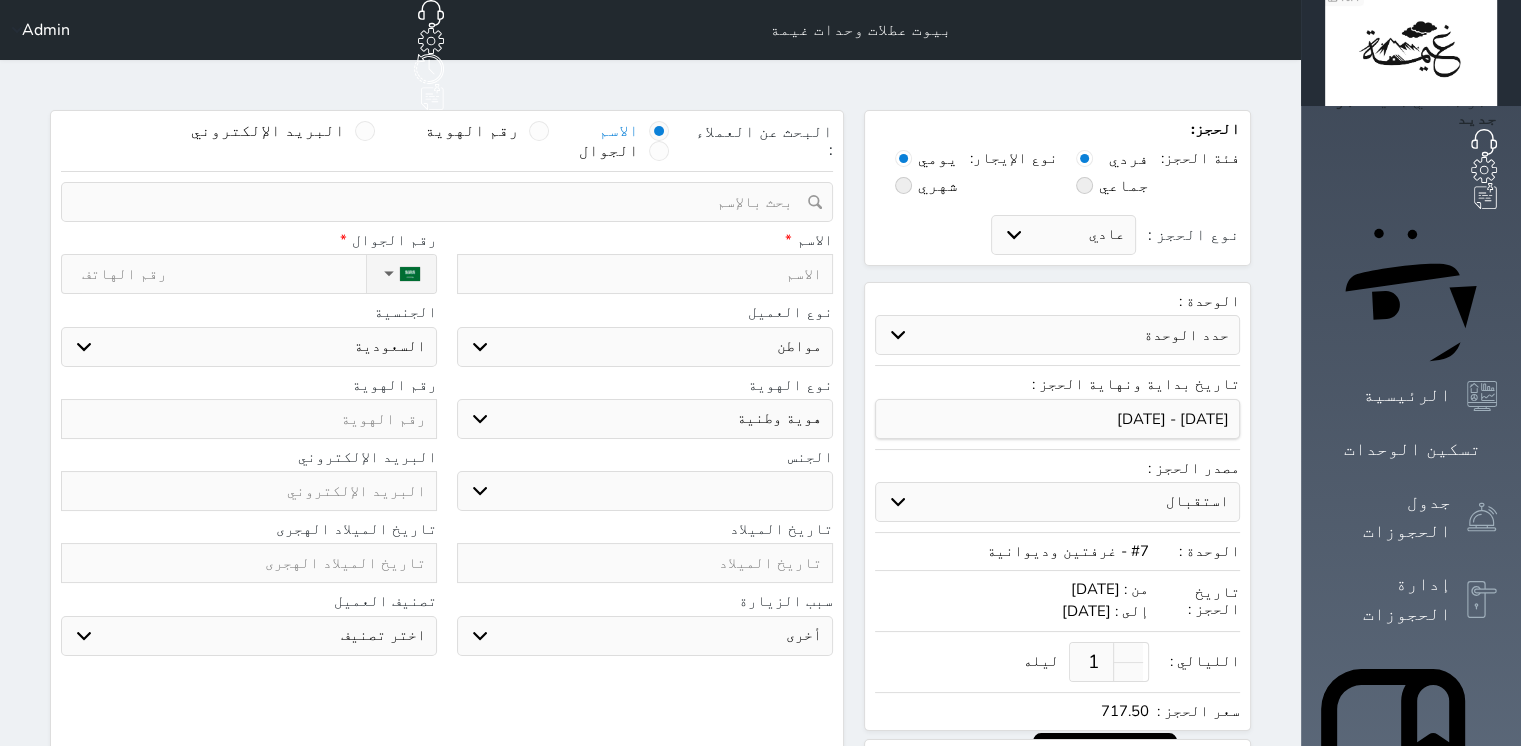 select 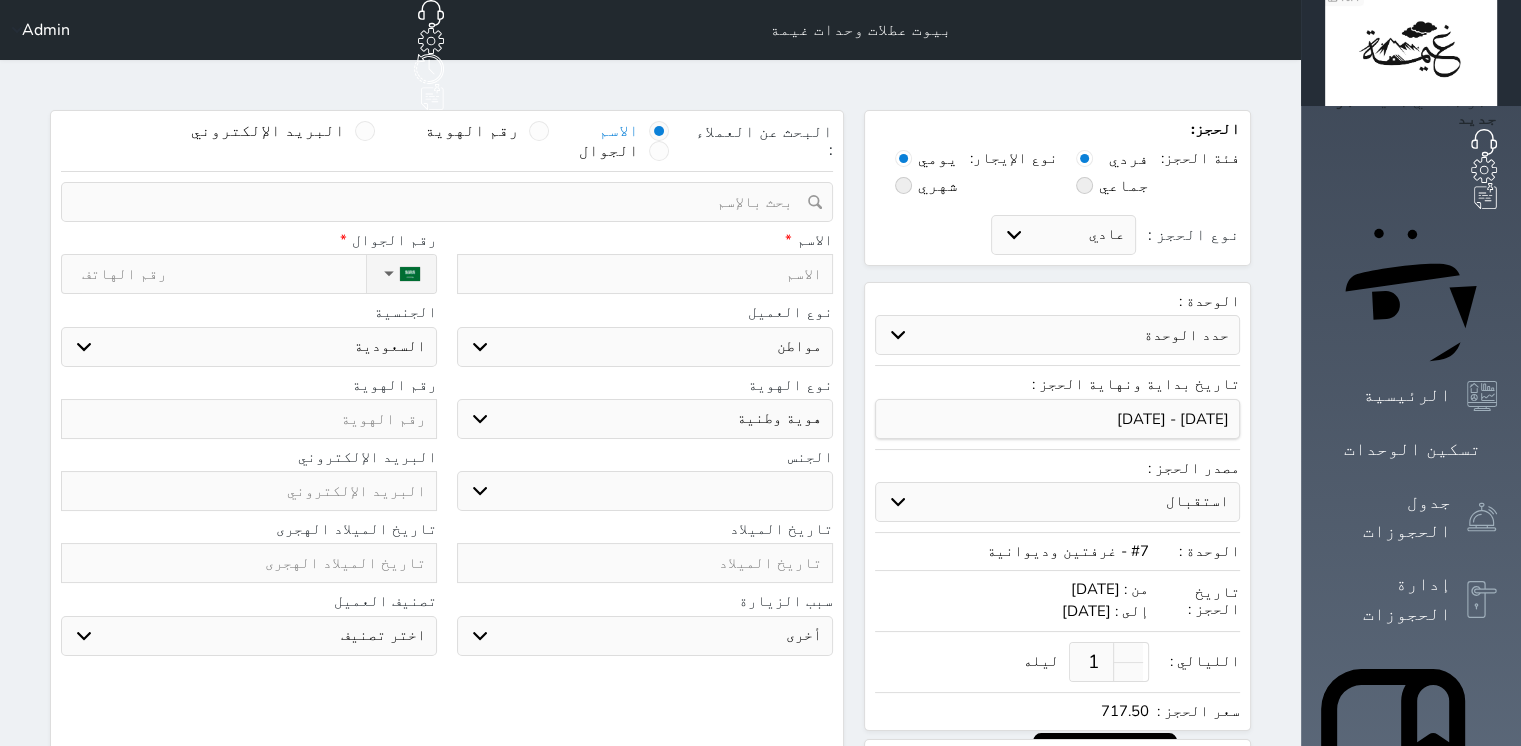 click on "نوع الحجز :" at bounding box center (224, 274) 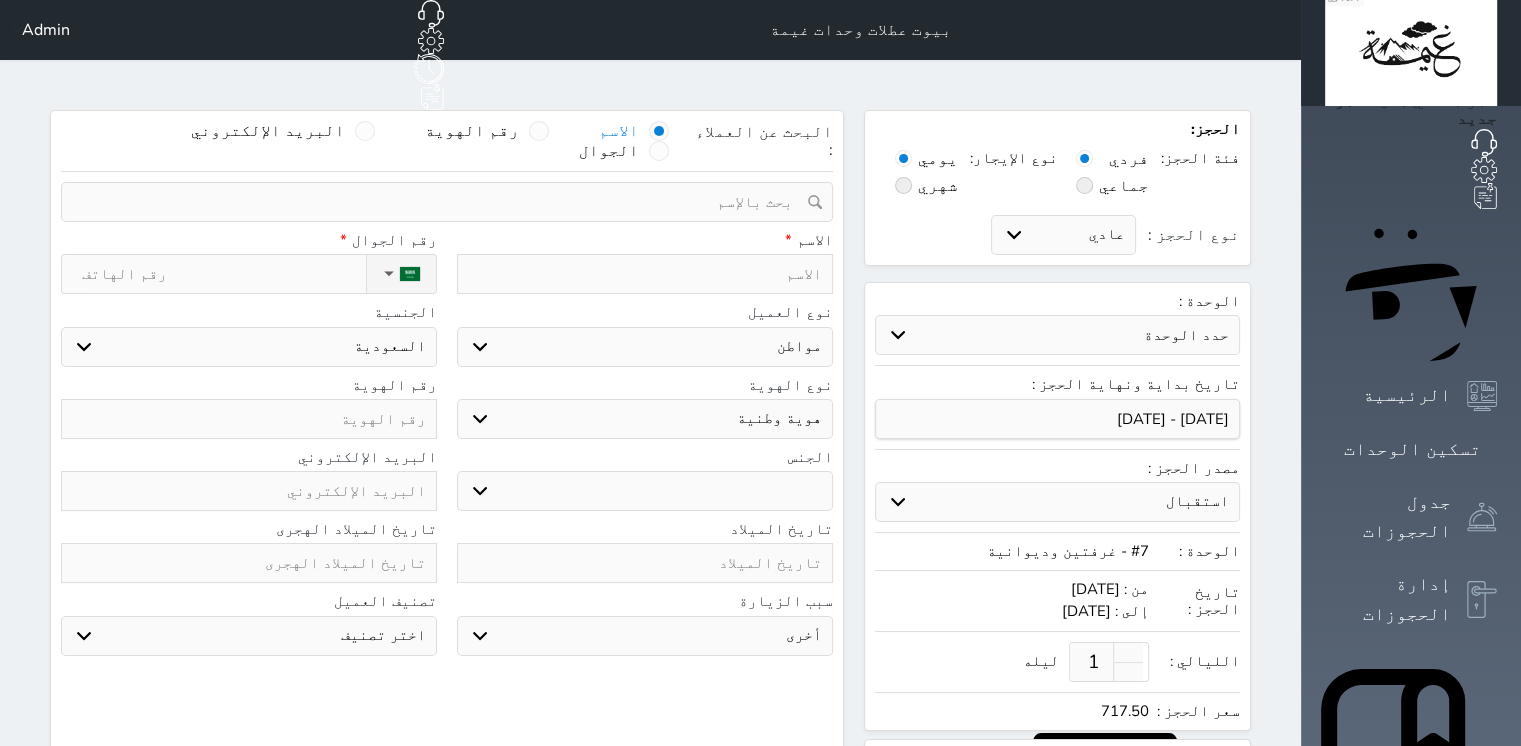 type on "0" 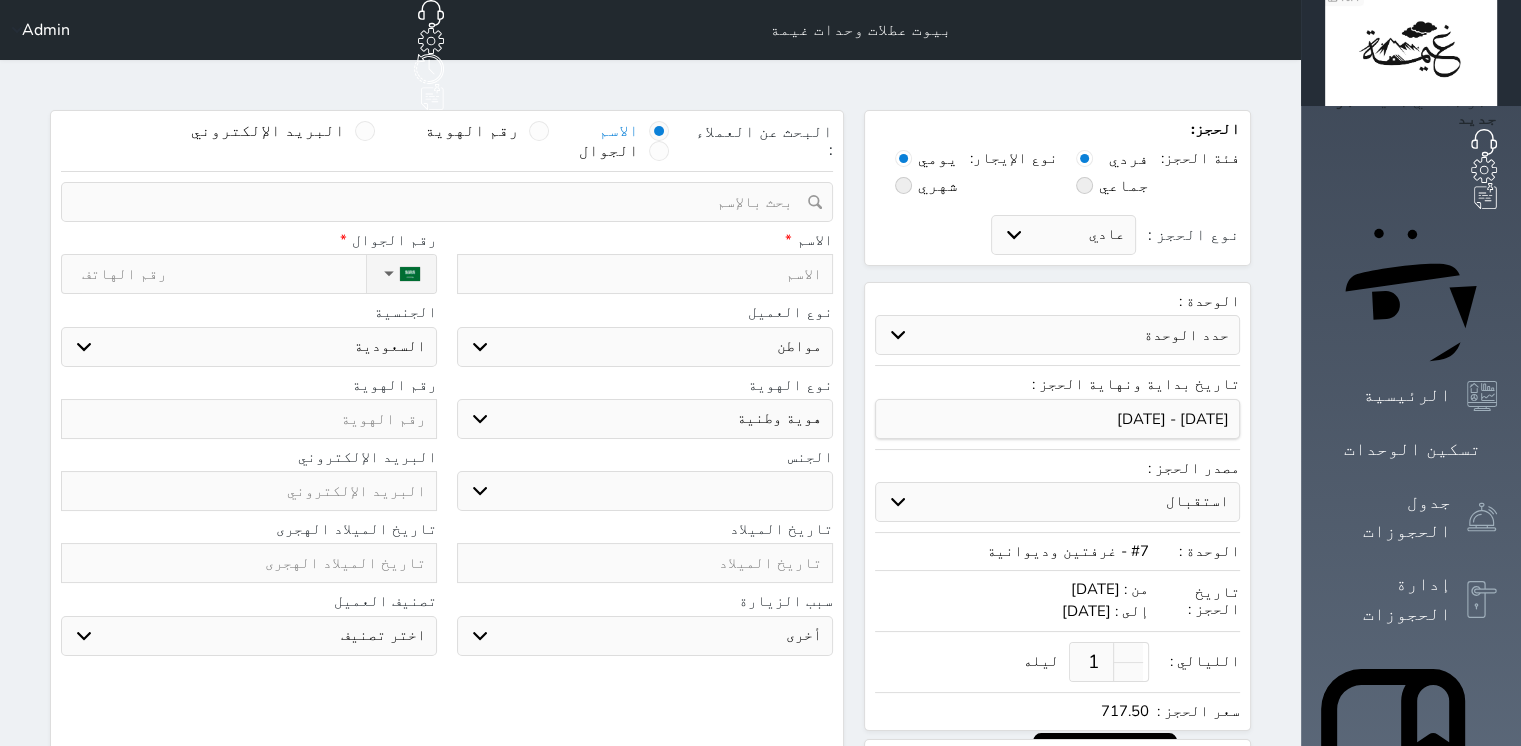 select 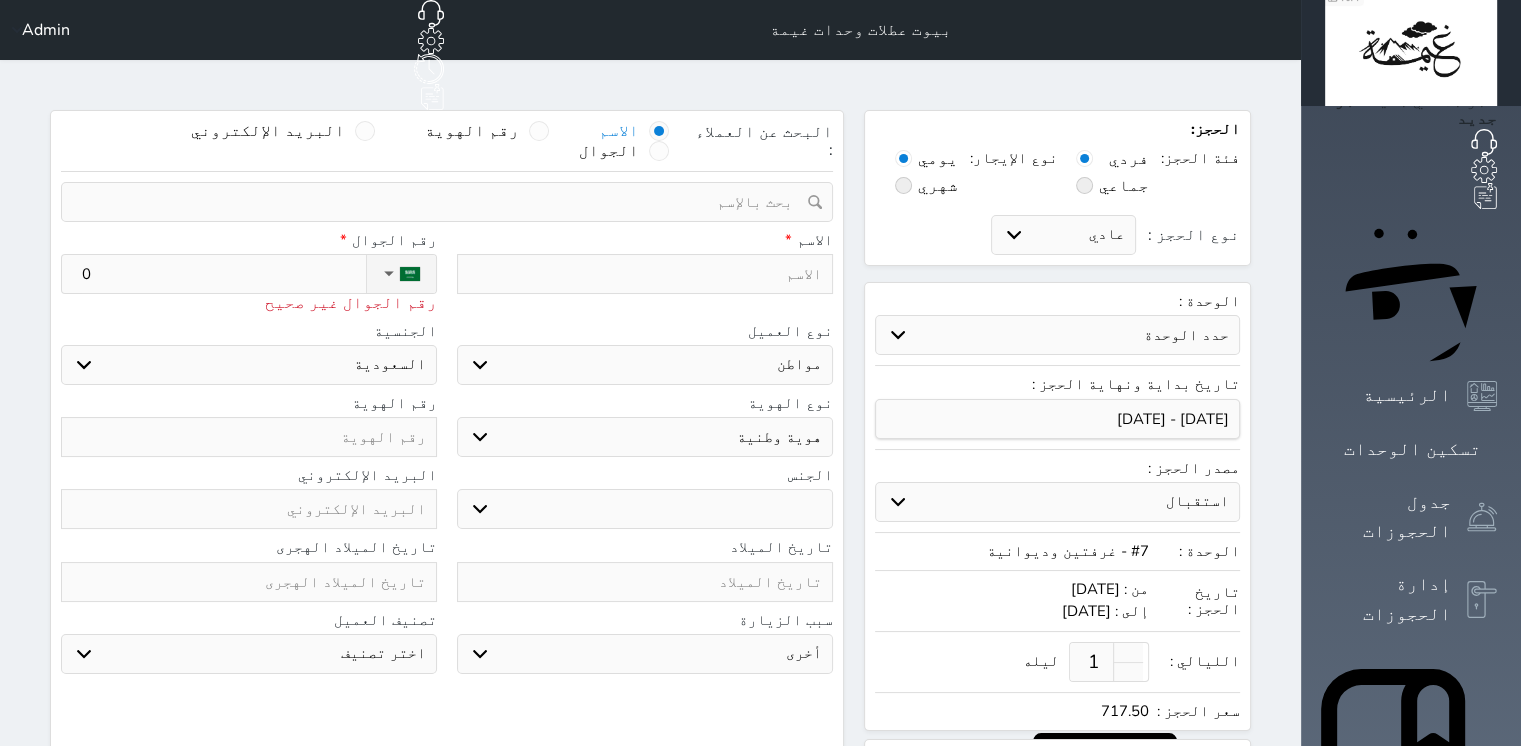 type on "05" 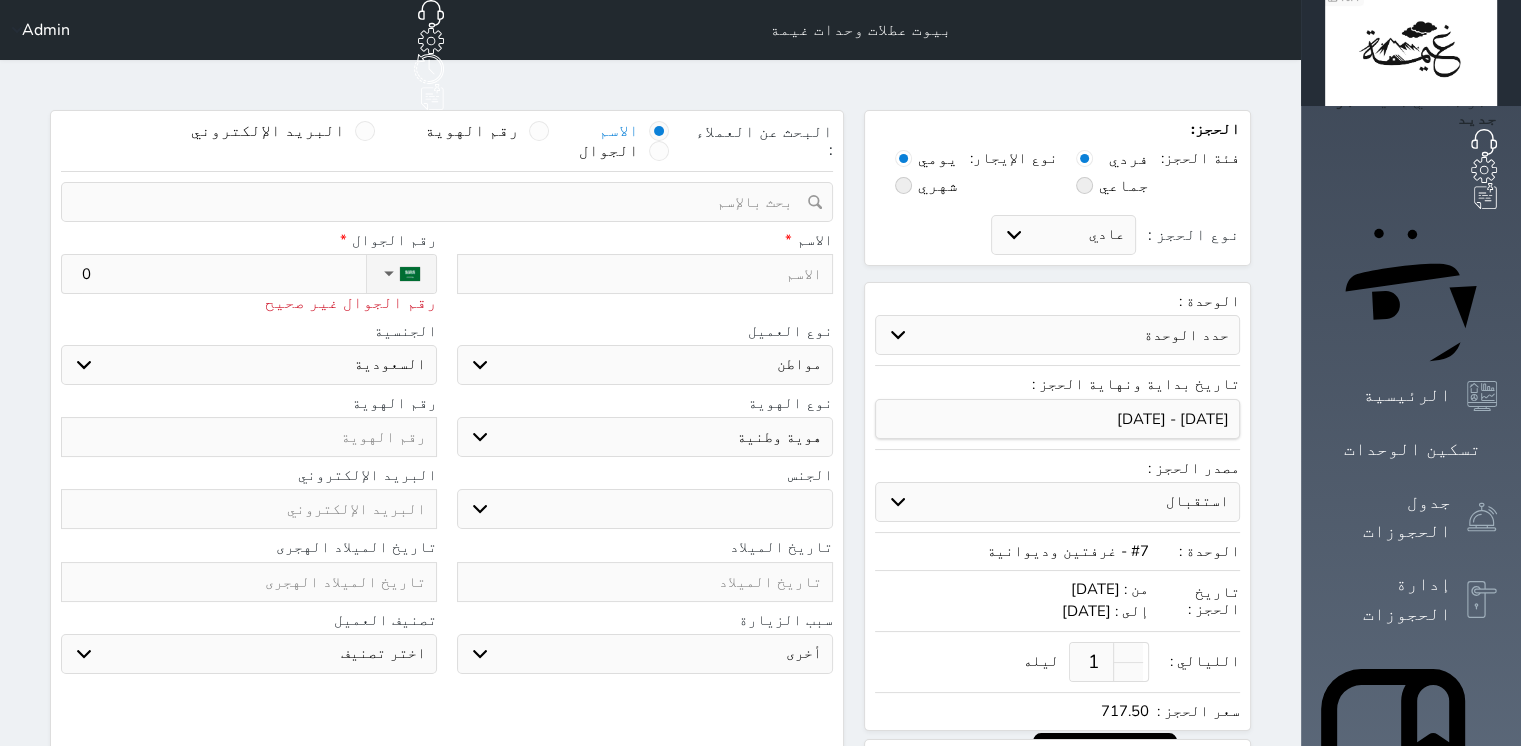 select 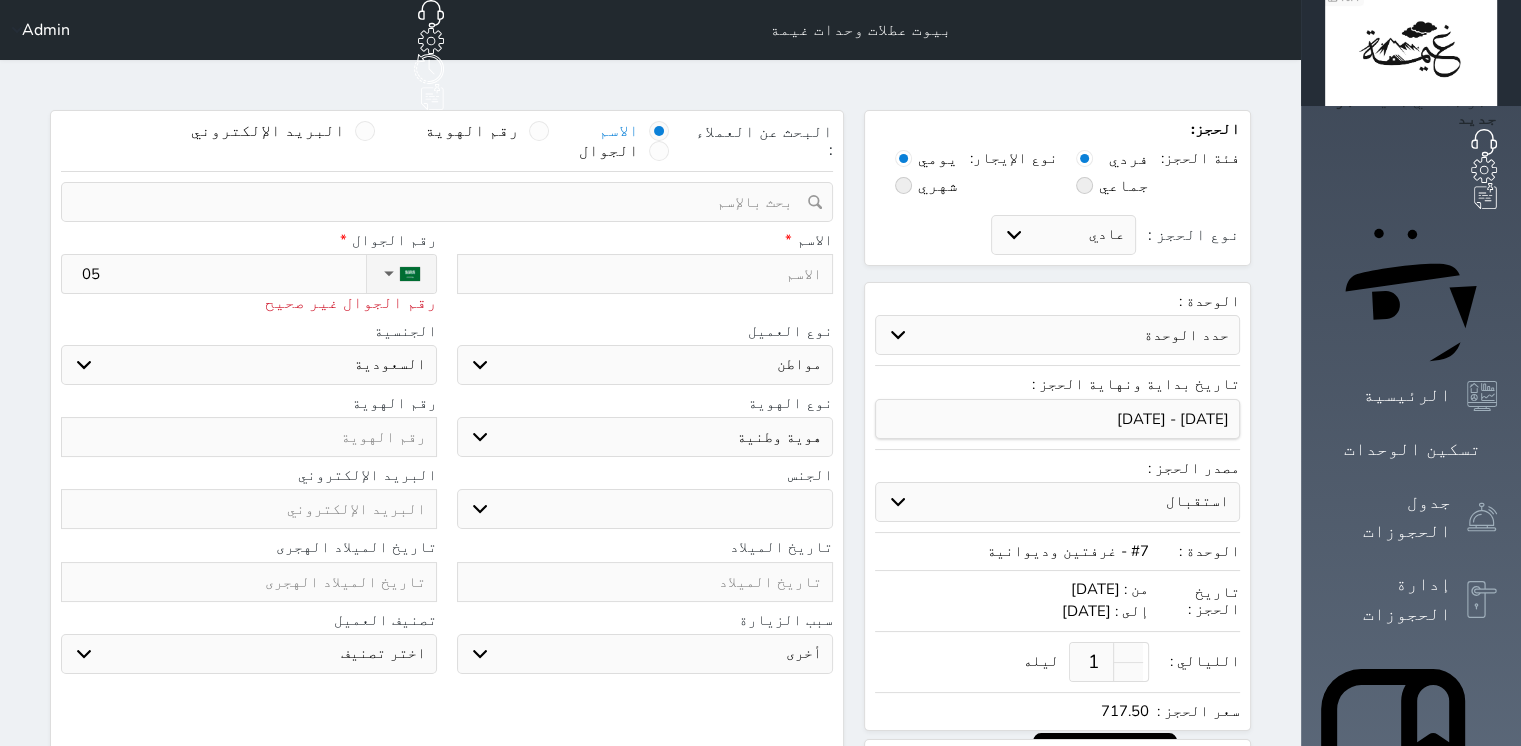 type on "054" 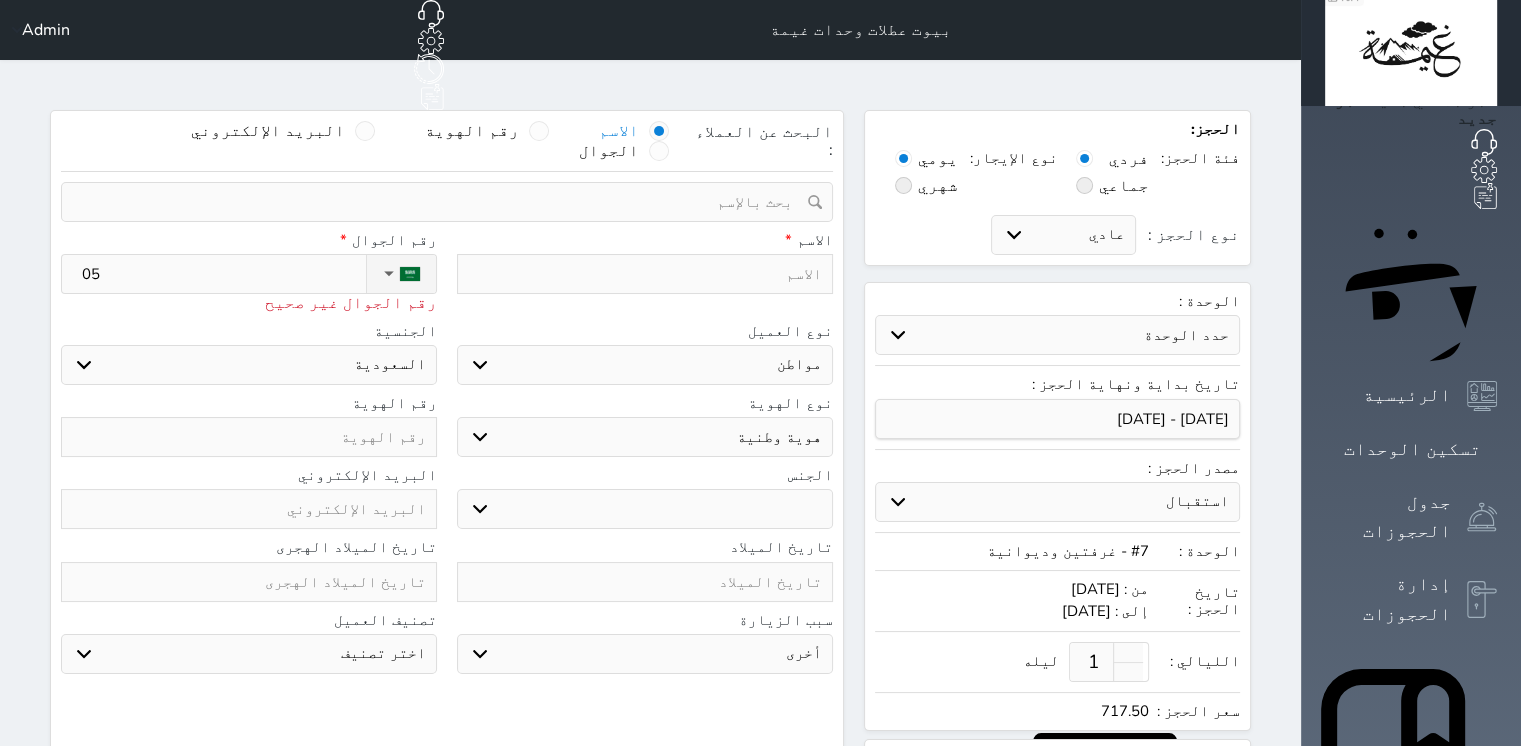 select 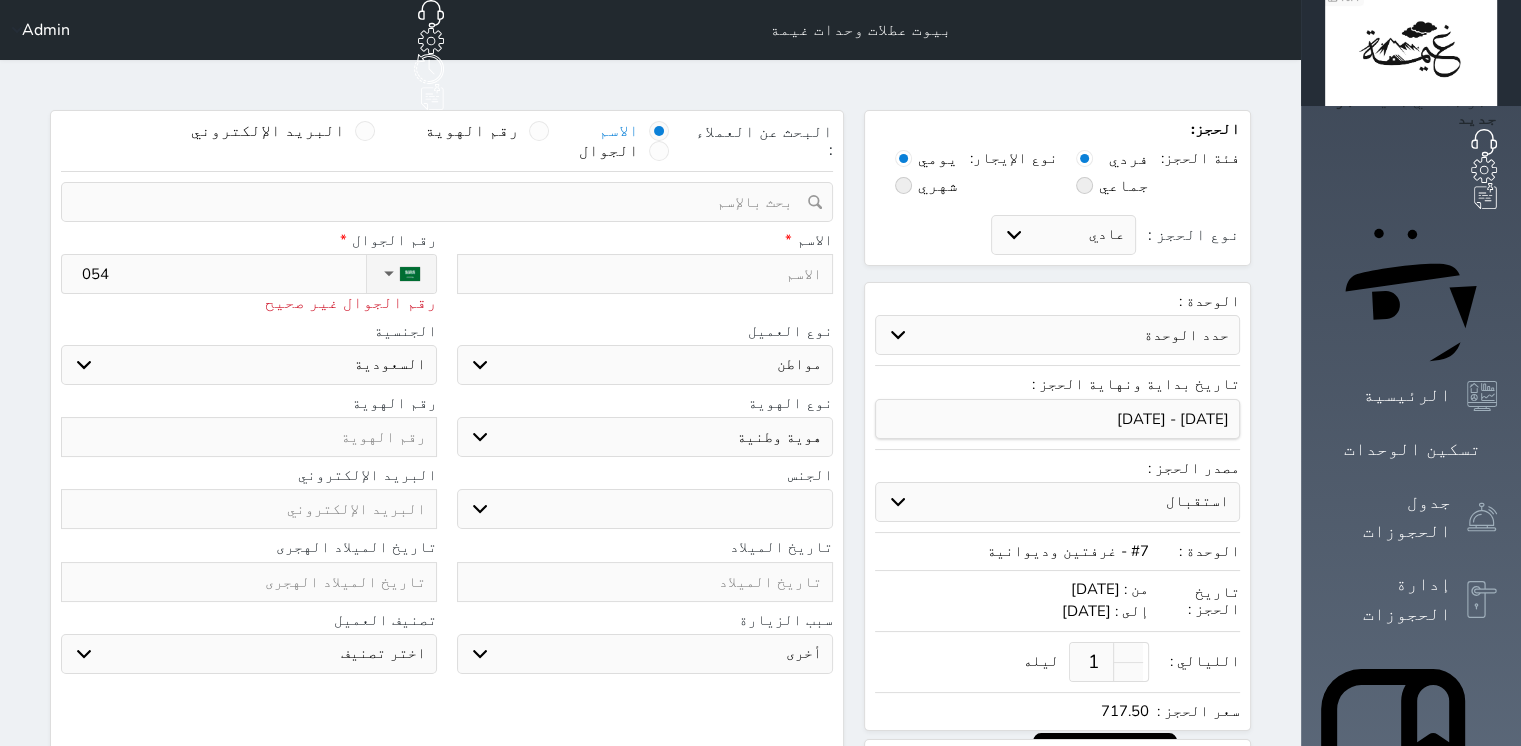 type on "0541" 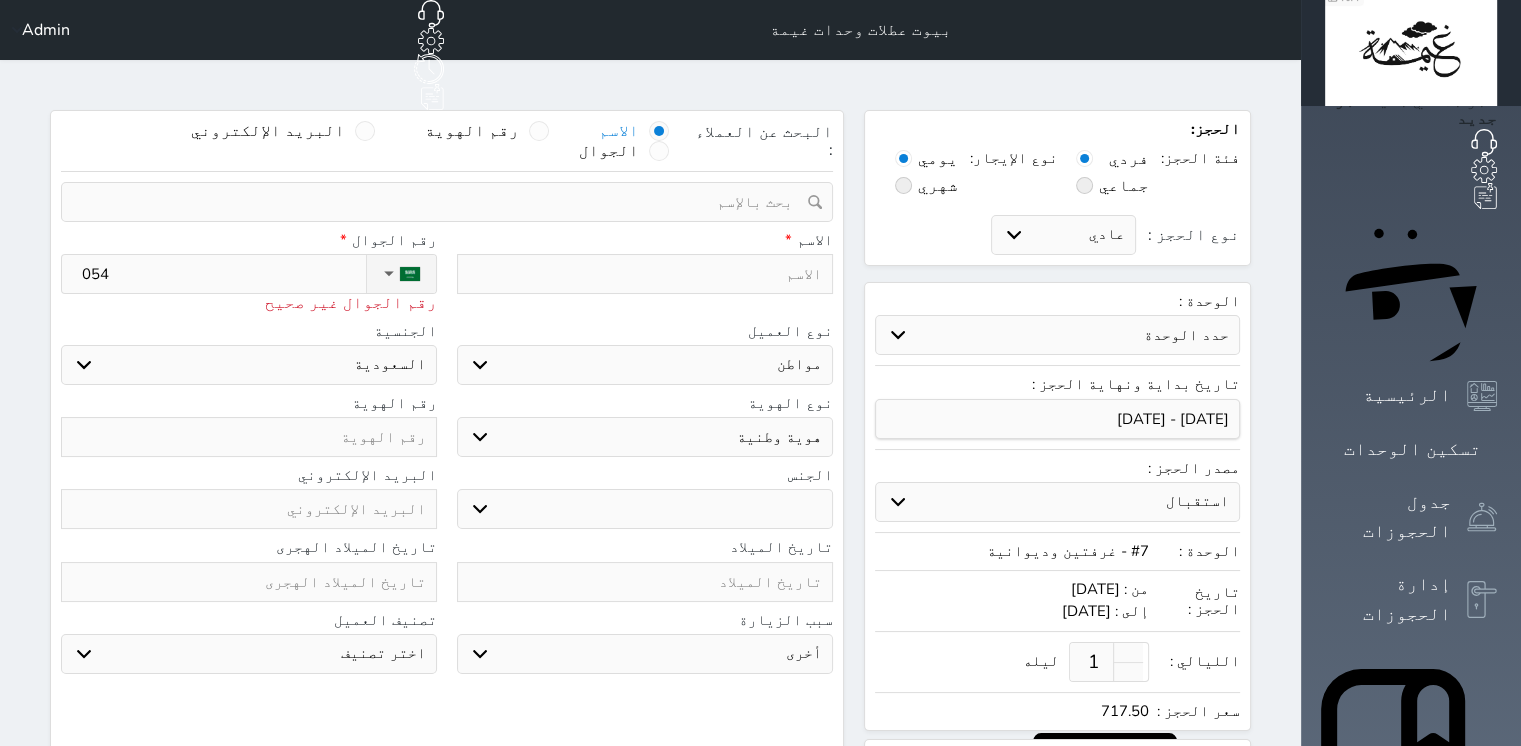 select 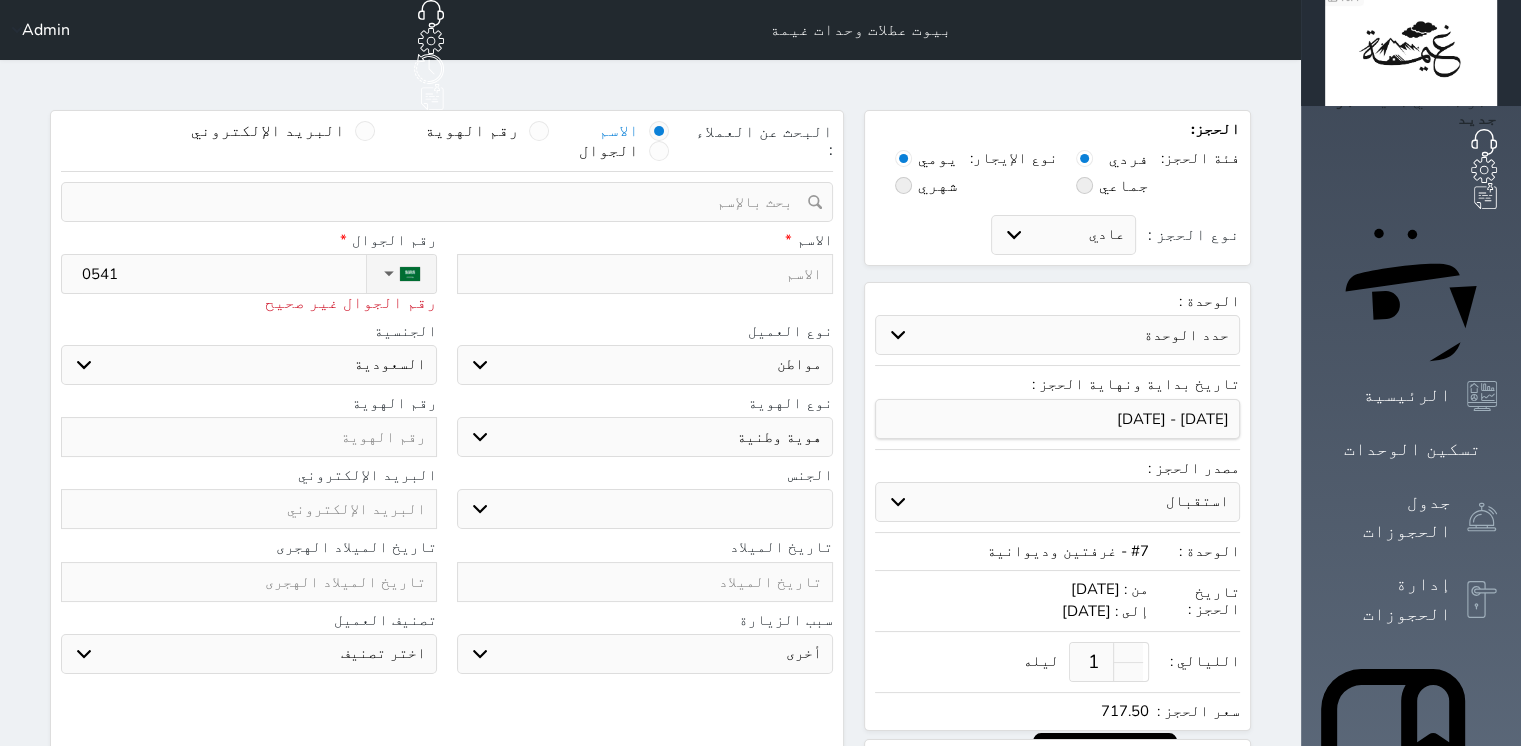 type on "05411" 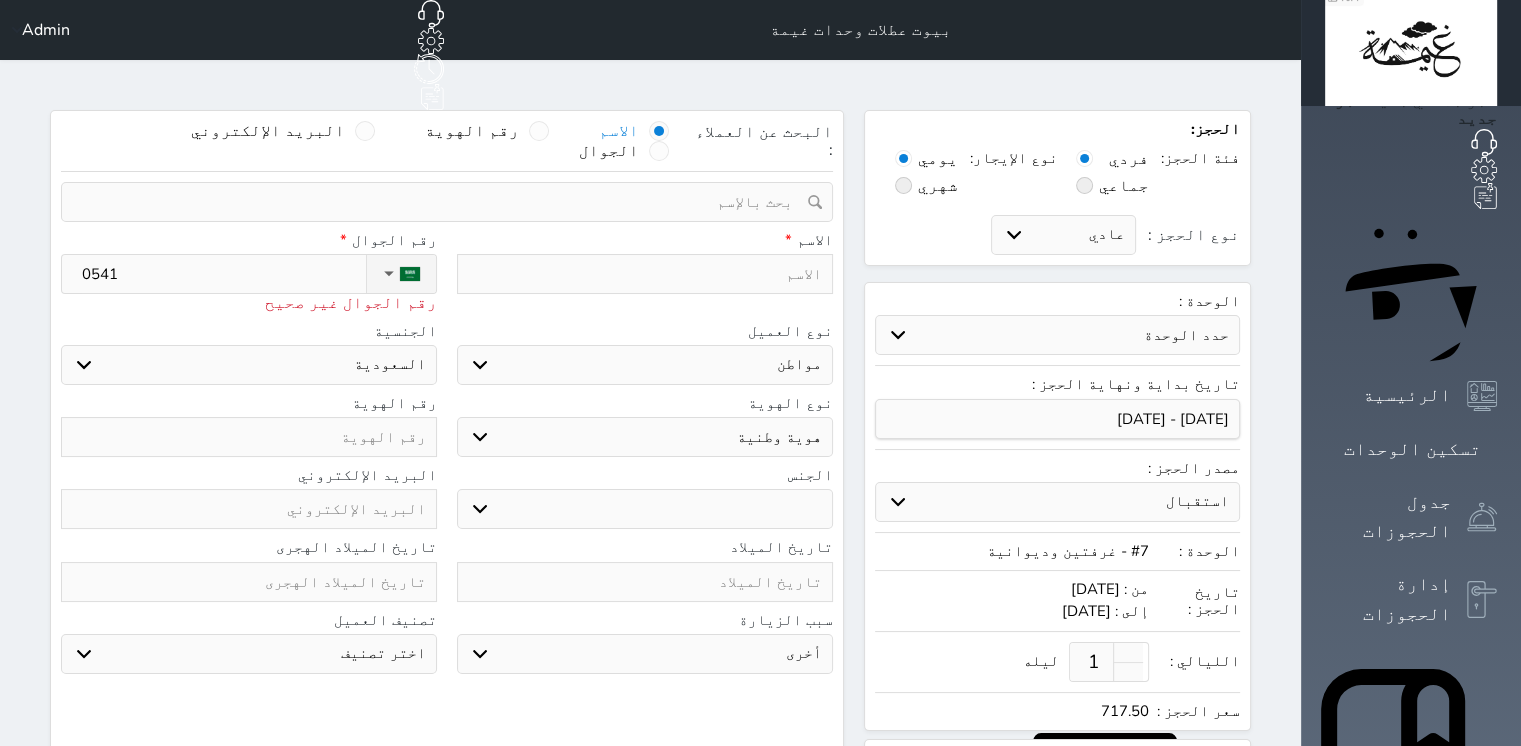 select 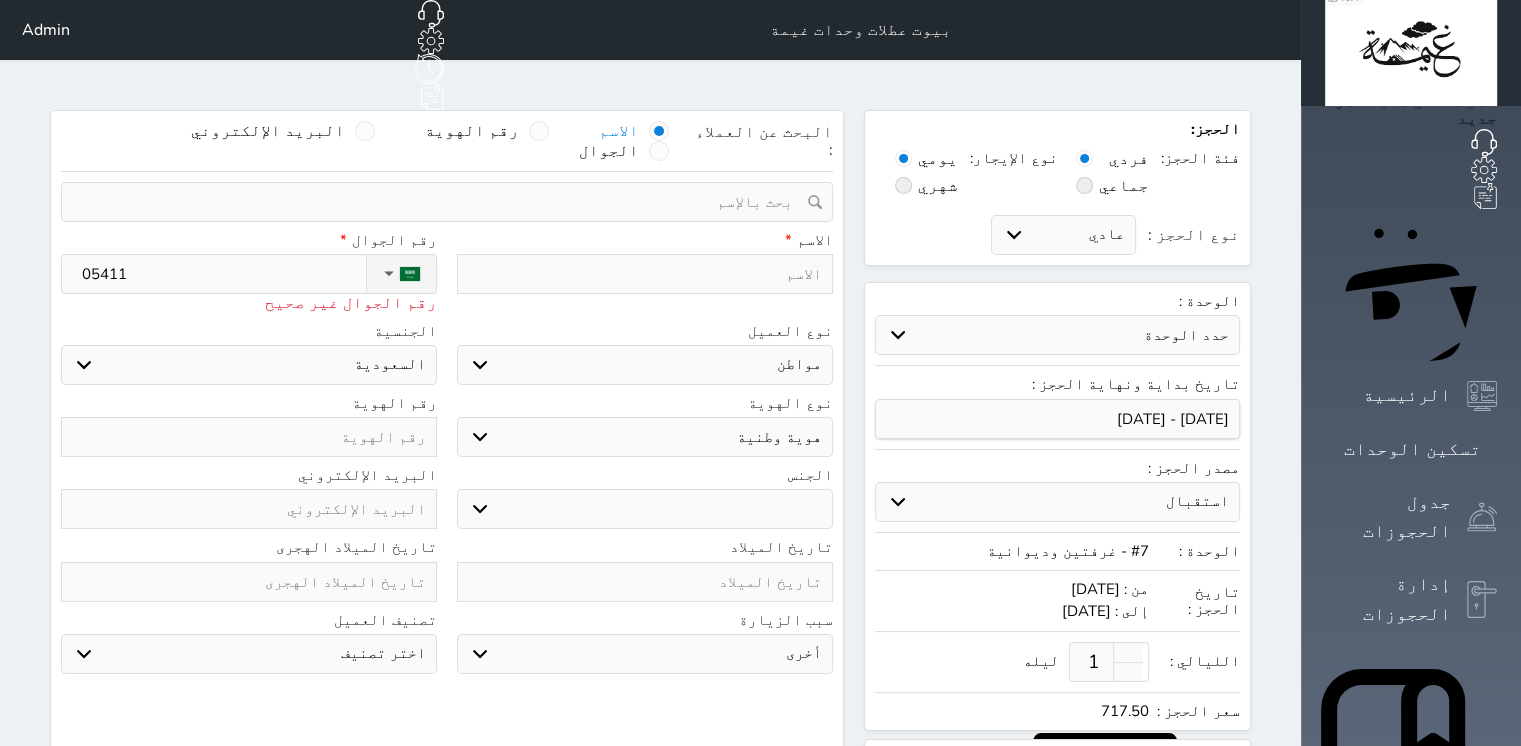 type on "054111" 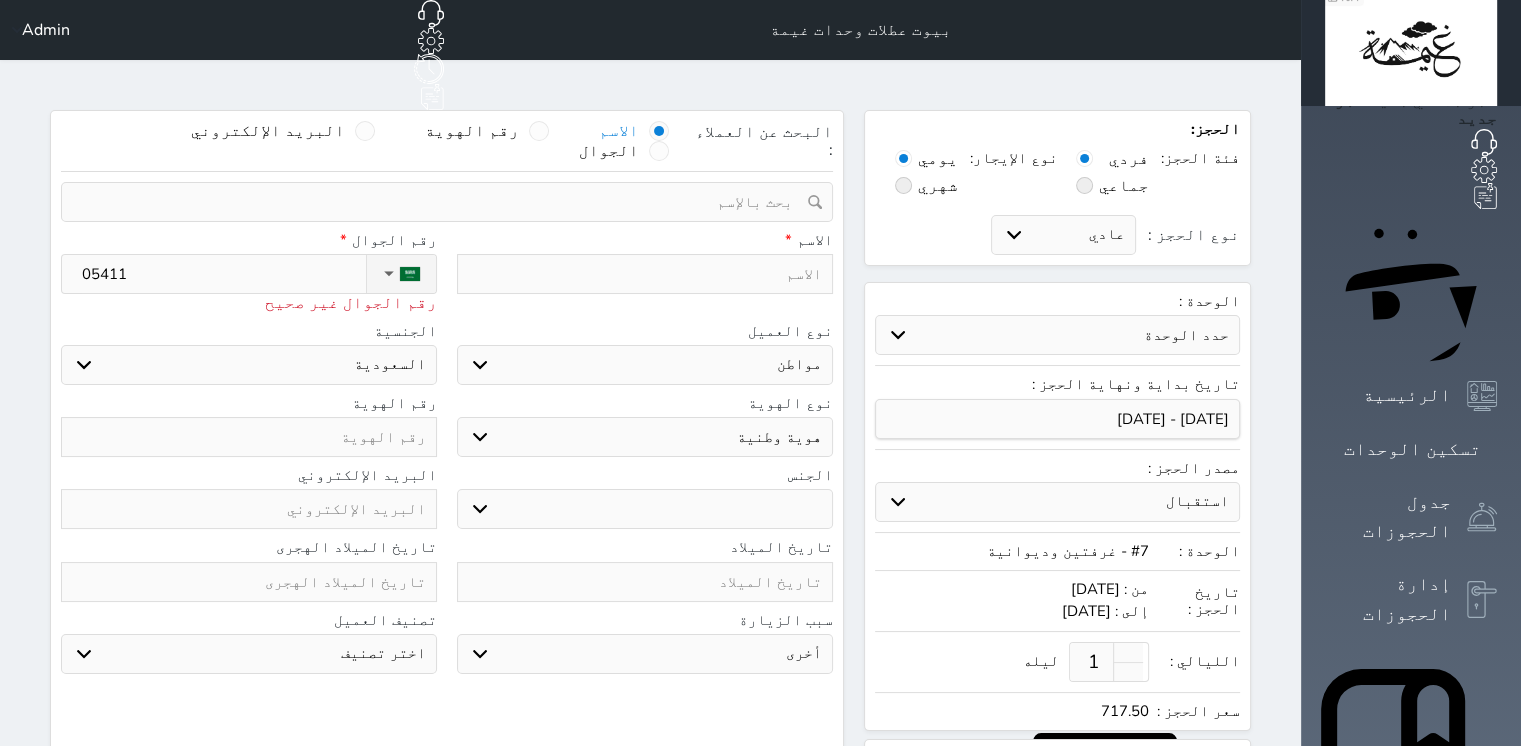 select 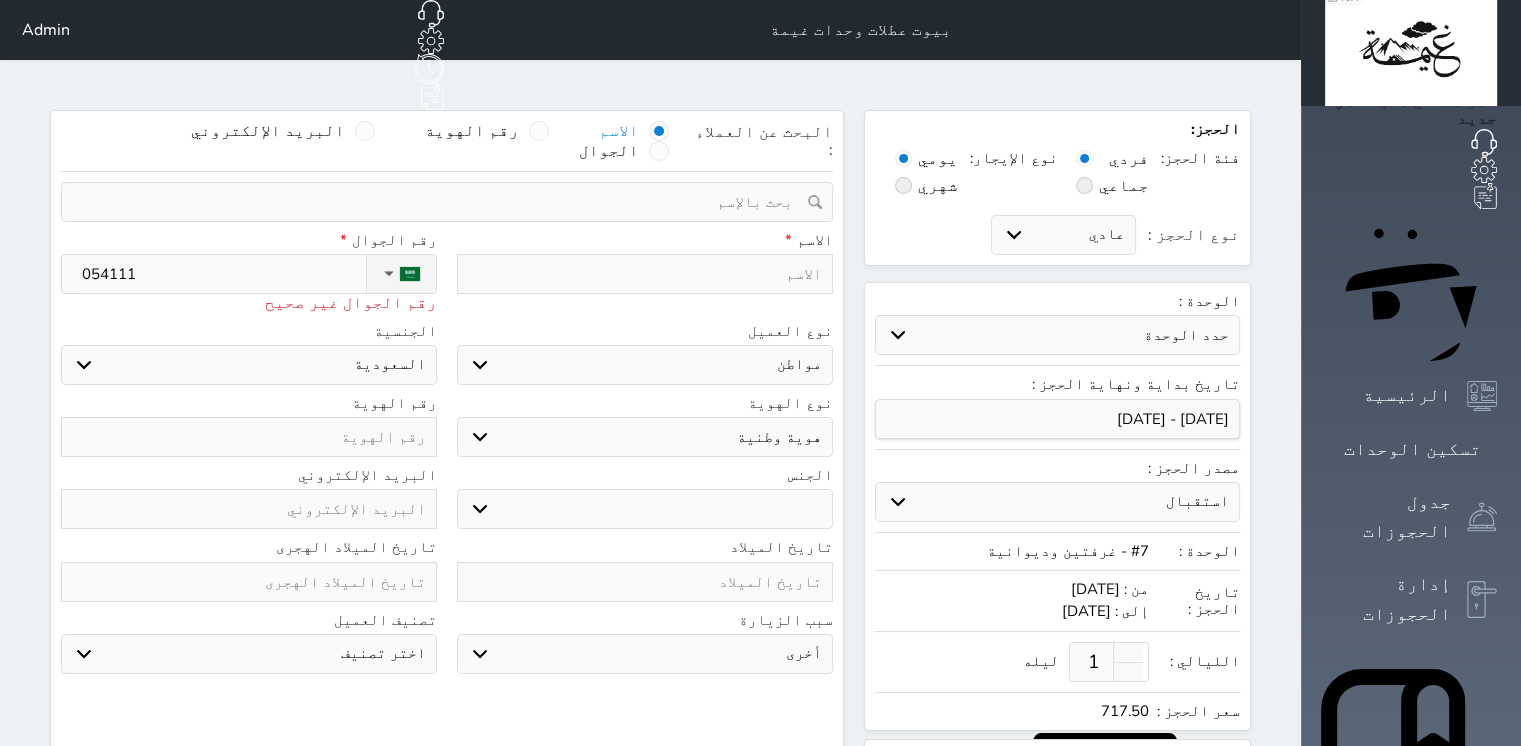 type on "0541114" 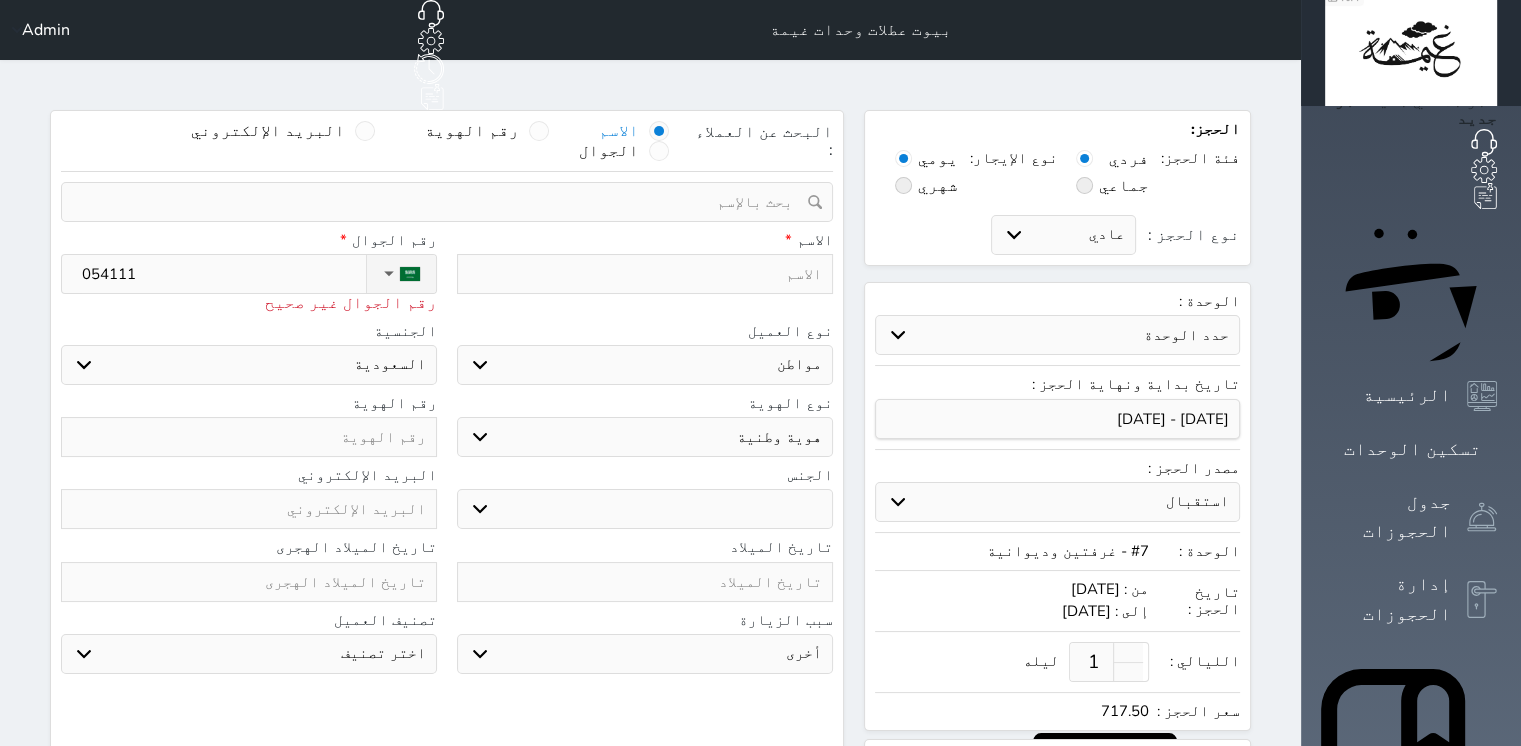 select 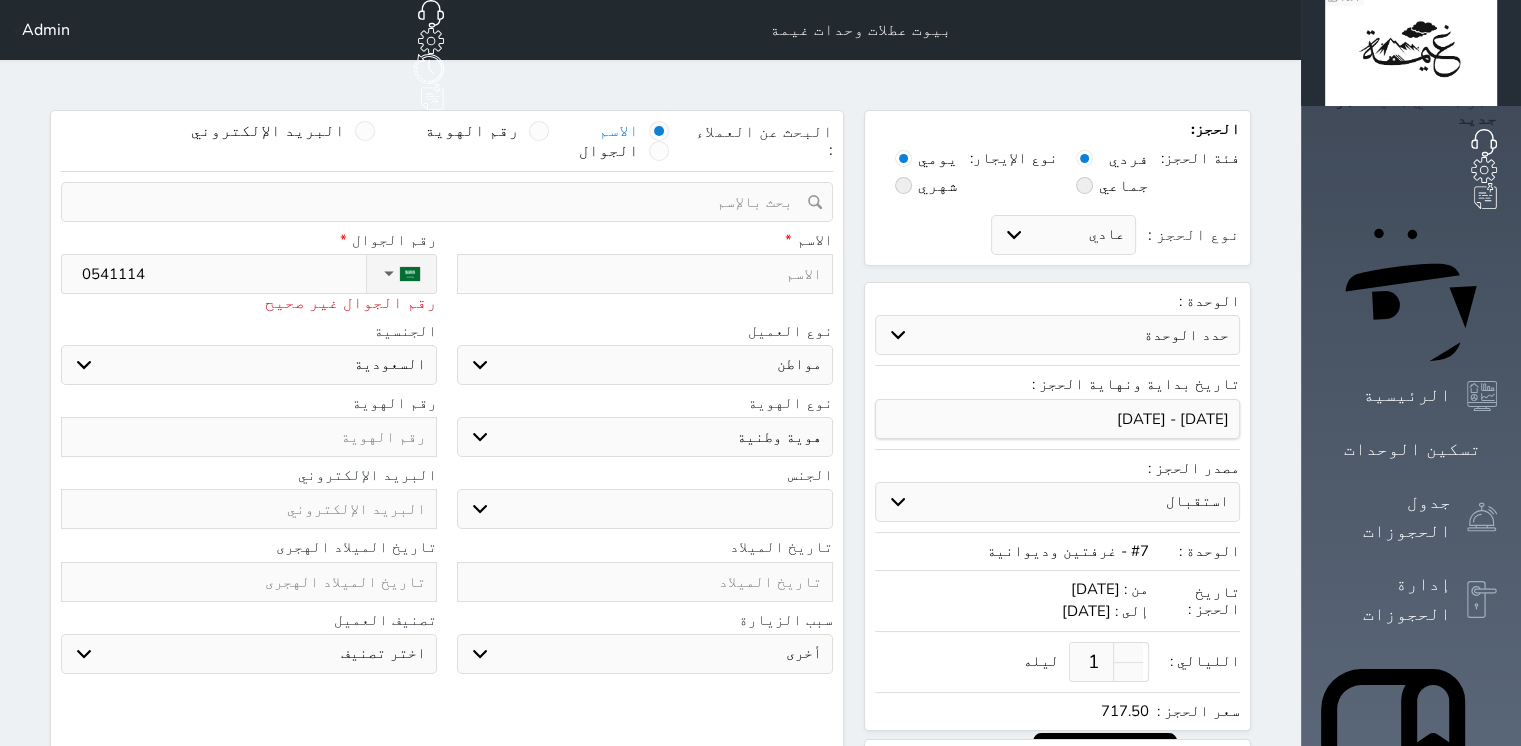 type on "05411145" 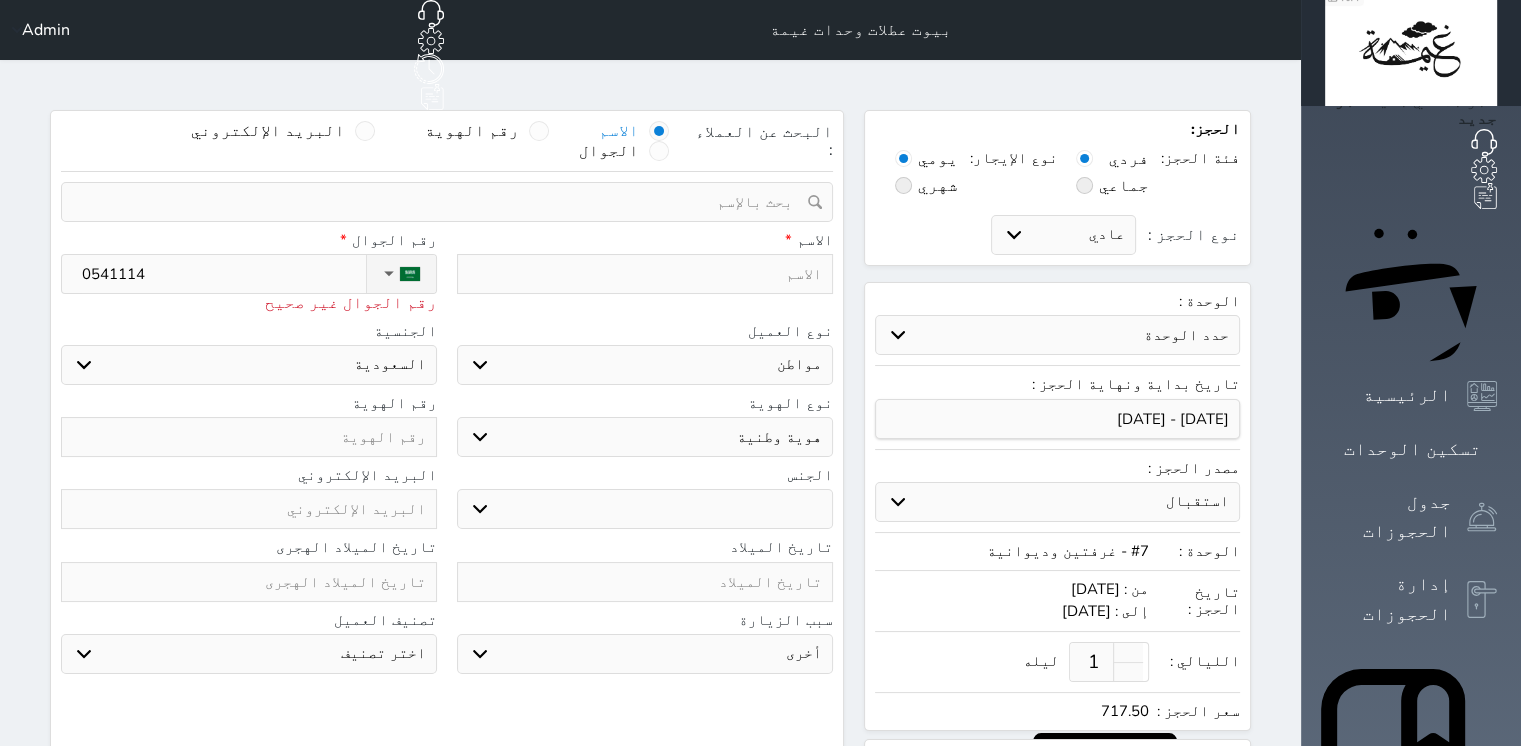 select 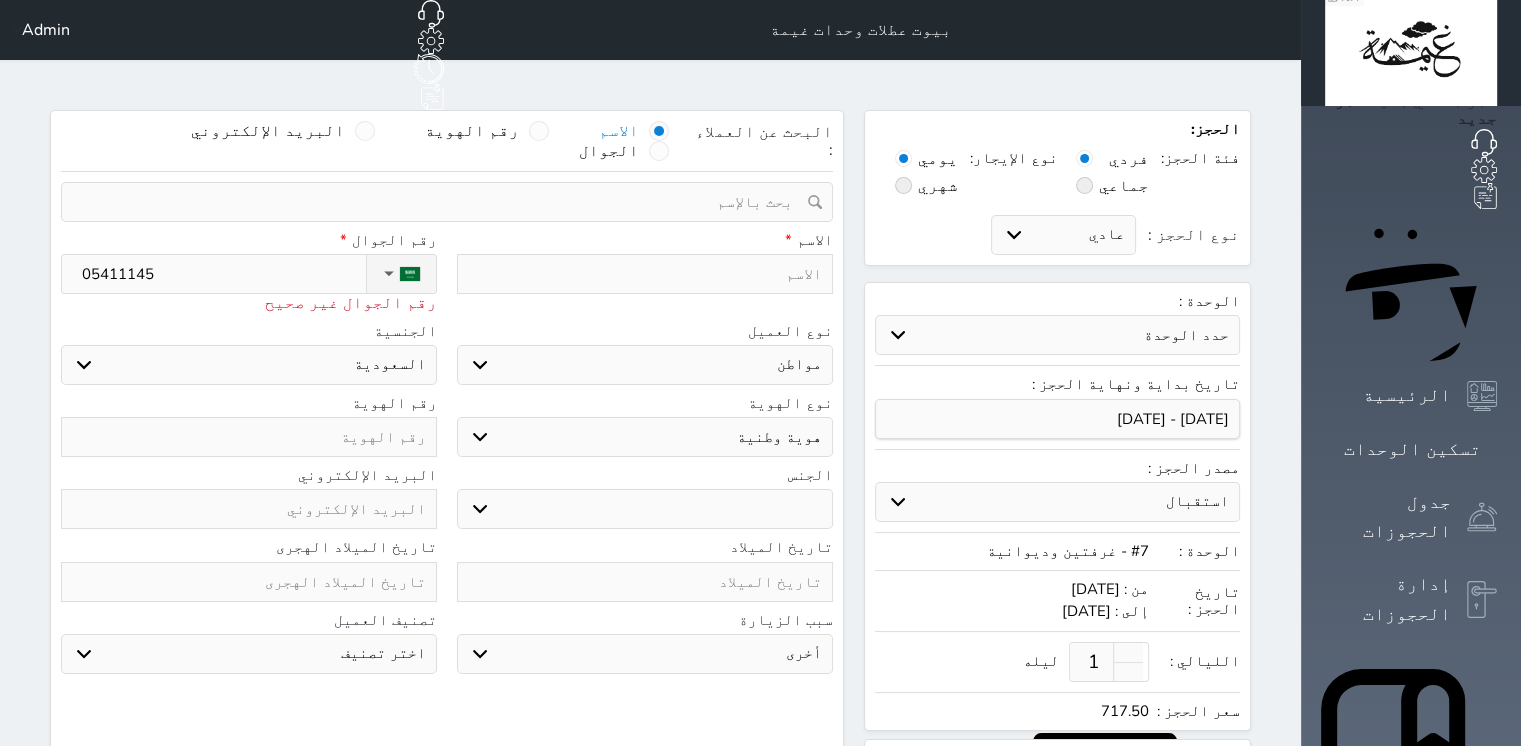 type on "0541114" 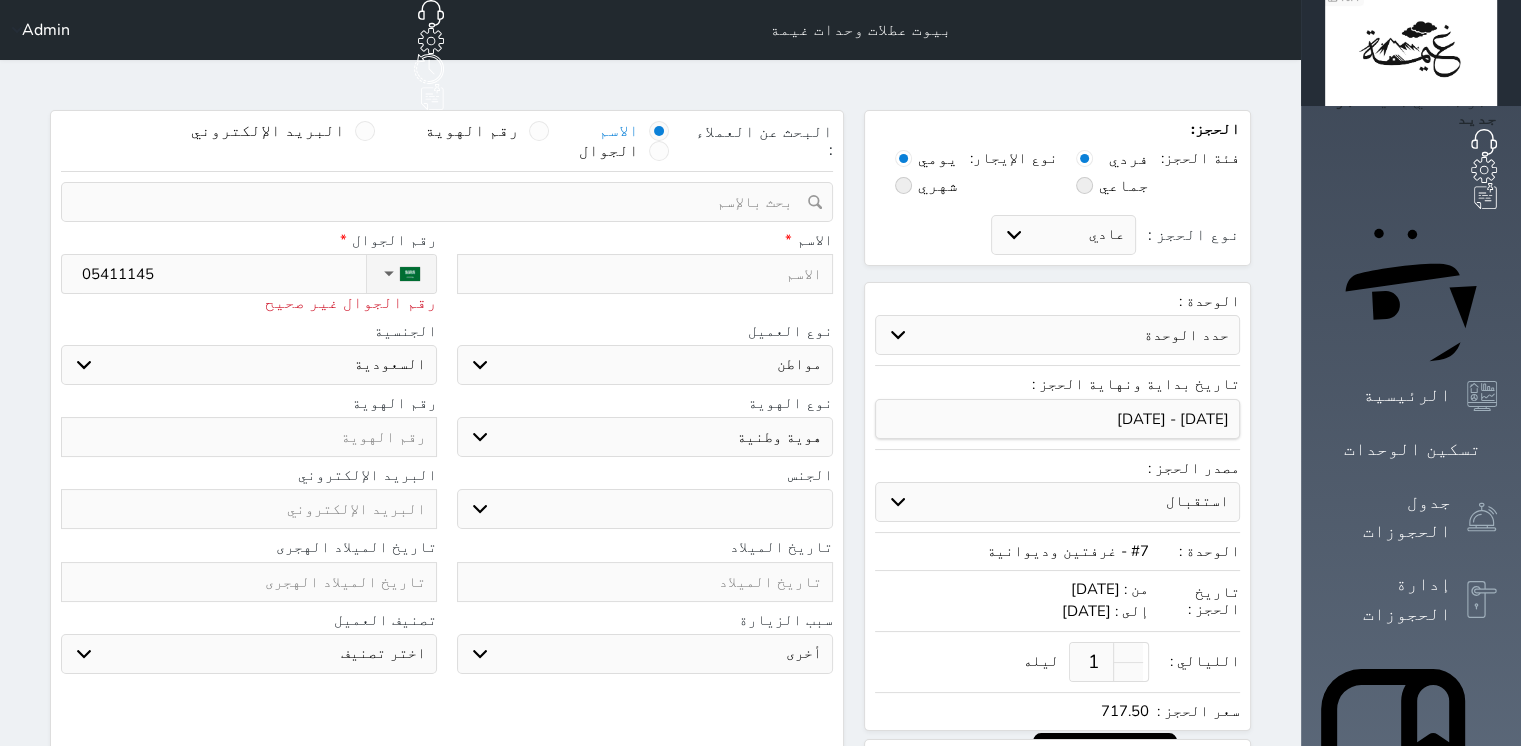 select 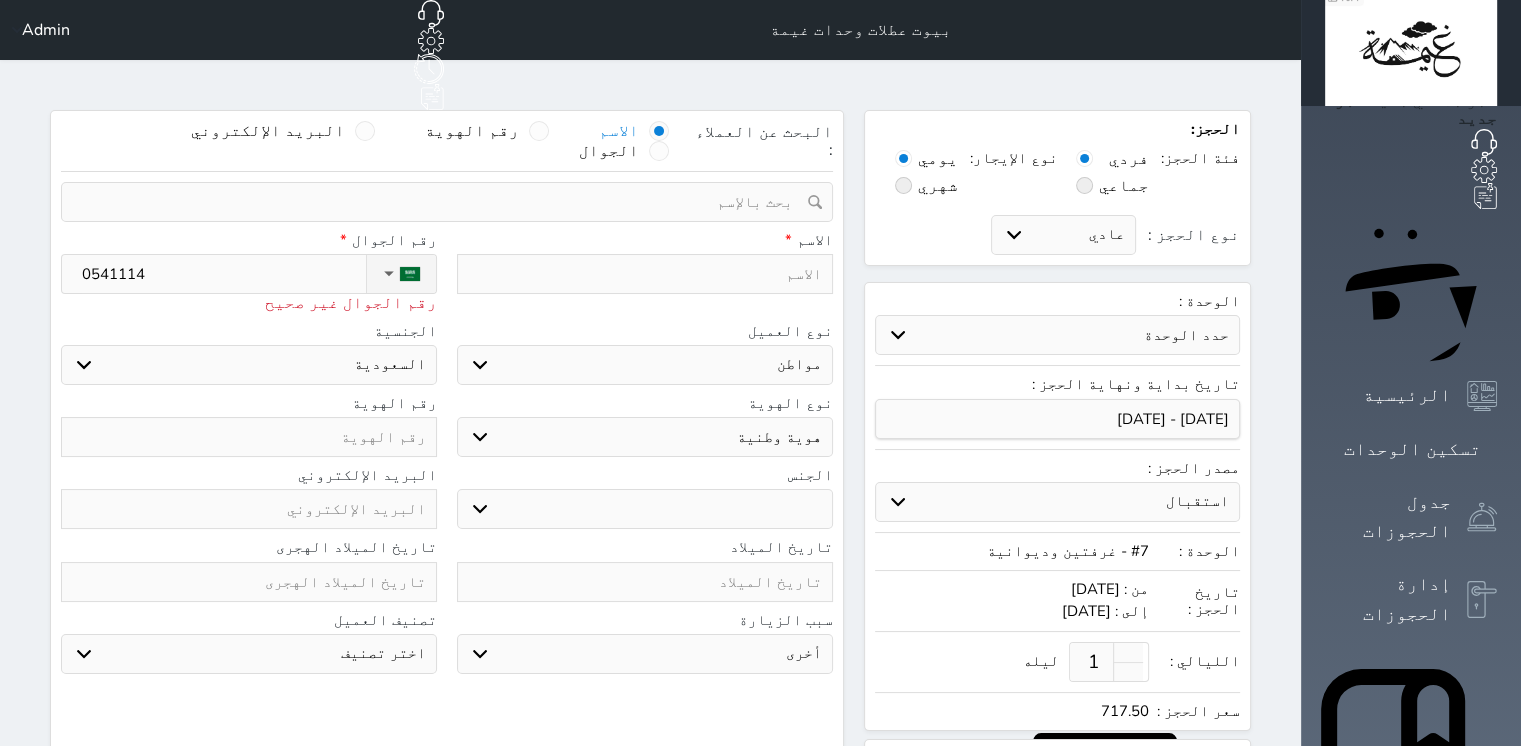 type on "05411143" 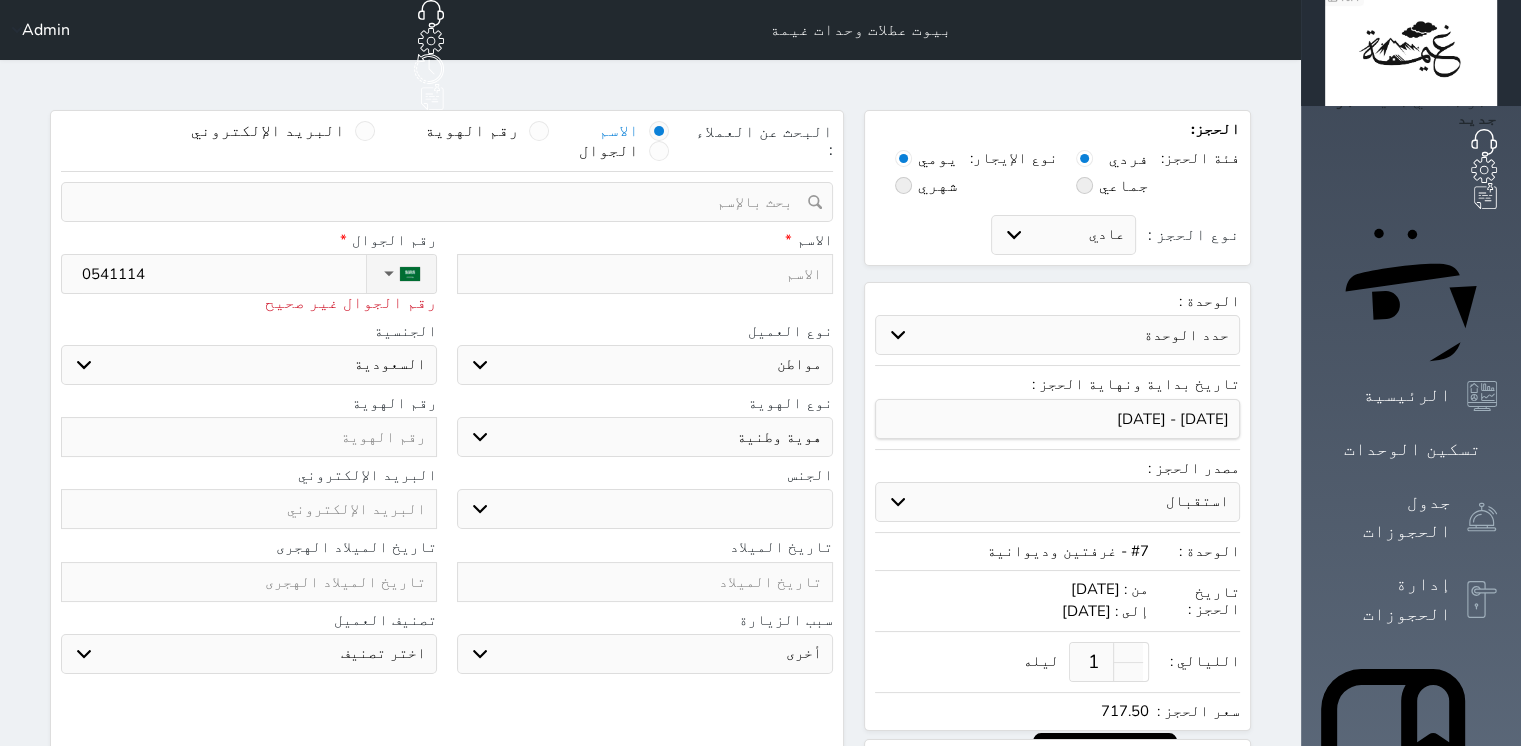 select 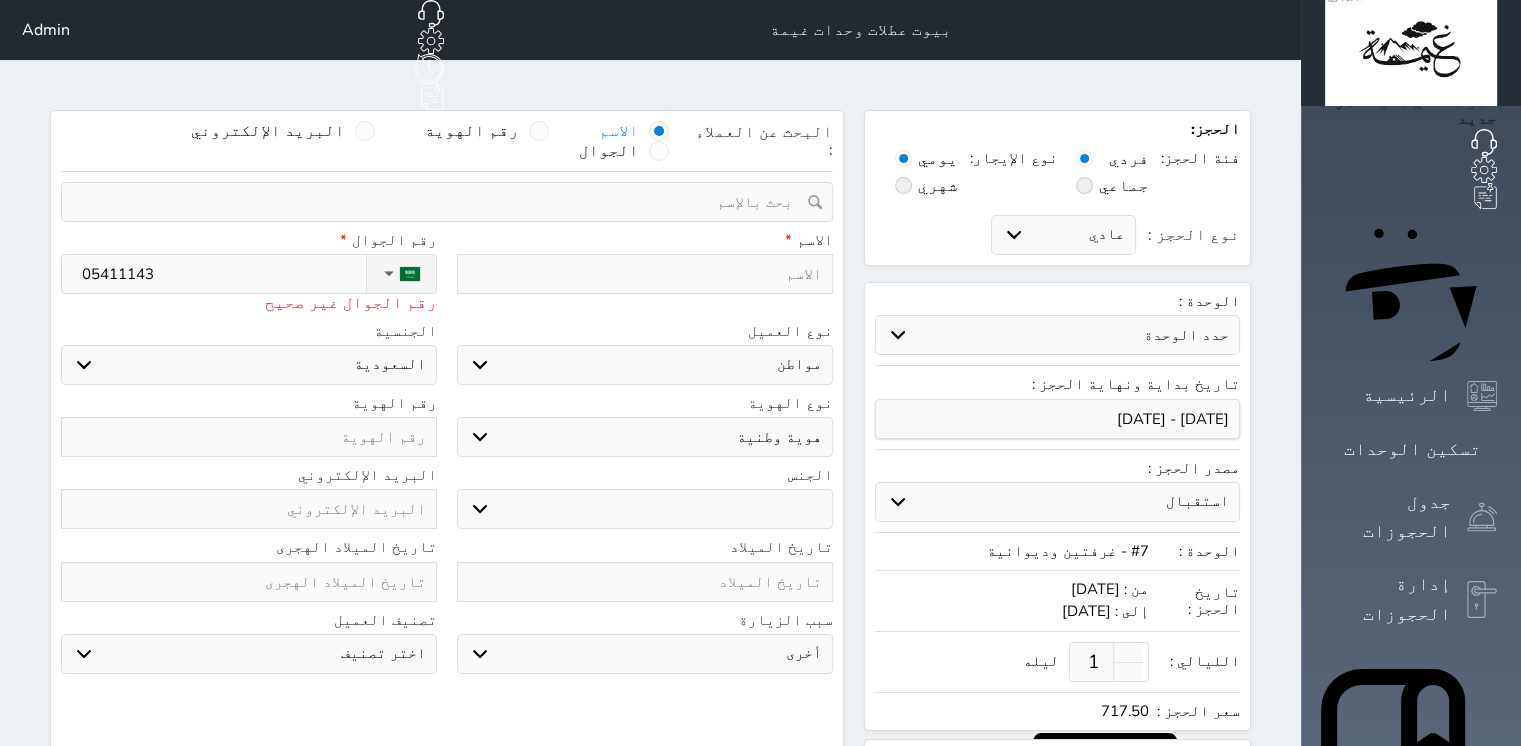 type on "054111431" 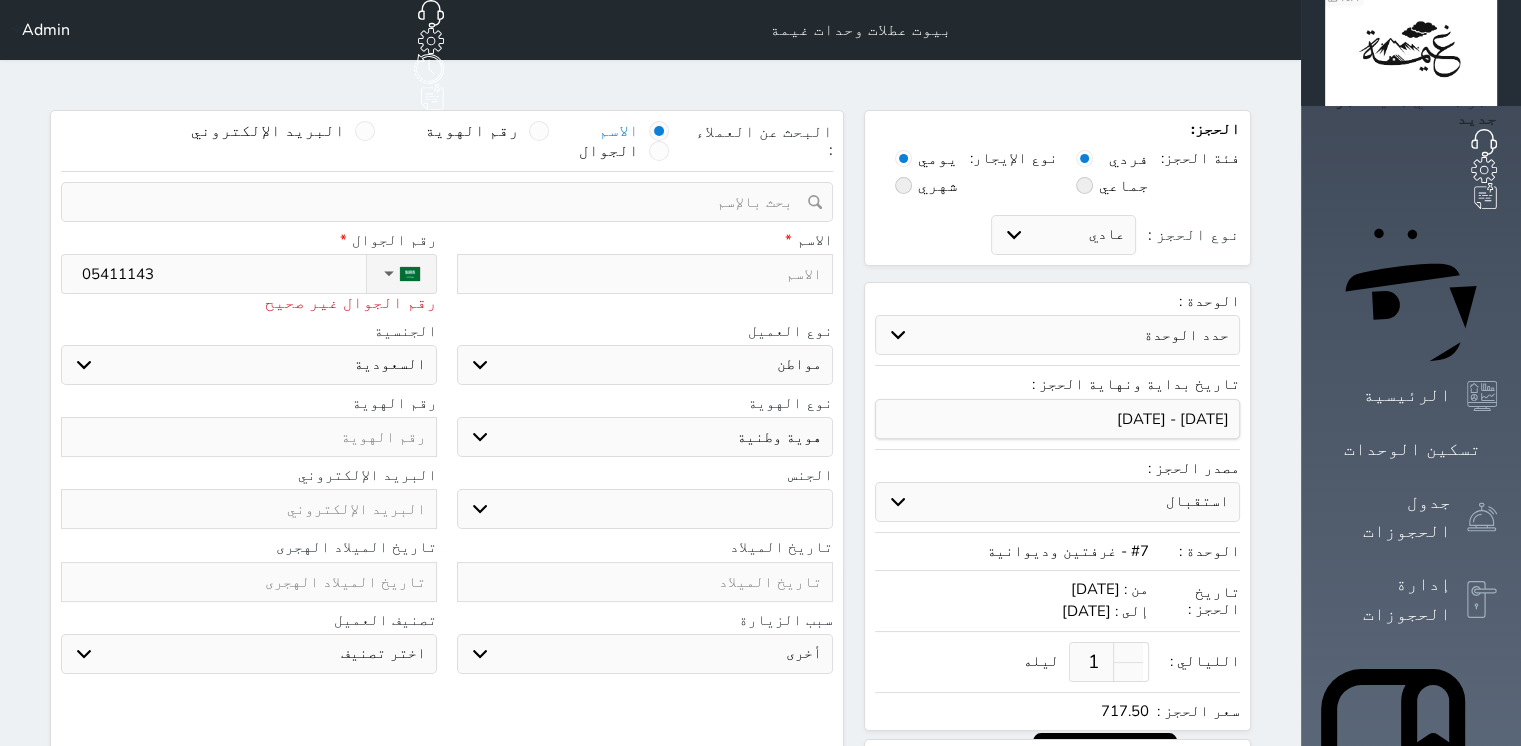 select 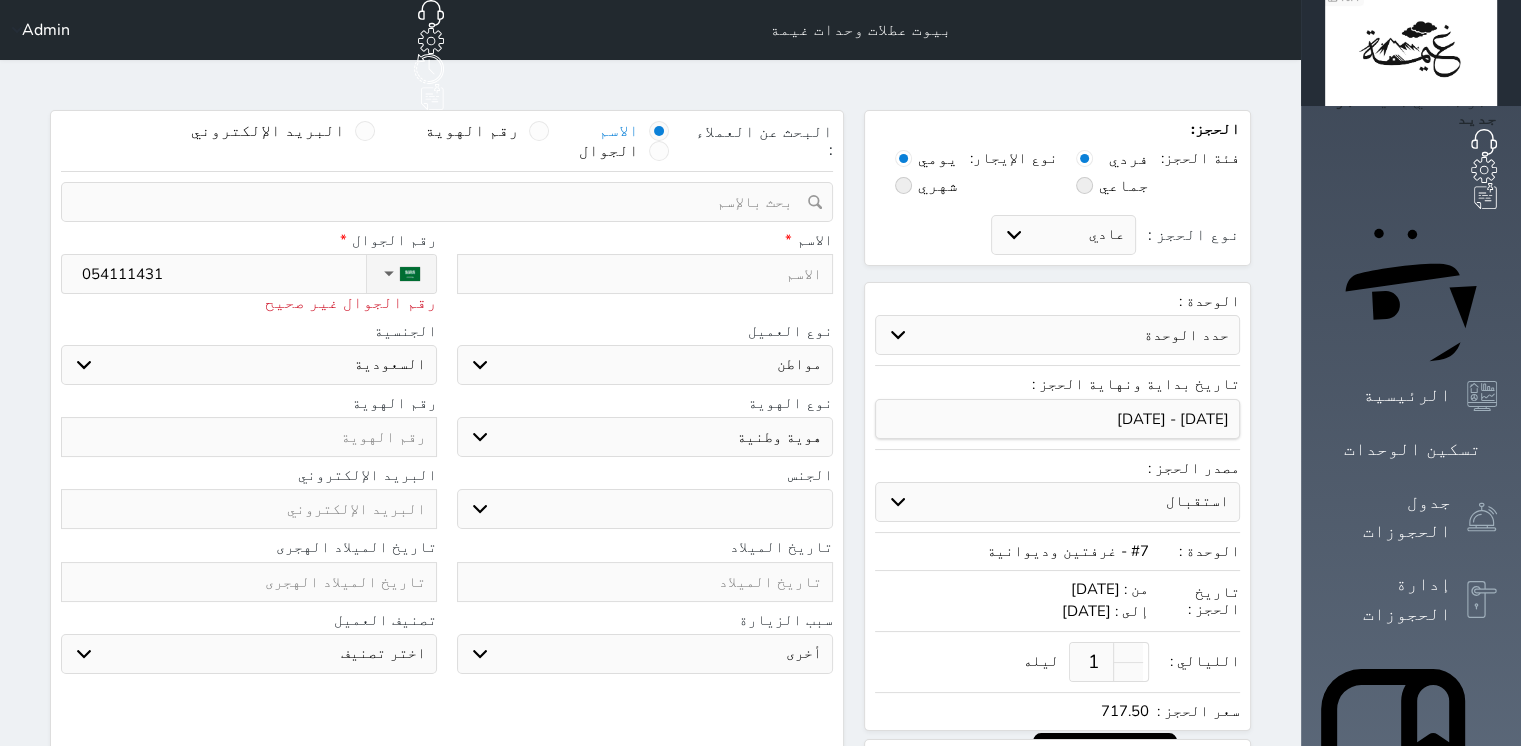 type on "[PHONE_NUMBER]" 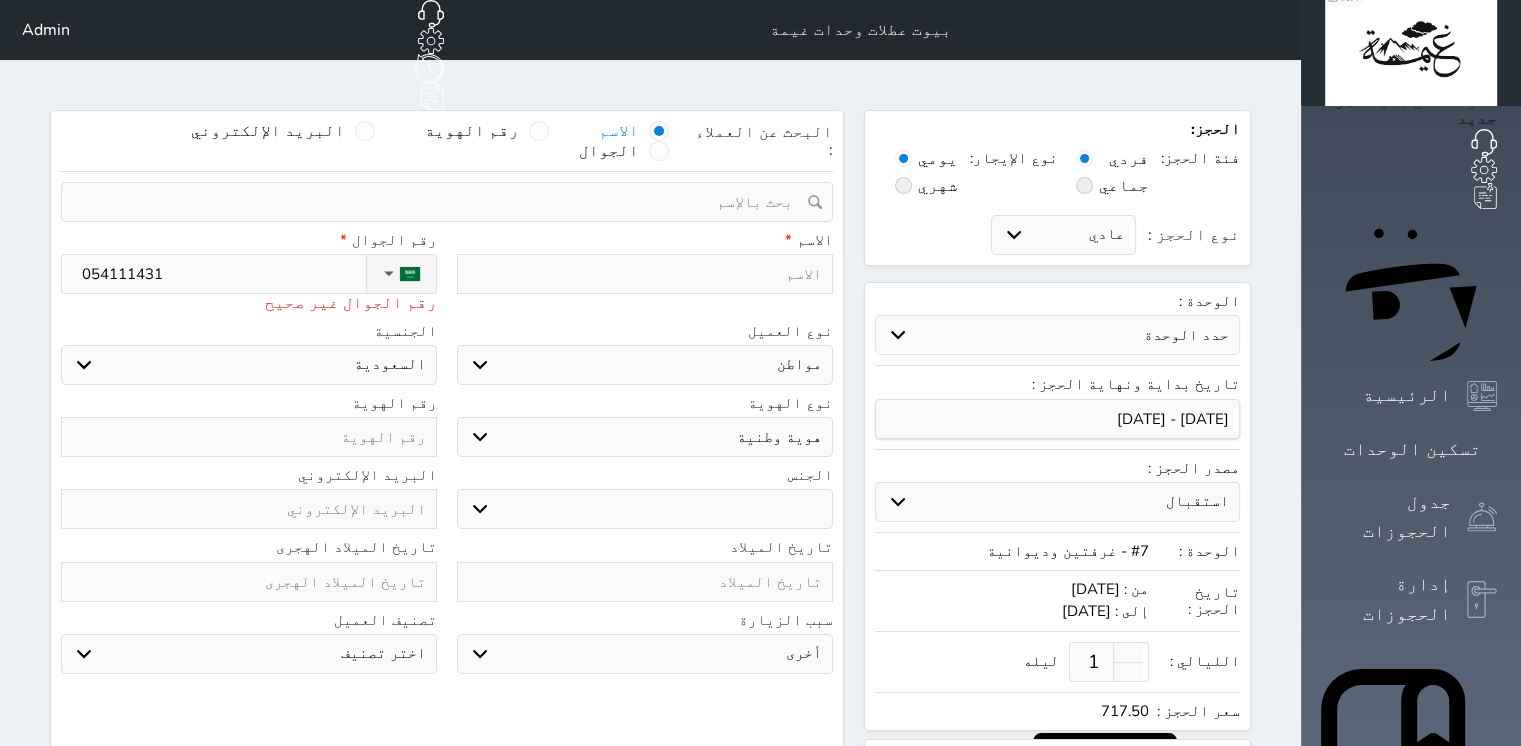 select 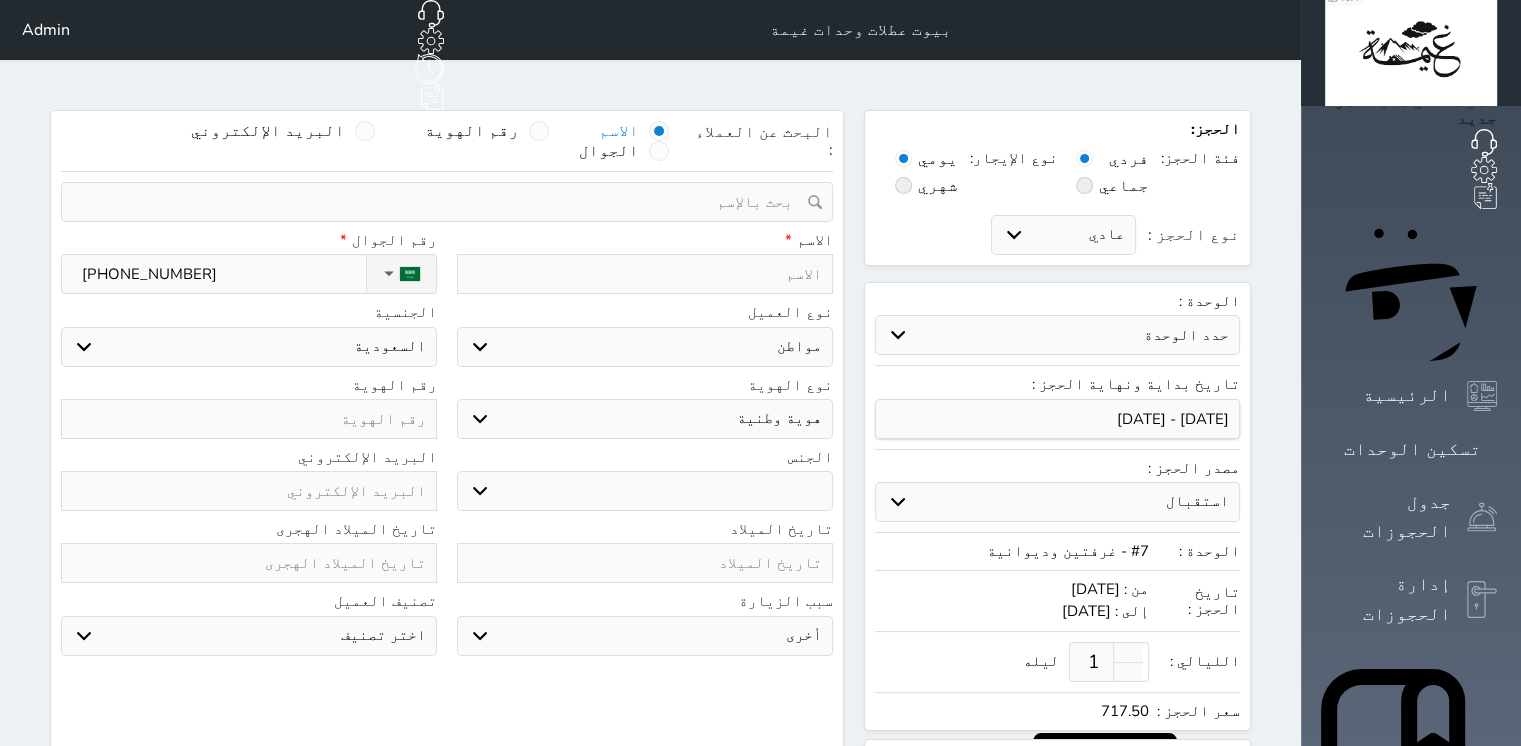 type on "[PHONE_NUMBER]" 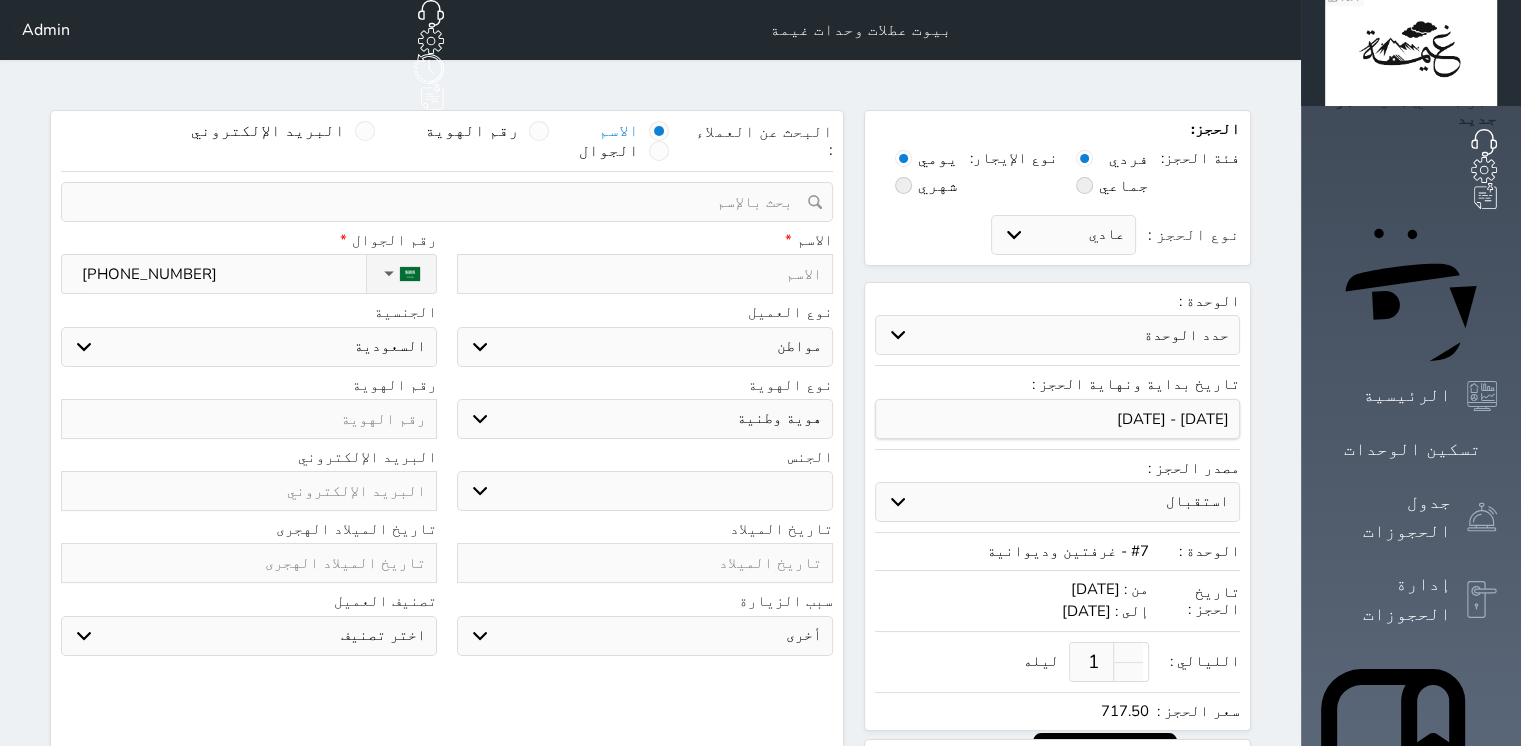 type on "1" 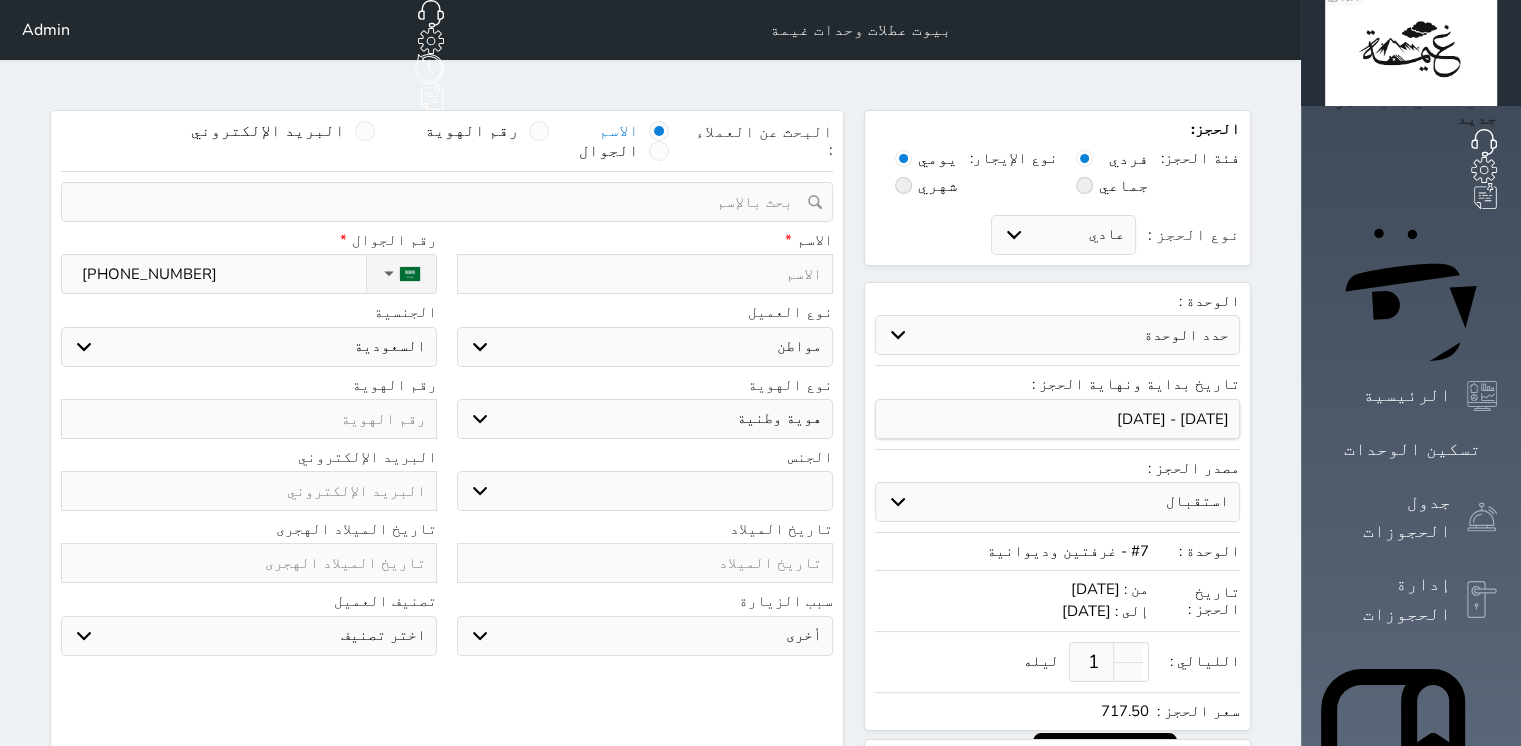 select 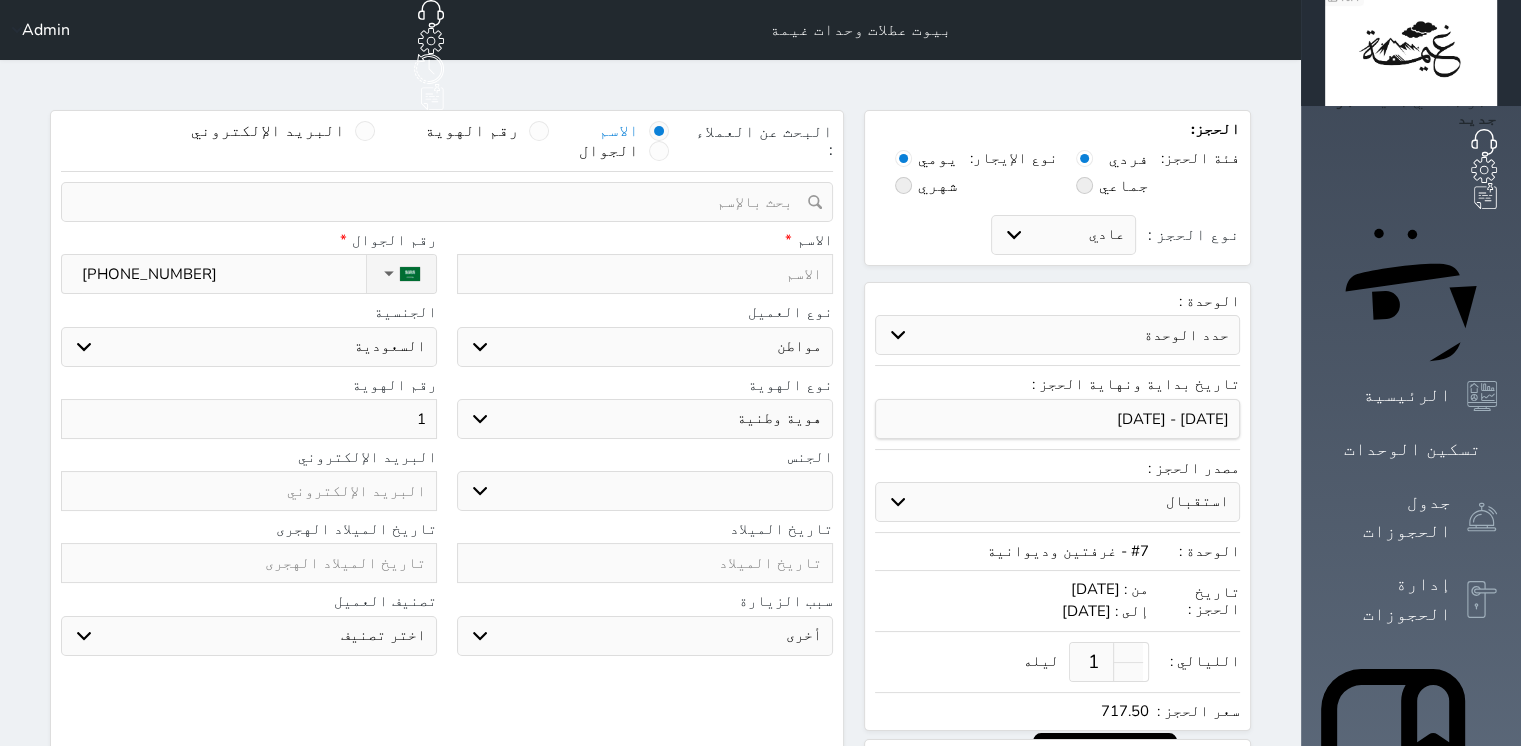 type on "10" 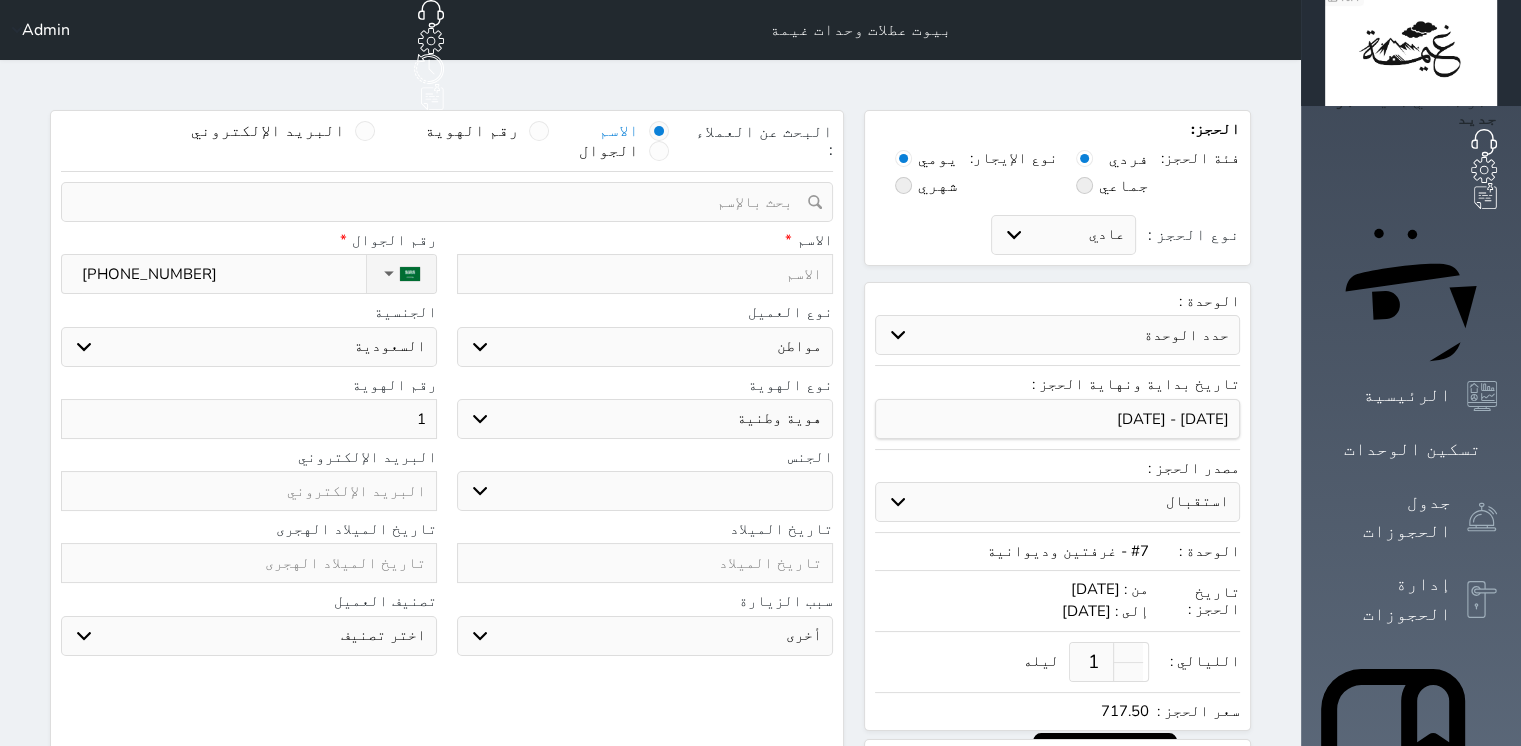 select 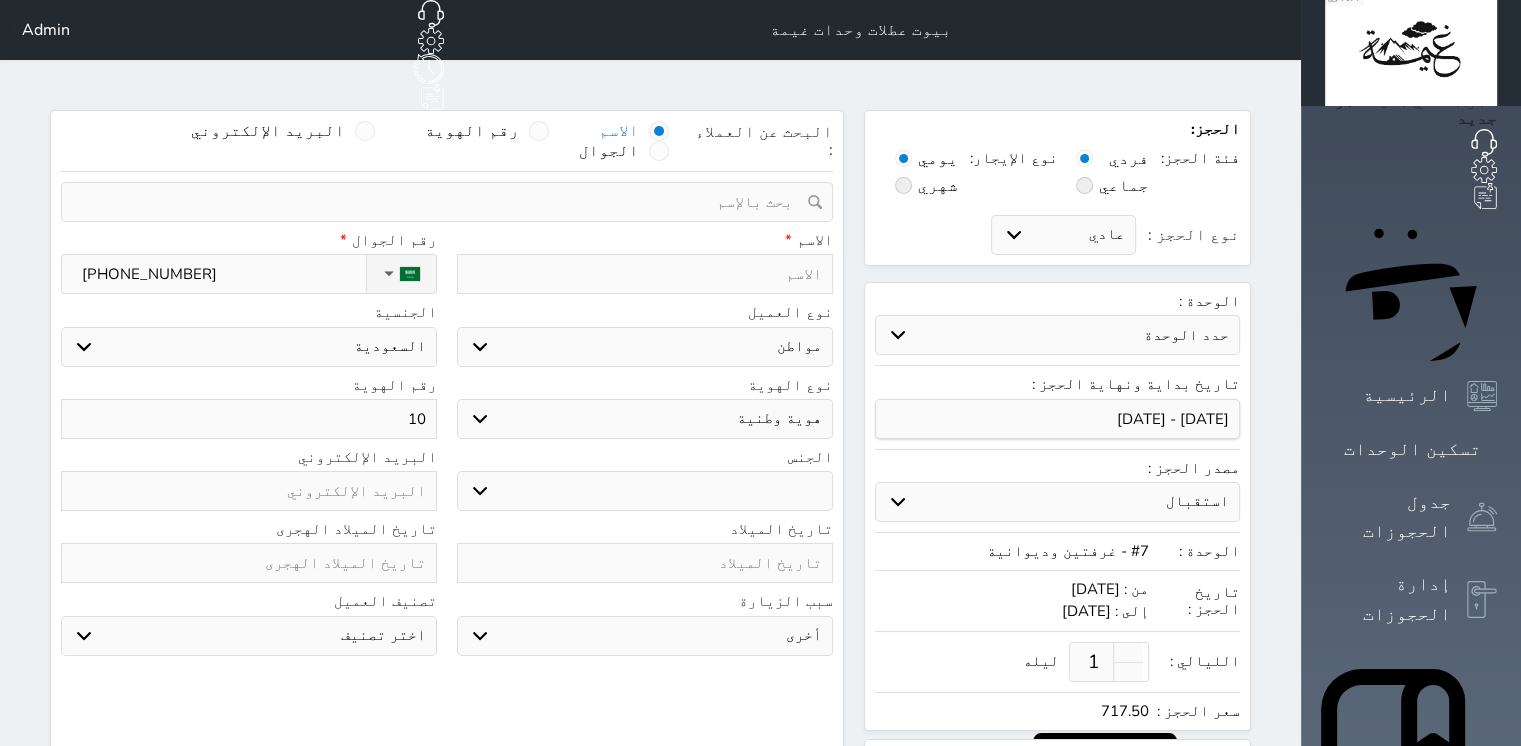 type on "109" 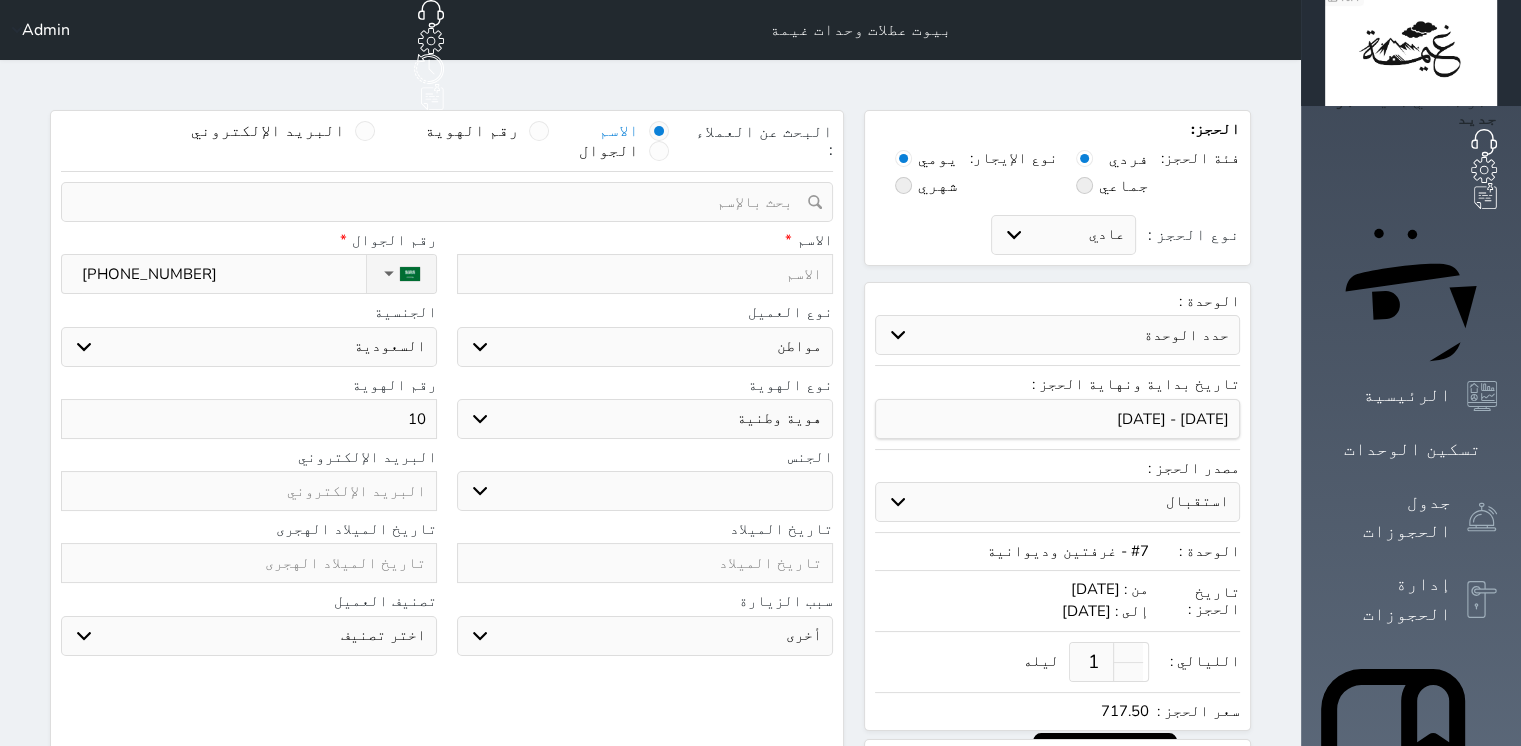select 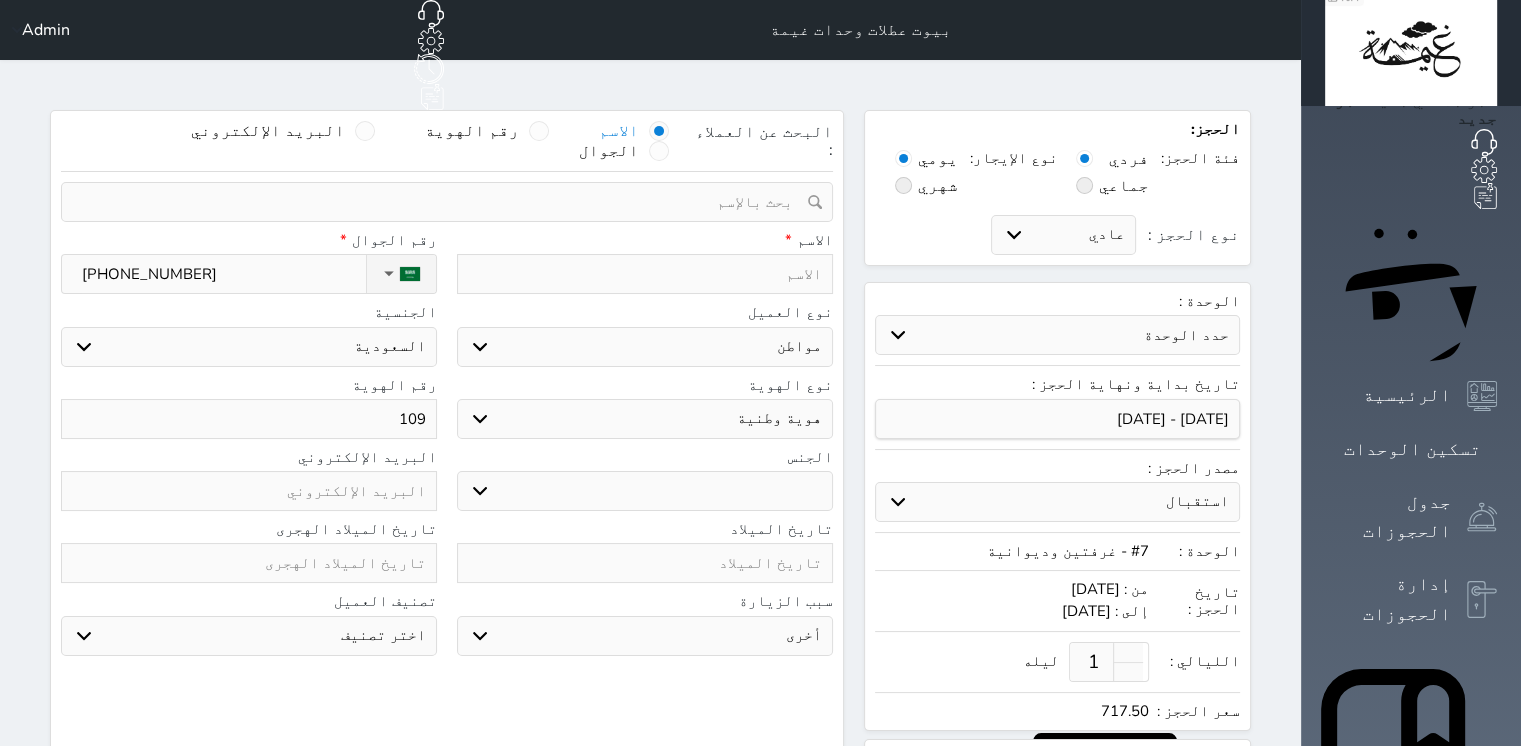 type on "1097" 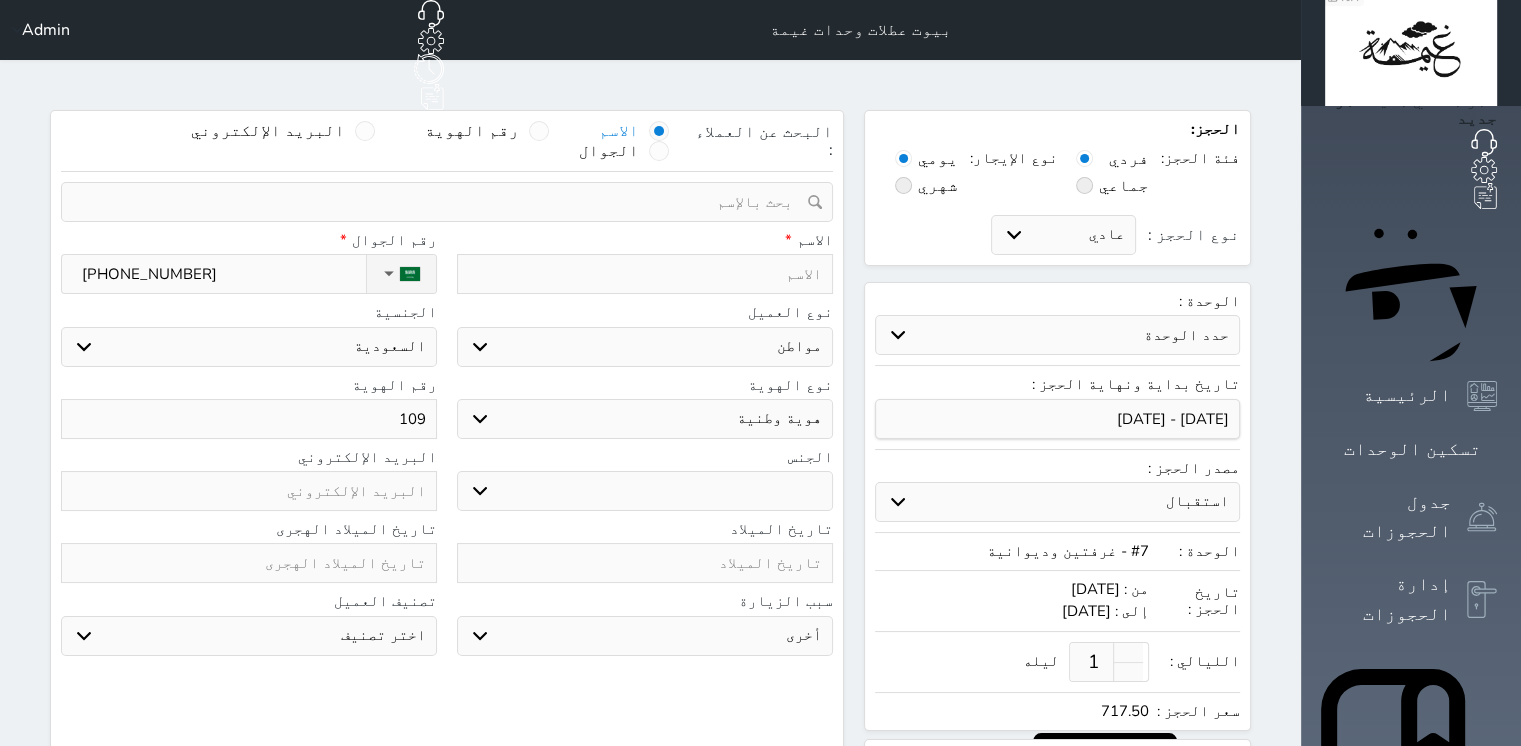 select 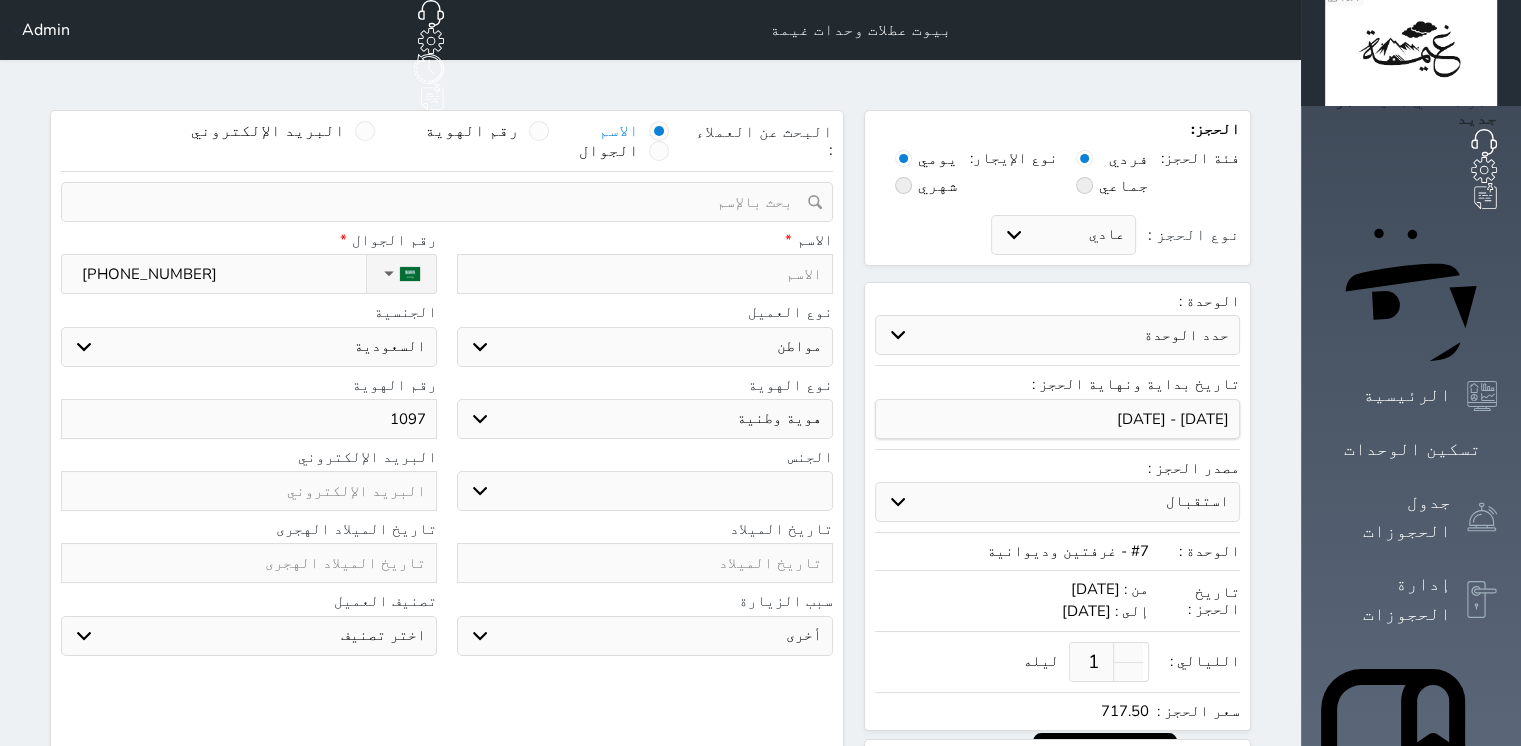type on "10973" 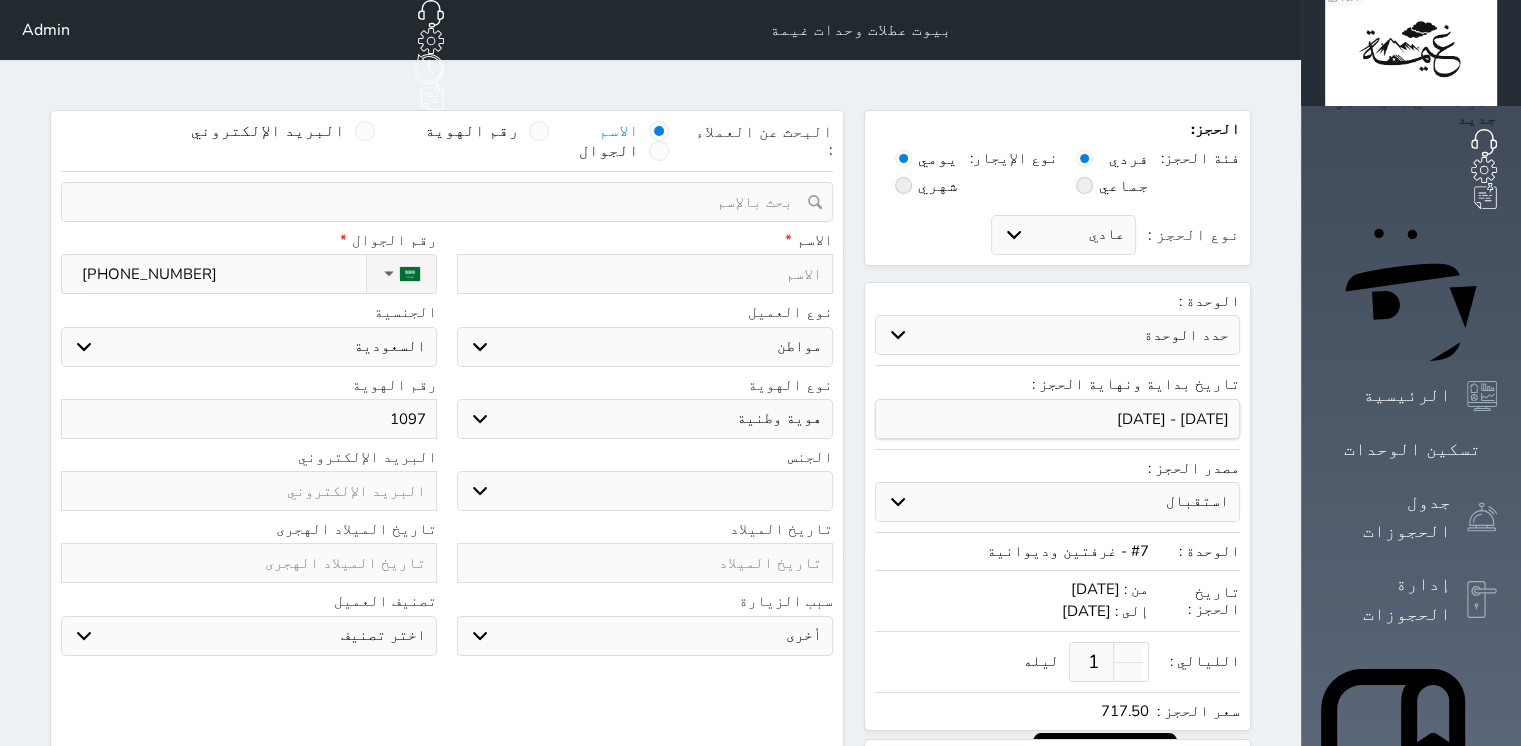 select 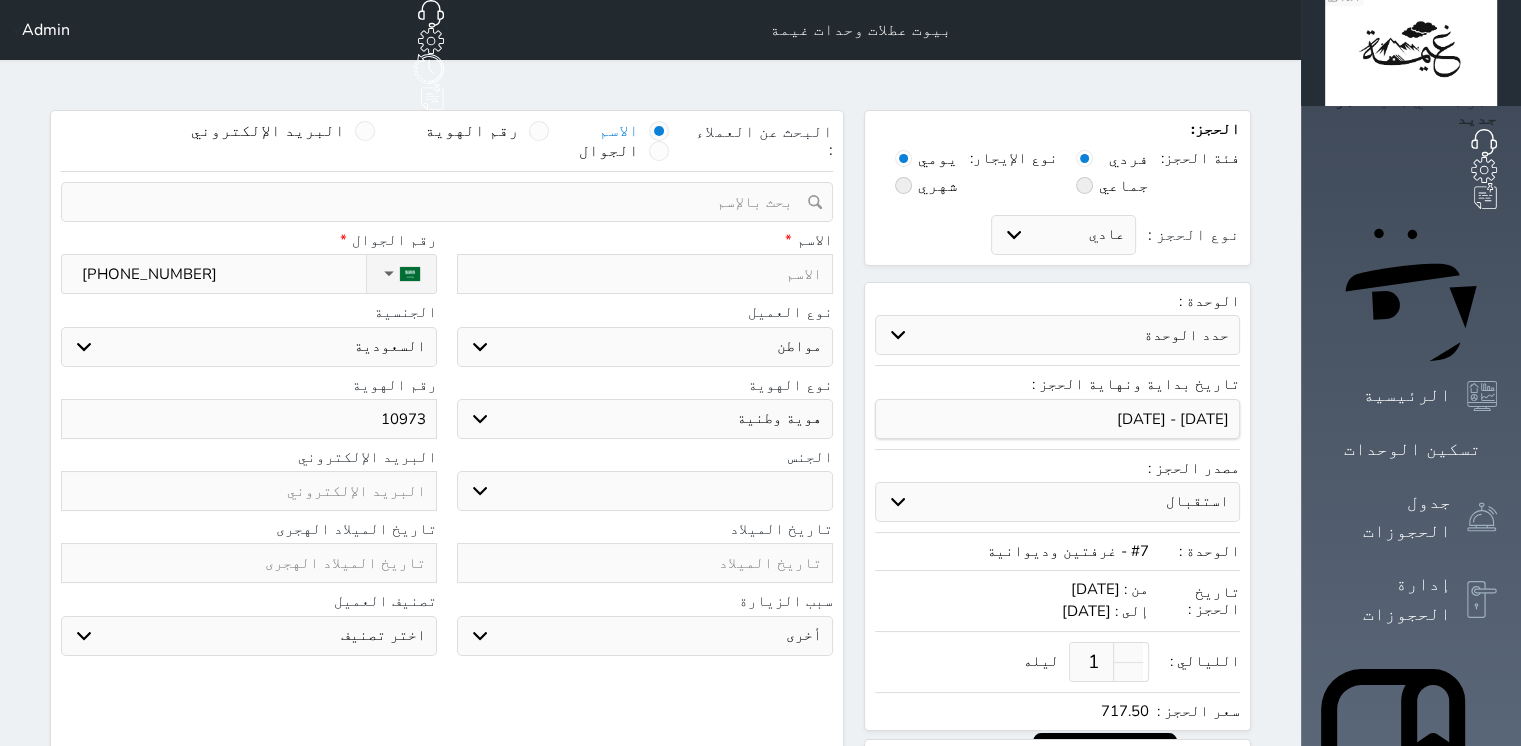 type on "109731" 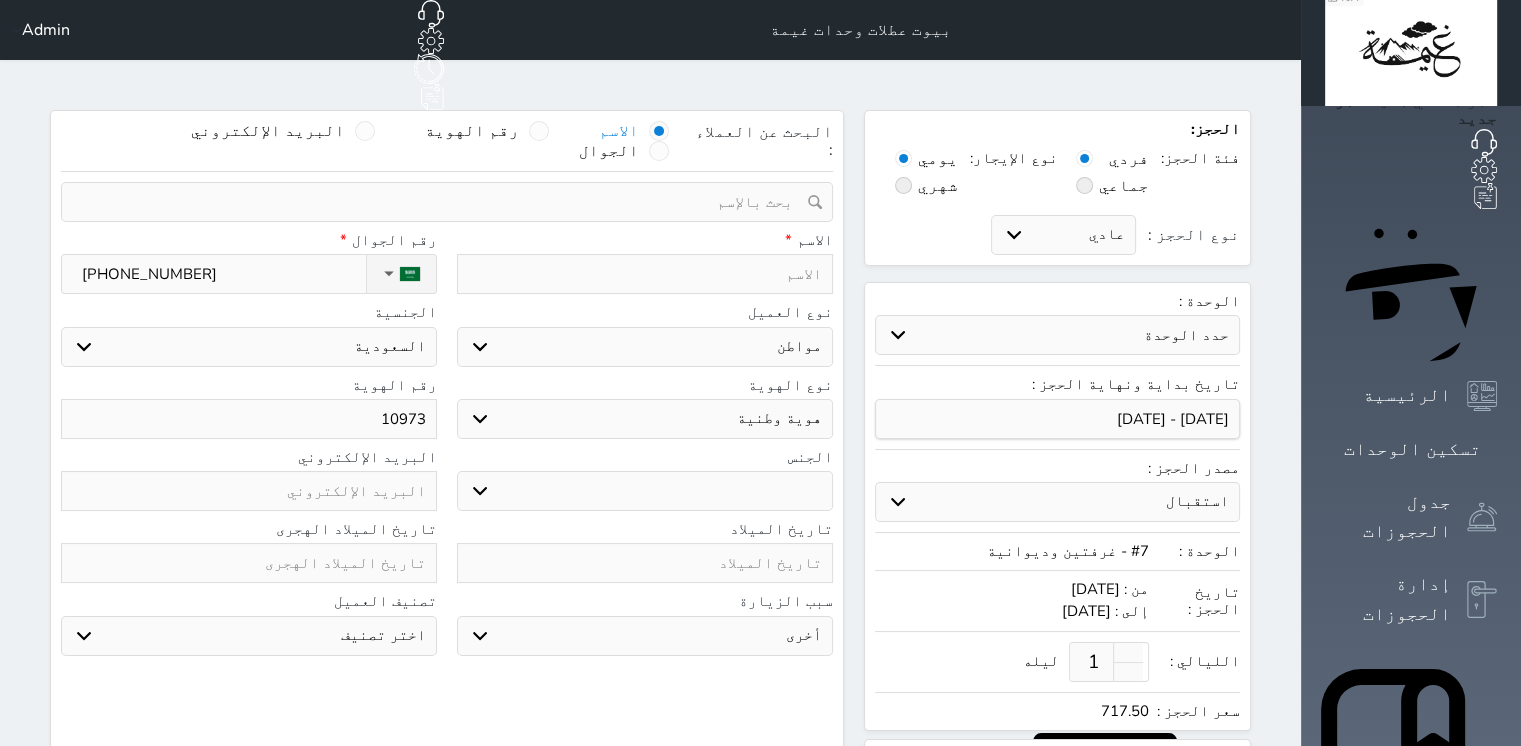 select 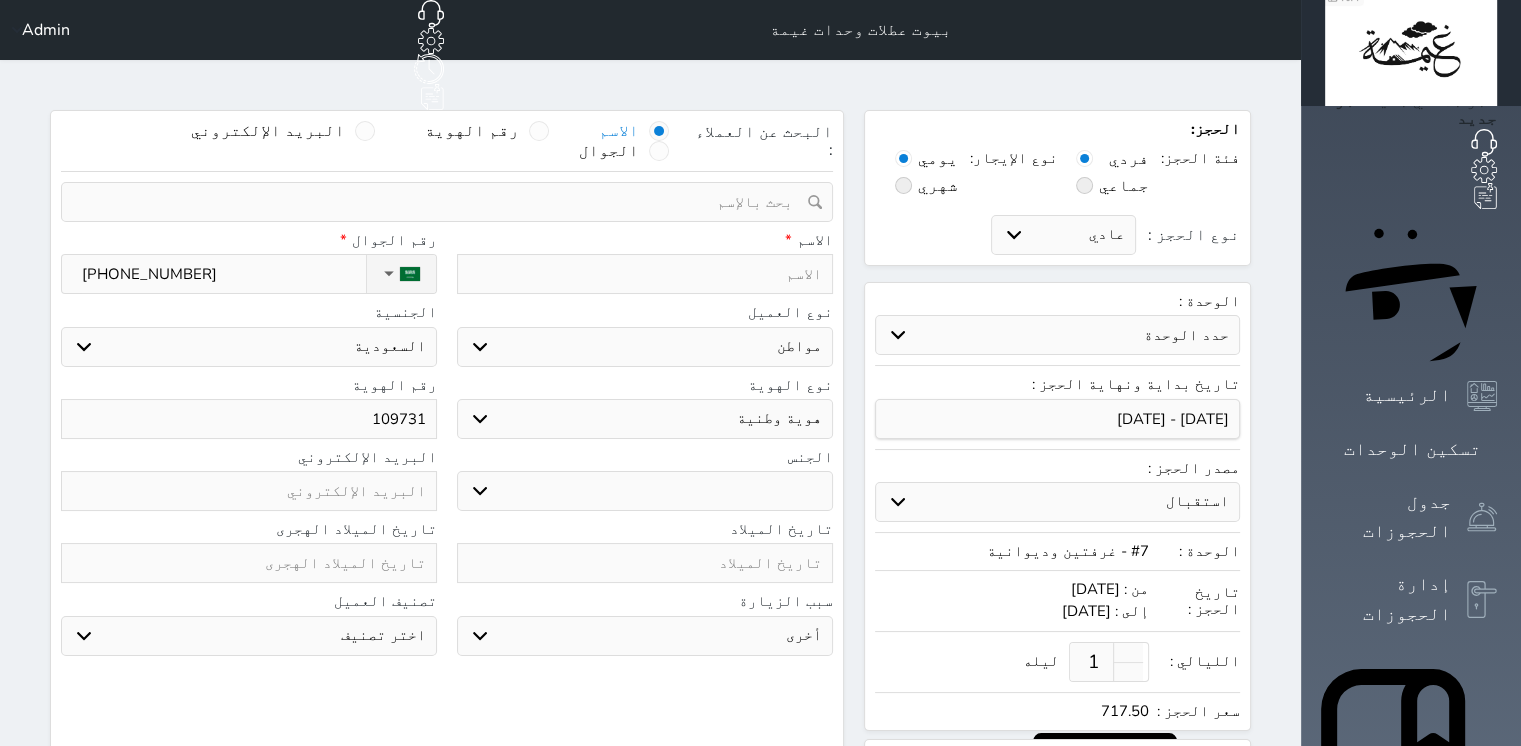 type on "1097314" 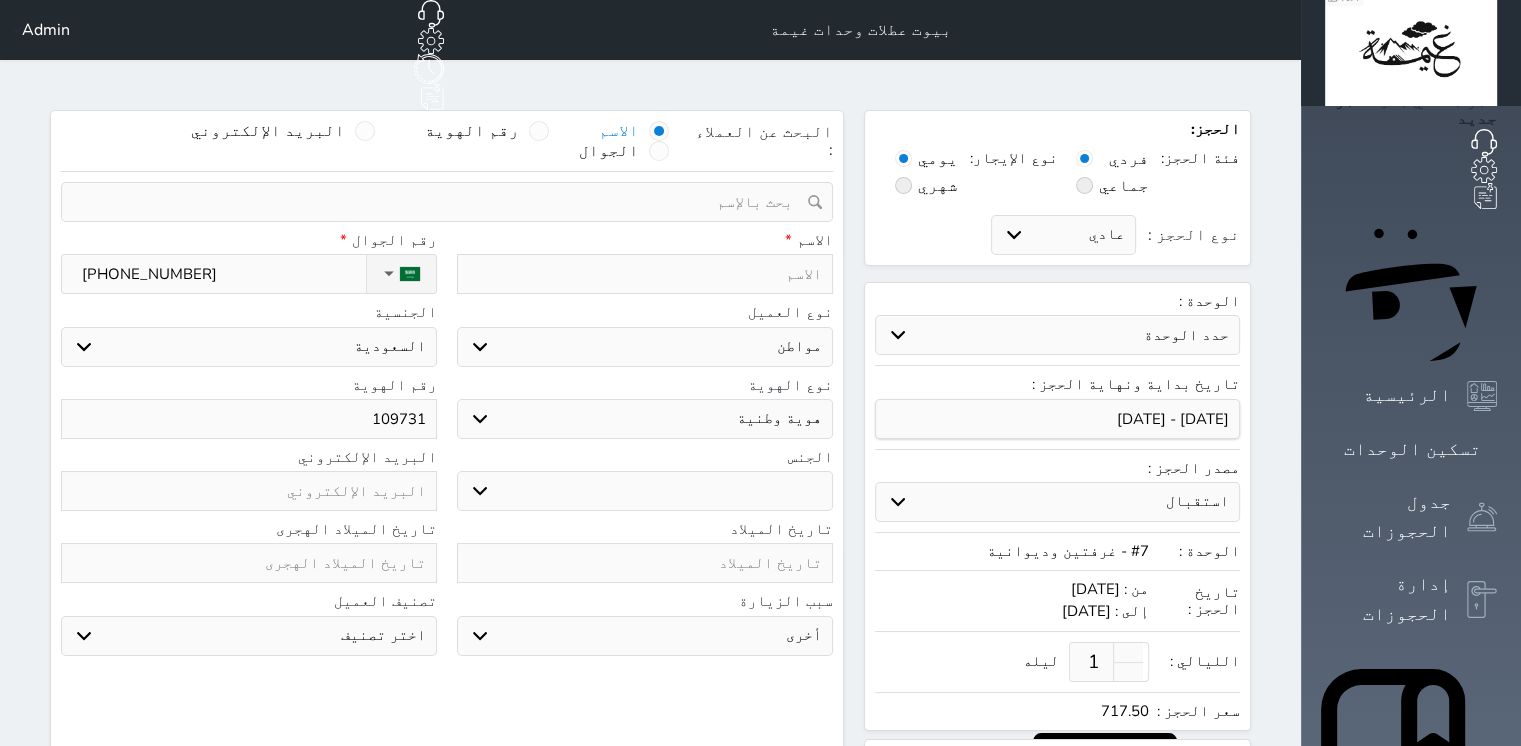 select 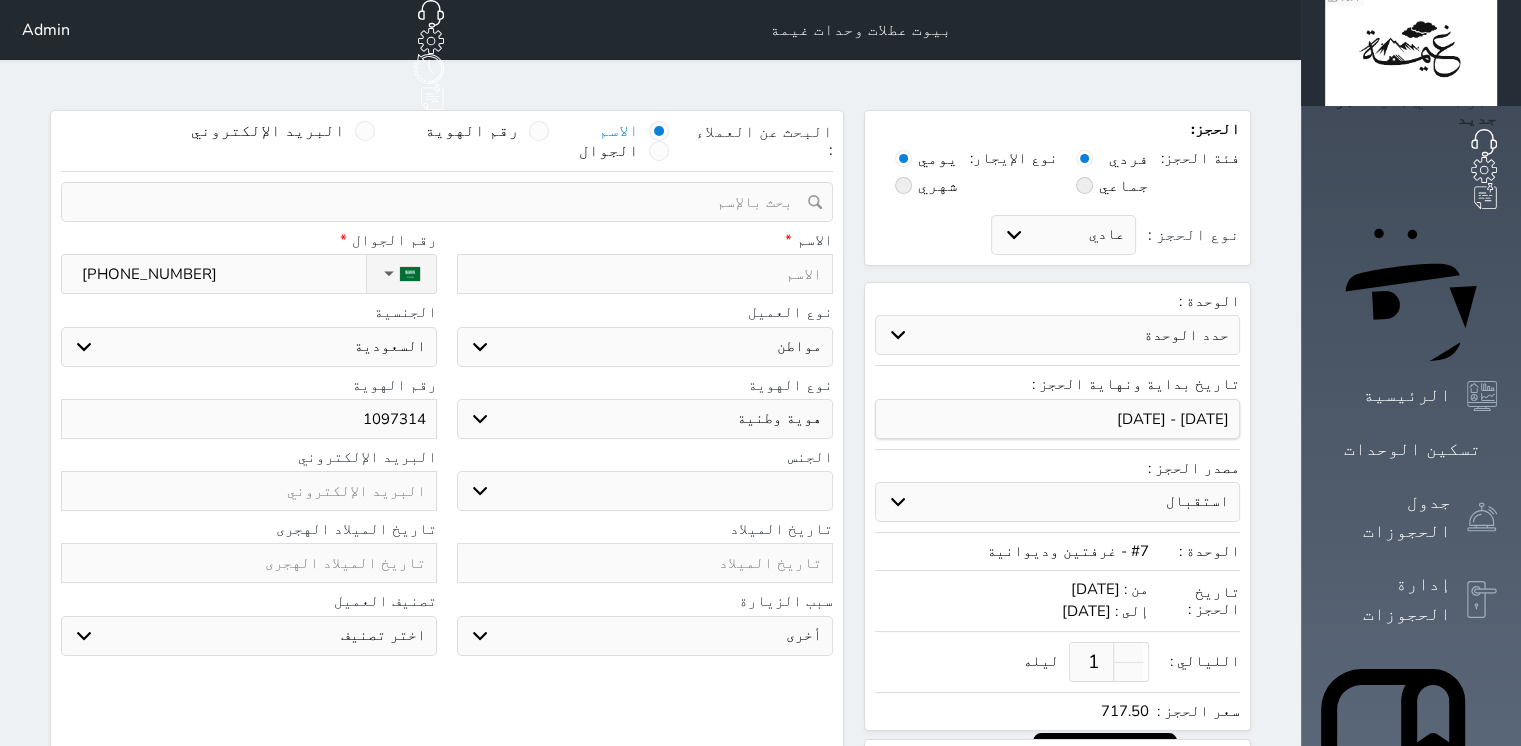 type on "10973145" 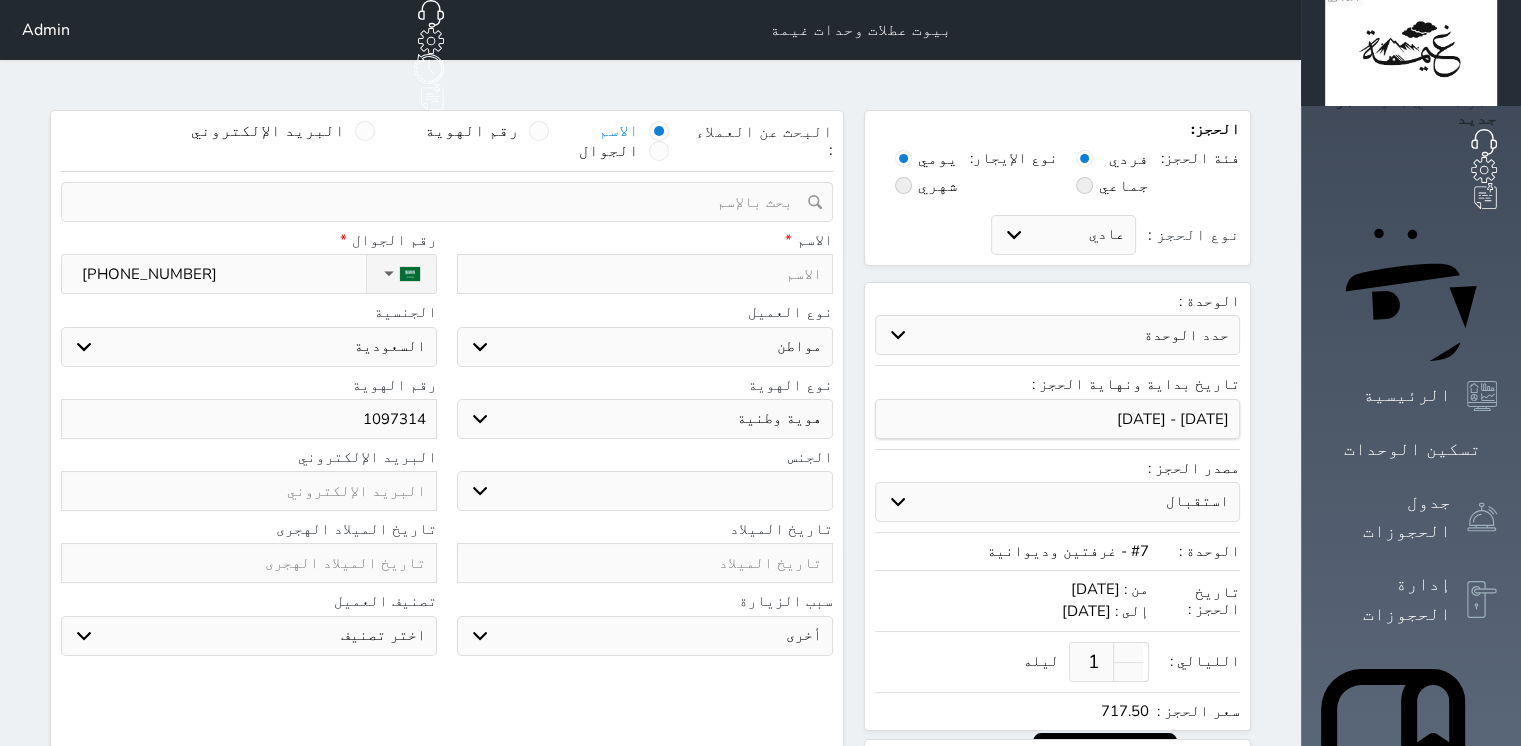 select 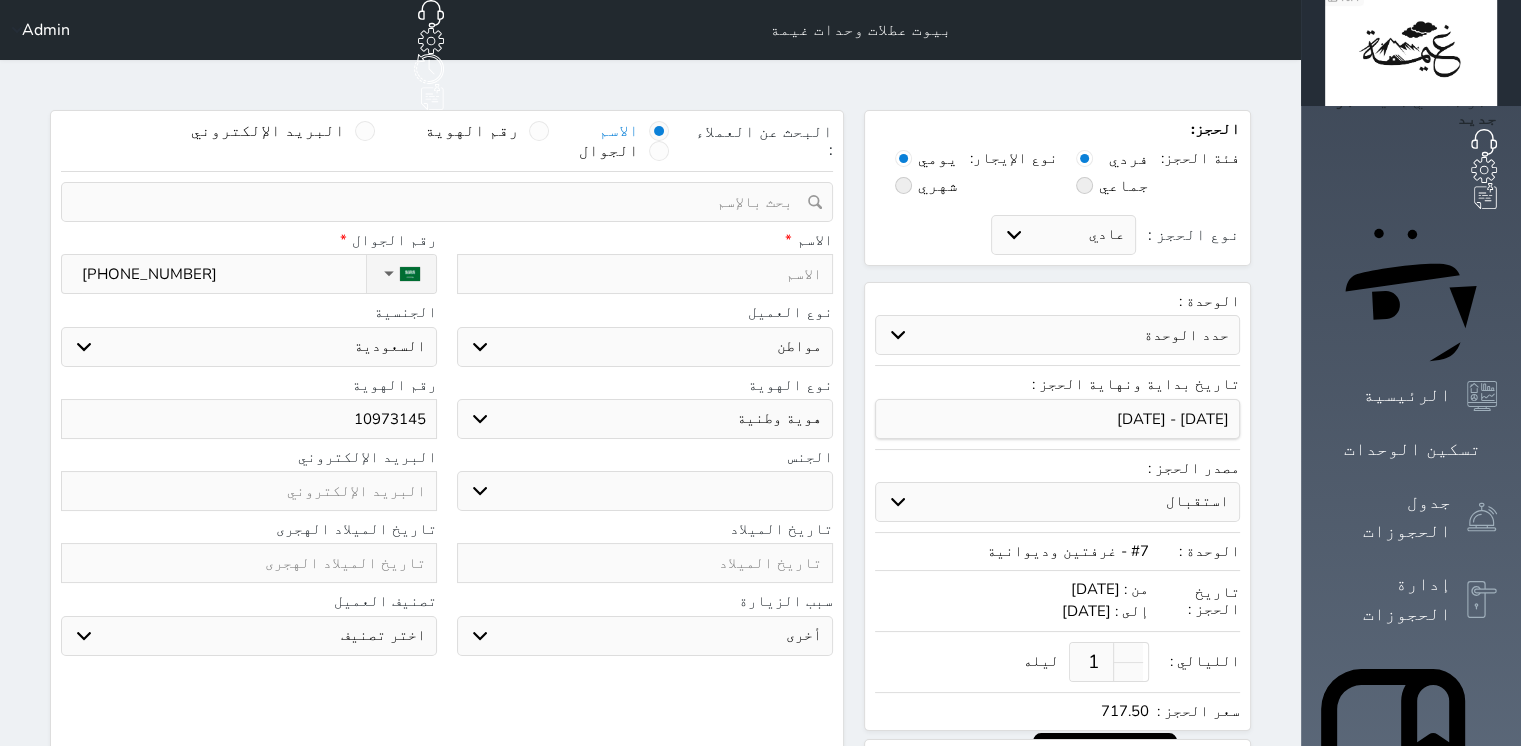 type on "109731458" 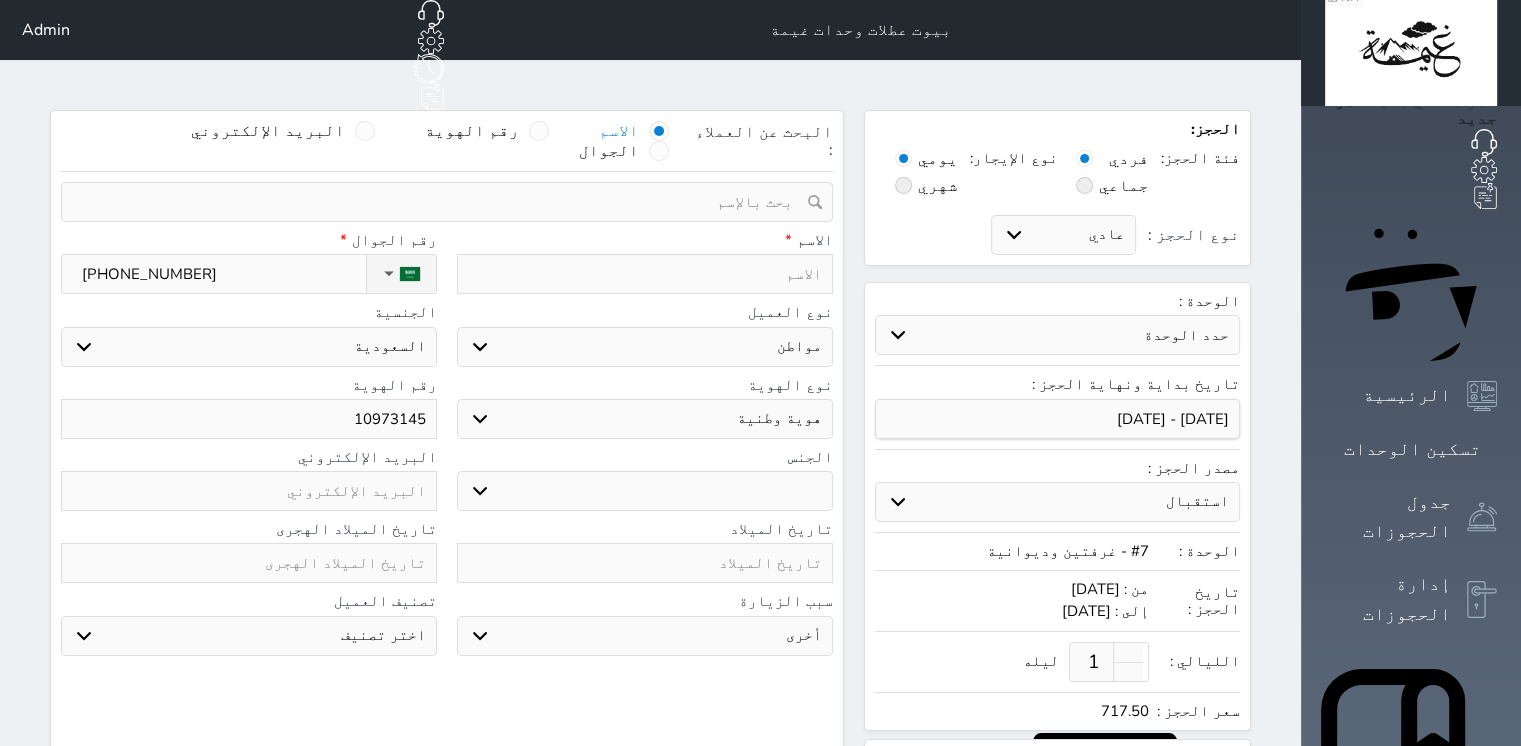select 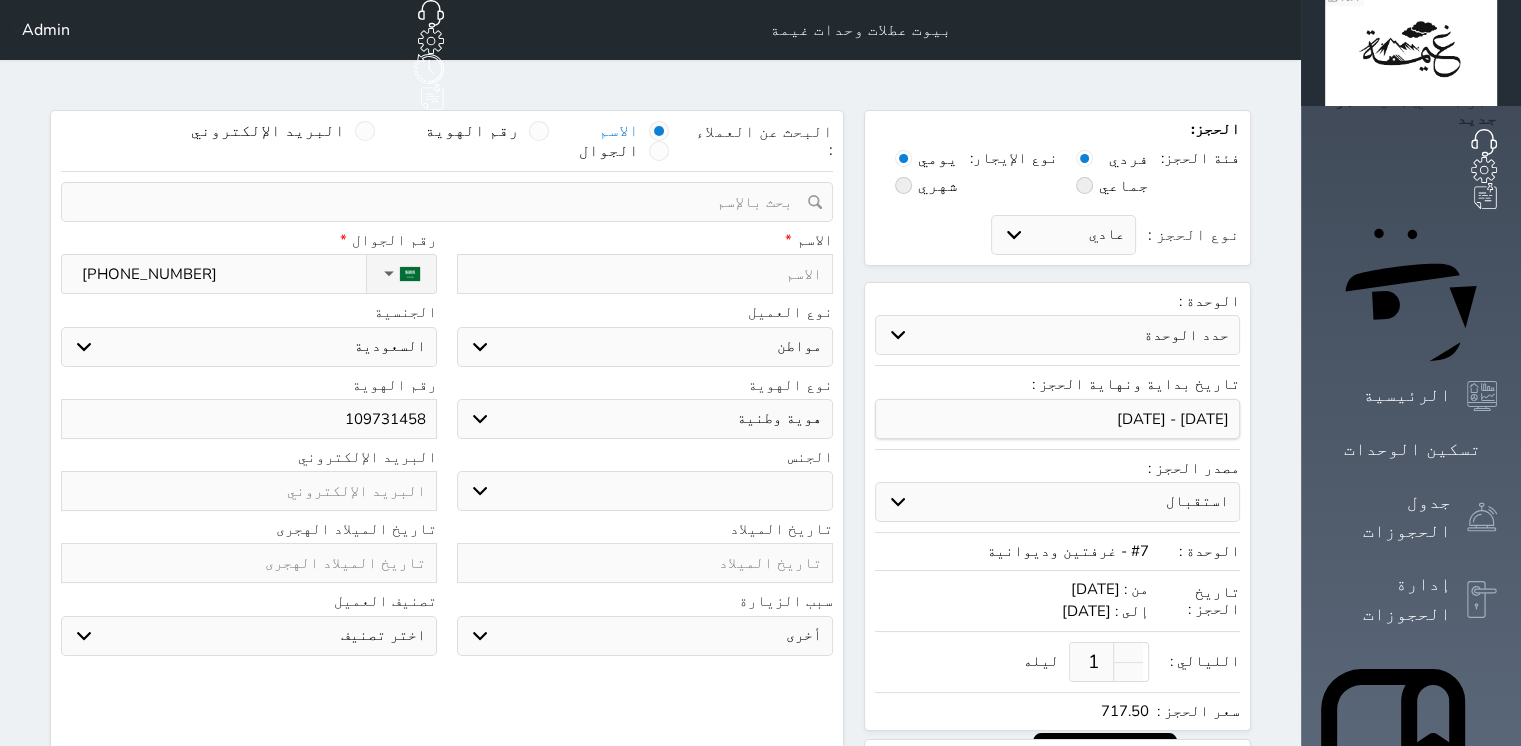 type on "1097314585" 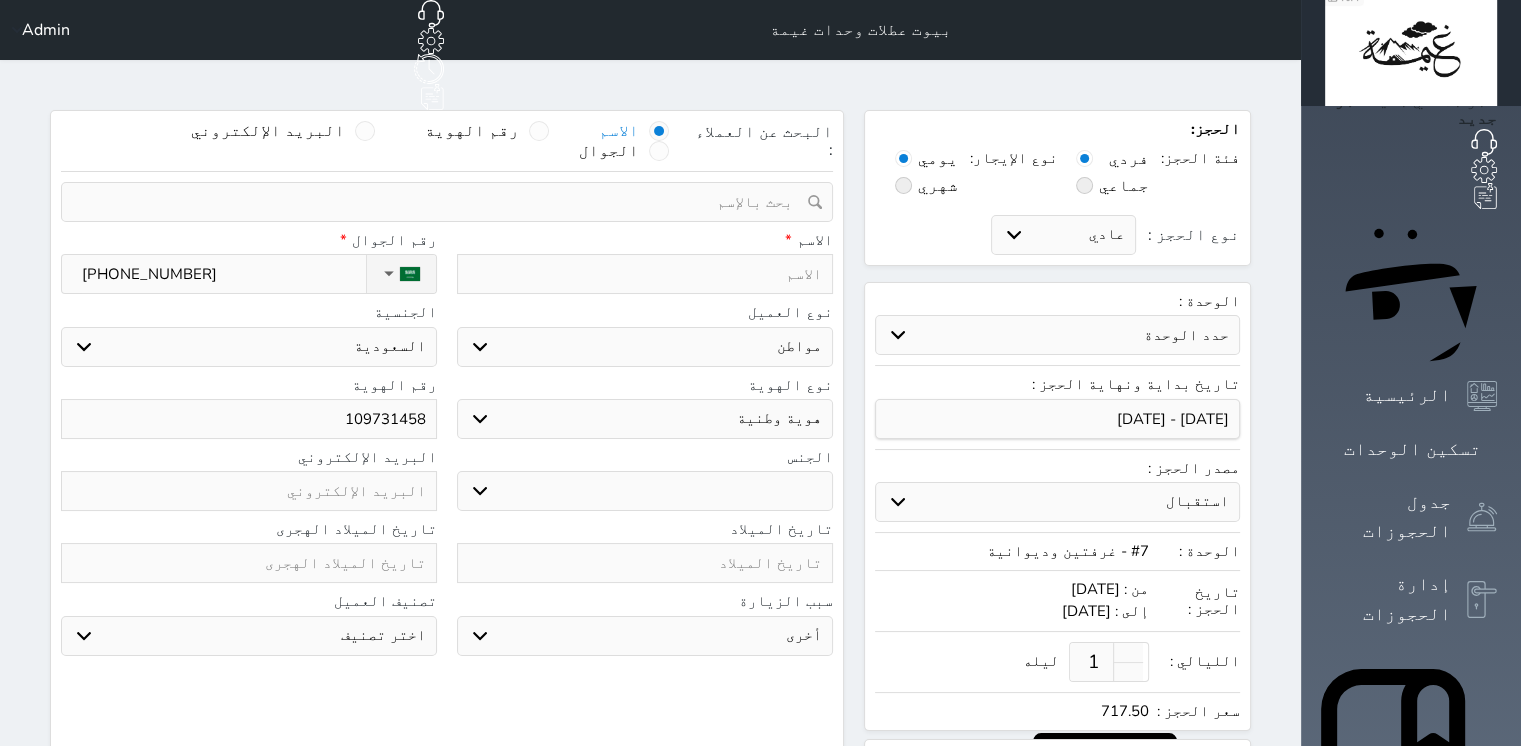 select 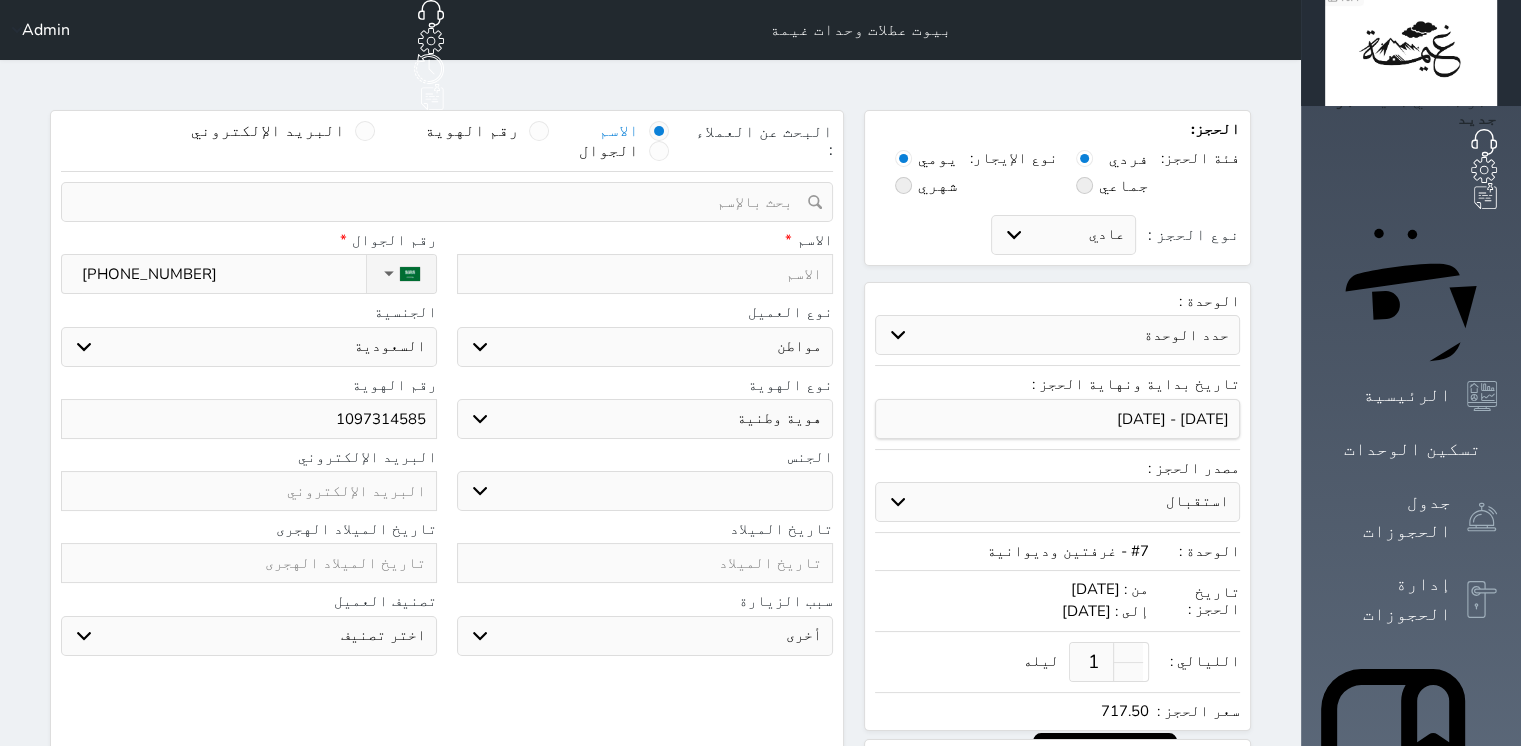 type on "1097314585" 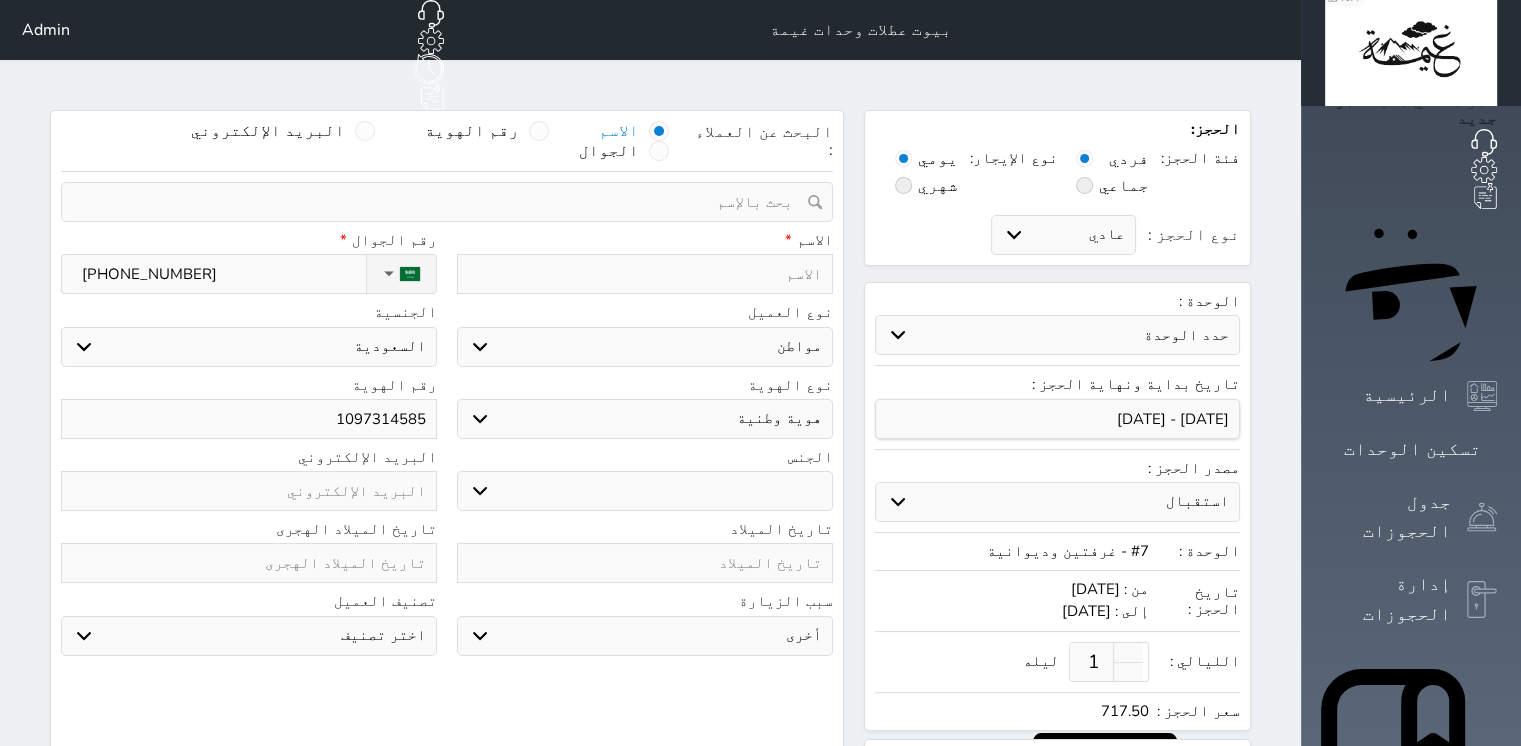 type on "ى" 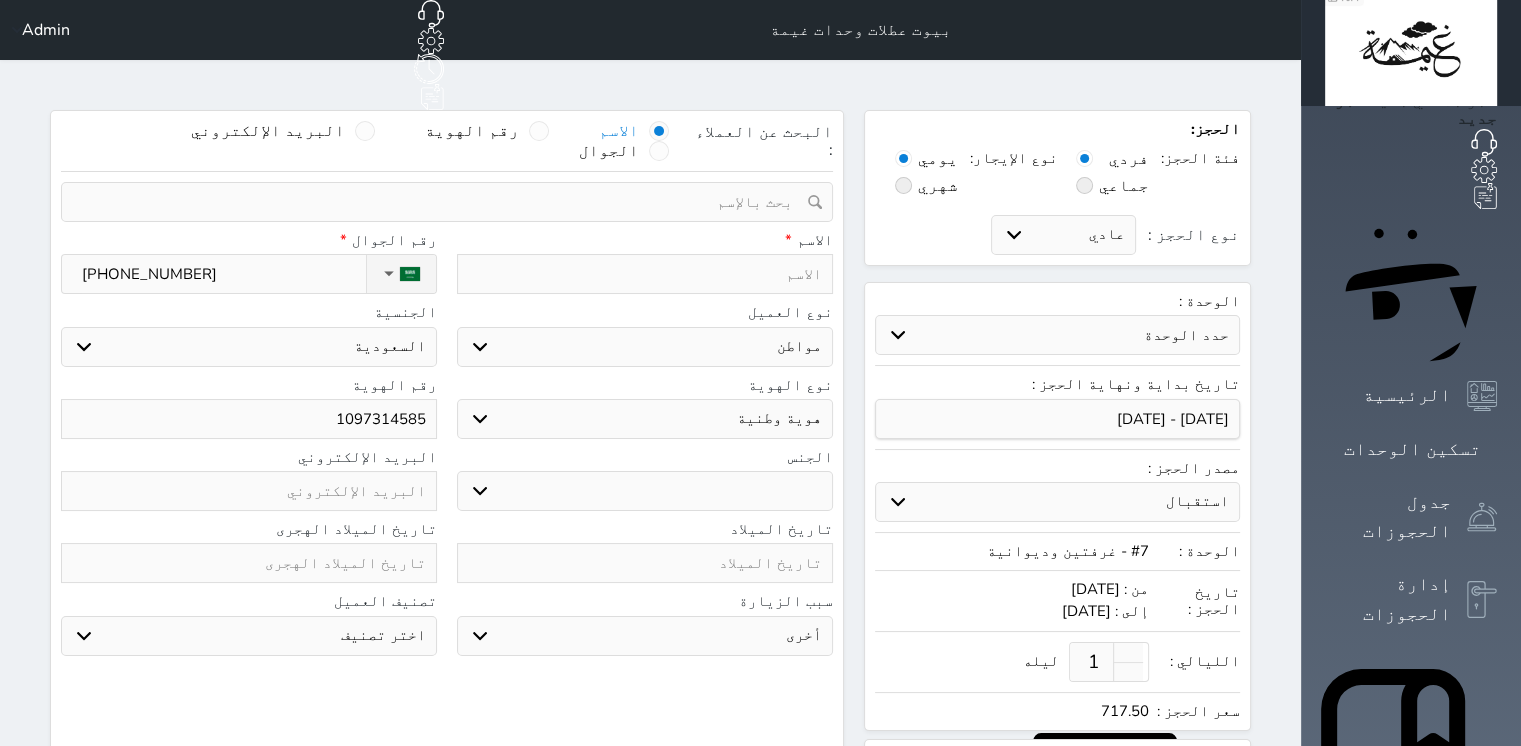 select 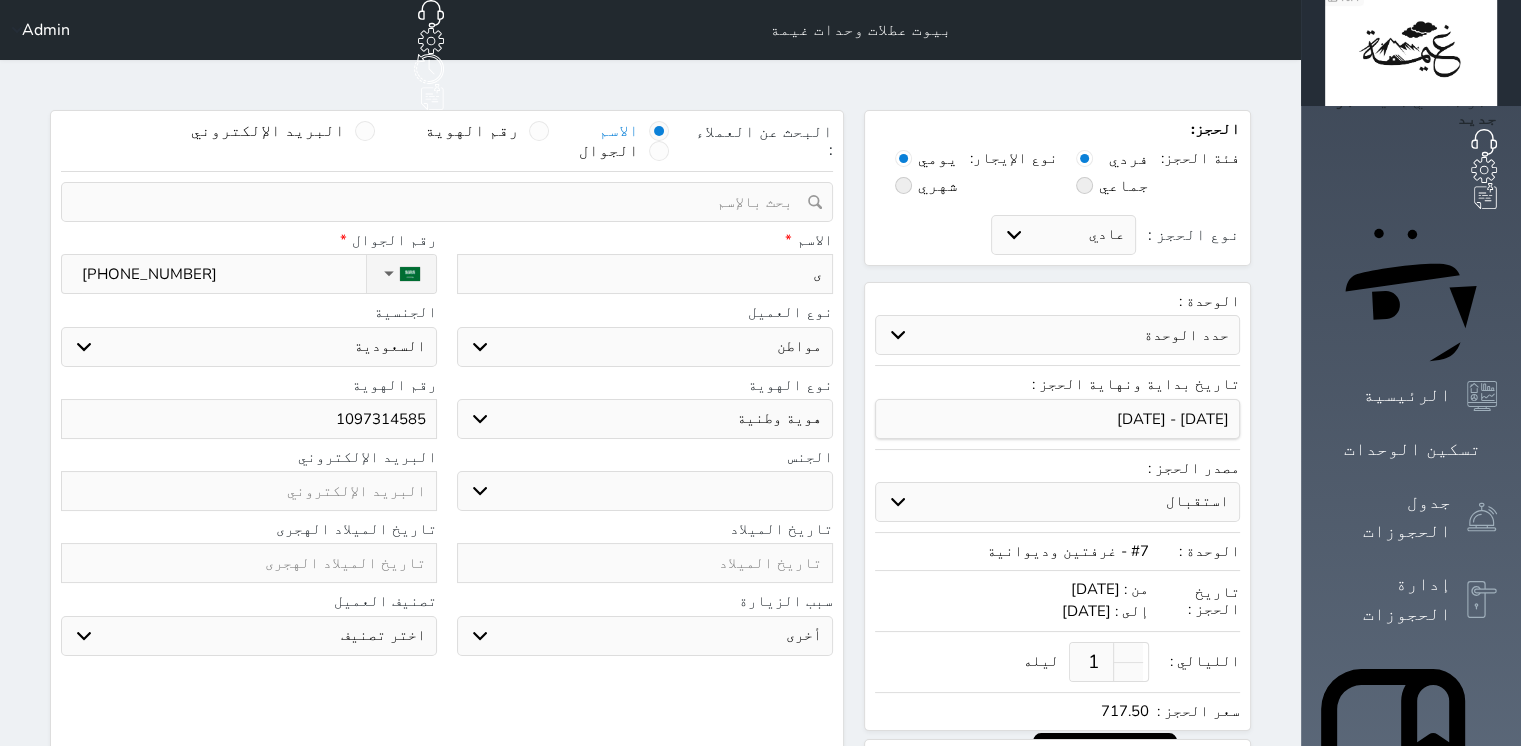 type on "ىش" 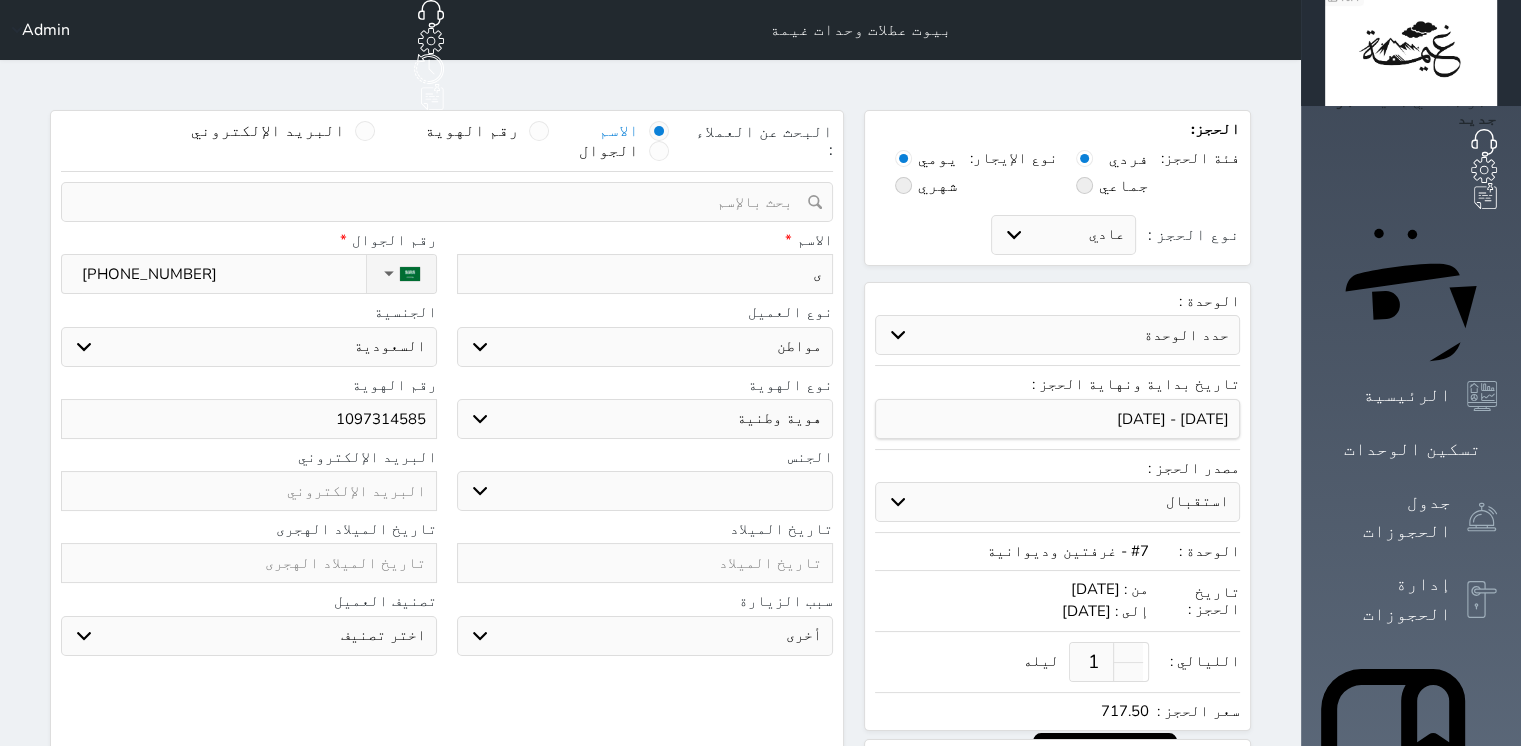 select 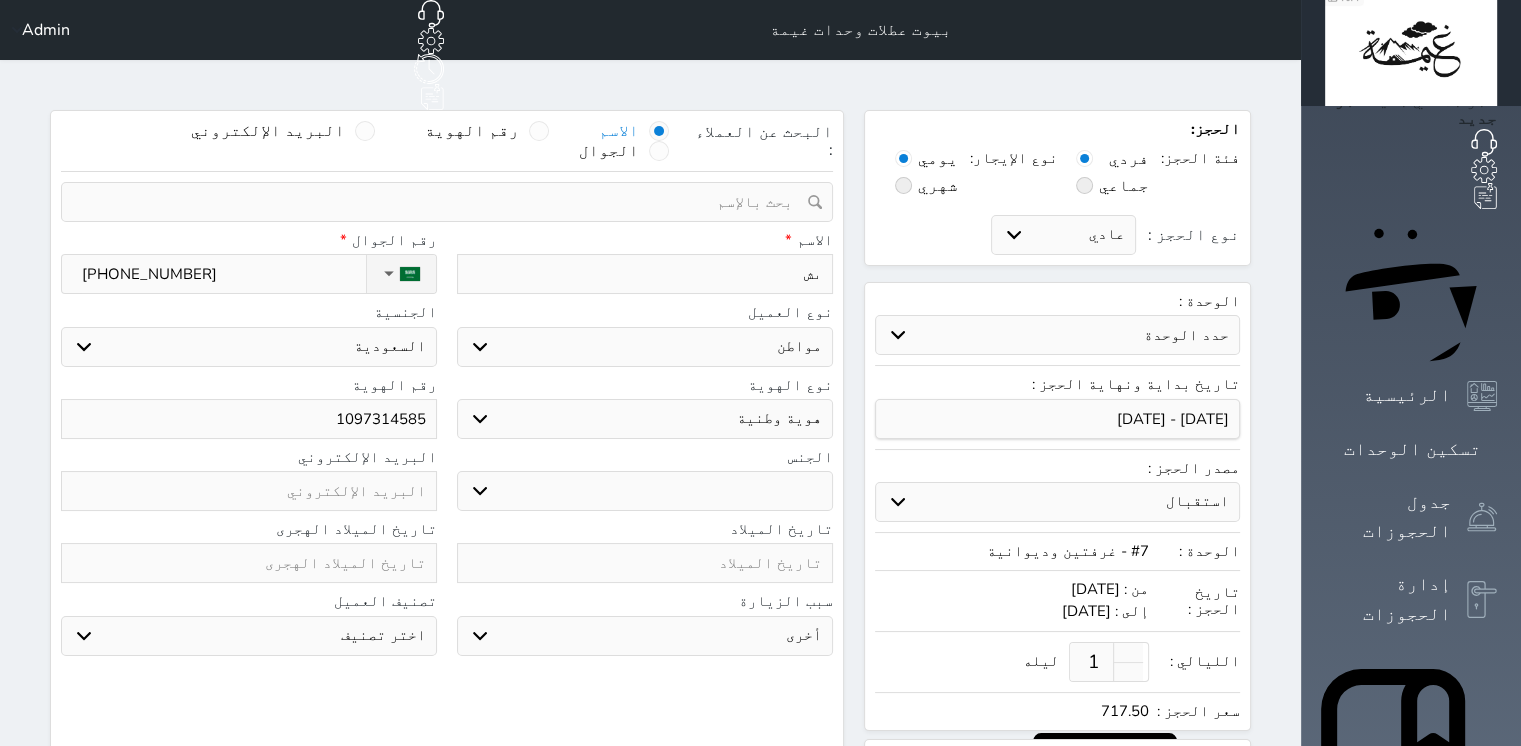 type on "ىشس" 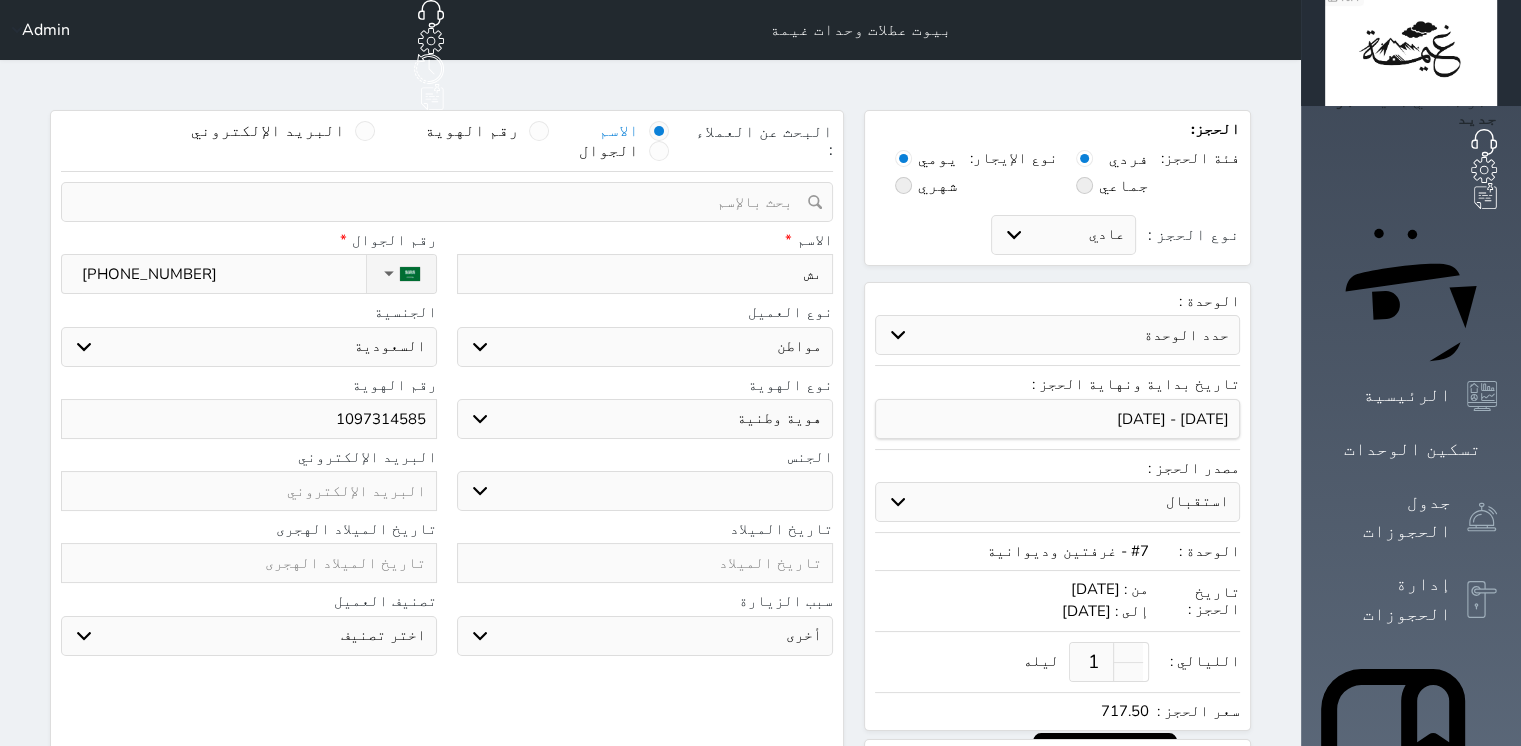 select 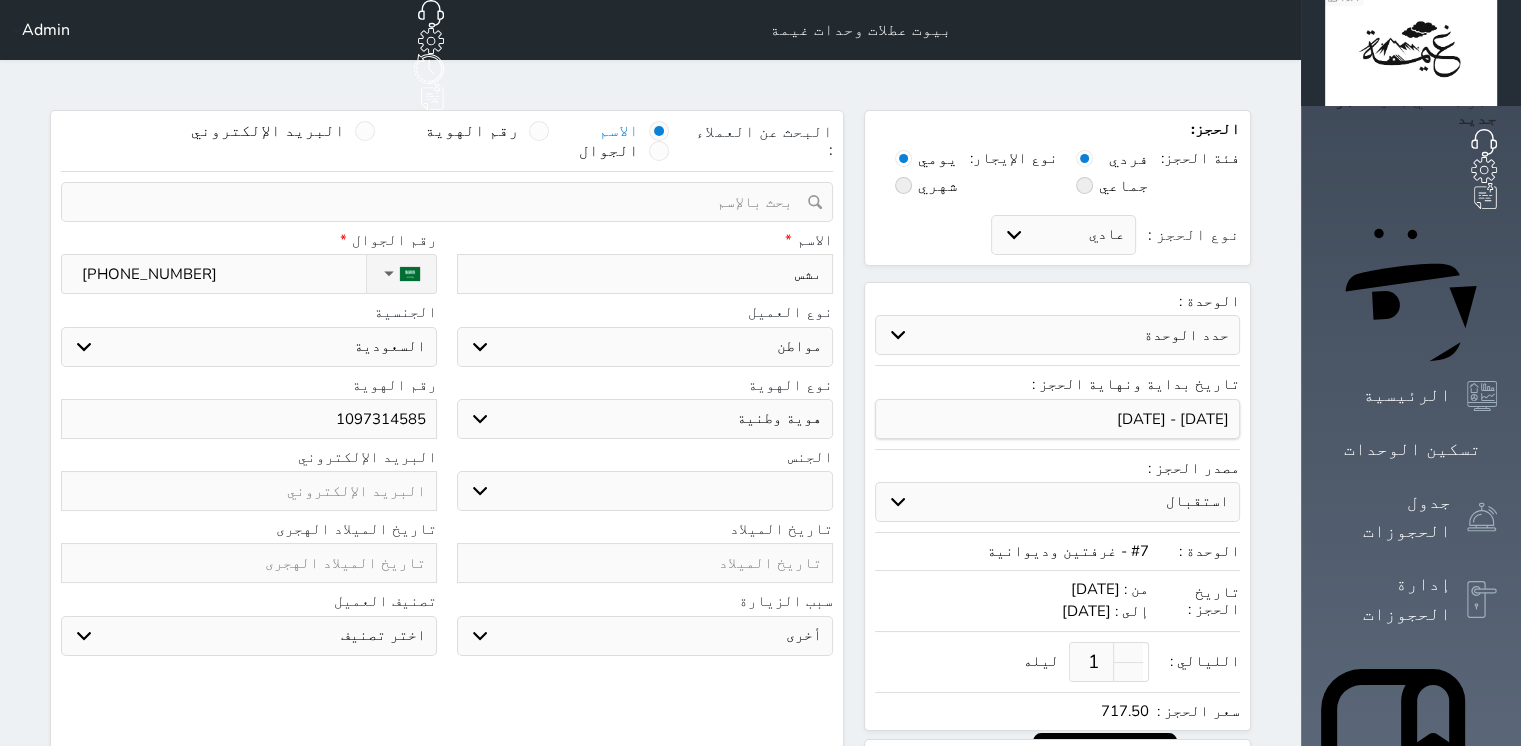 type on "ىش" 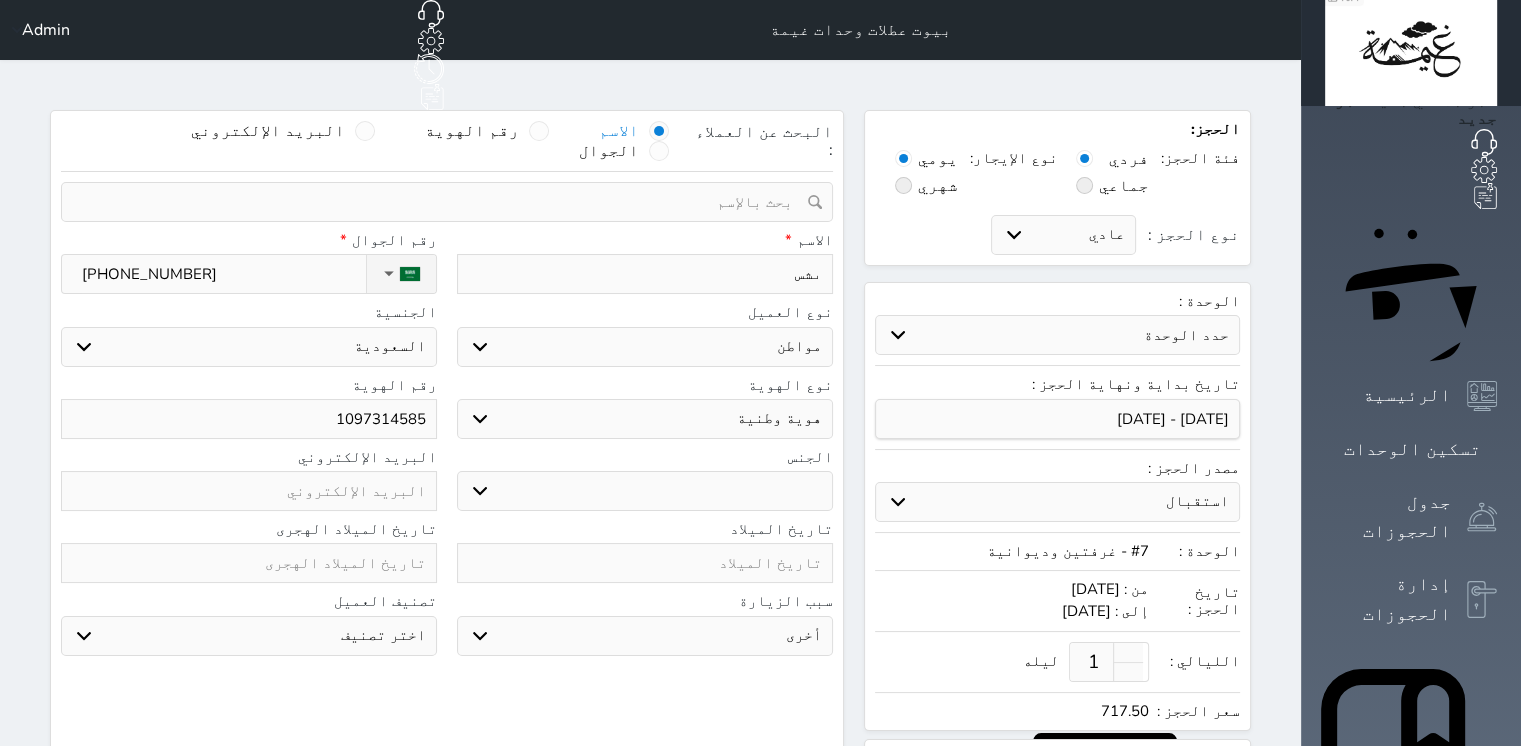 select 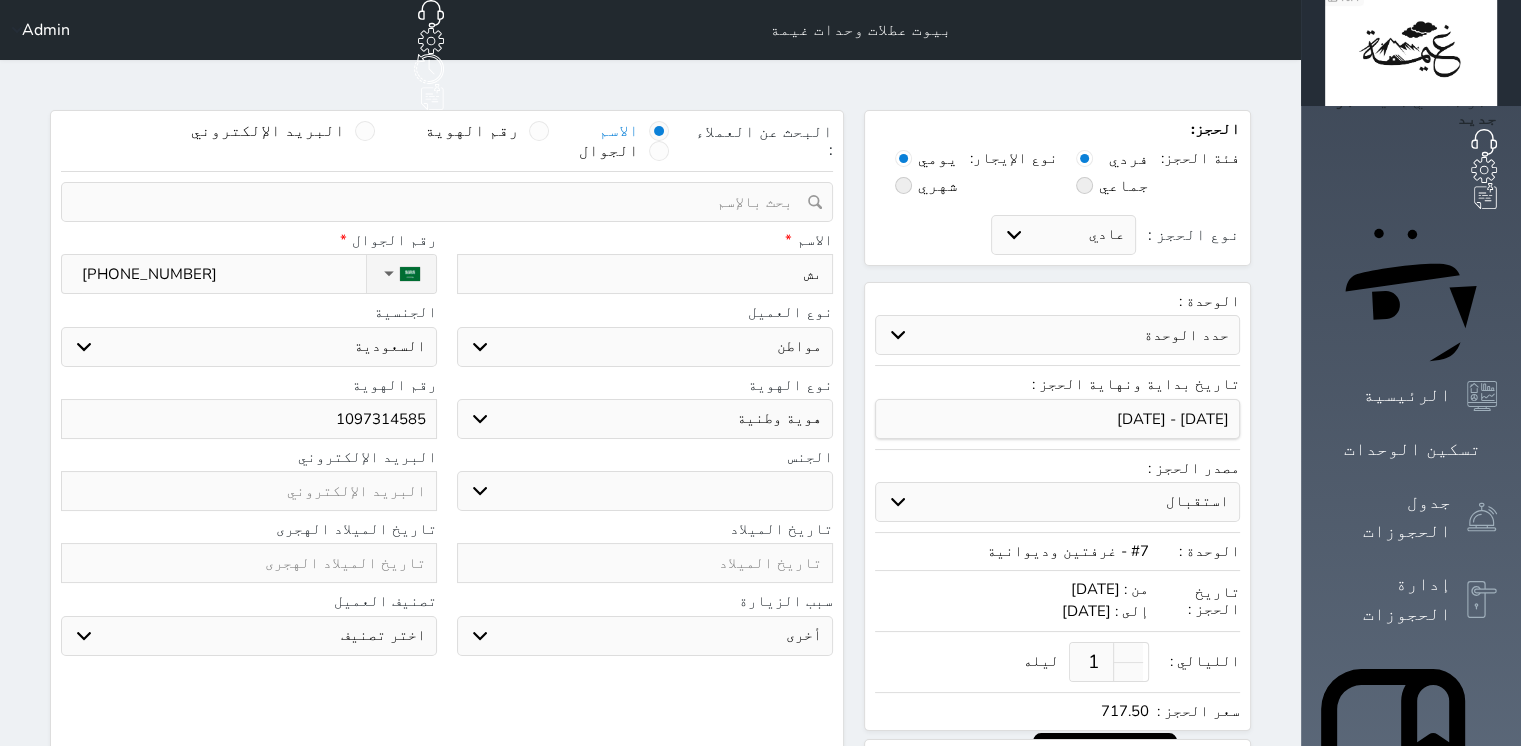 type on "ى" 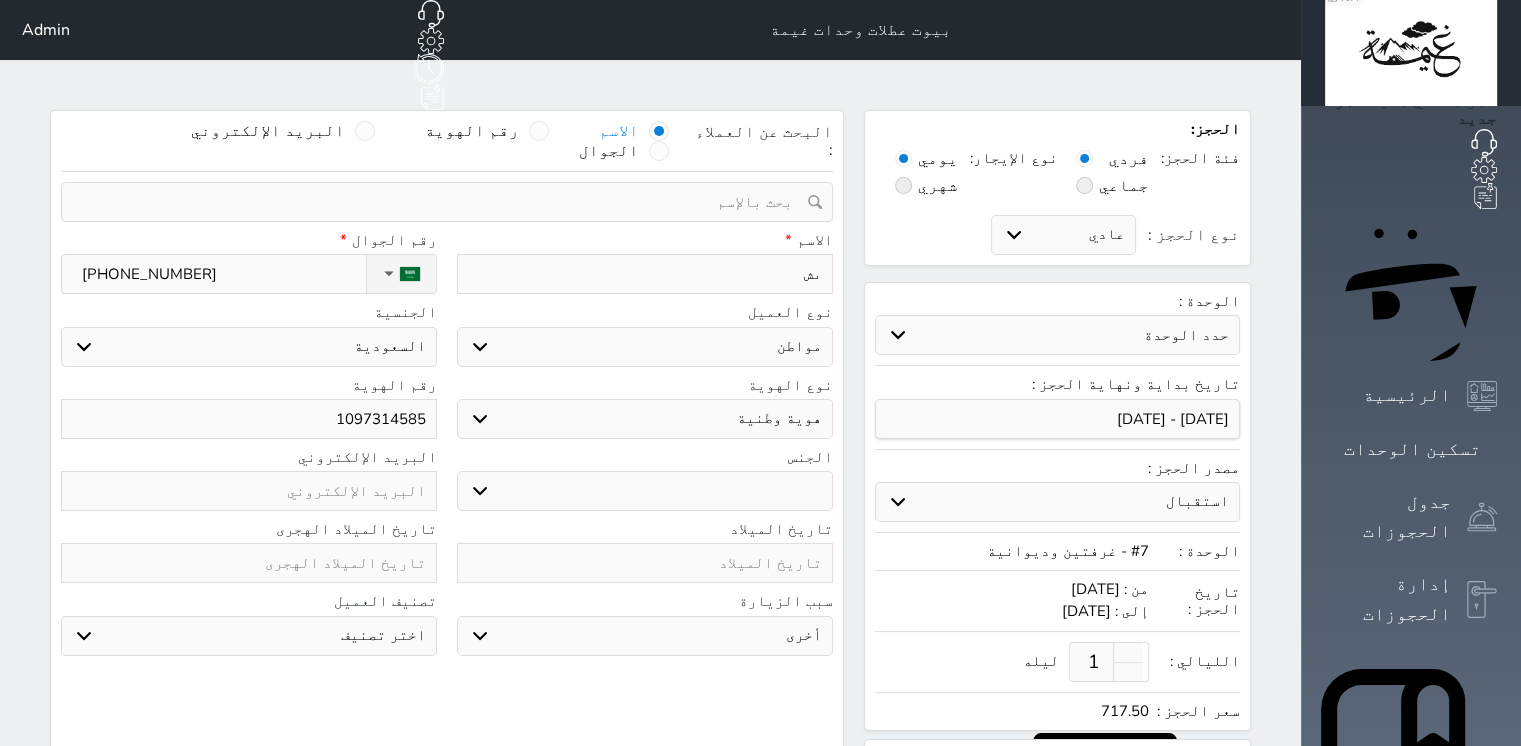 select 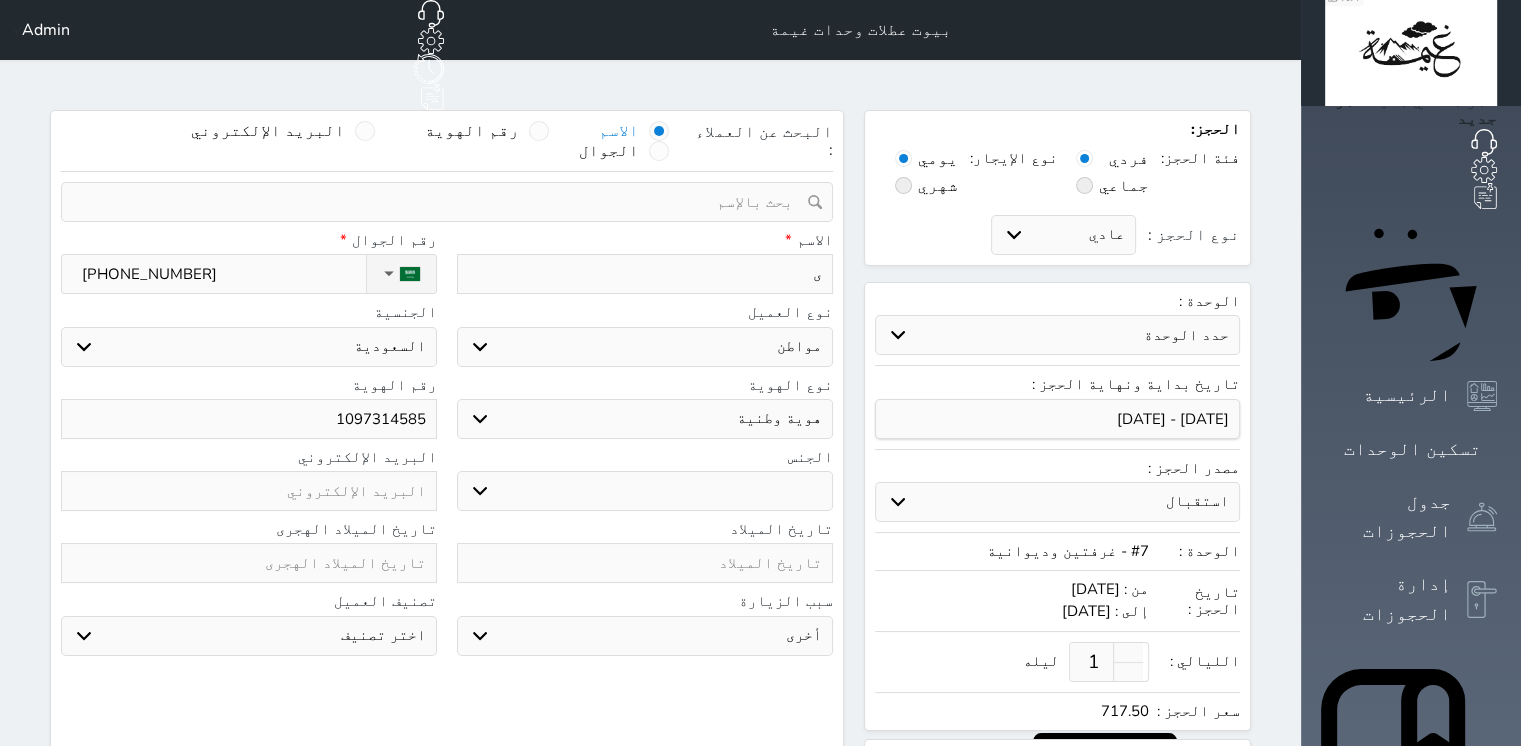 type 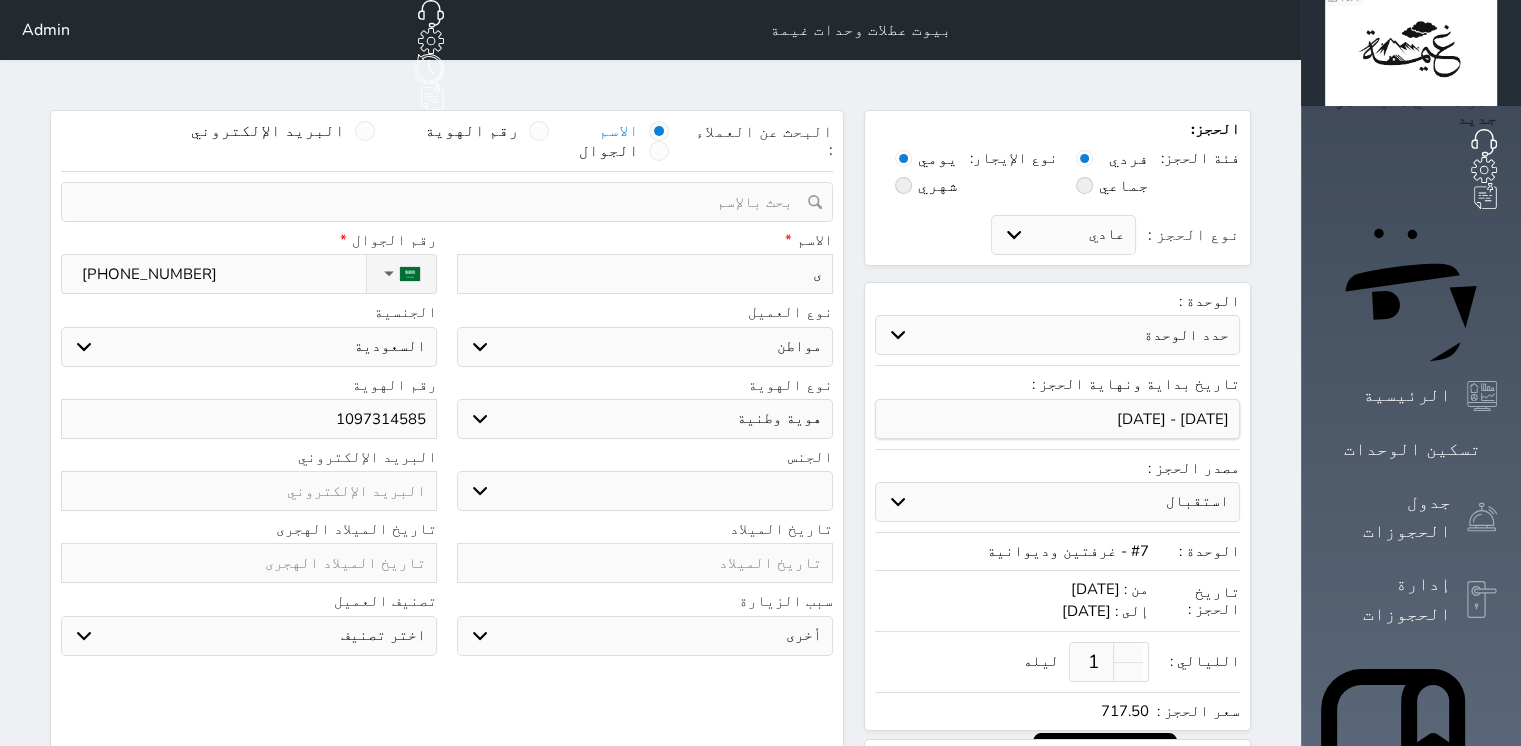 select 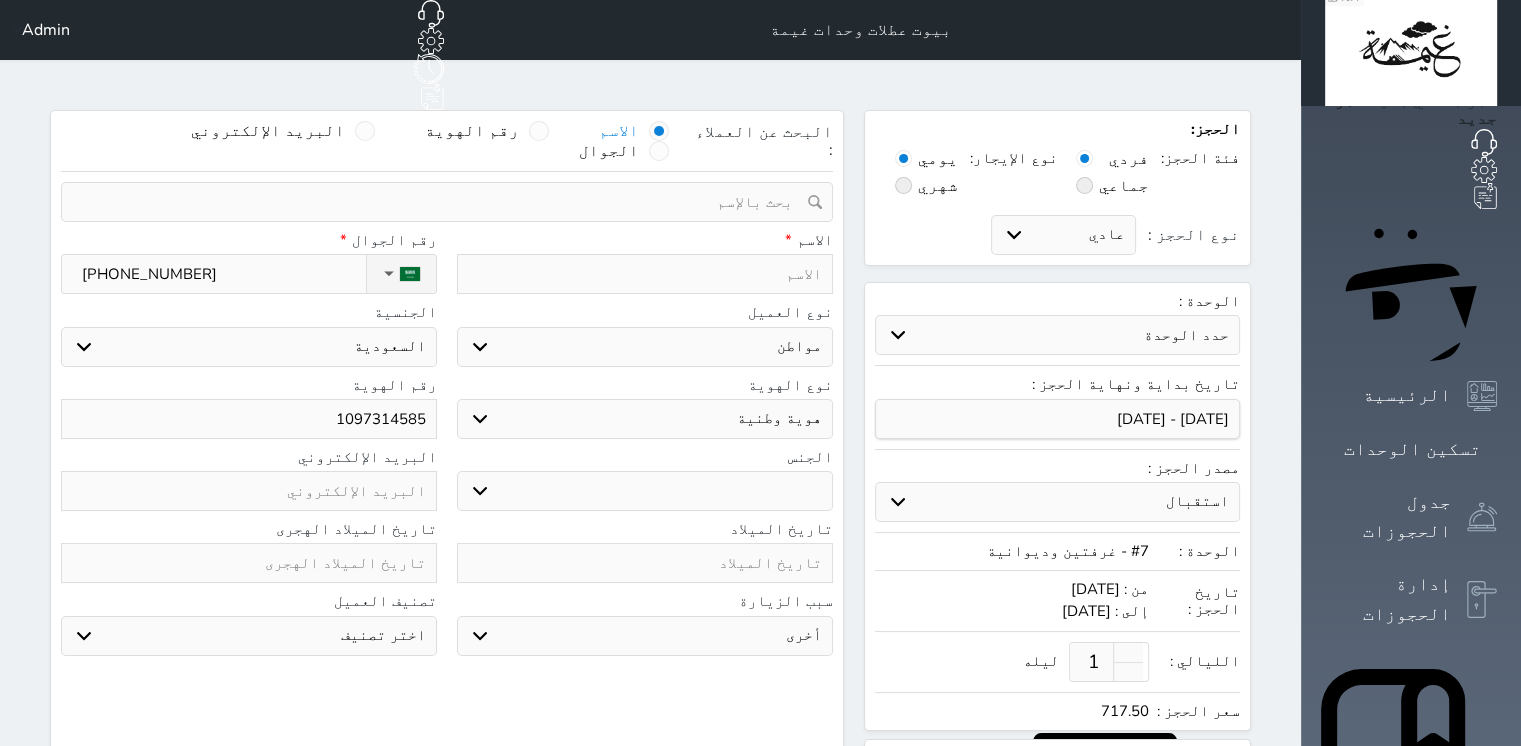 type on "n" 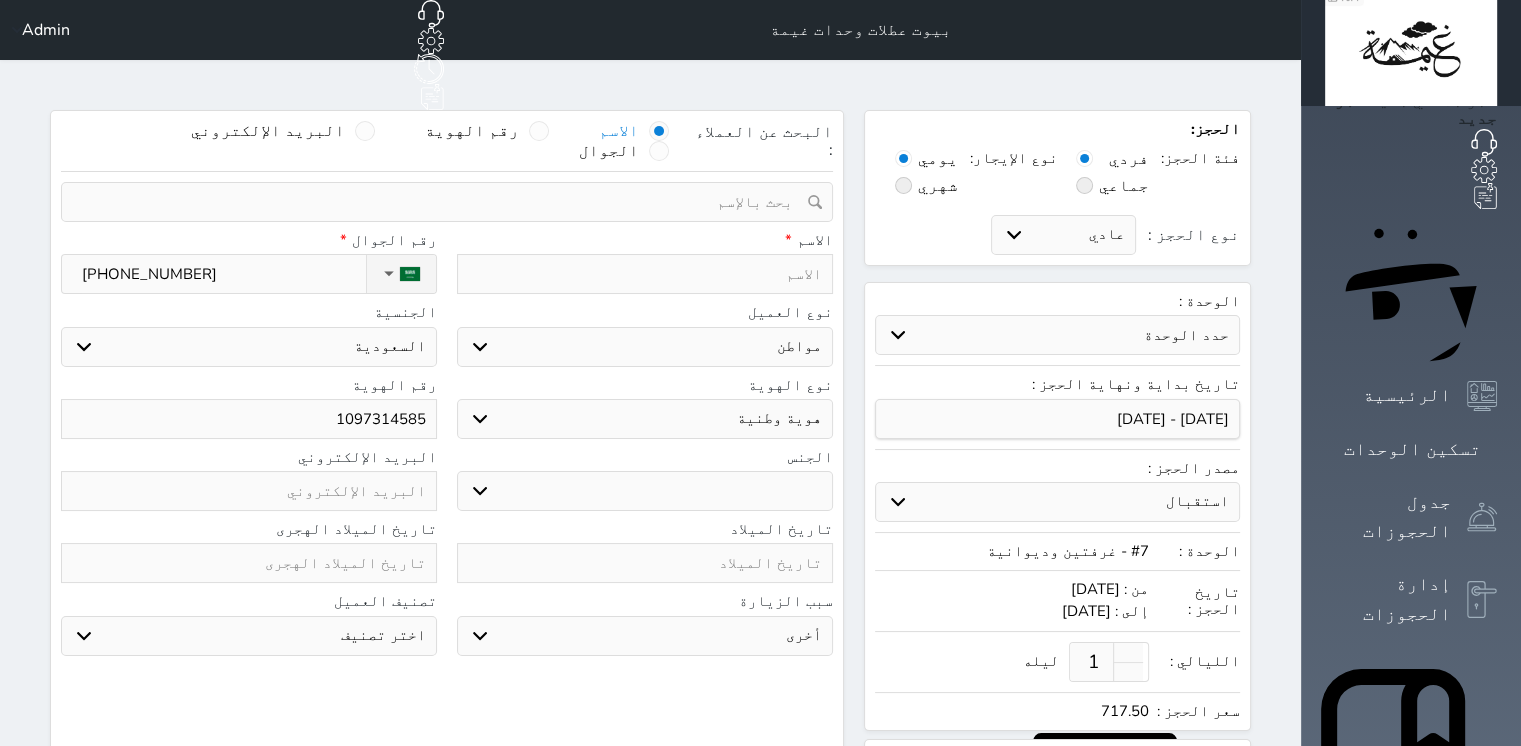 select 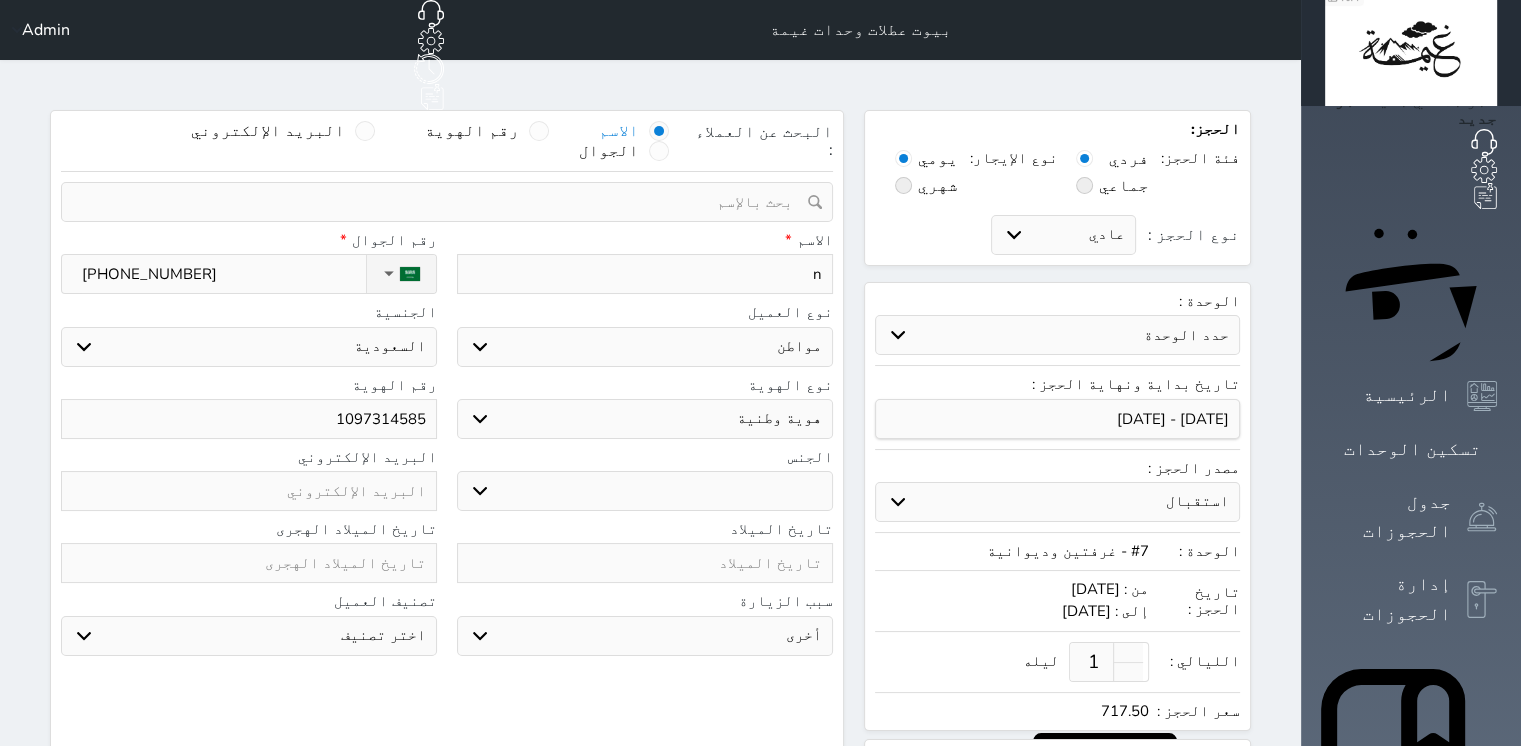 type on "na" 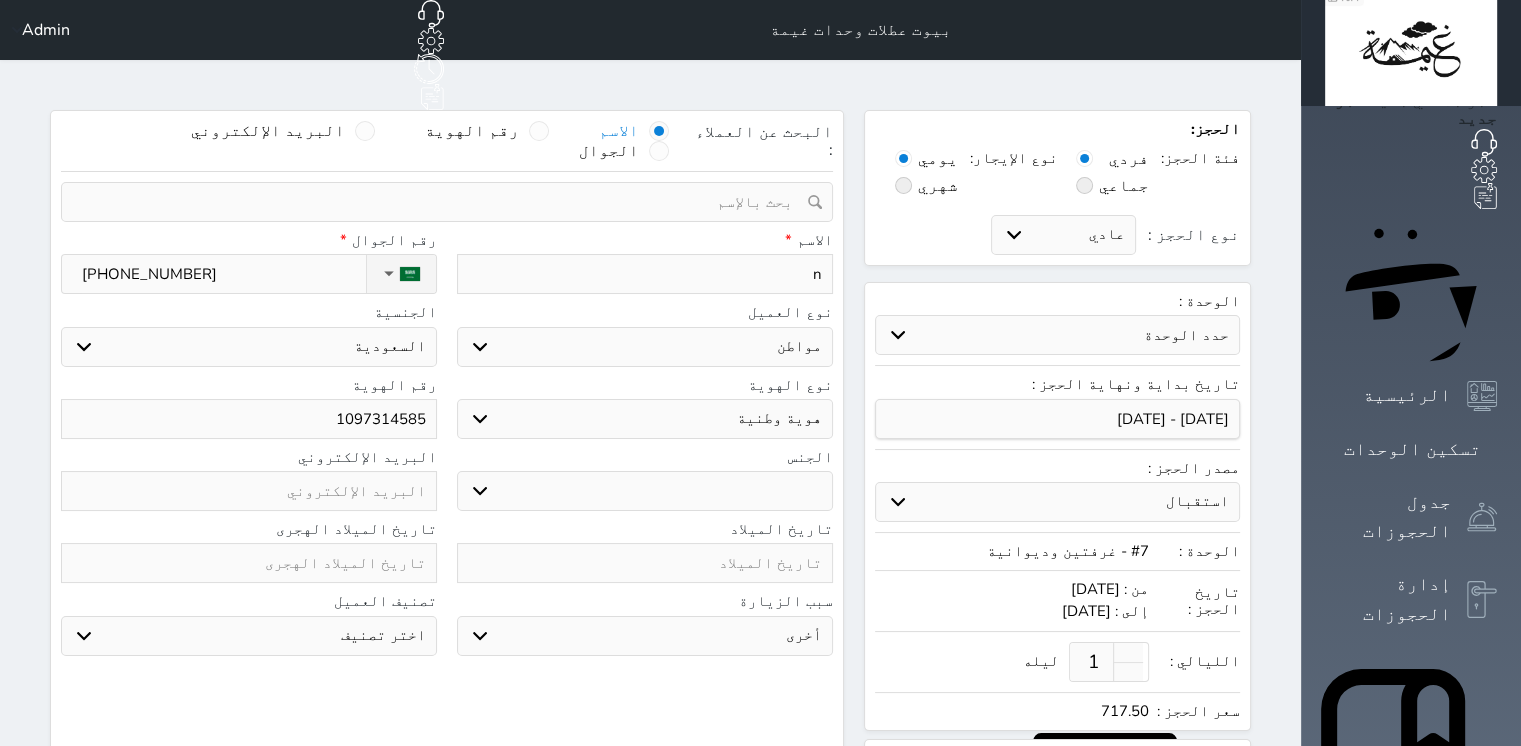 select 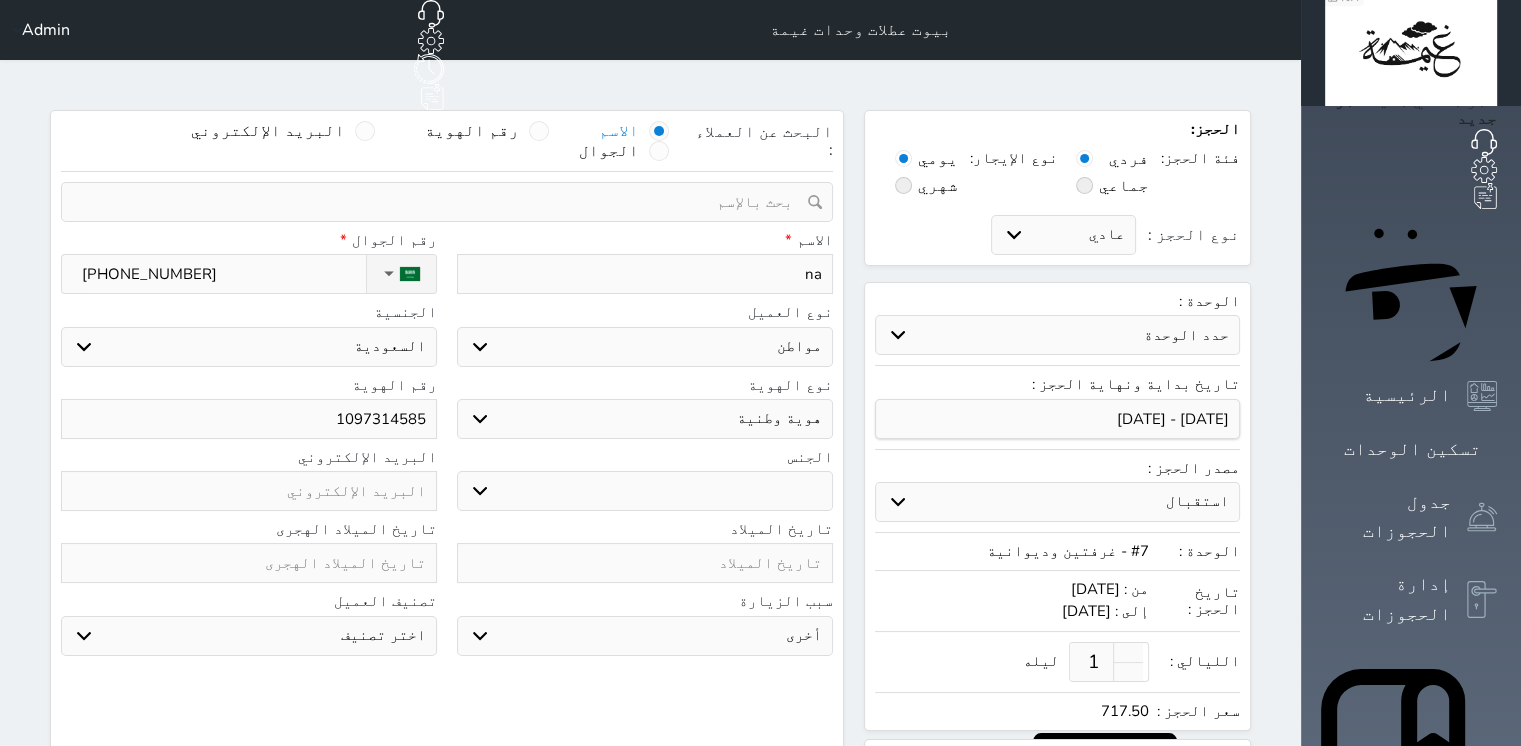 type on "nas" 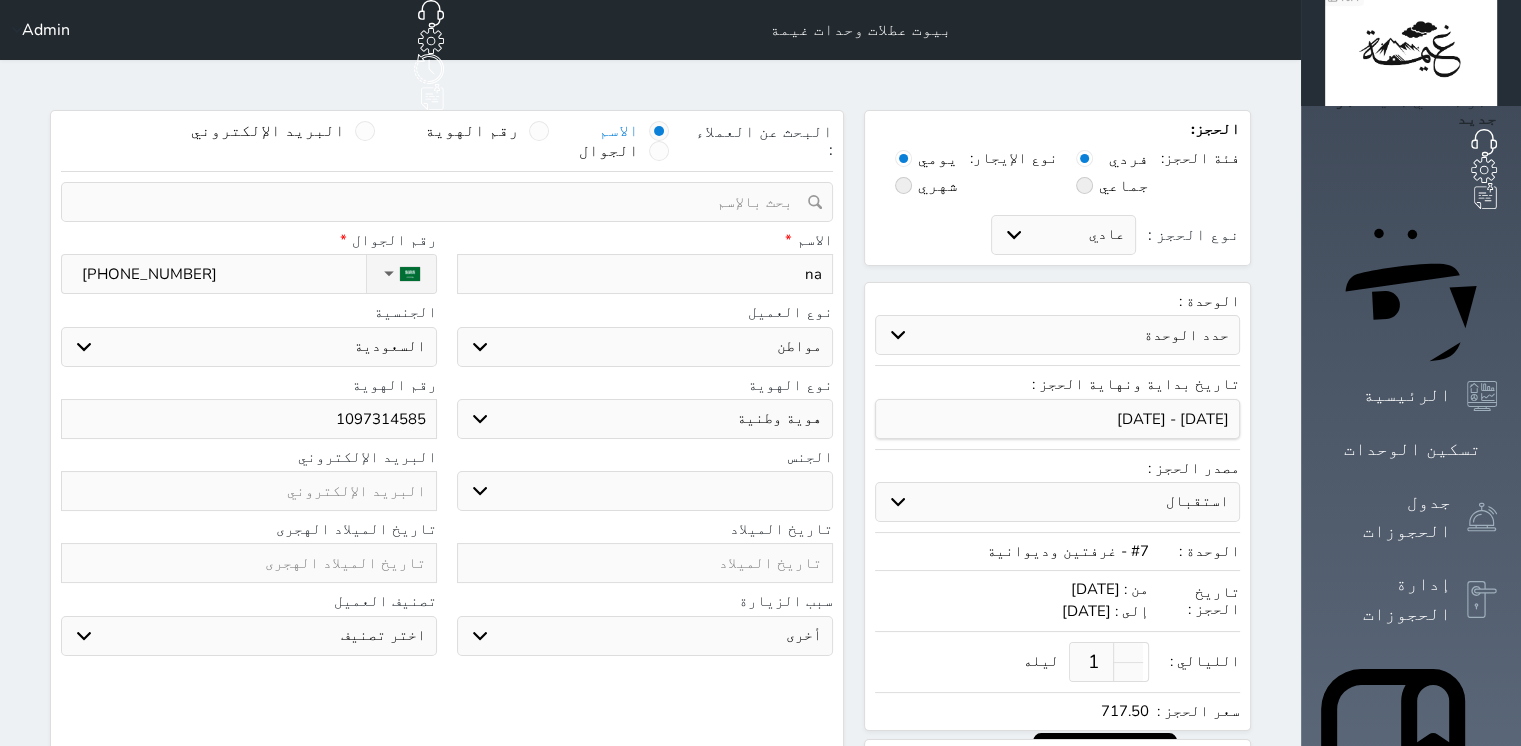 select 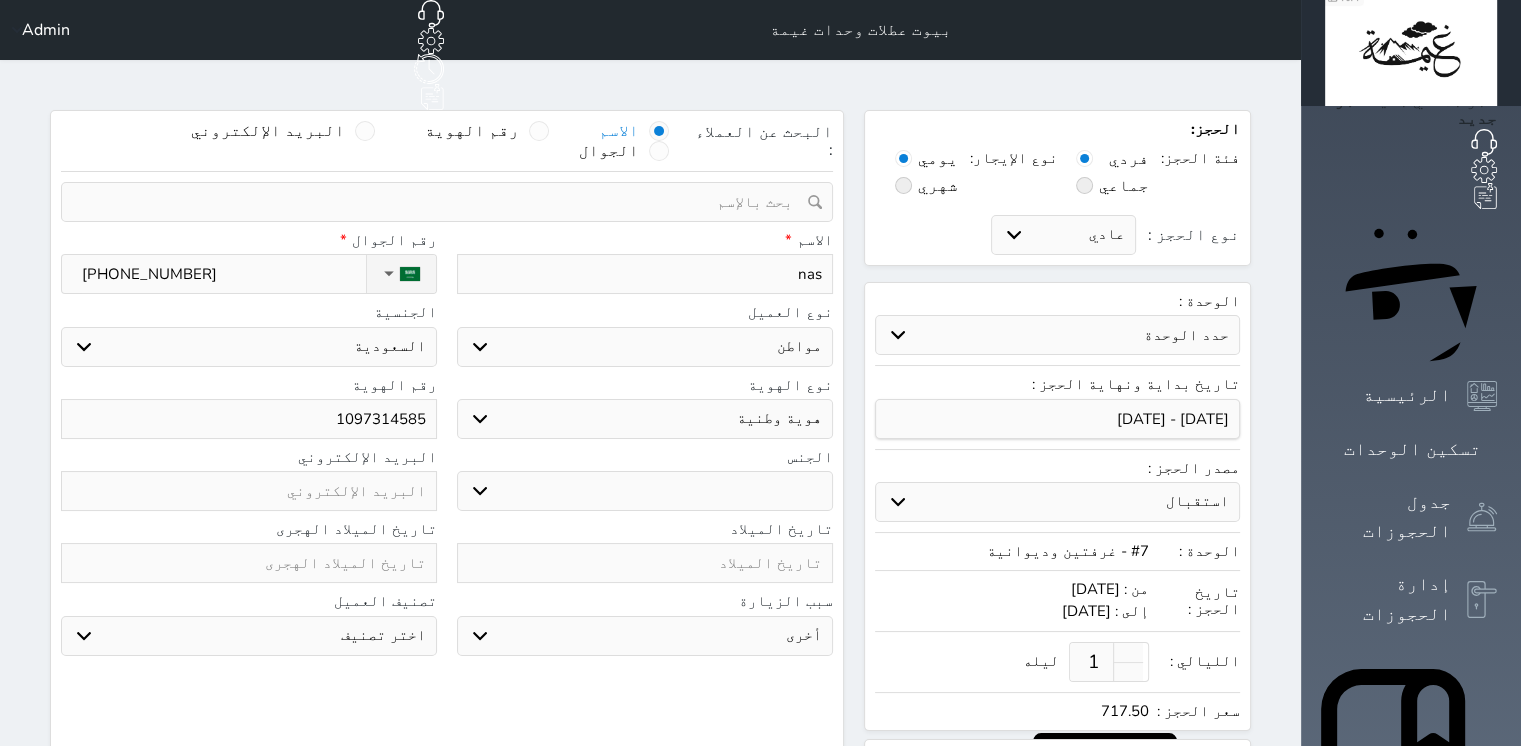 type on "nasi" 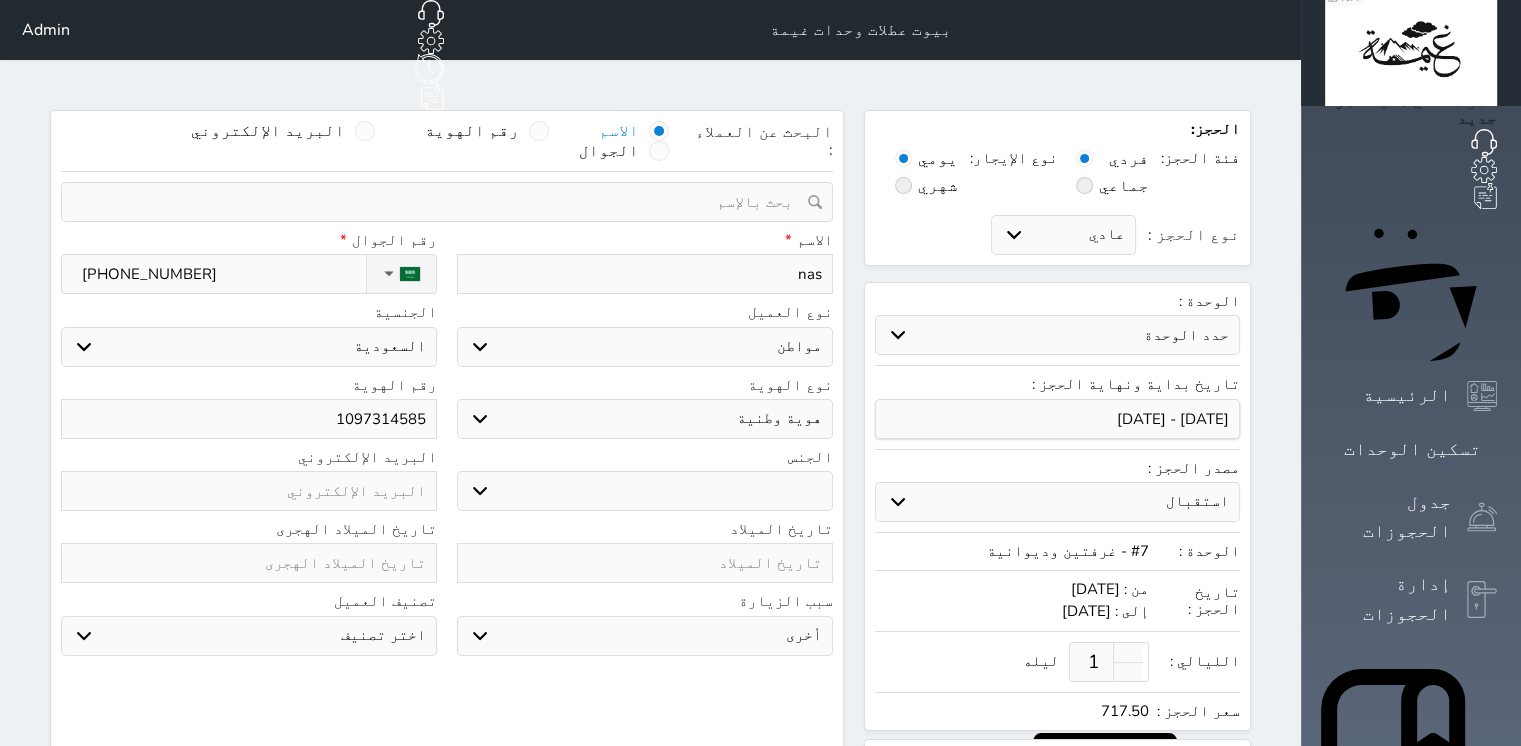 select 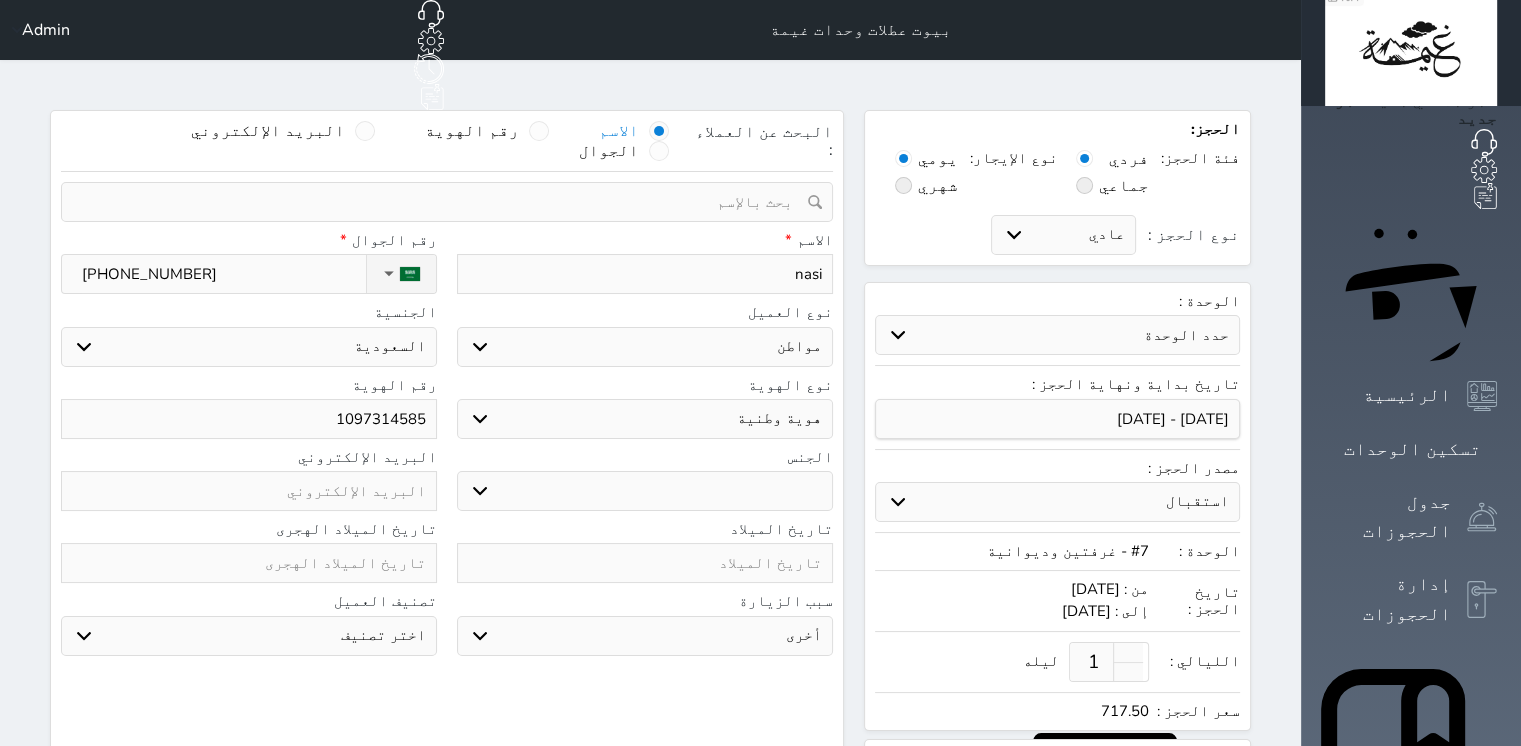 type on "nasir" 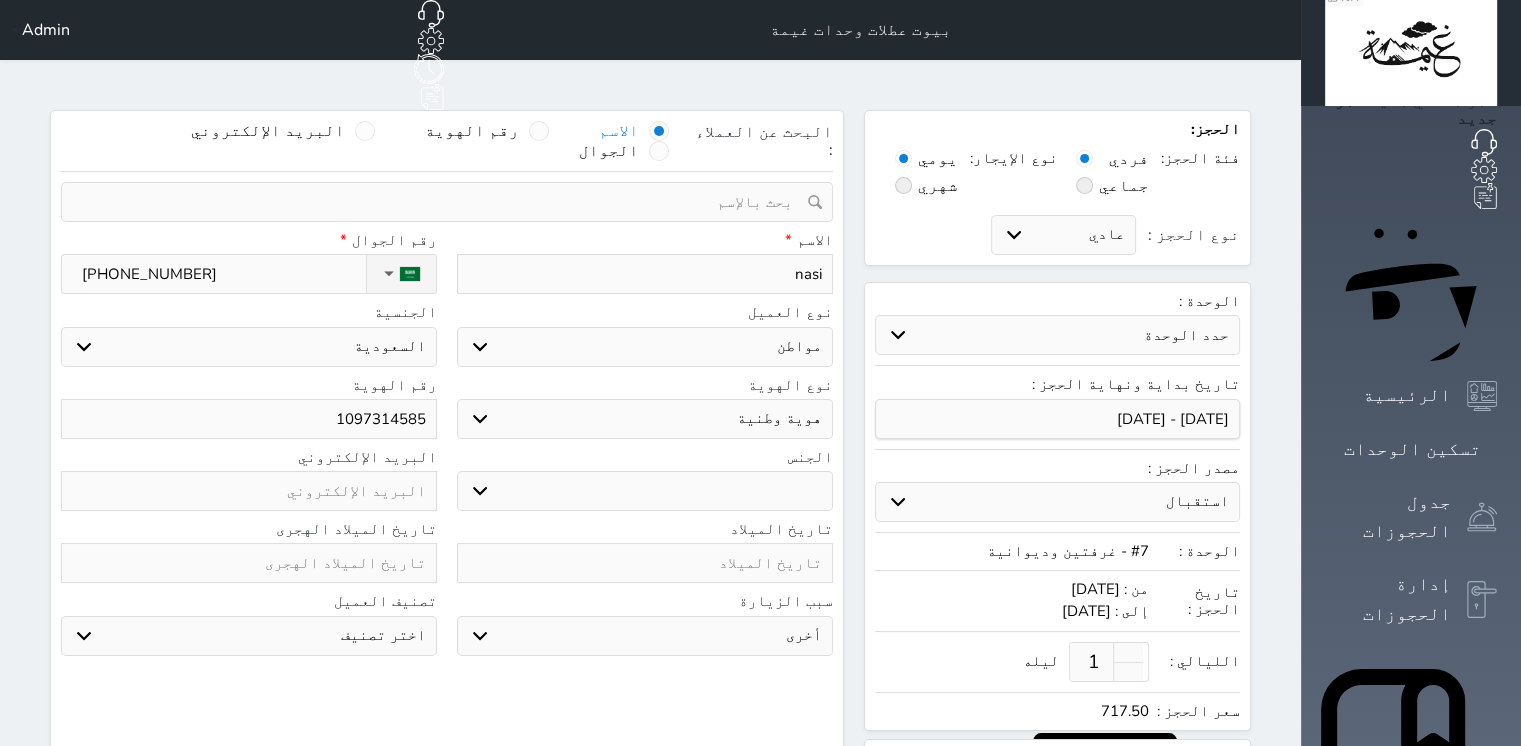 select 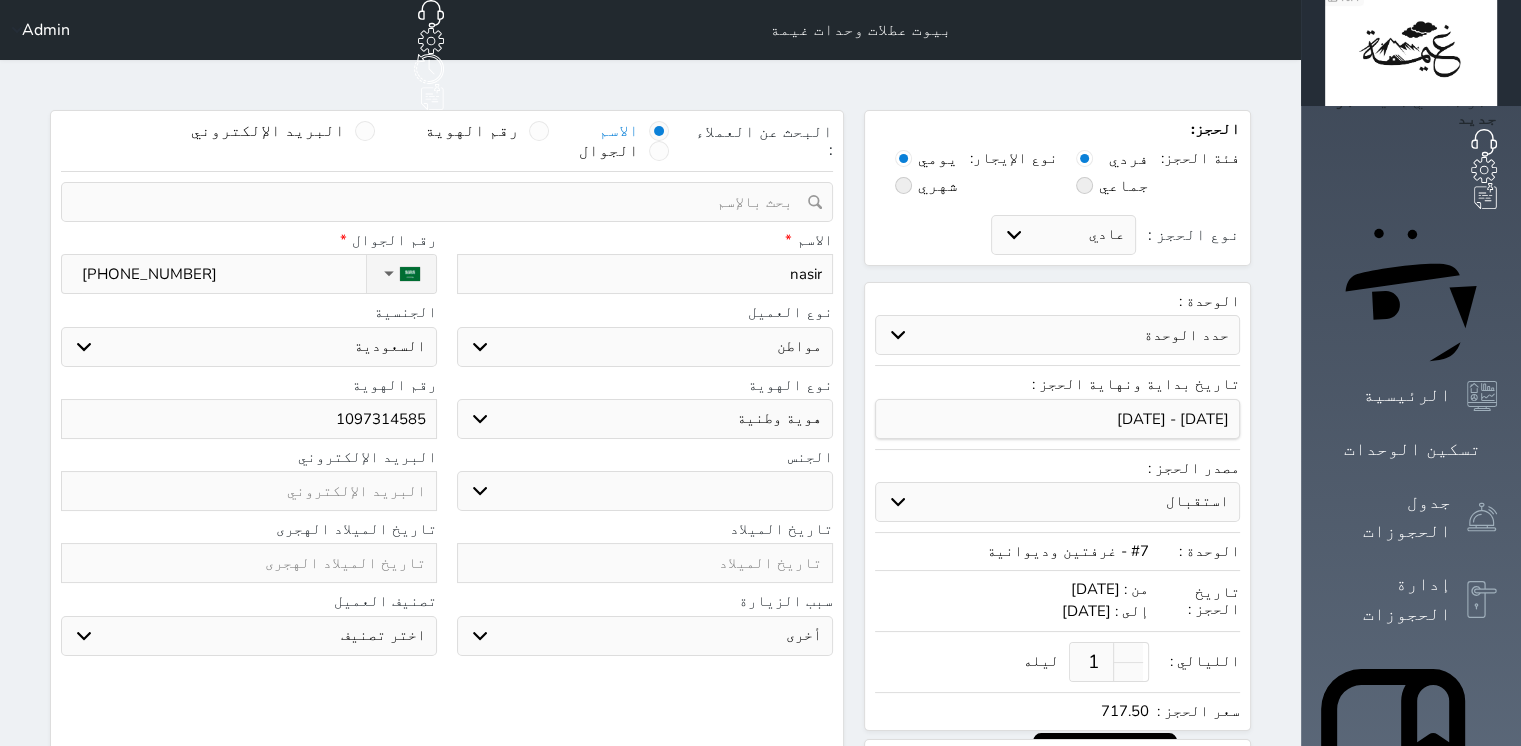 type on "nasir" 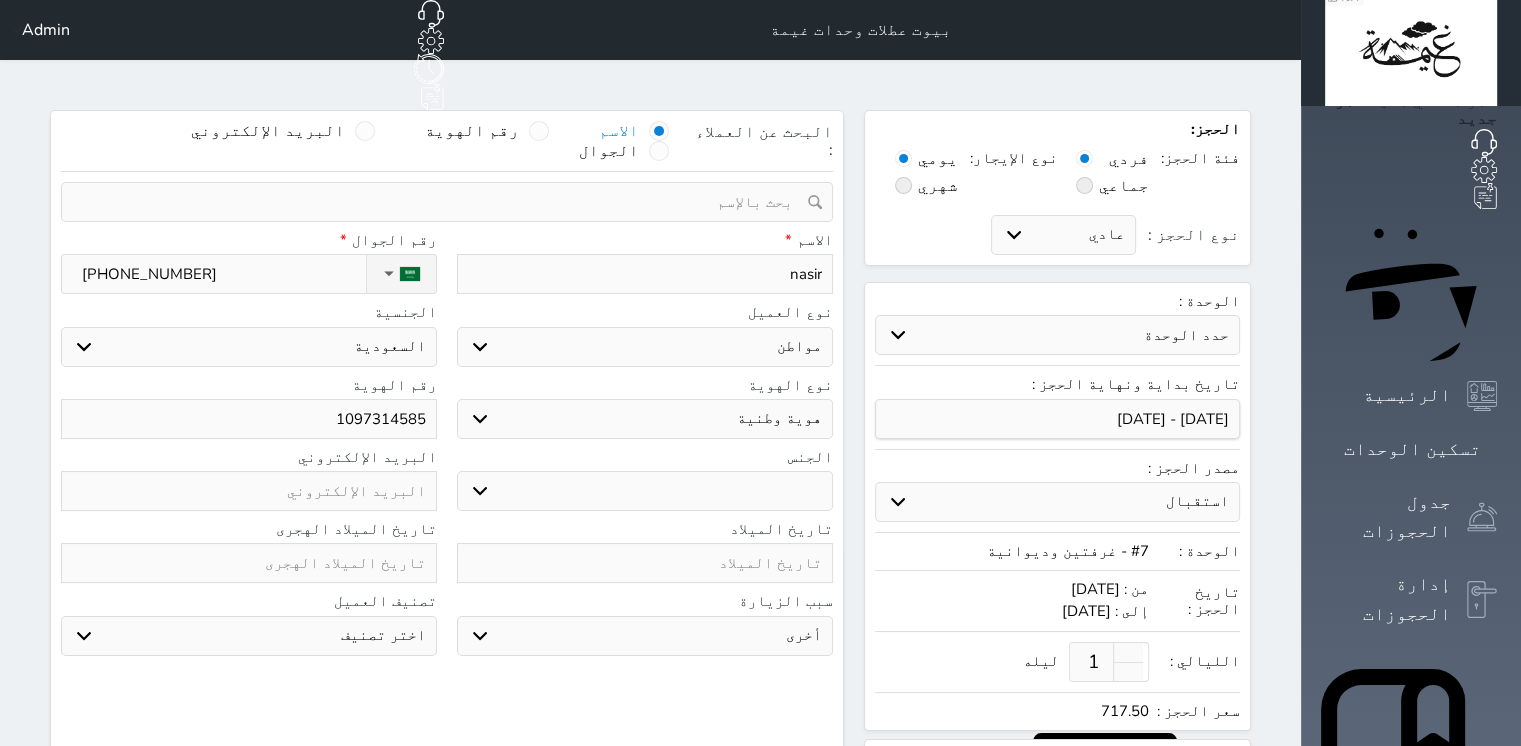 select 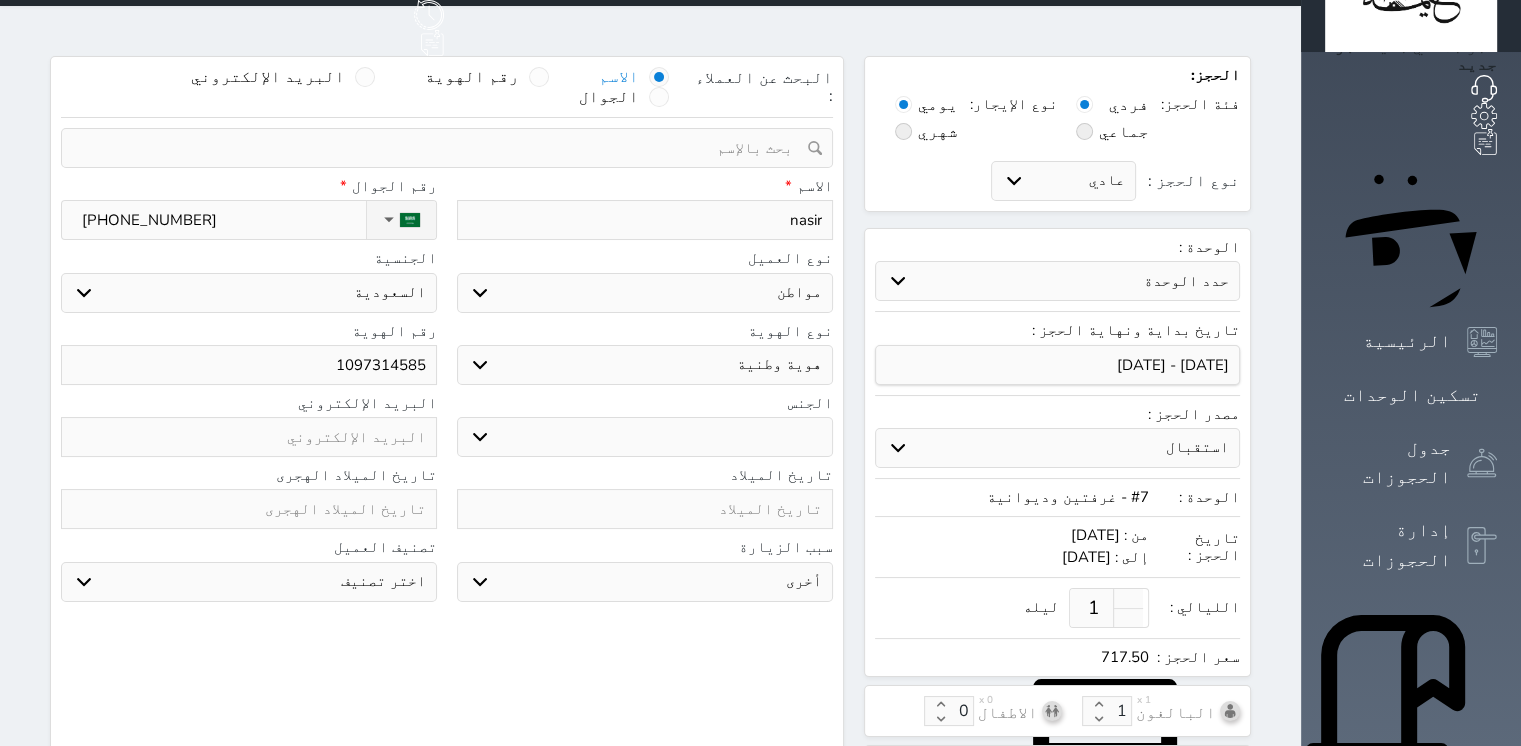 scroll, scrollTop: 0, scrollLeft: 0, axis: both 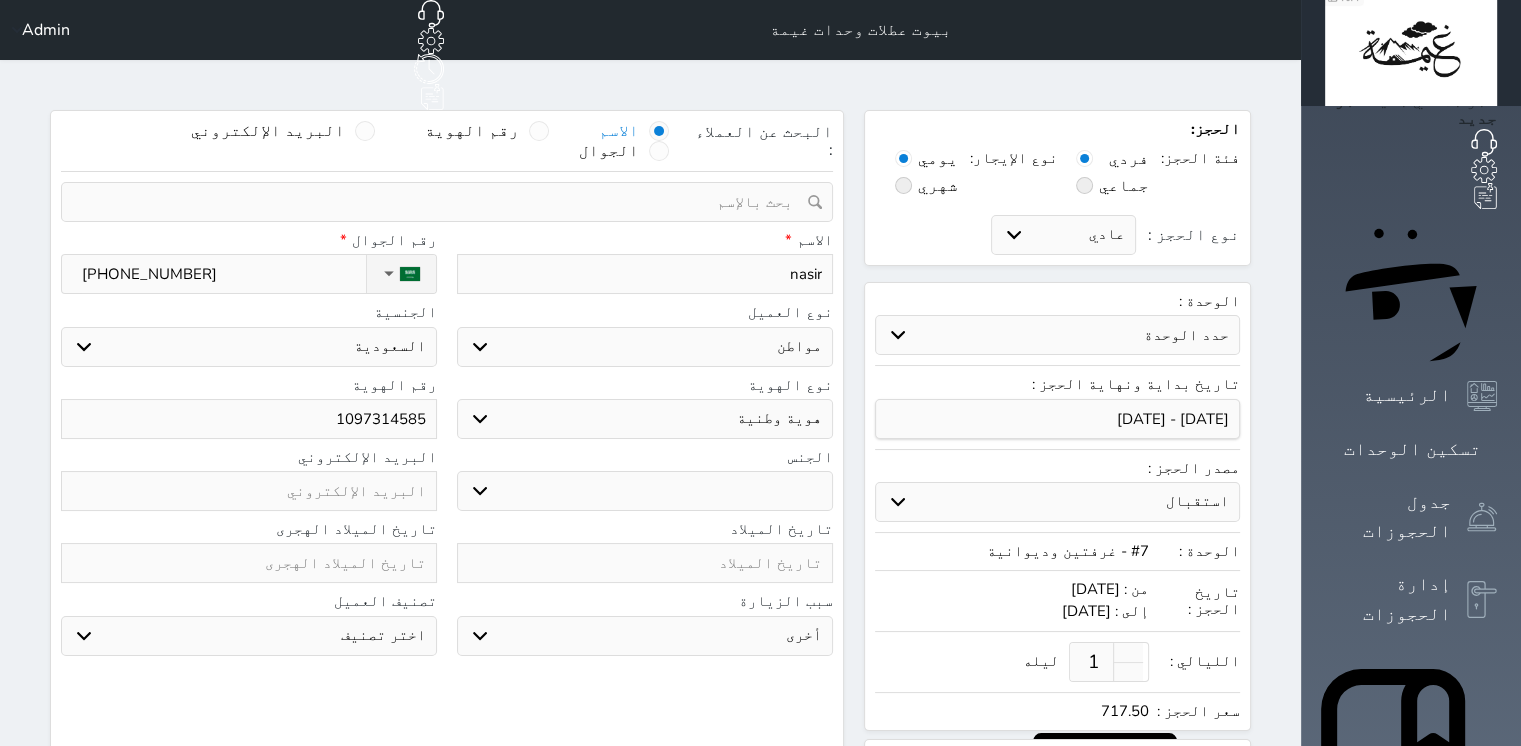 type on "nasir" 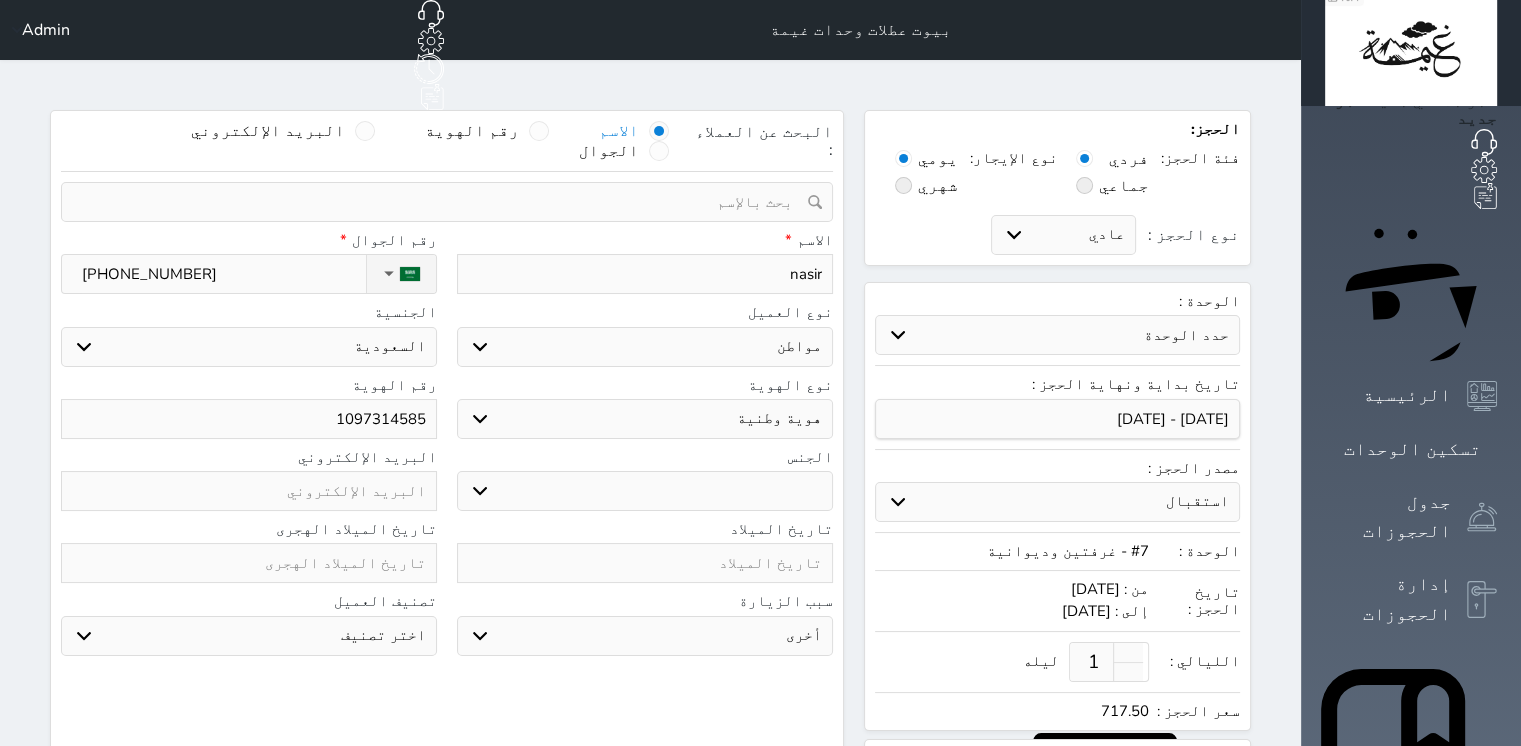 select 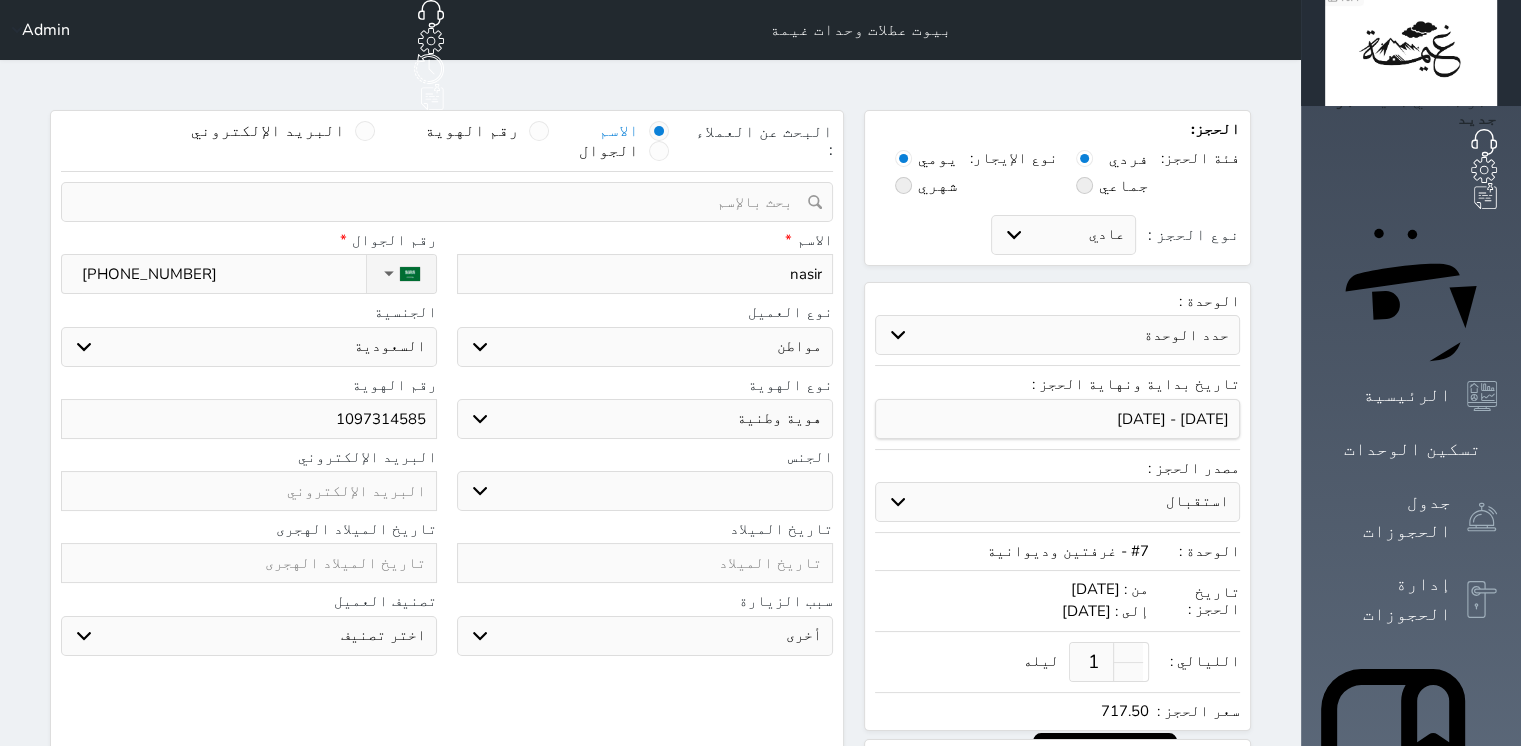type on "nasi" 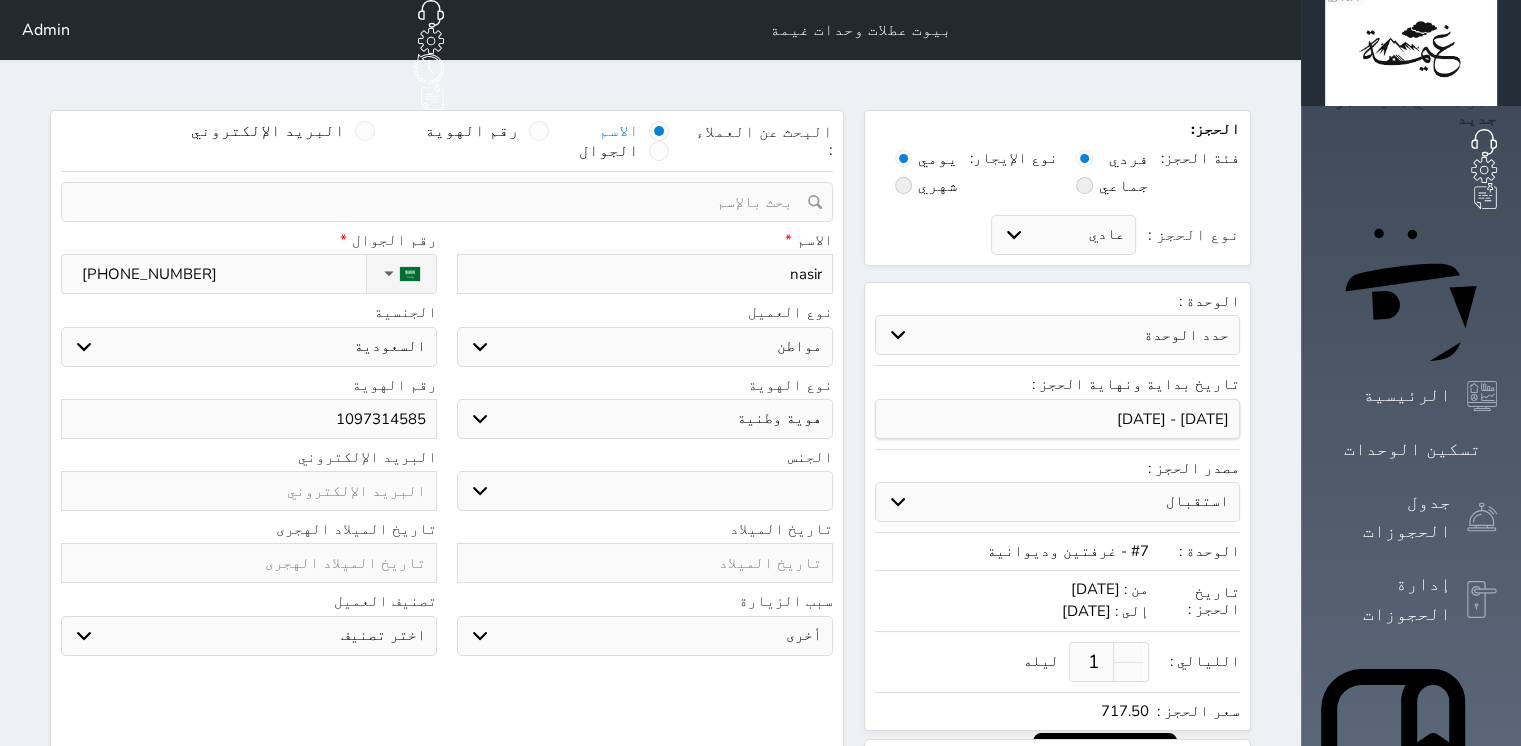 select 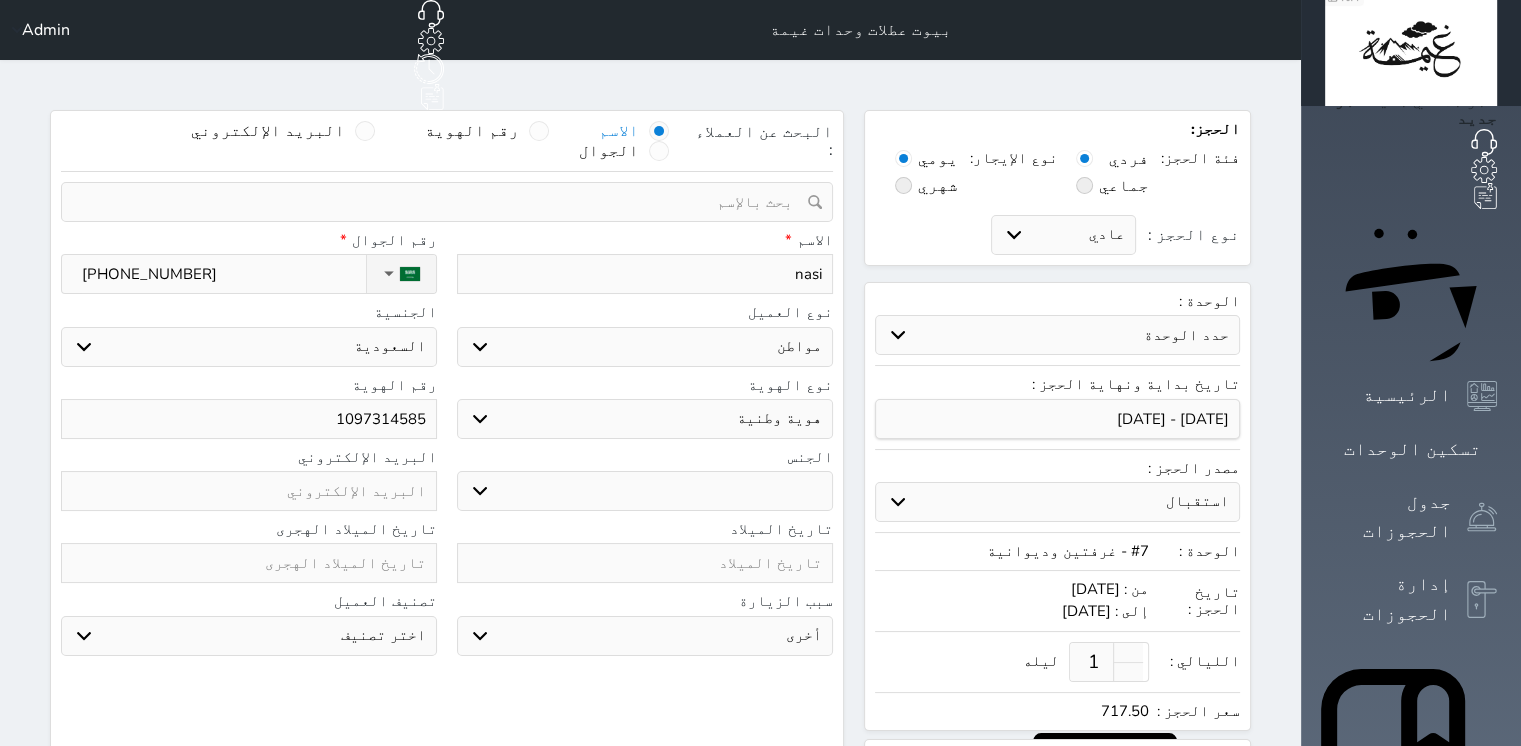 type on "nas" 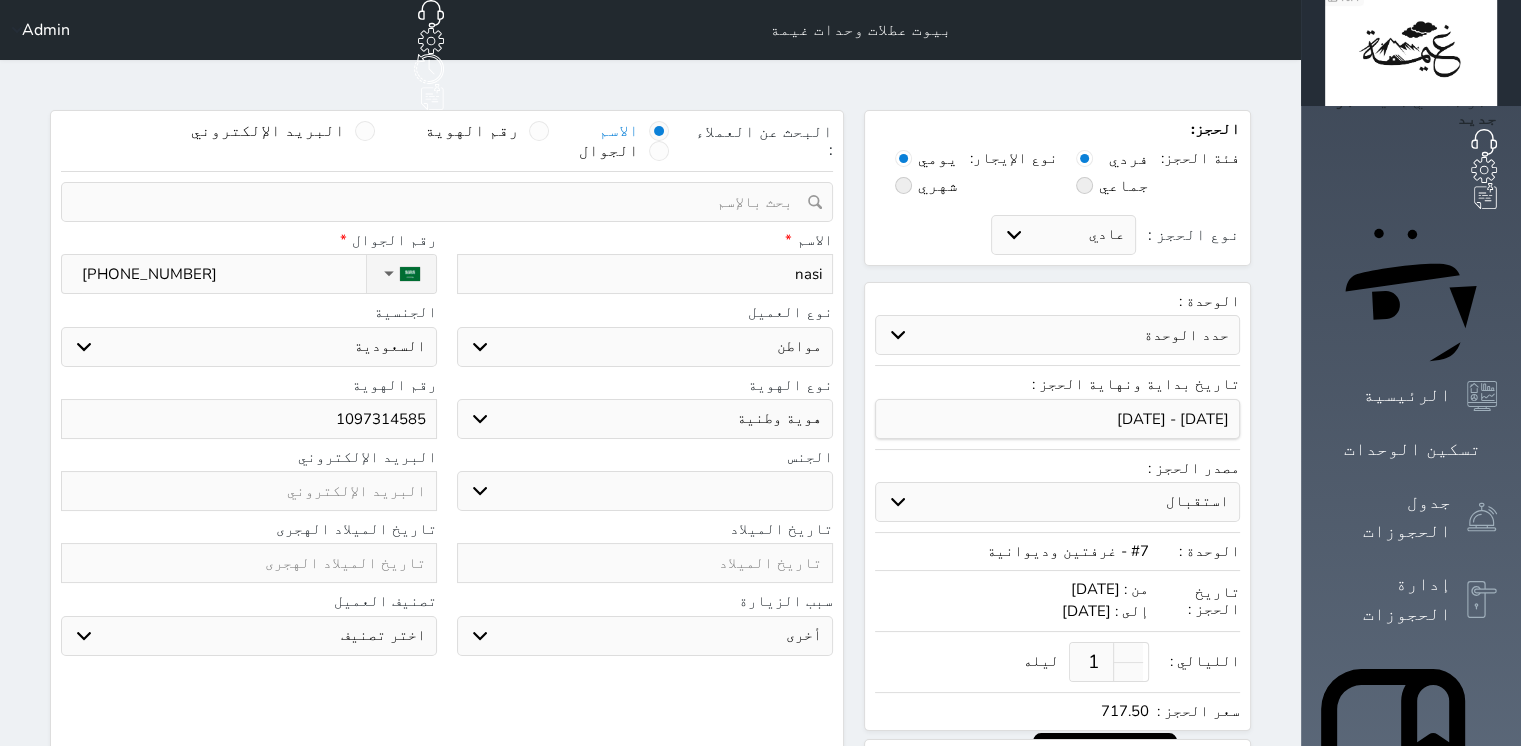 select 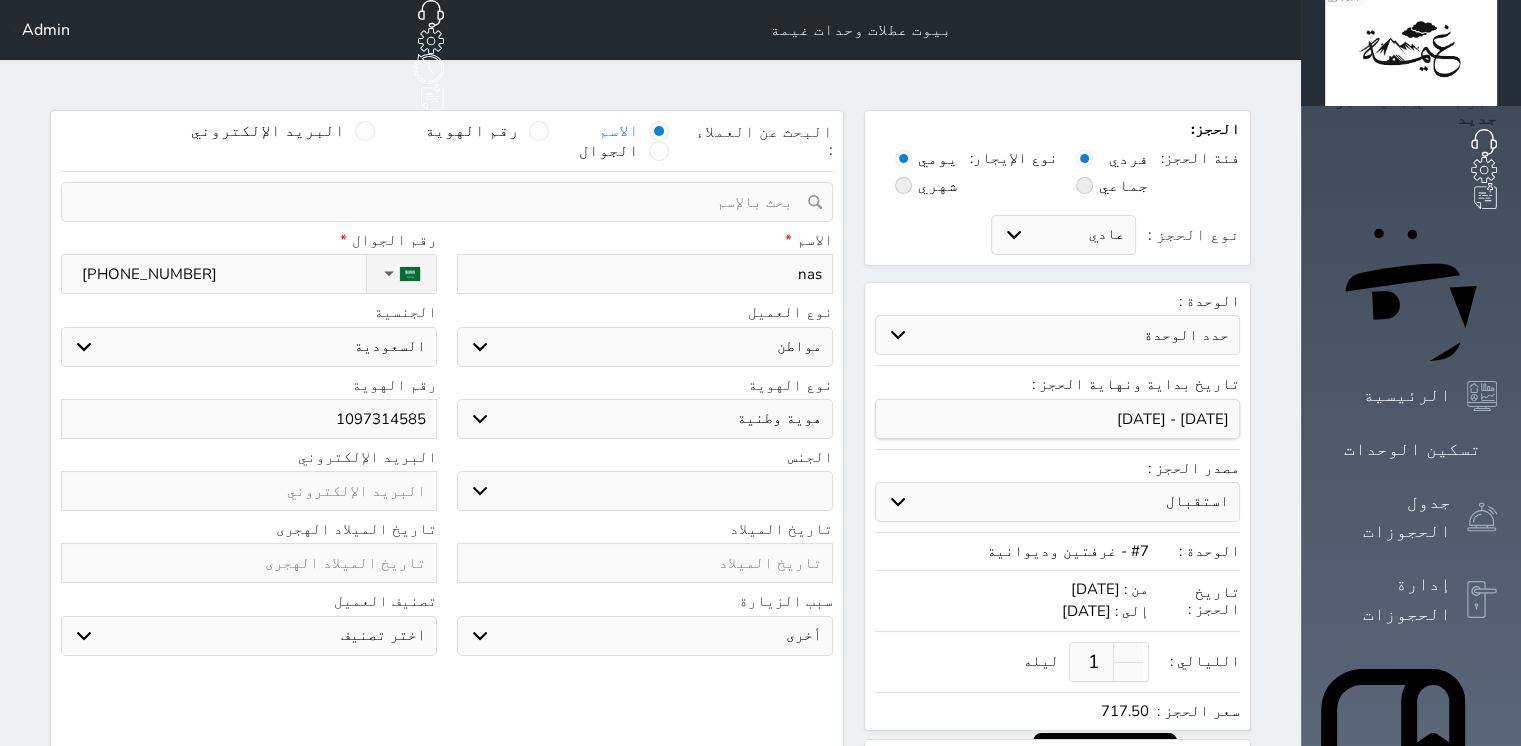 type on "na" 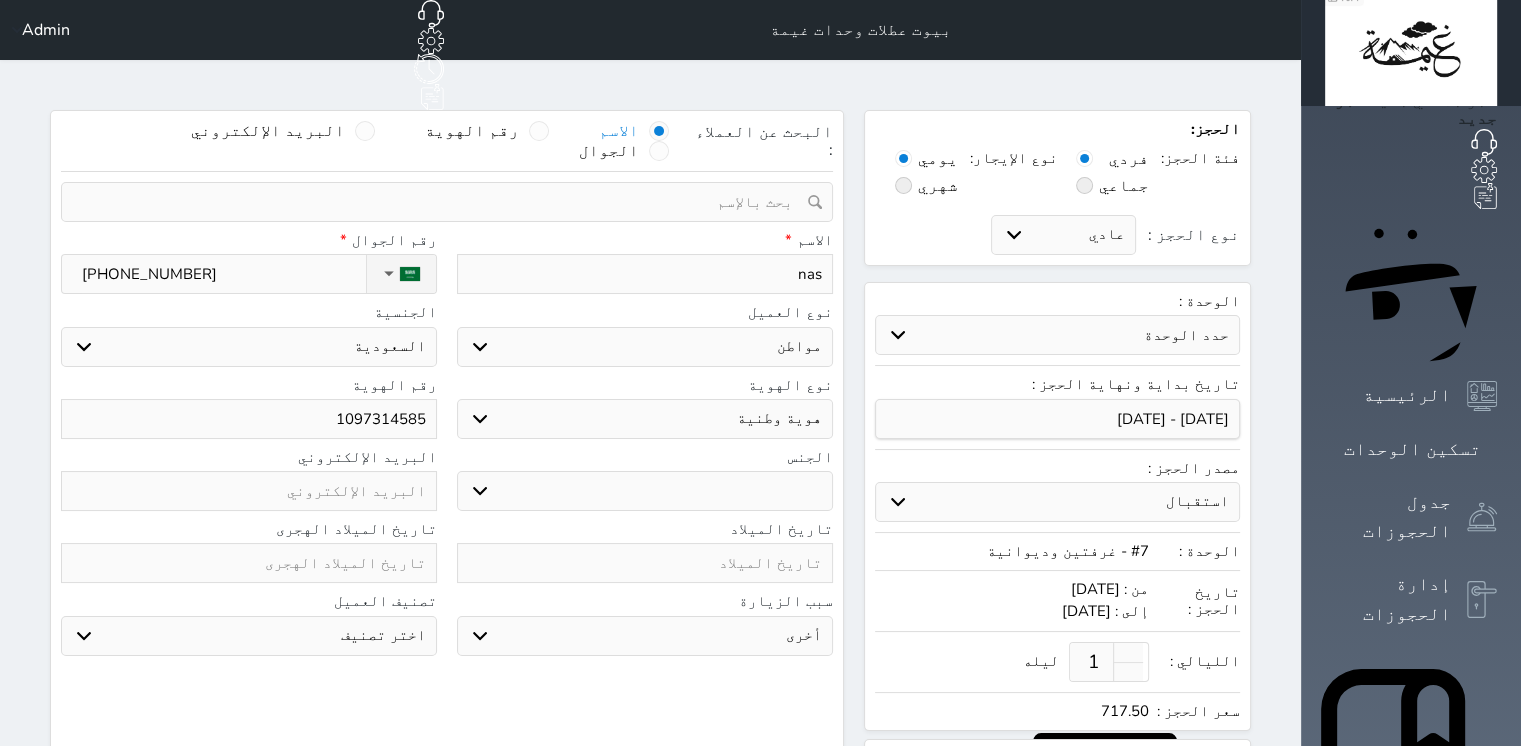 select 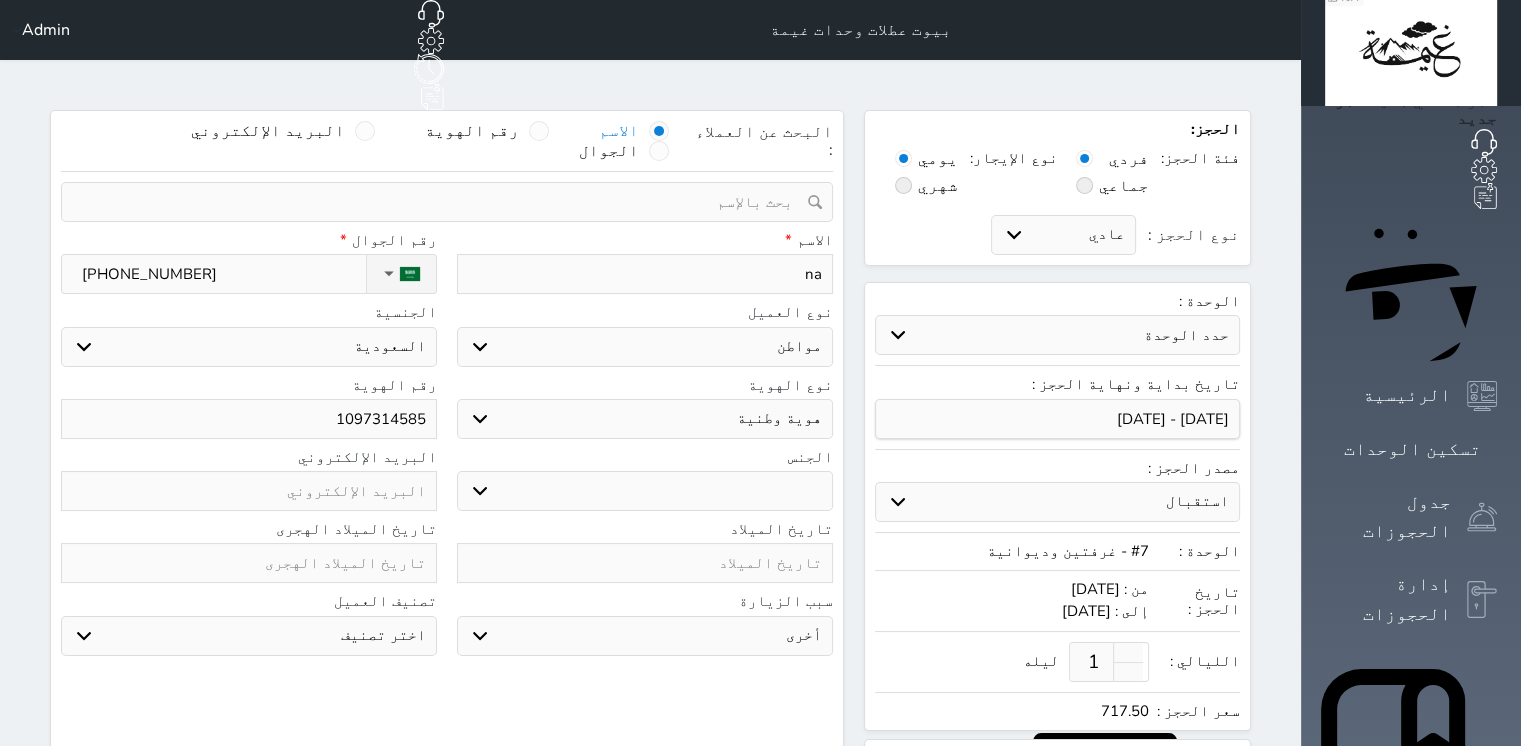 type on "nas" 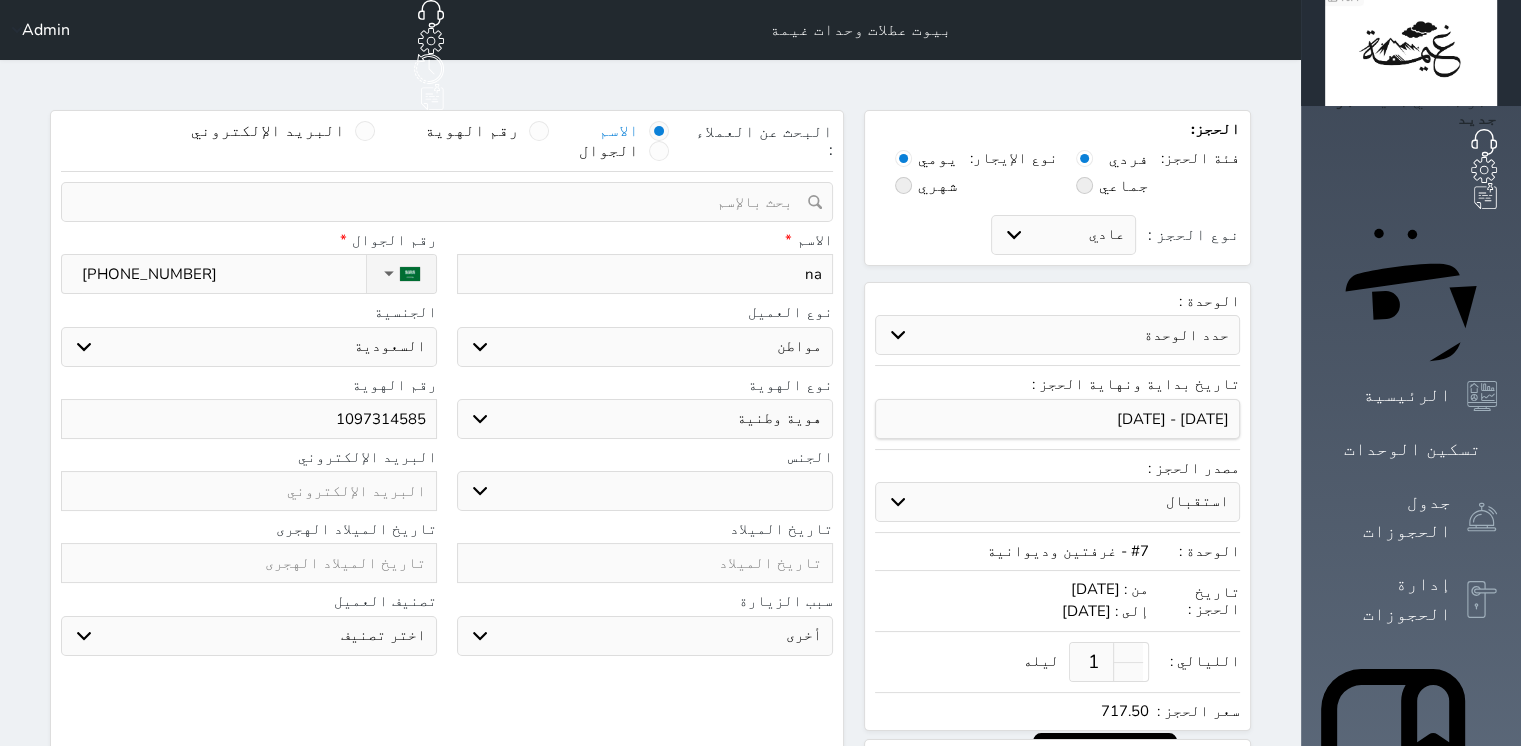 select 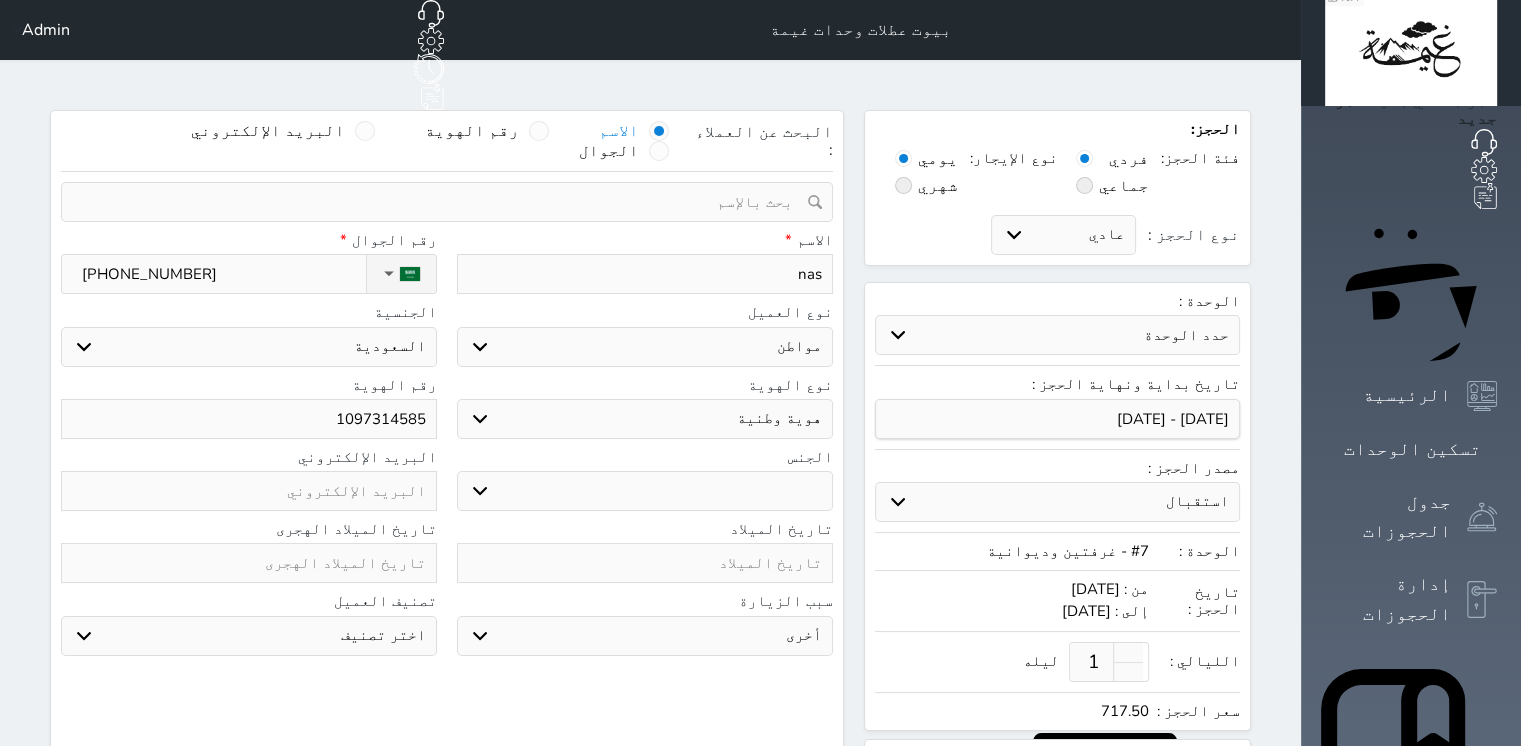type on "nass" 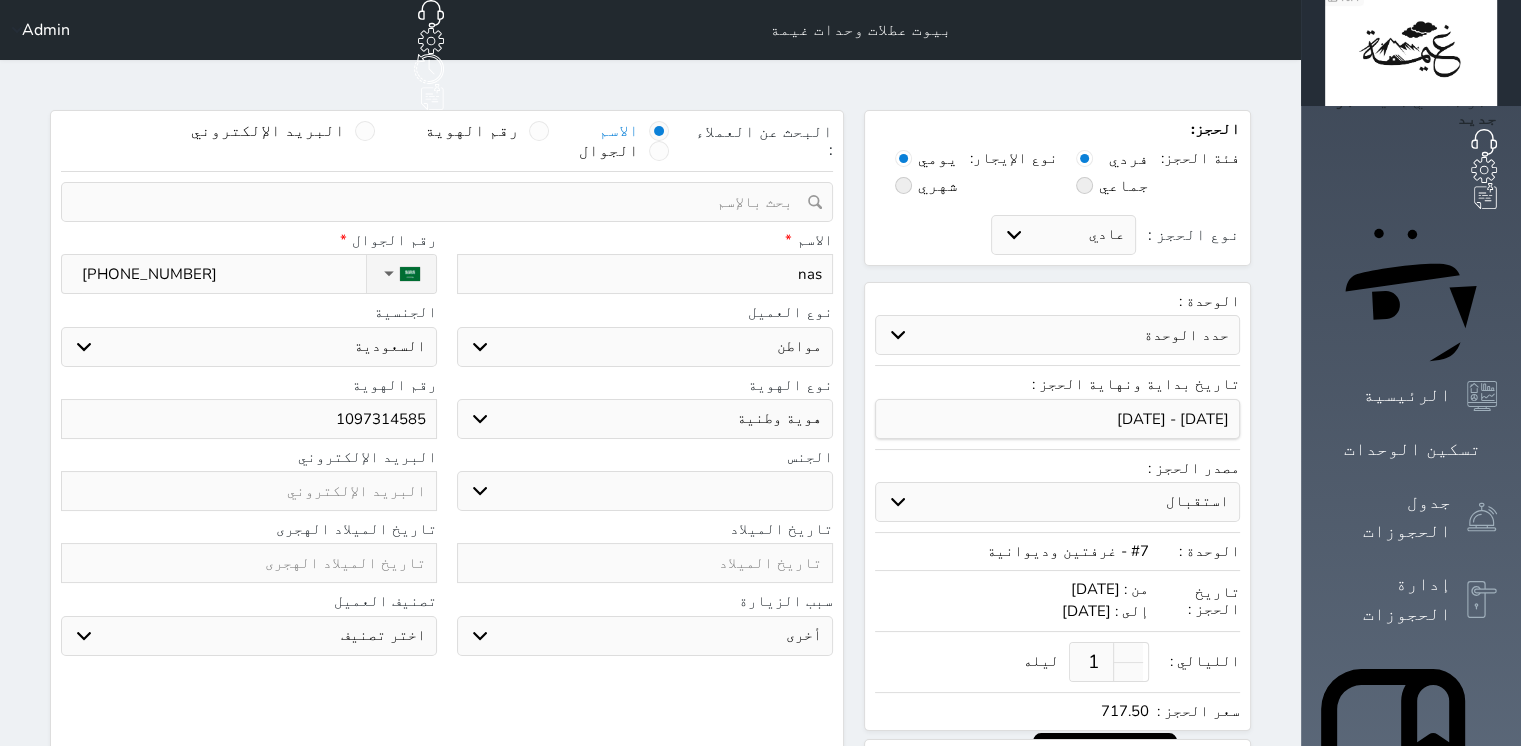 select 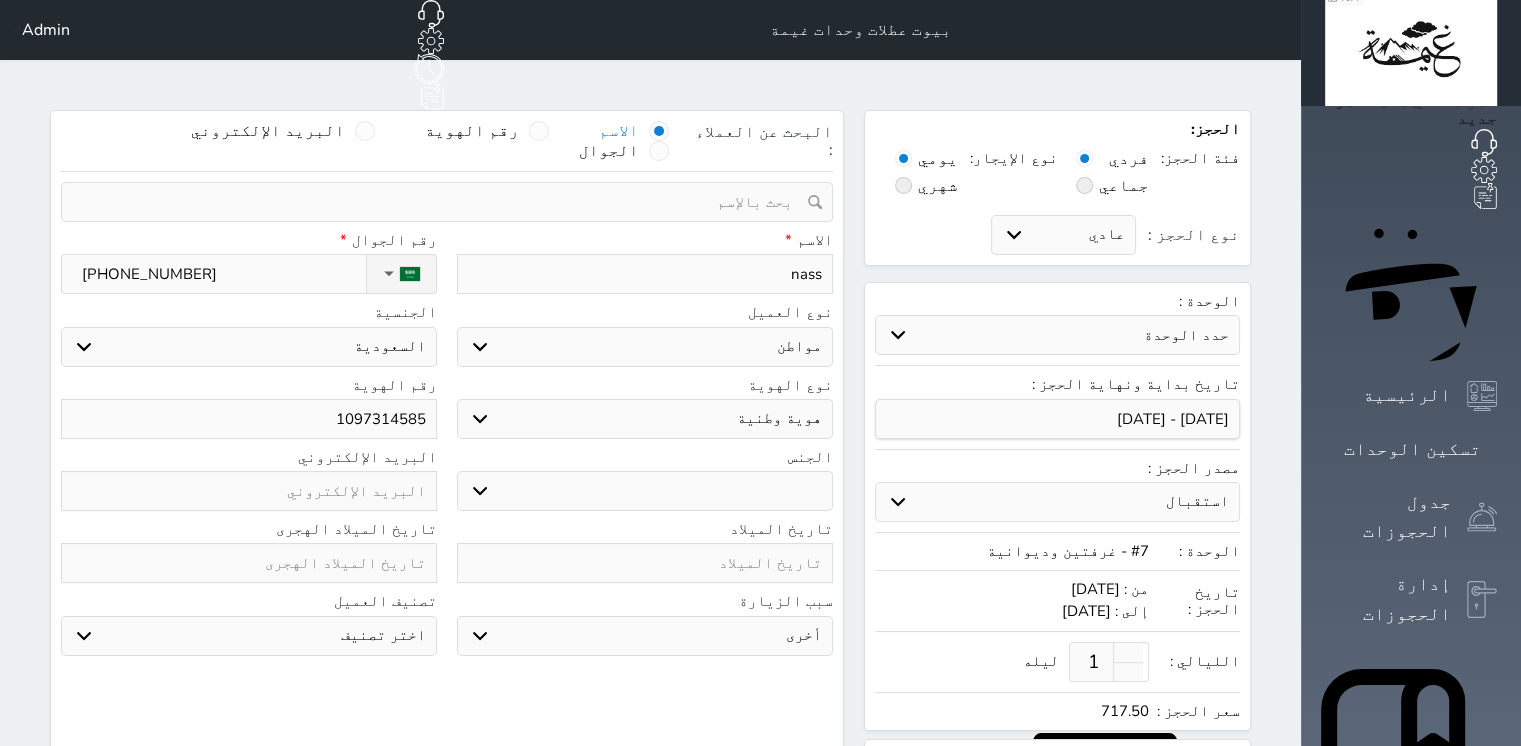 type on "nasse" 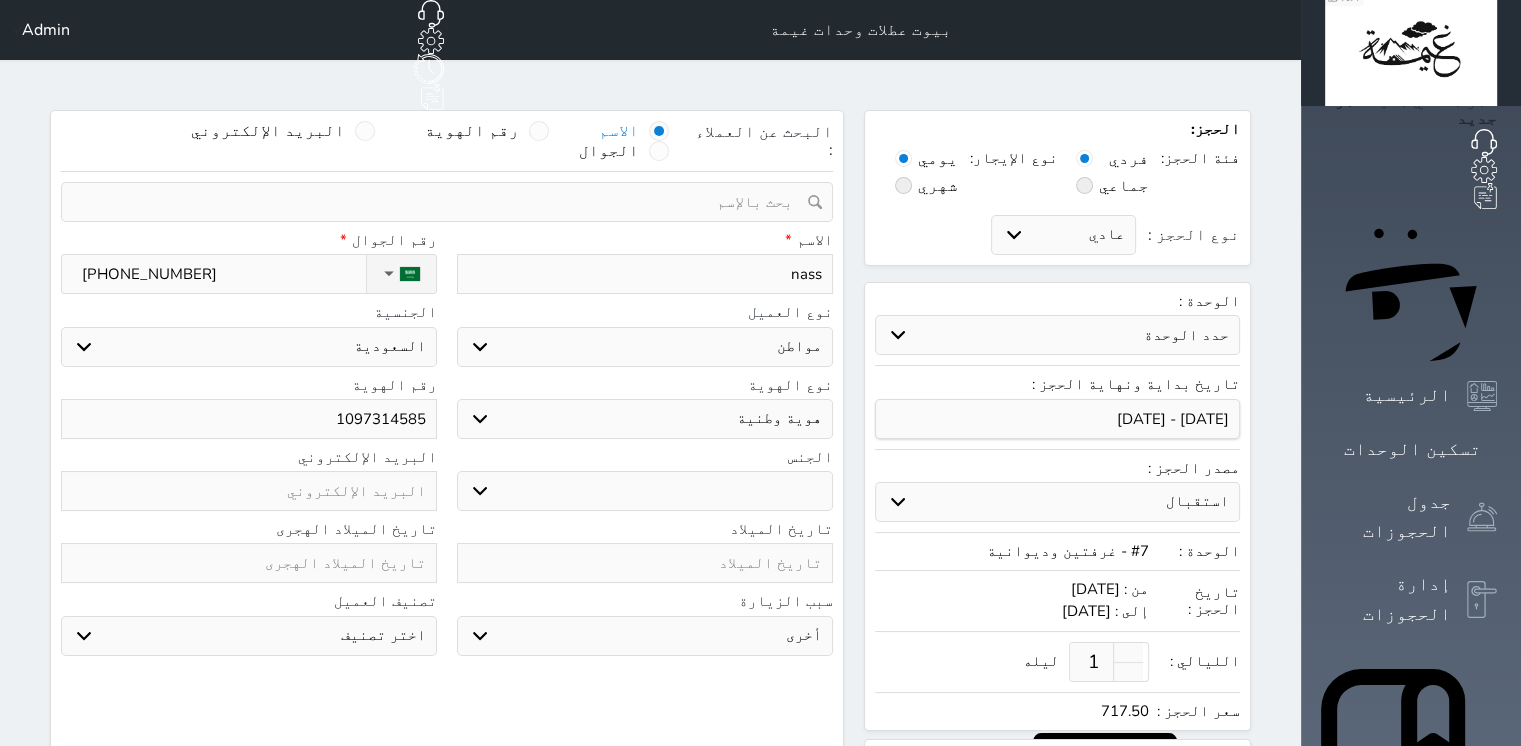 select 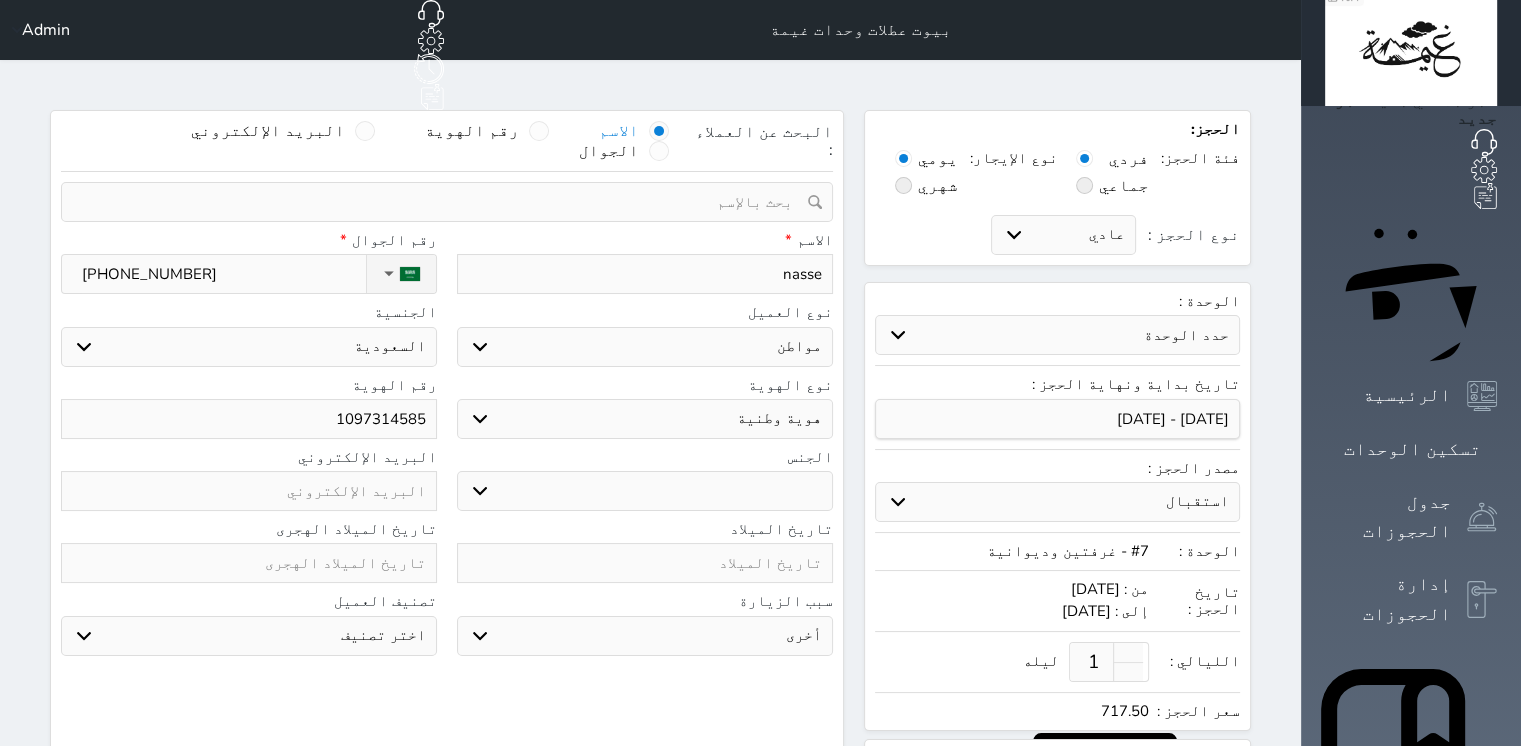 type on "[PERSON_NAME]" 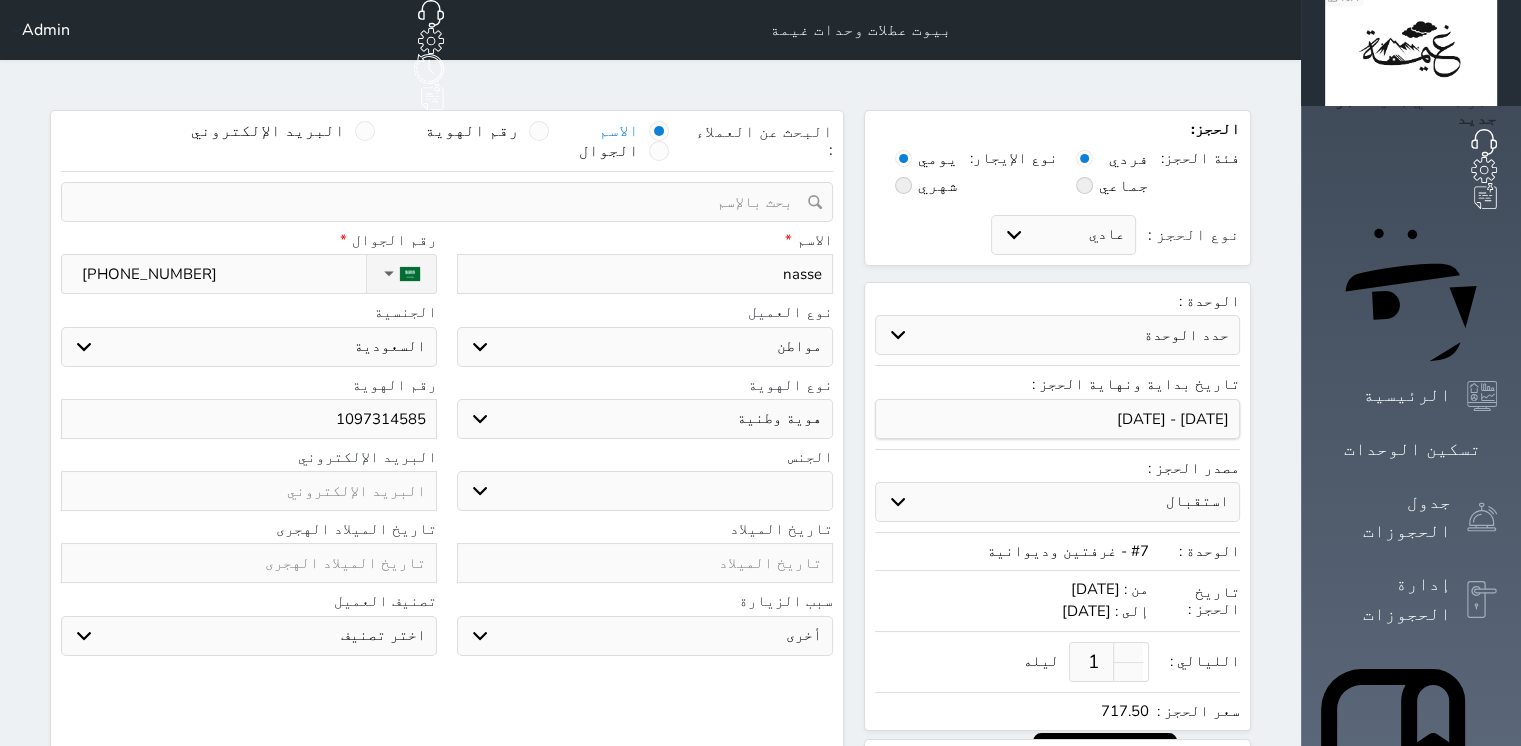 select 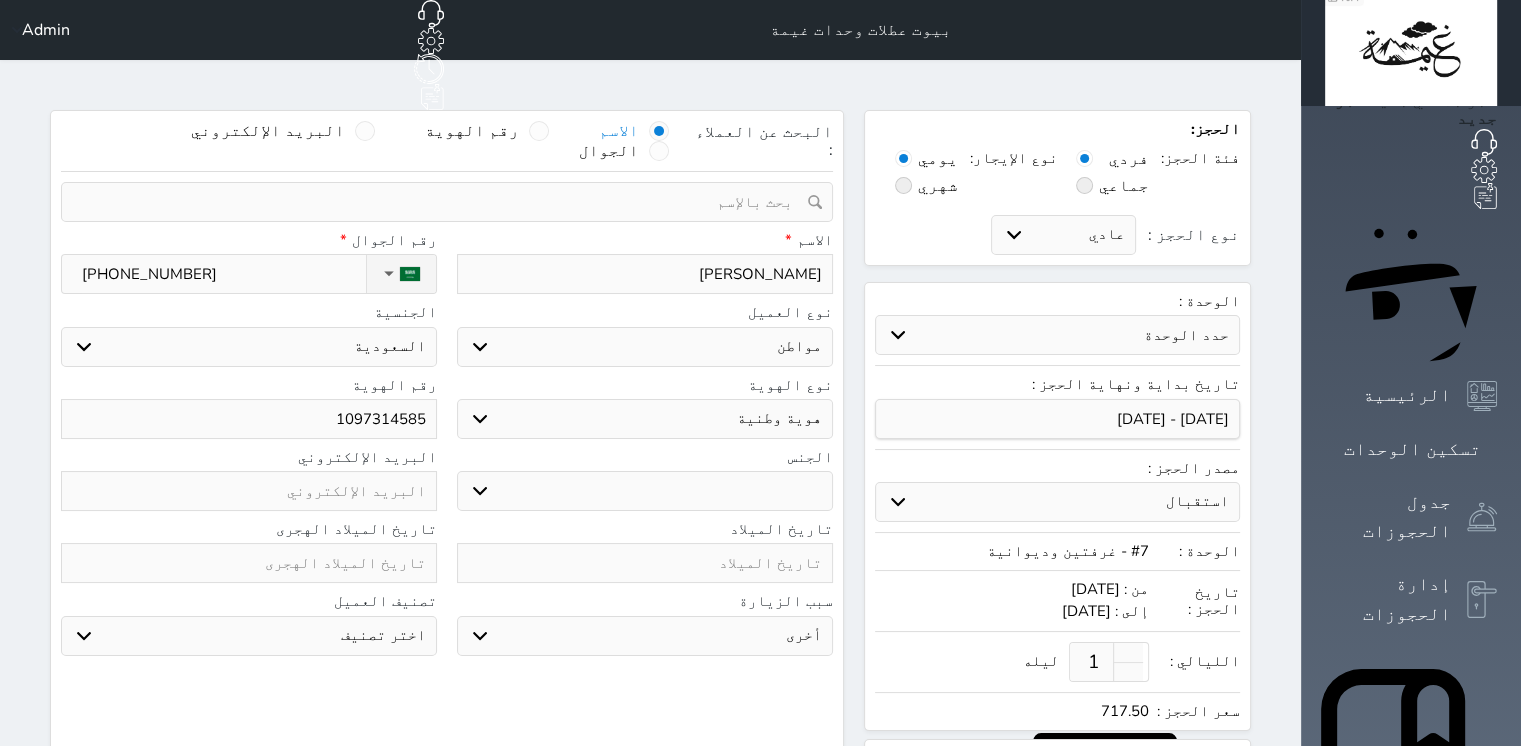type on "[PERSON_NAME]" 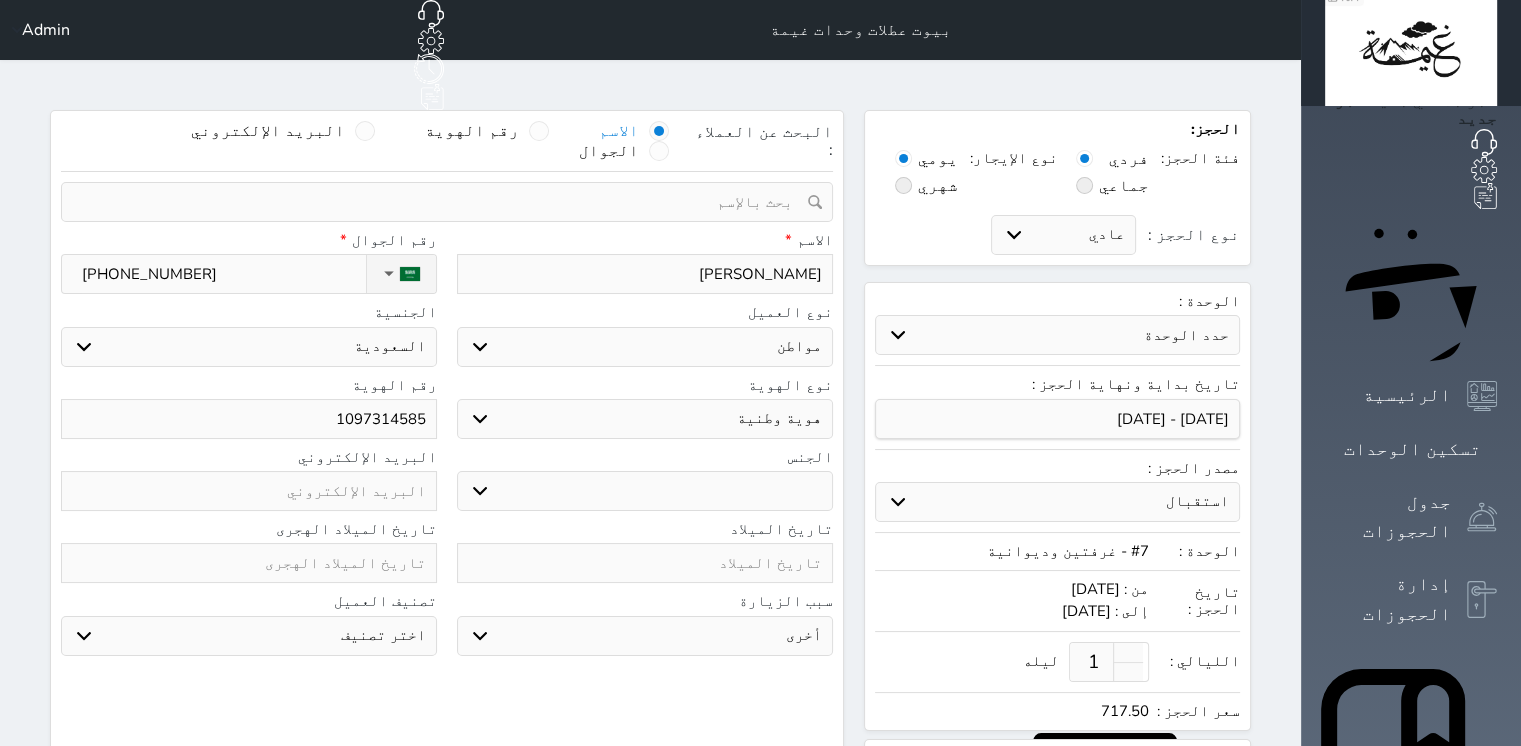 select 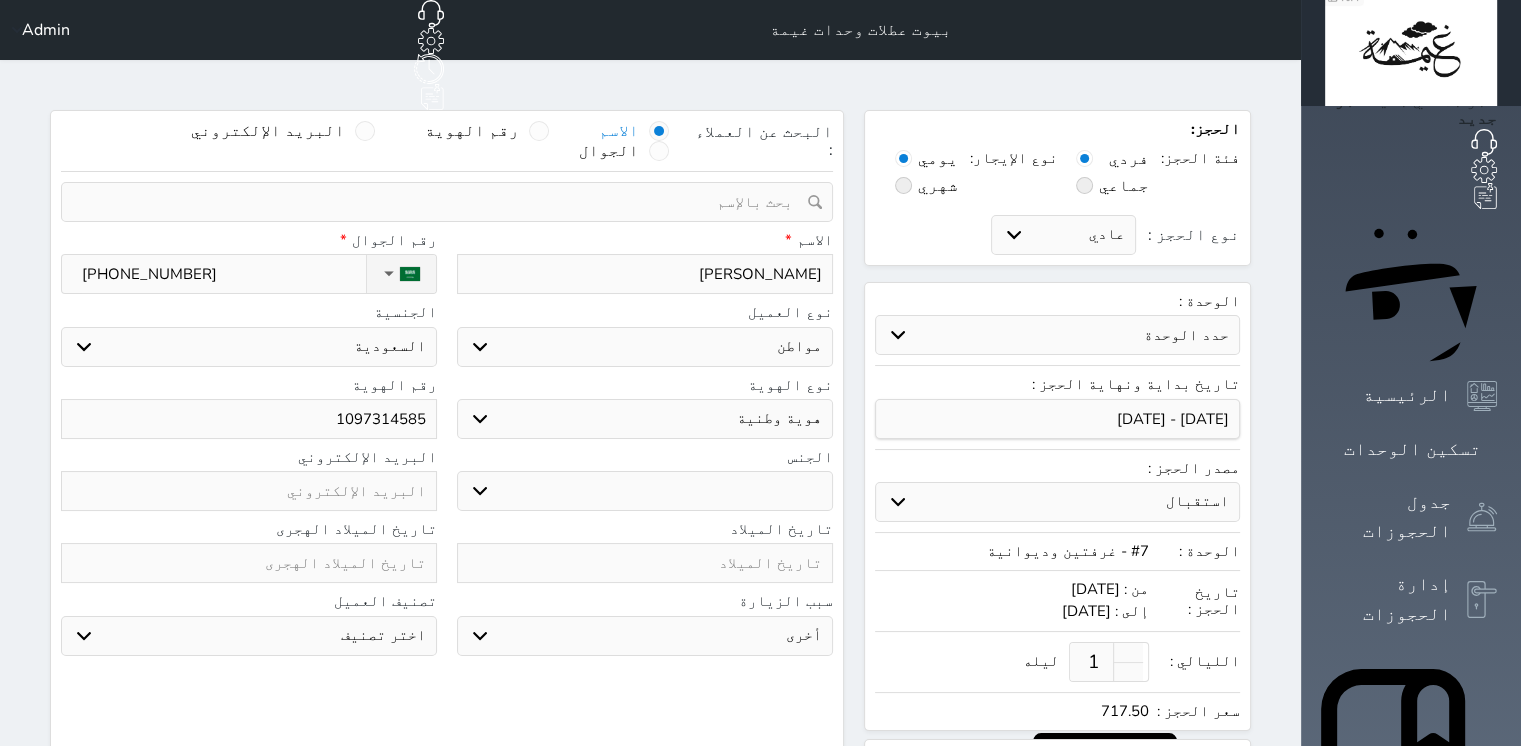 type on "[PERSON_NAME]" 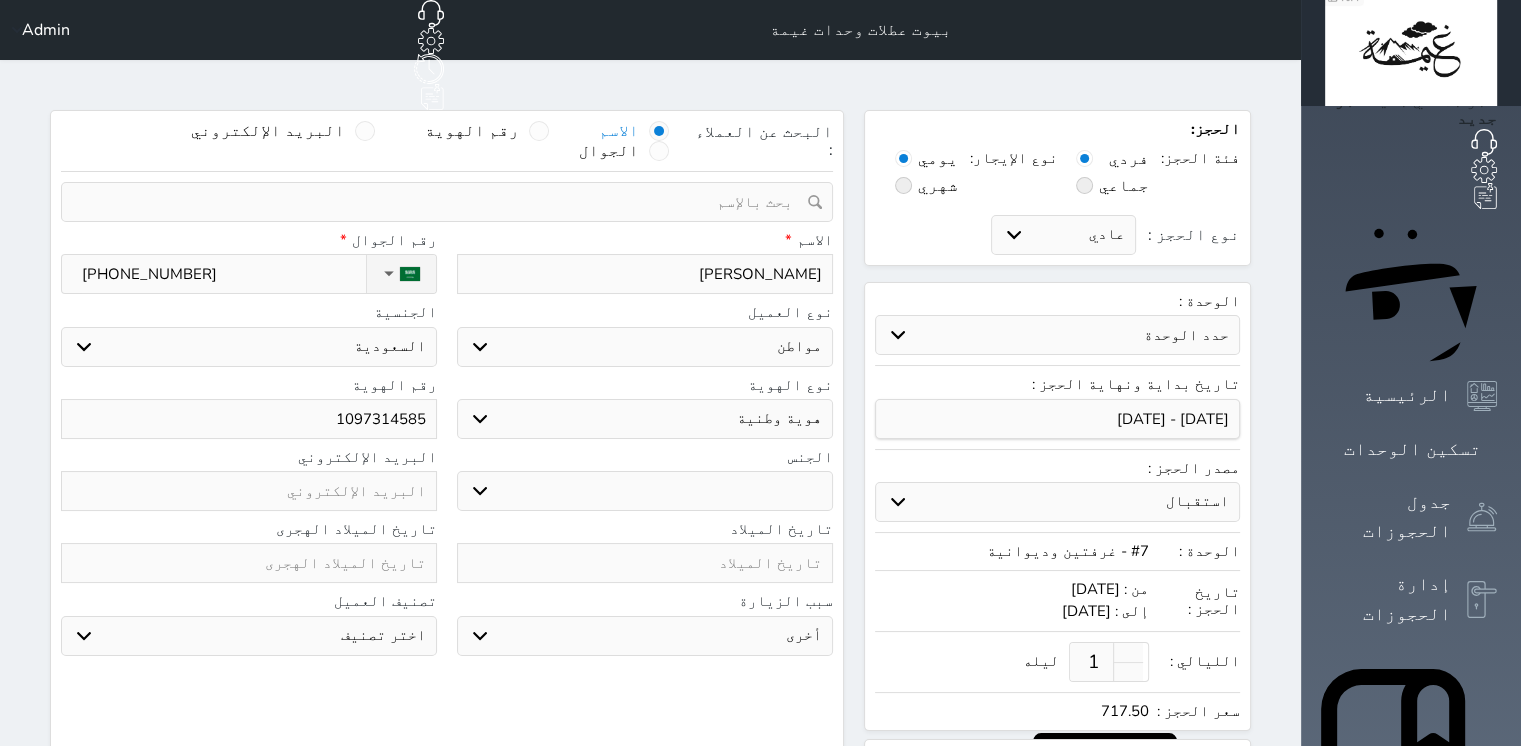 select 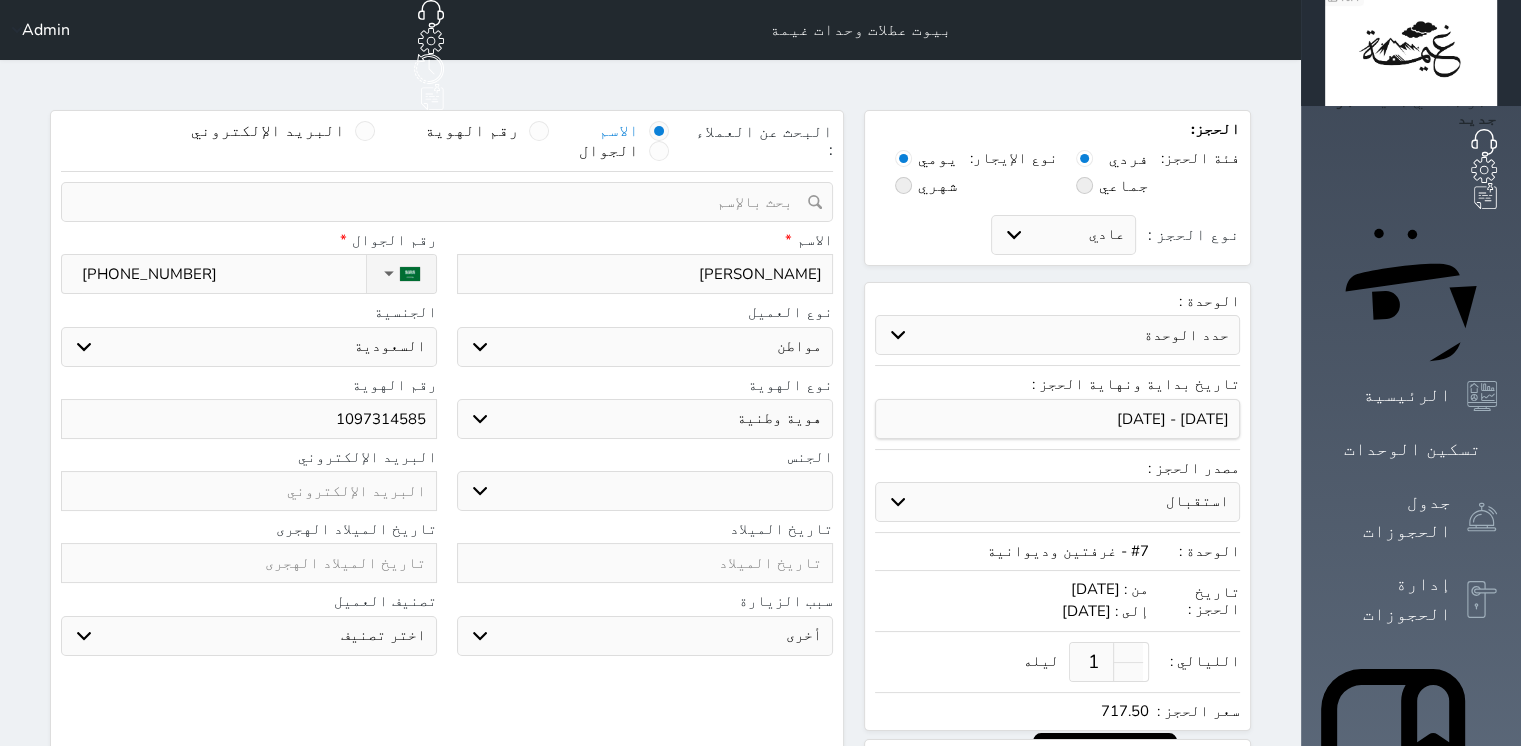 type on "[PERSON_NAME]" 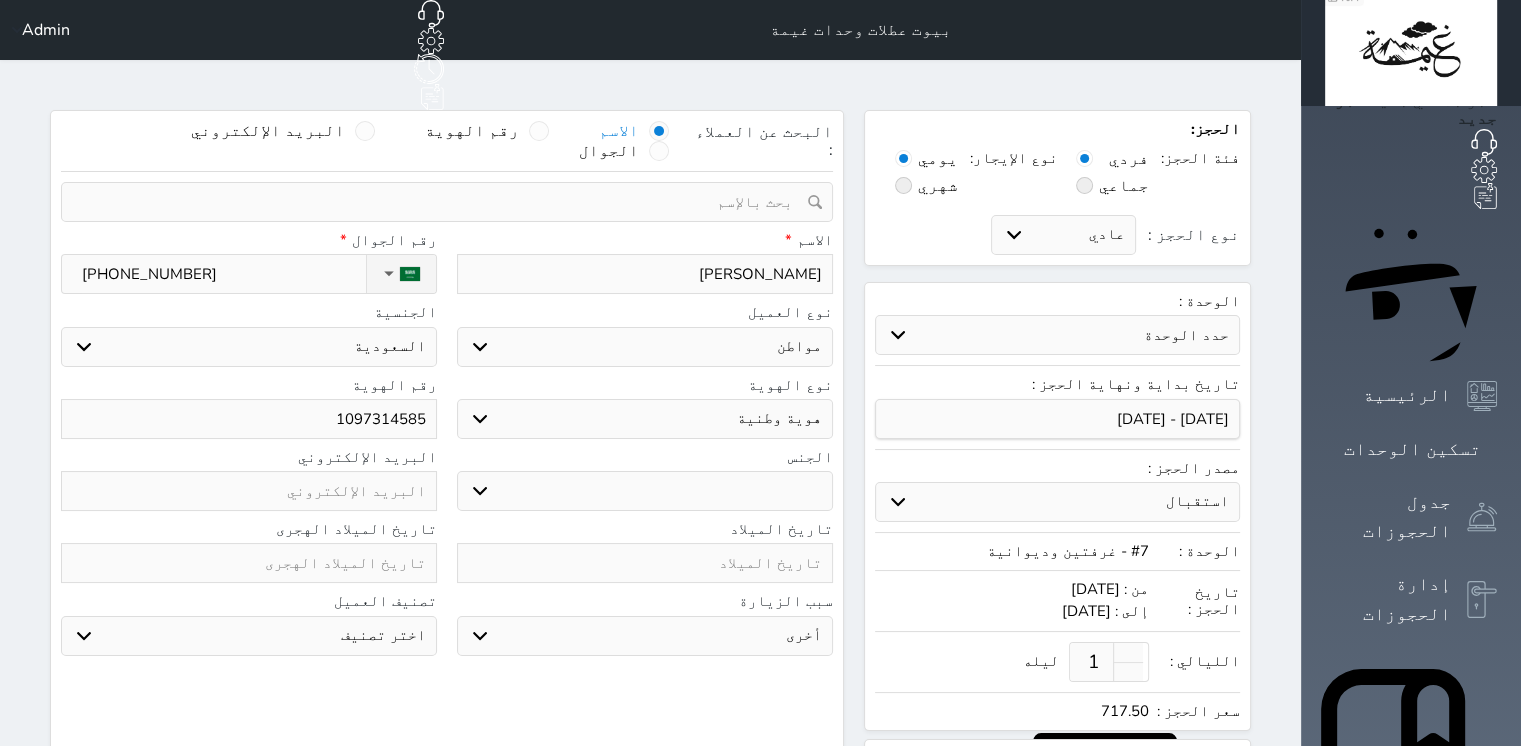 select 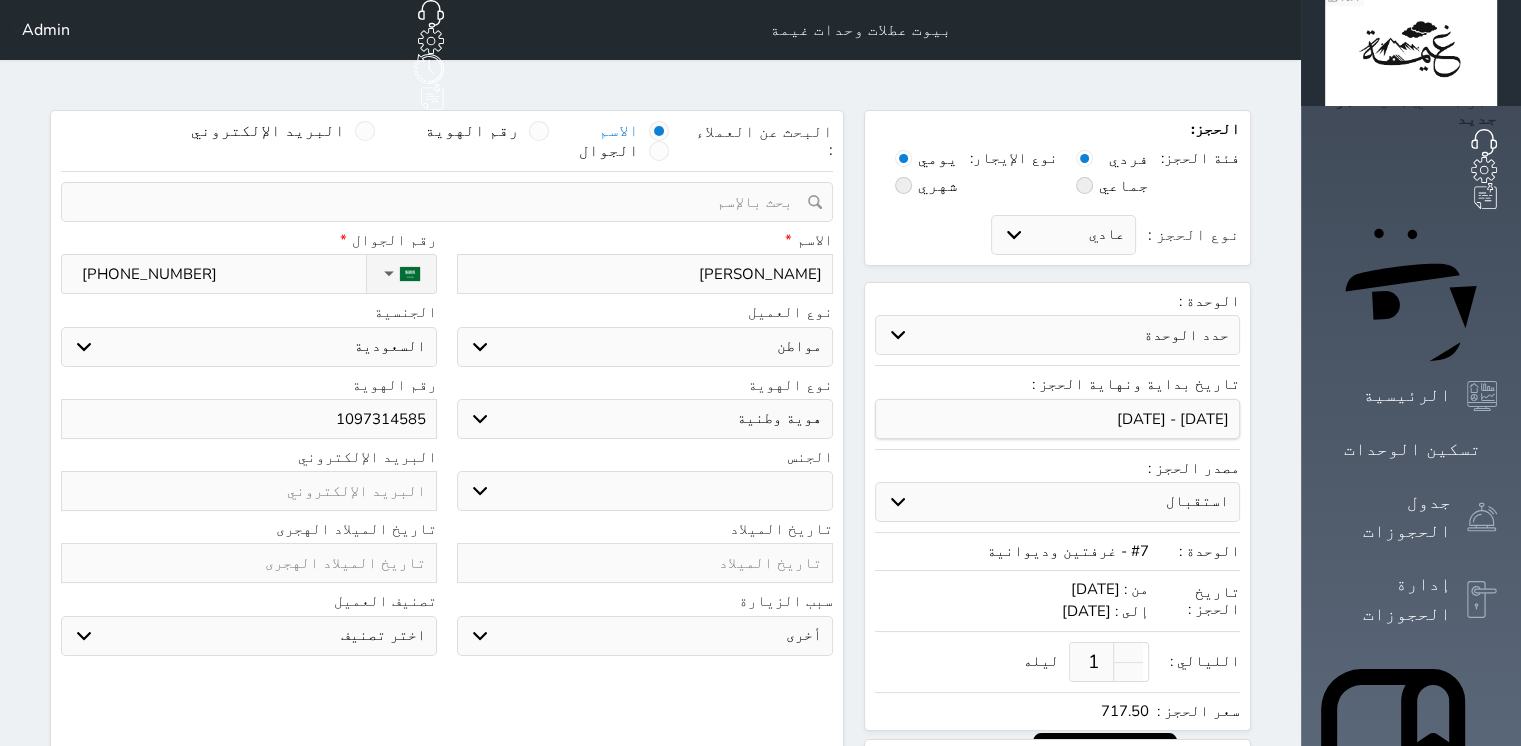 type on "[PERSON_NAME]" 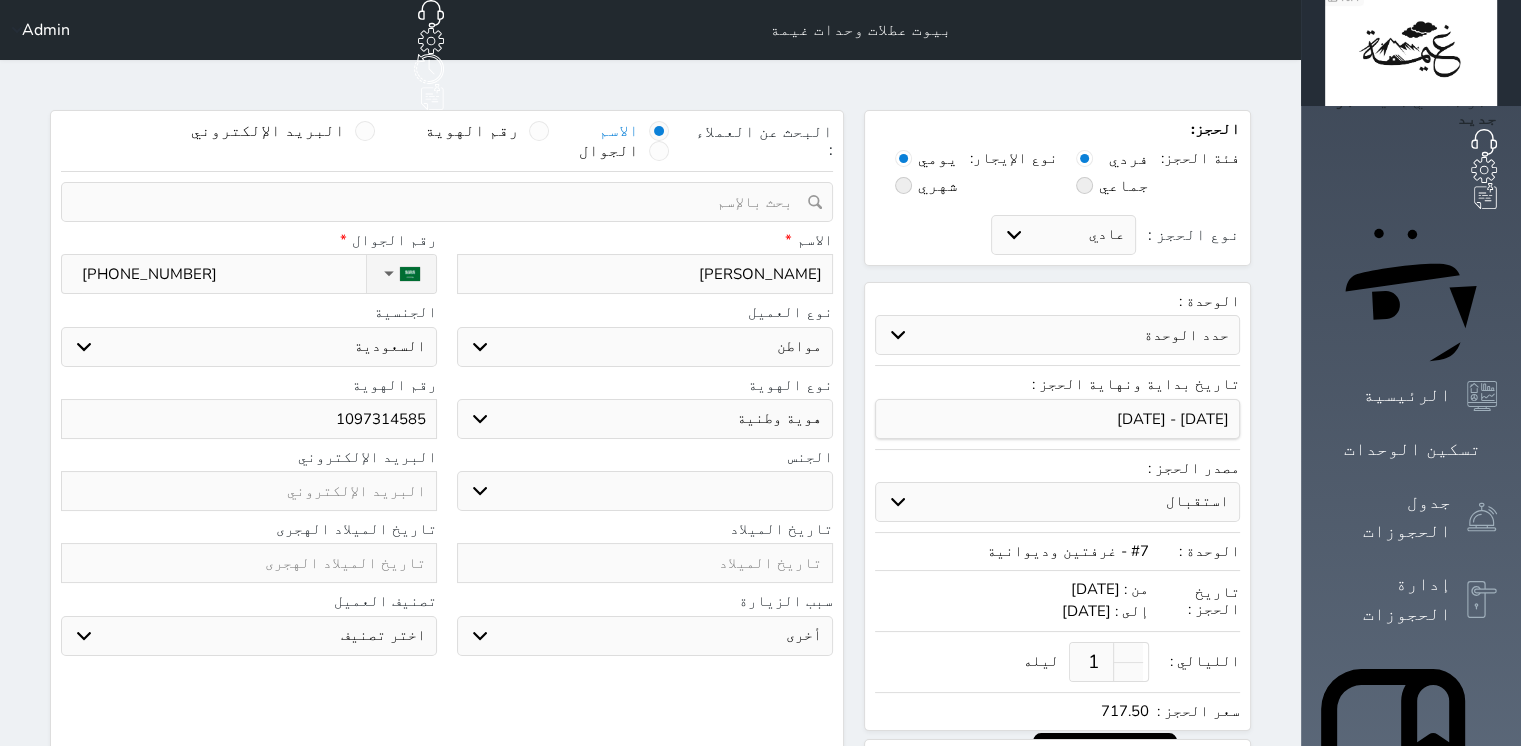 select 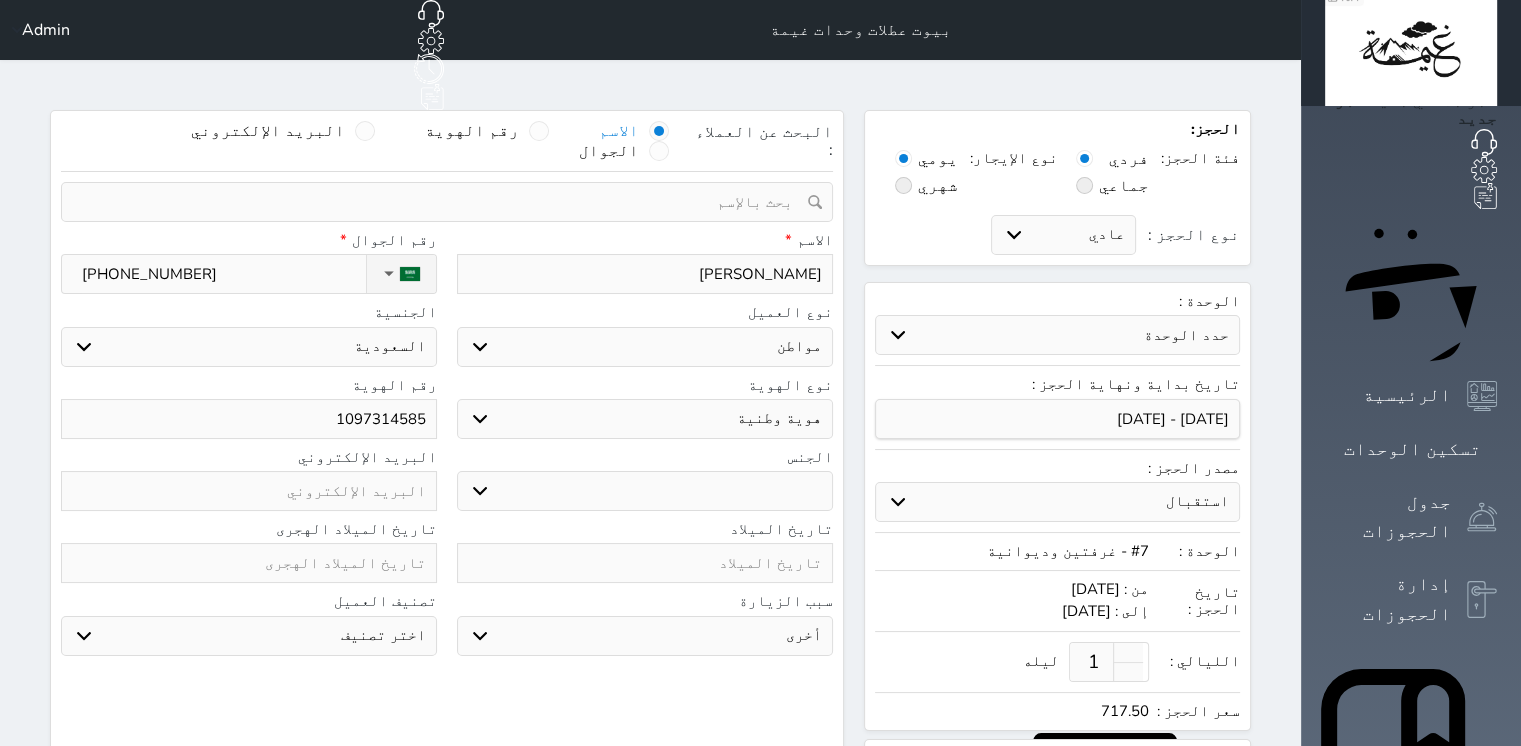 type on "[PERSON_NAME]" 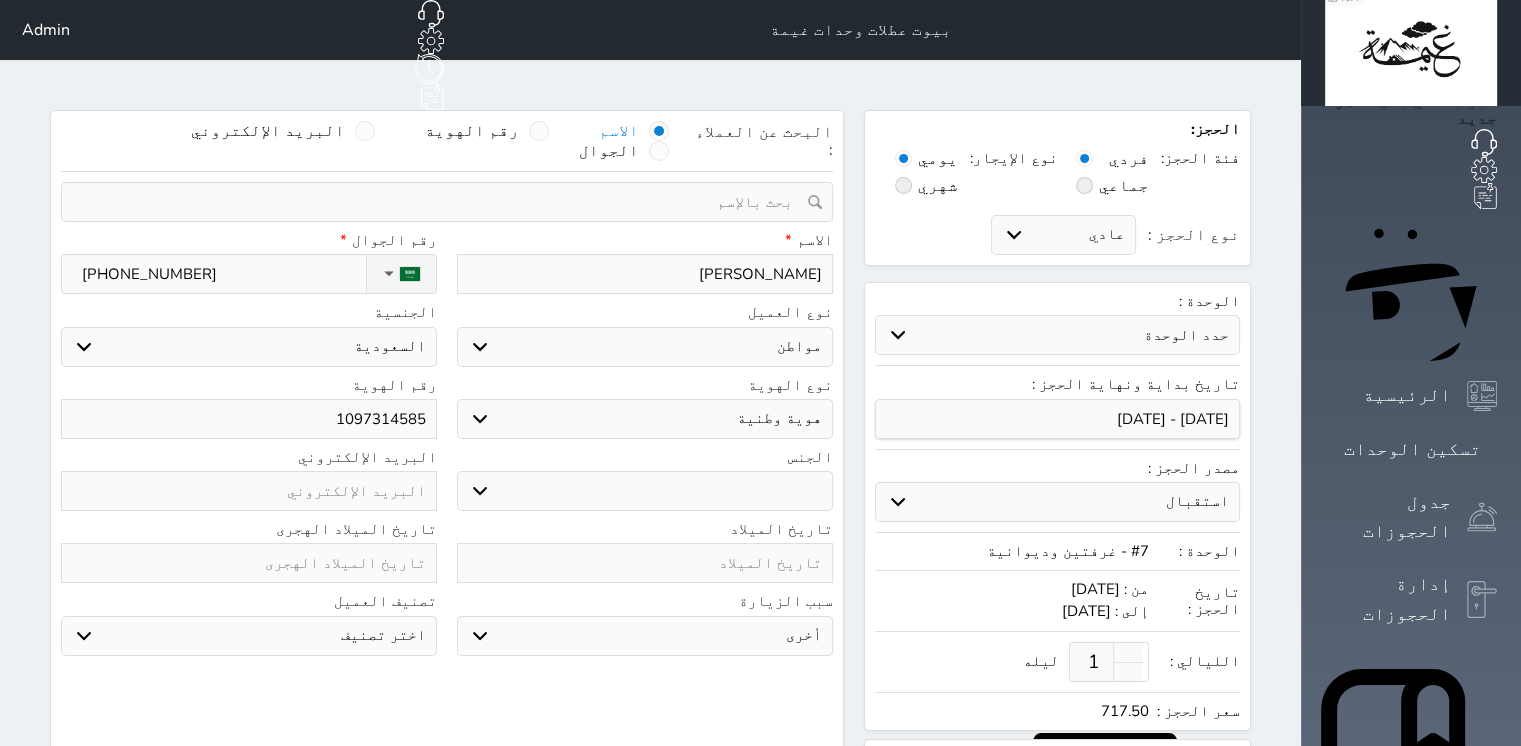 select 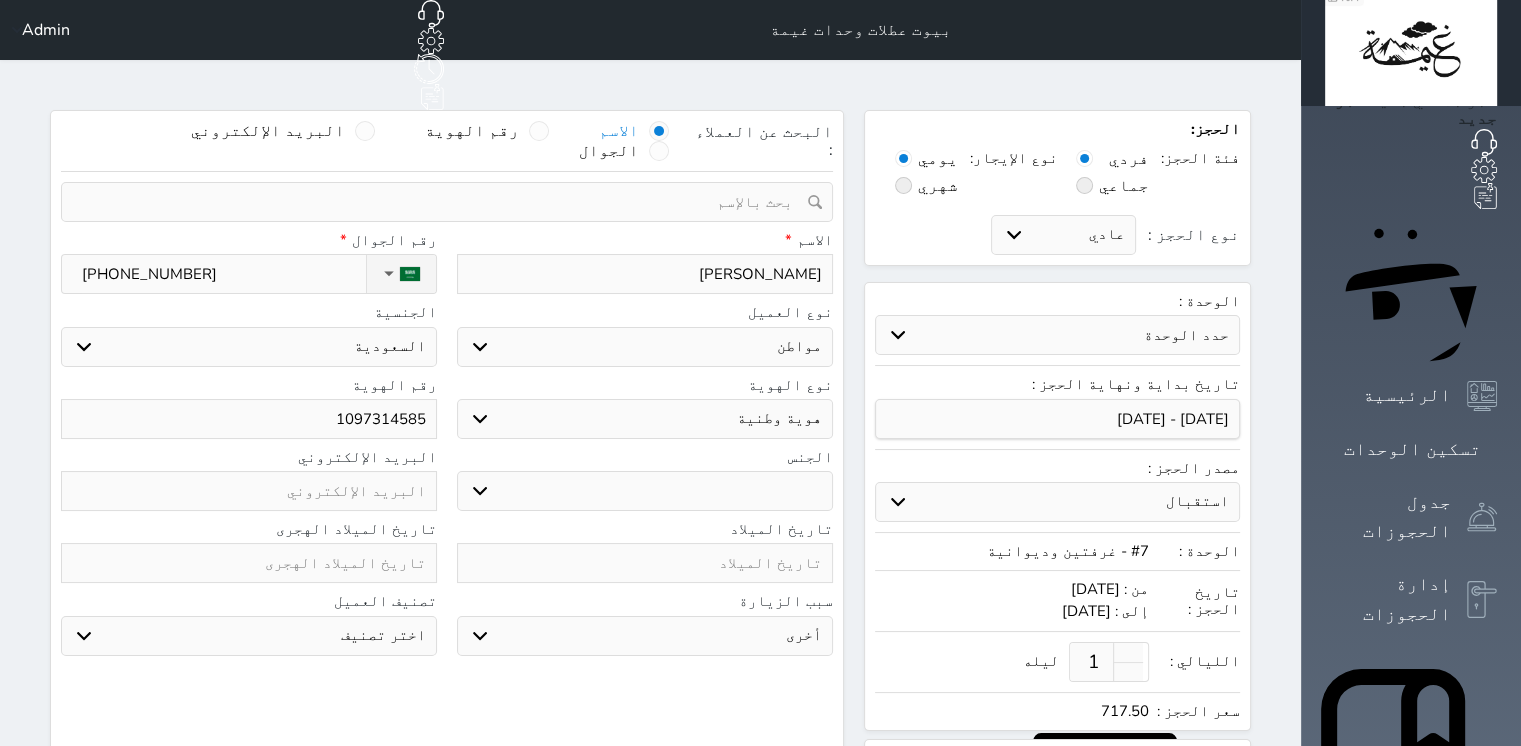 type on "[PERSON_NAME]" 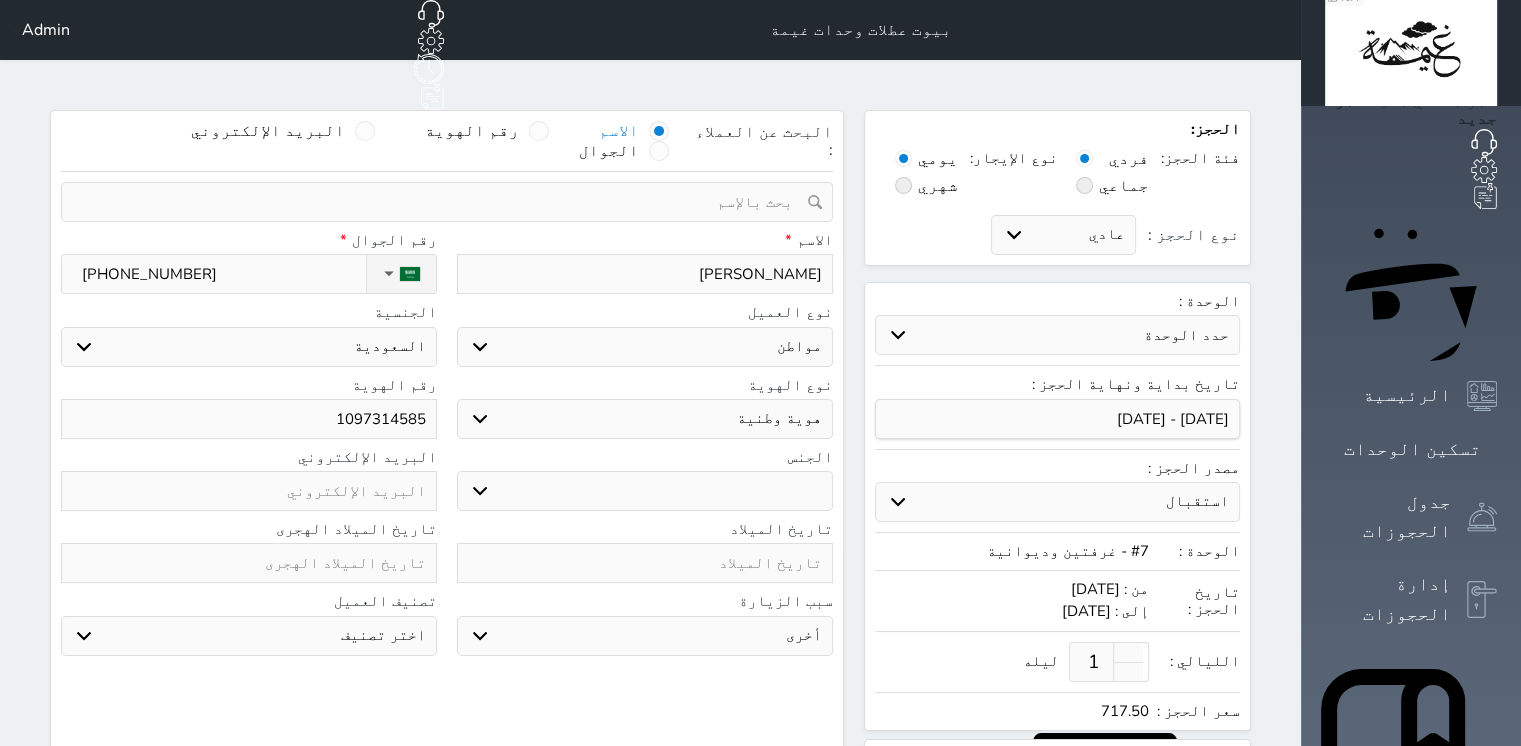 select 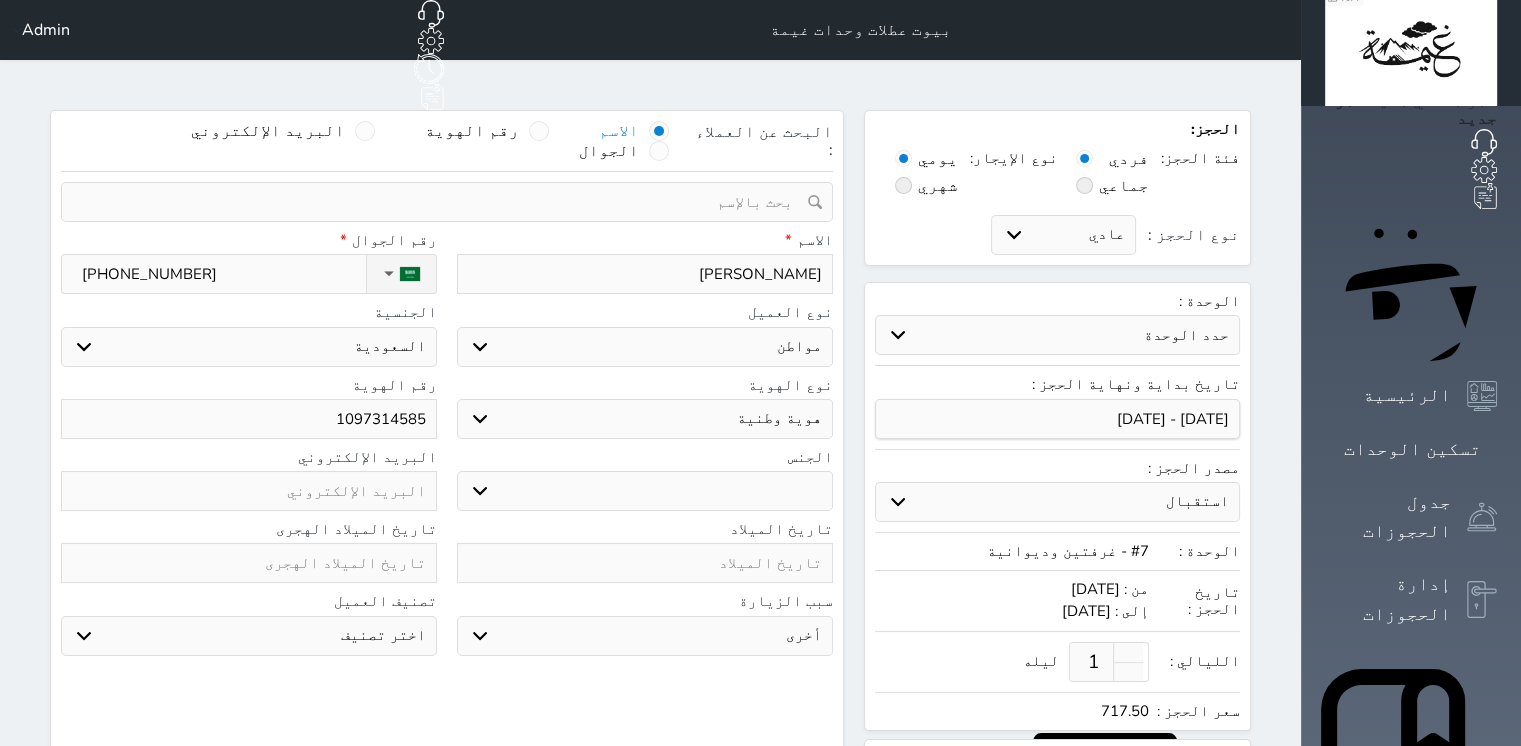 type on "[PERSON_NAME]" 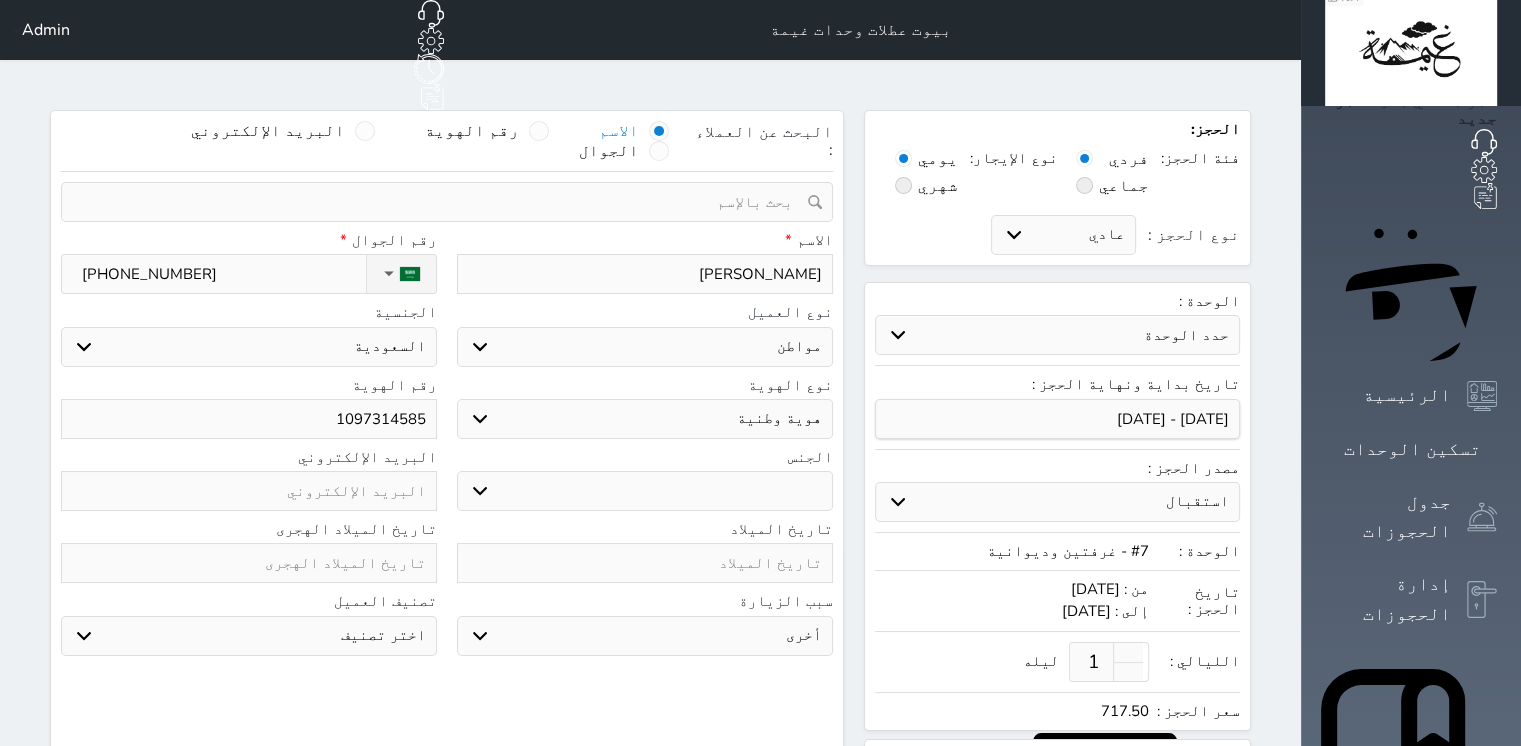 select 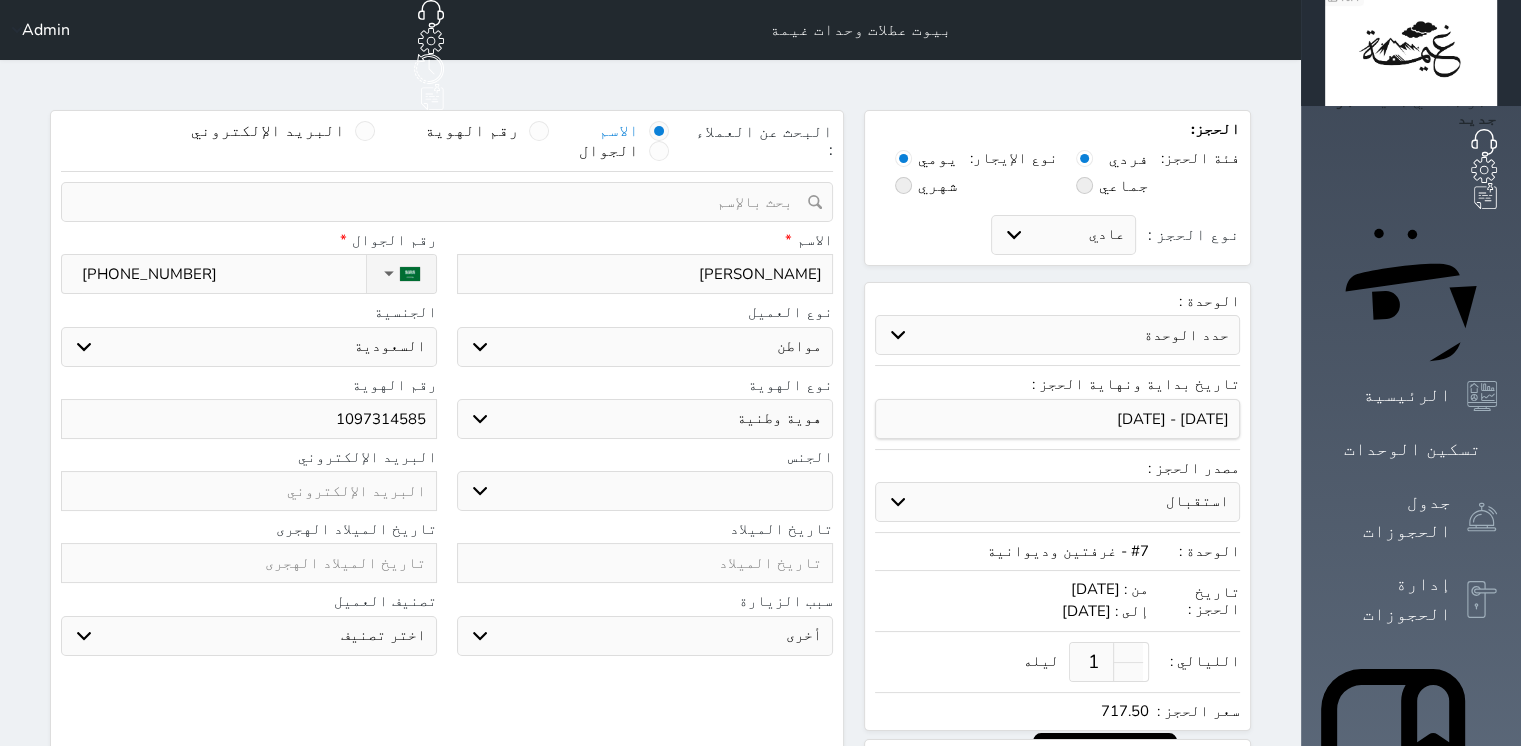 type on "[PERSON_NAME]" 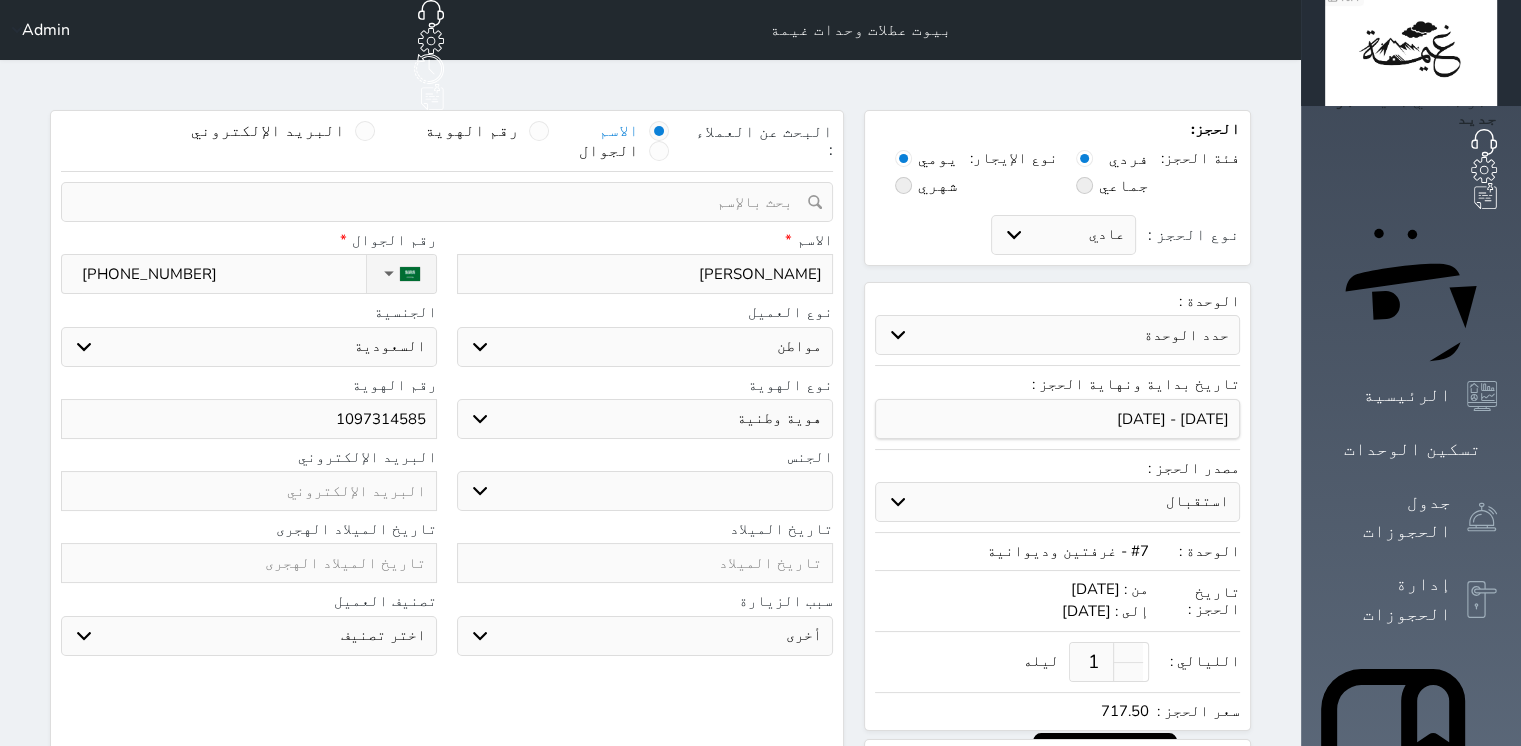 select 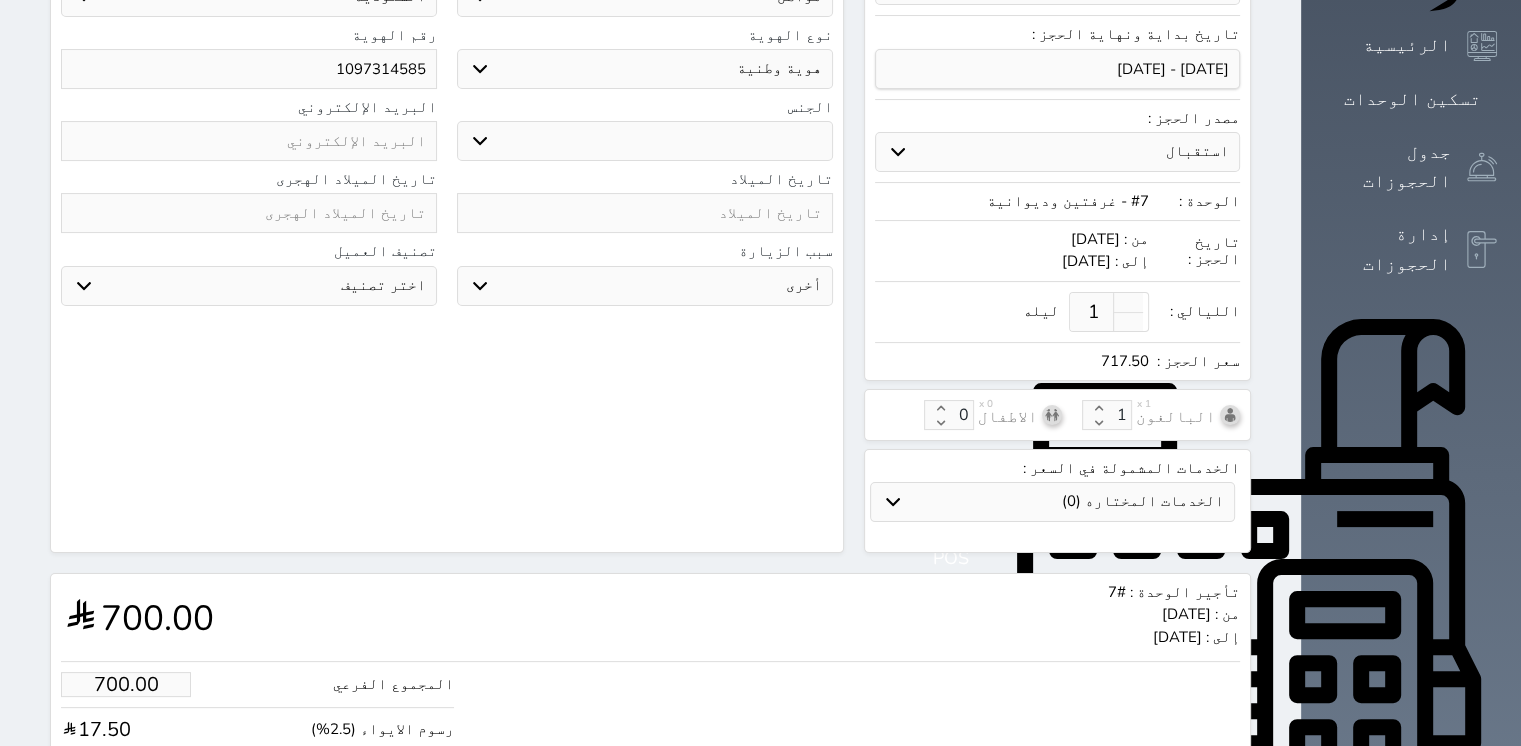 scroll, scrollTop: 440, scrollLeft: 0, axis: vertical 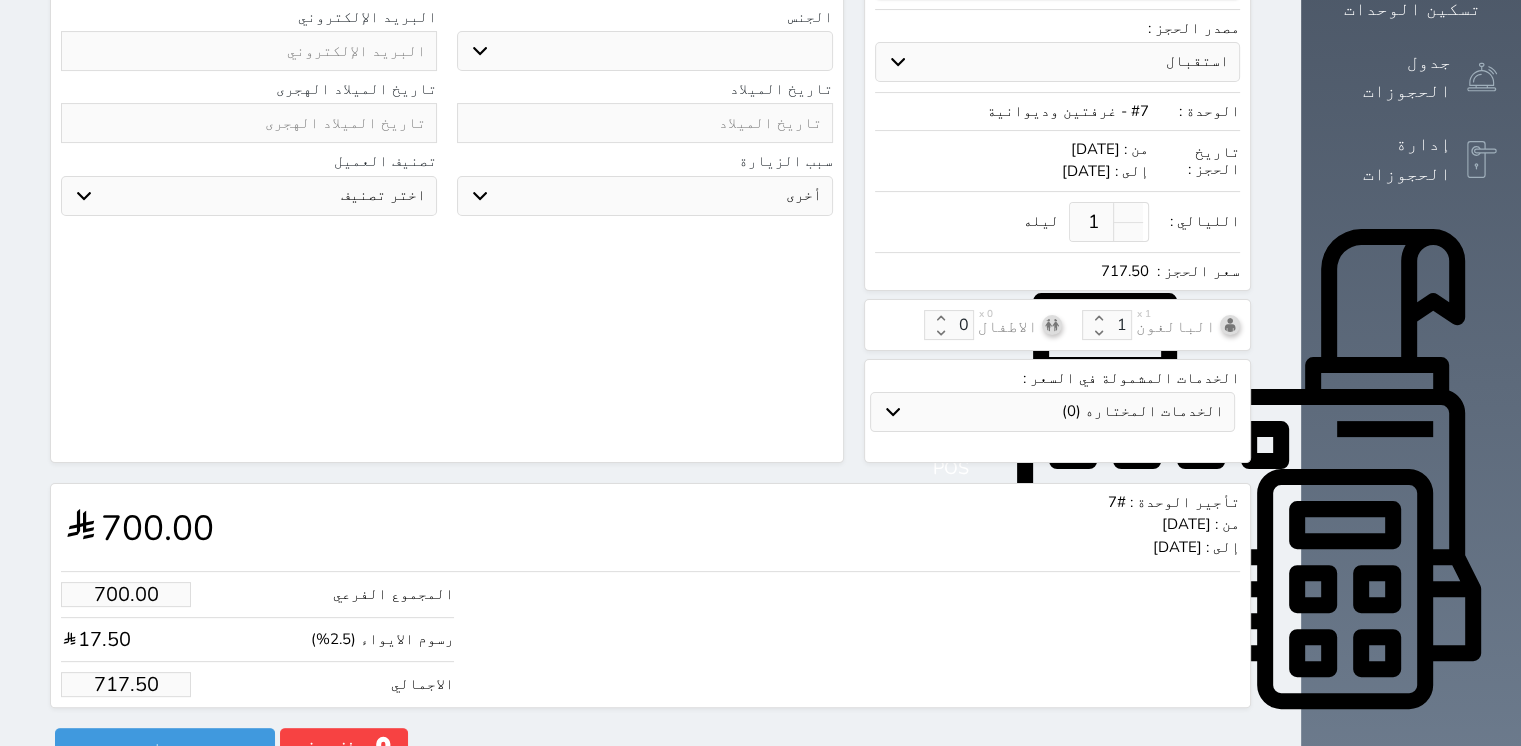 type on "[PERSON_NAME]" 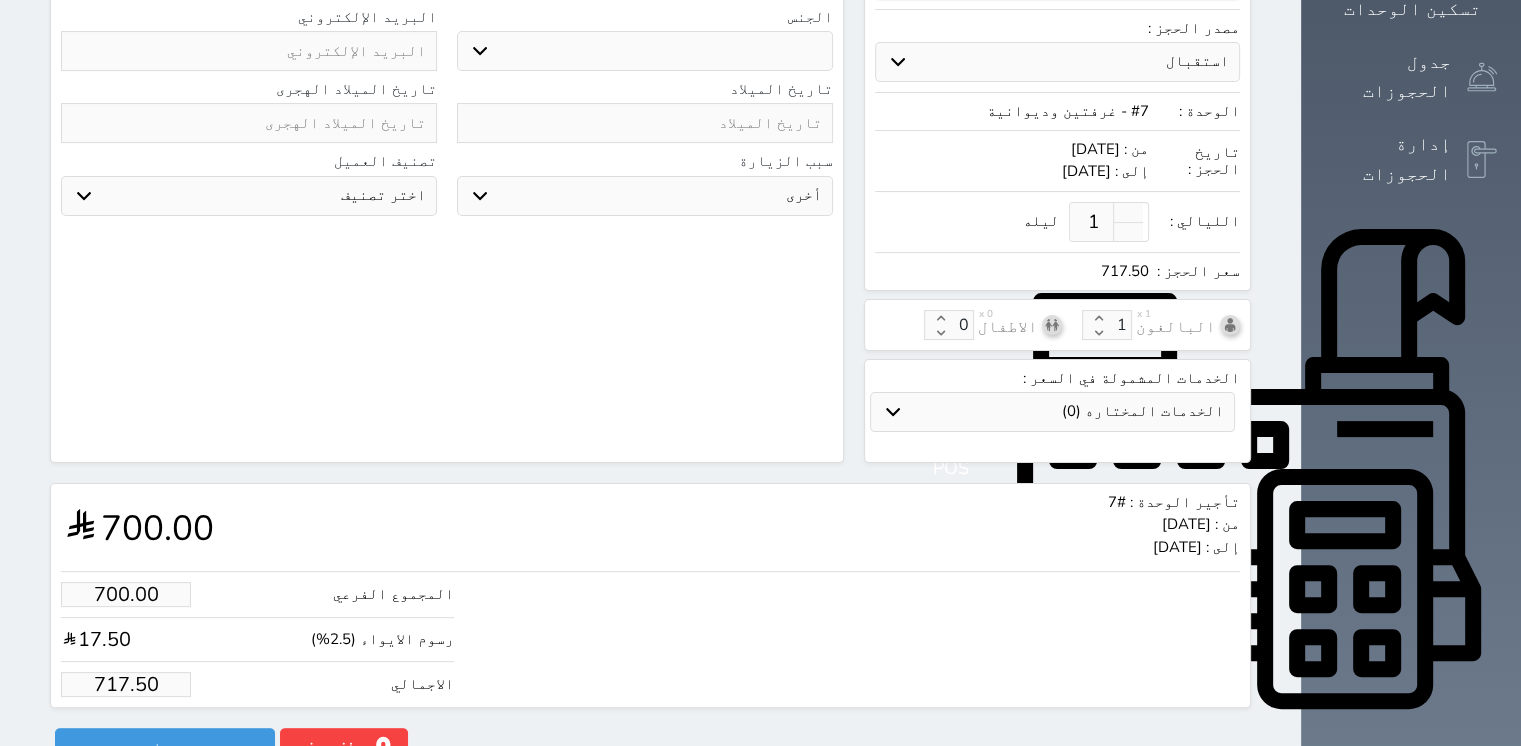 type on "1.00" 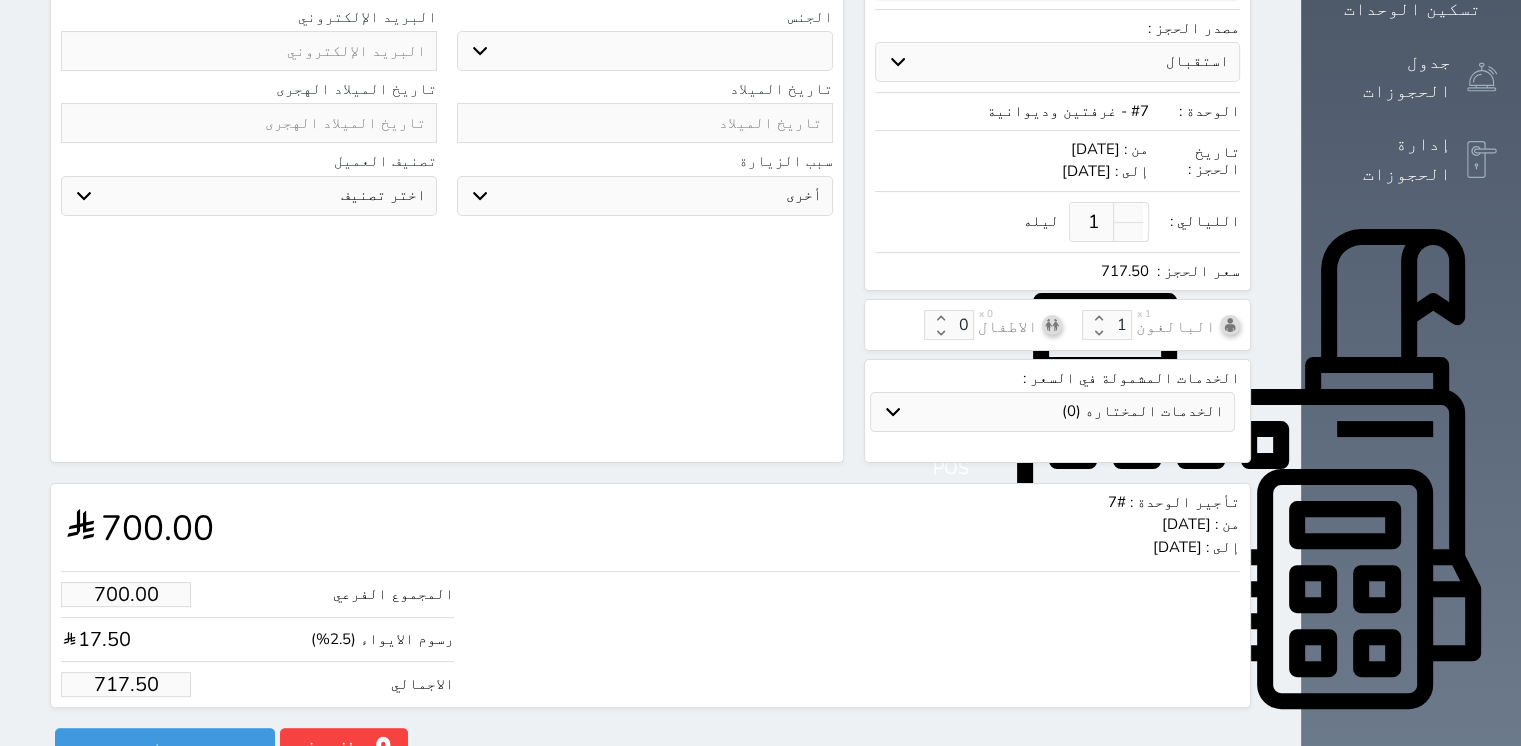 type on "1.025" 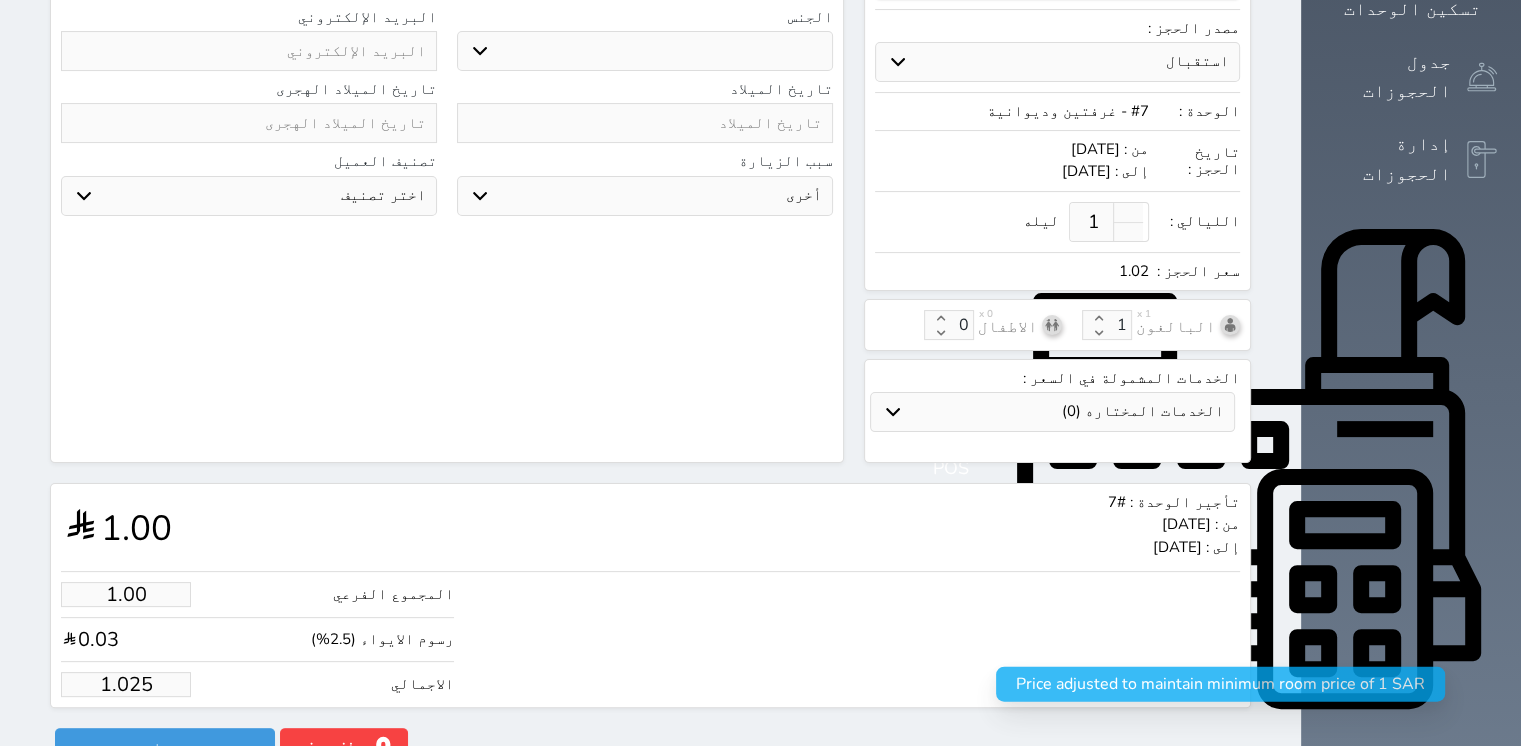 type on "1.02" 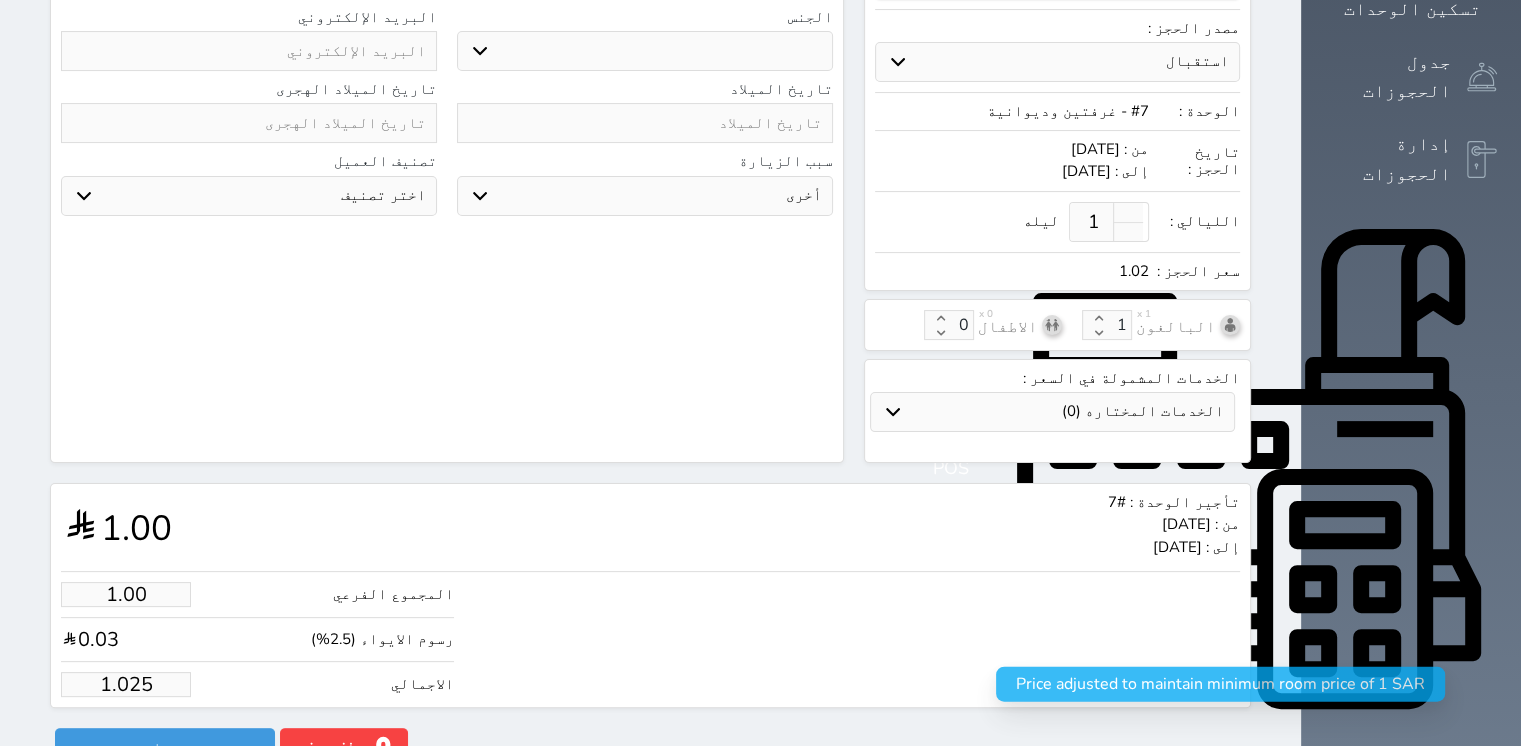 select 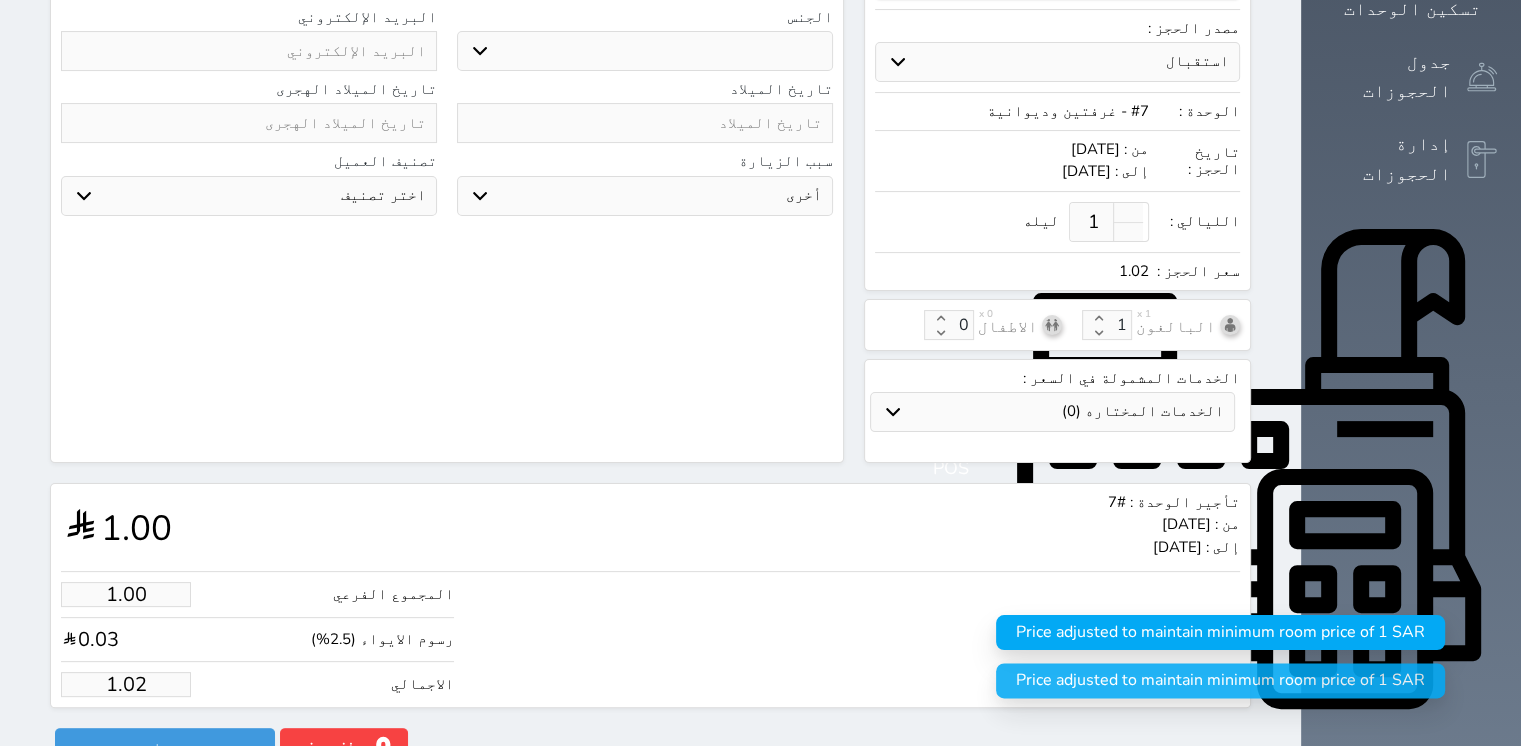 type on "1.0" 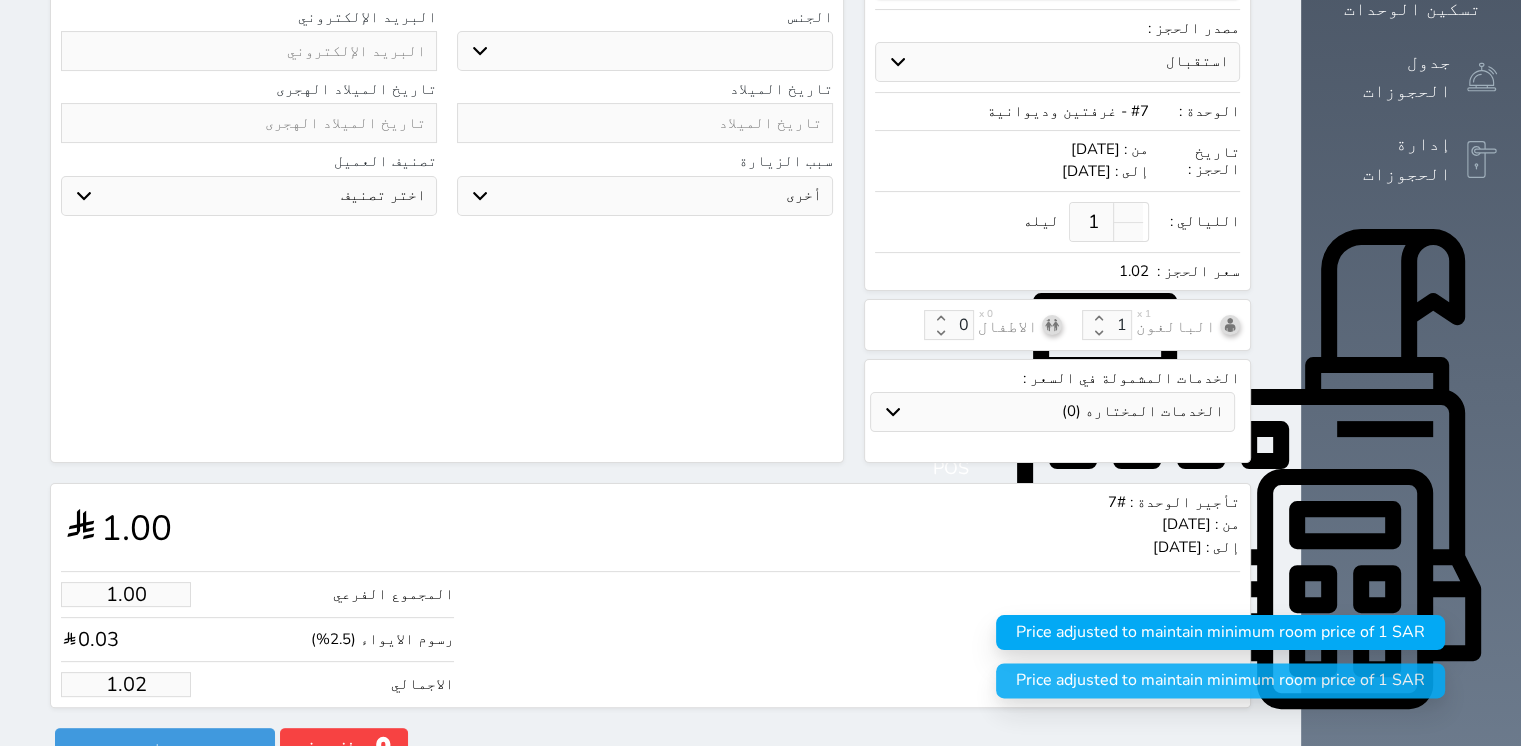 select 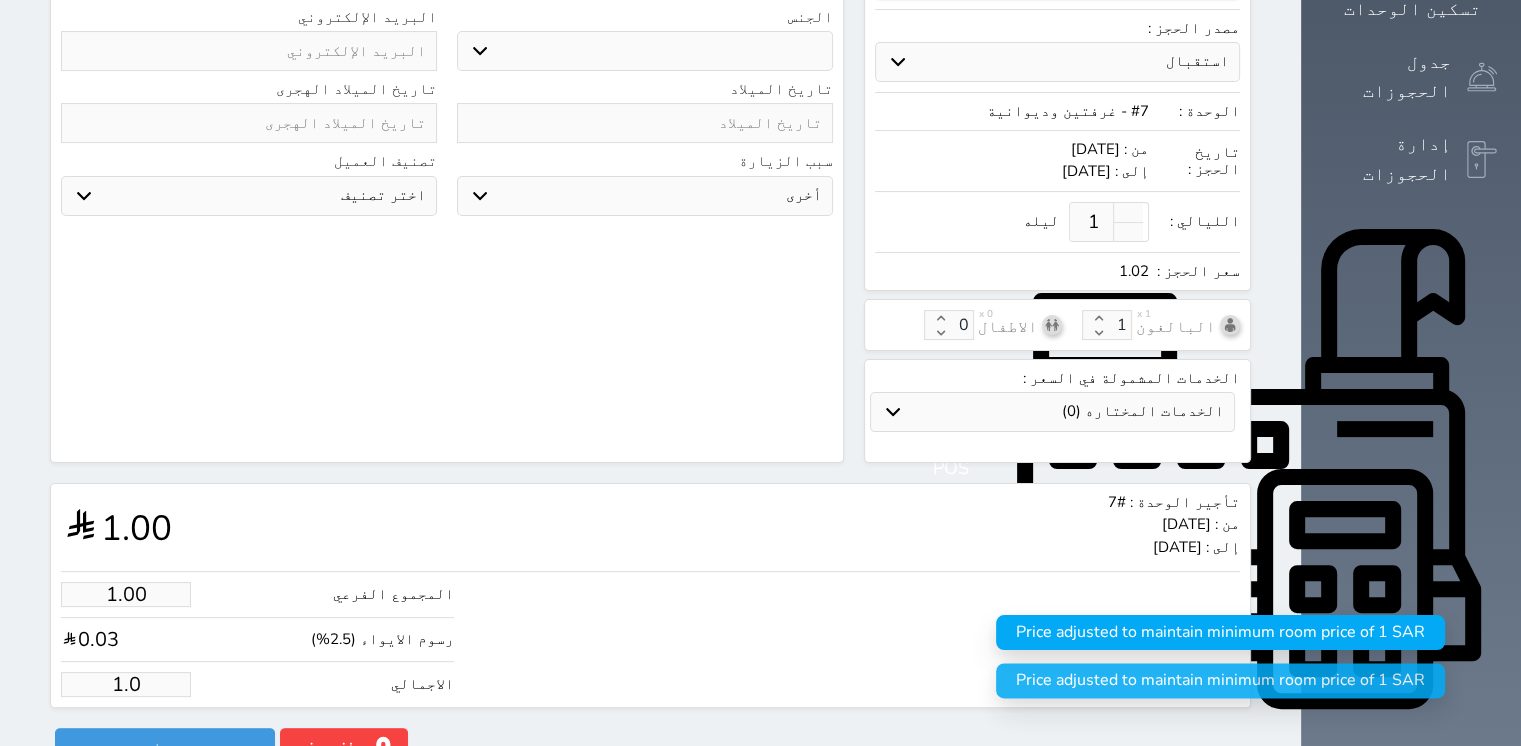 type on "1." 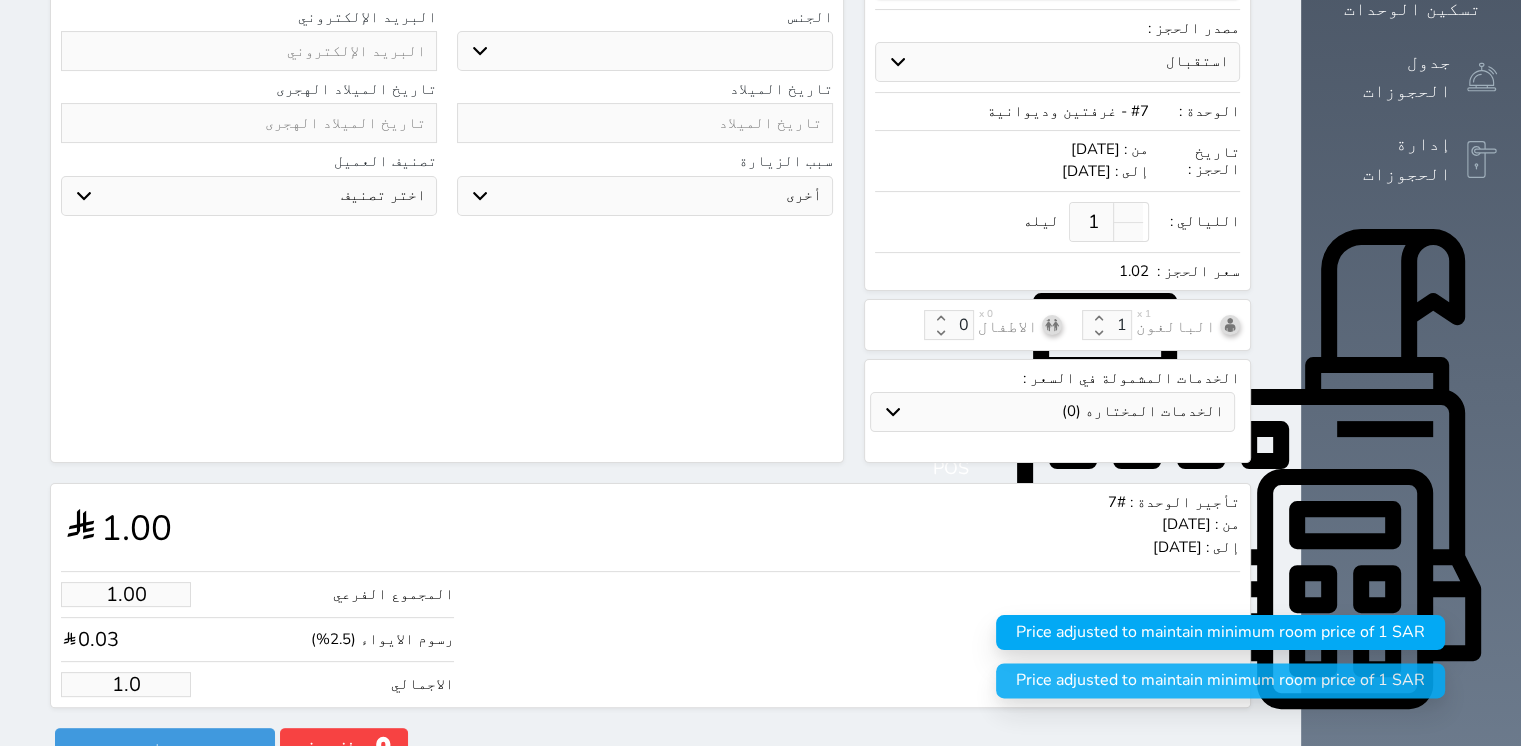 select 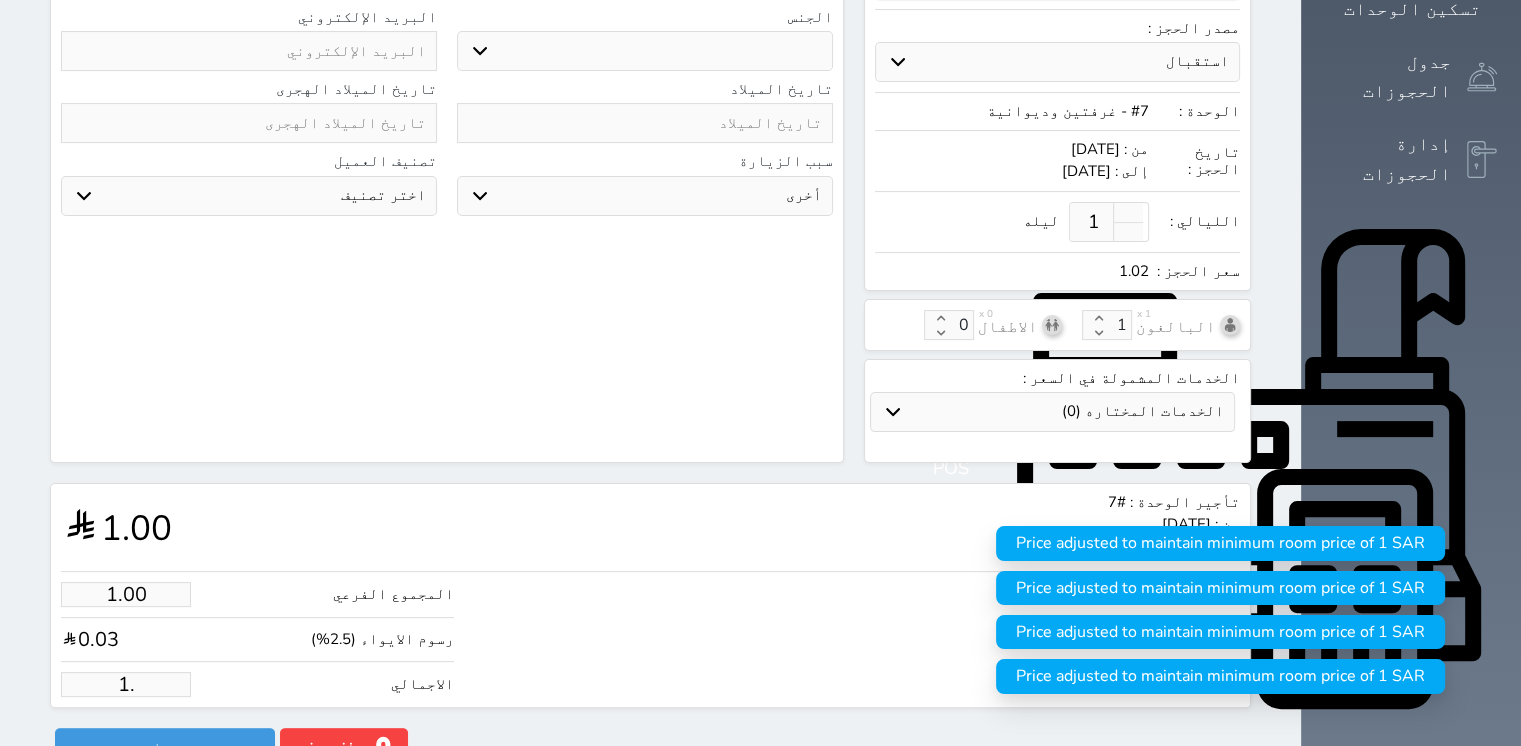 type on "1" 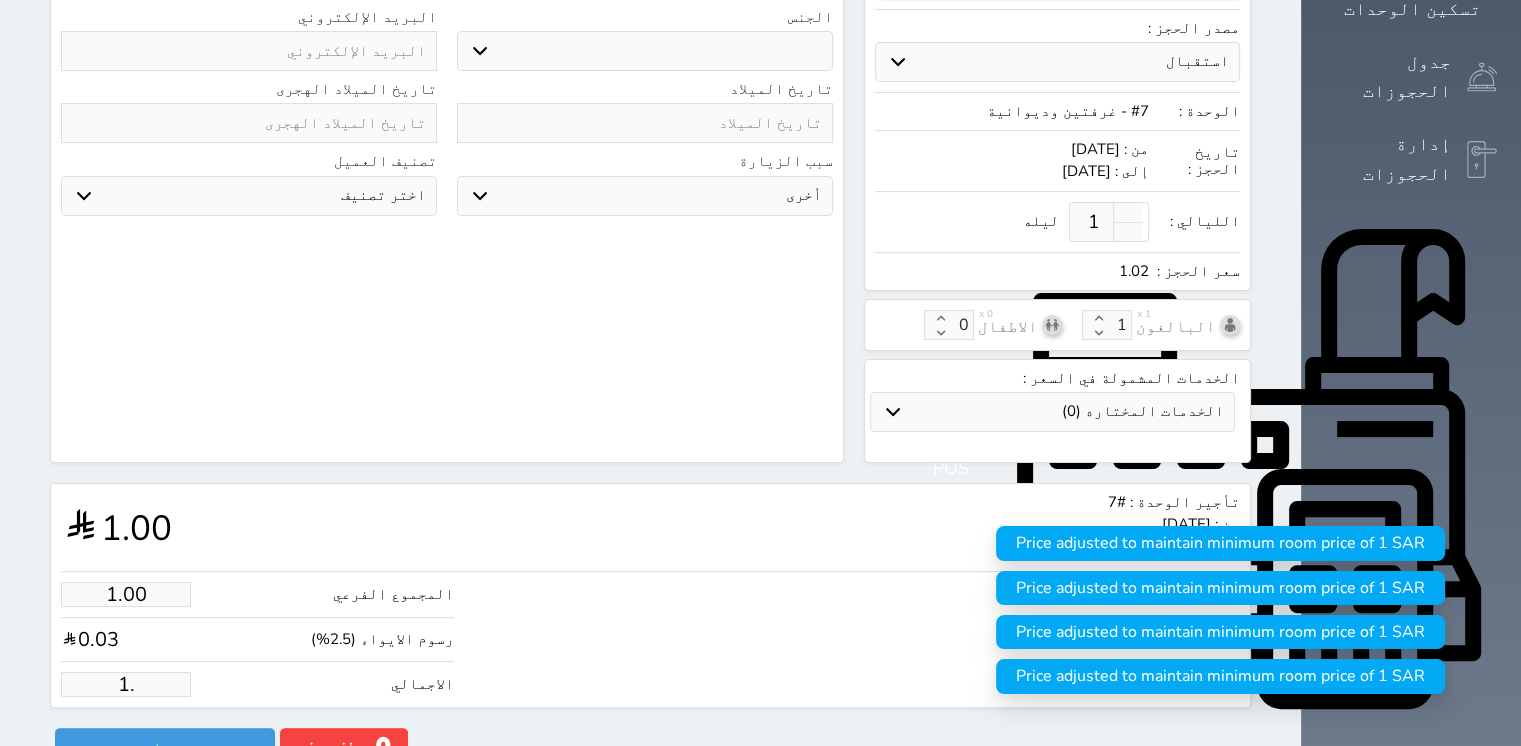 select 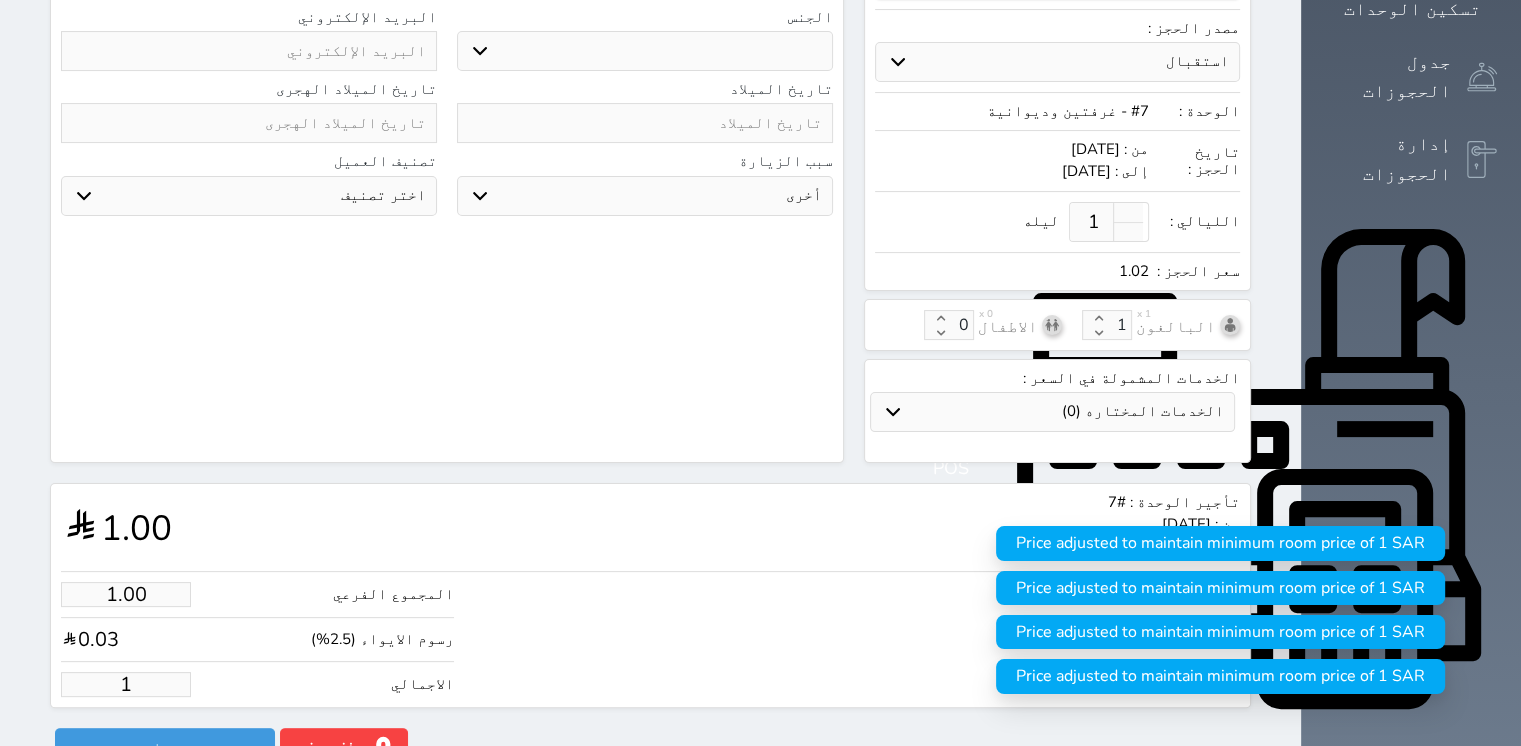 type 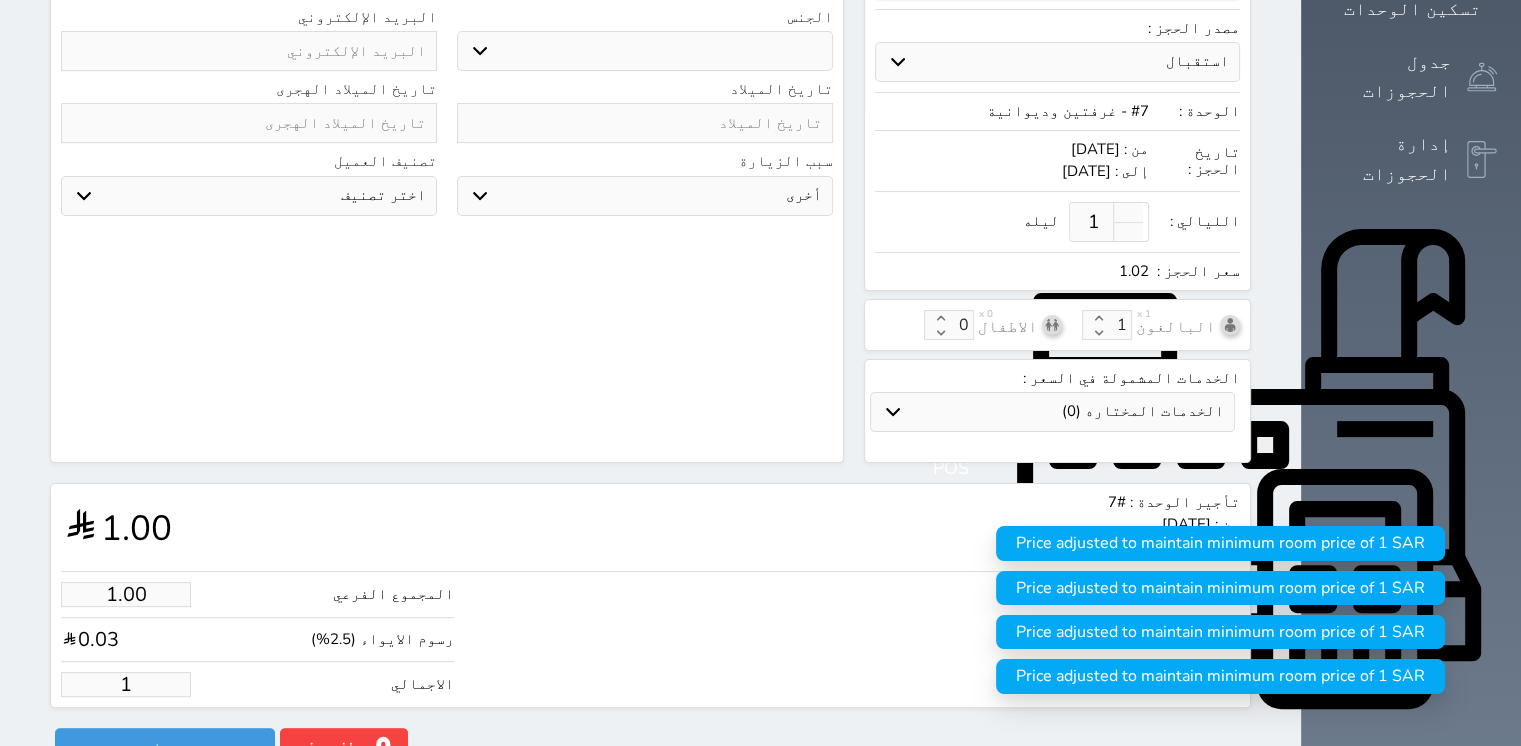 select 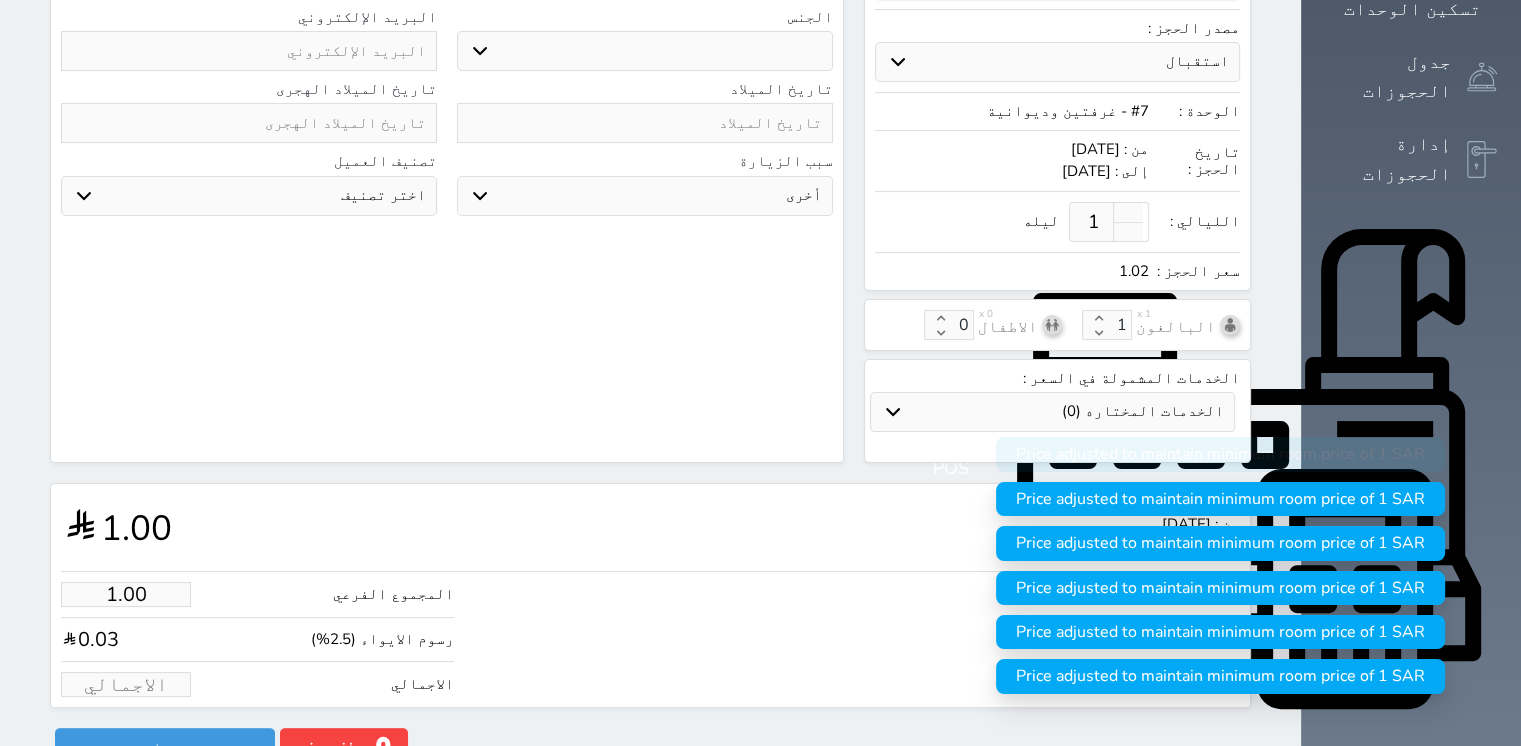 type on "7.80" 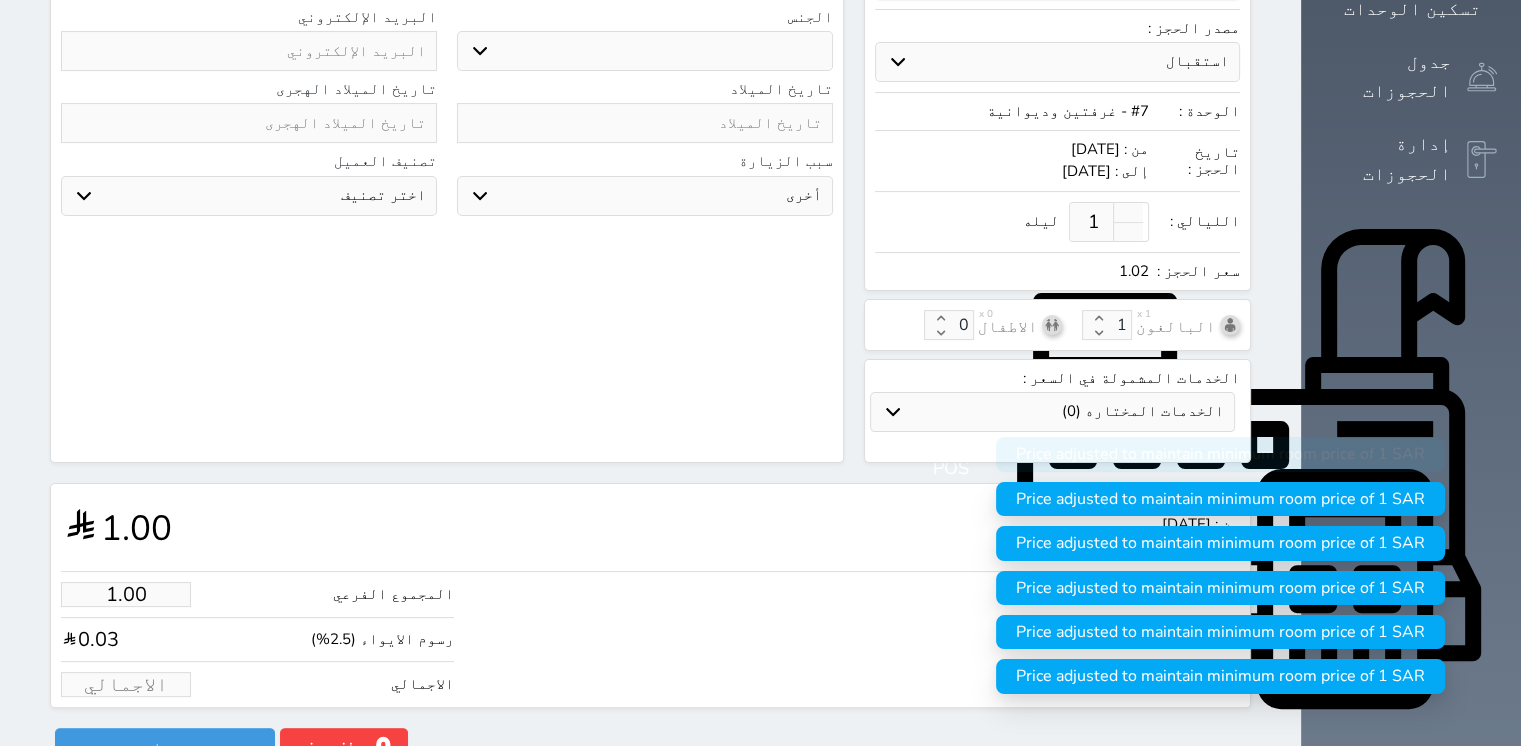 type on "8" 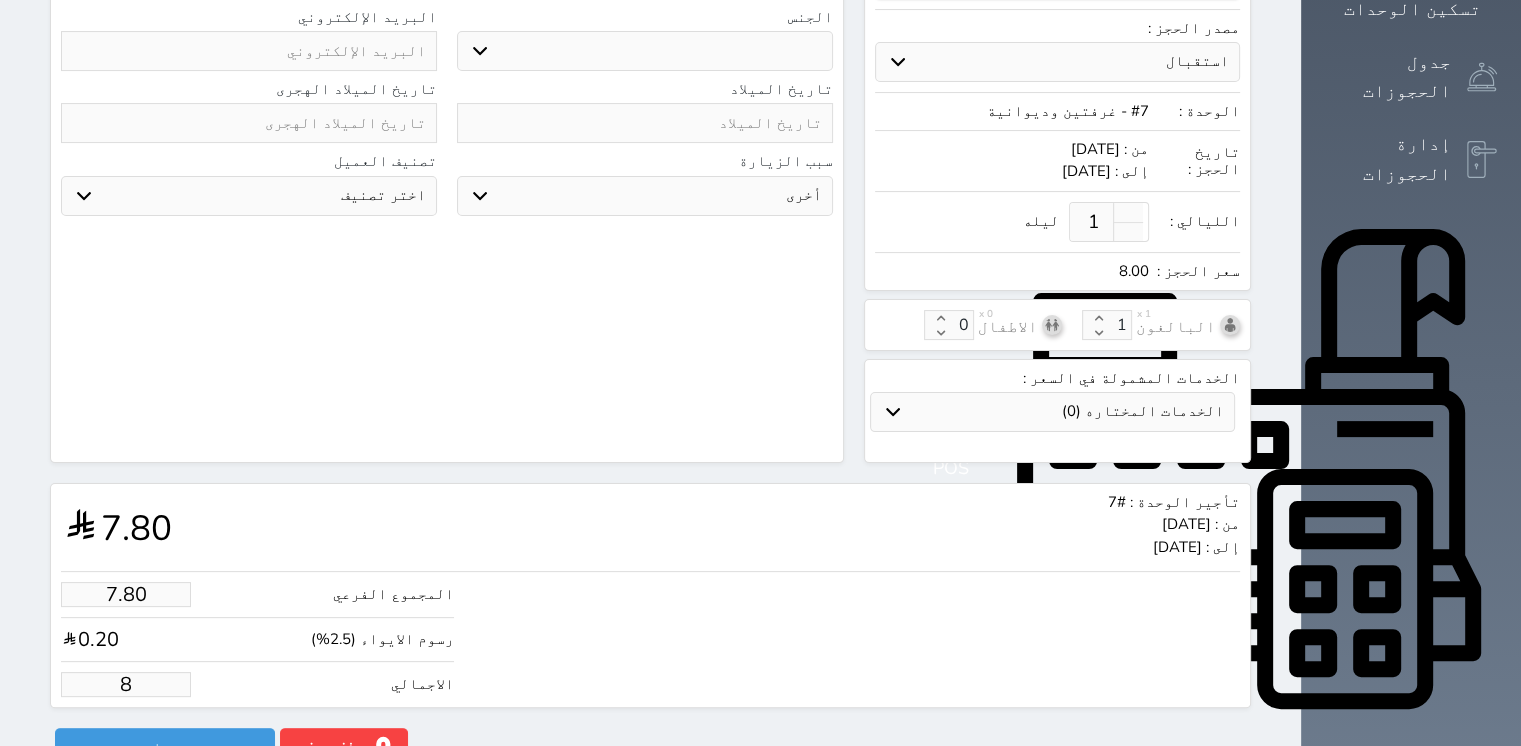 type on "1.00" 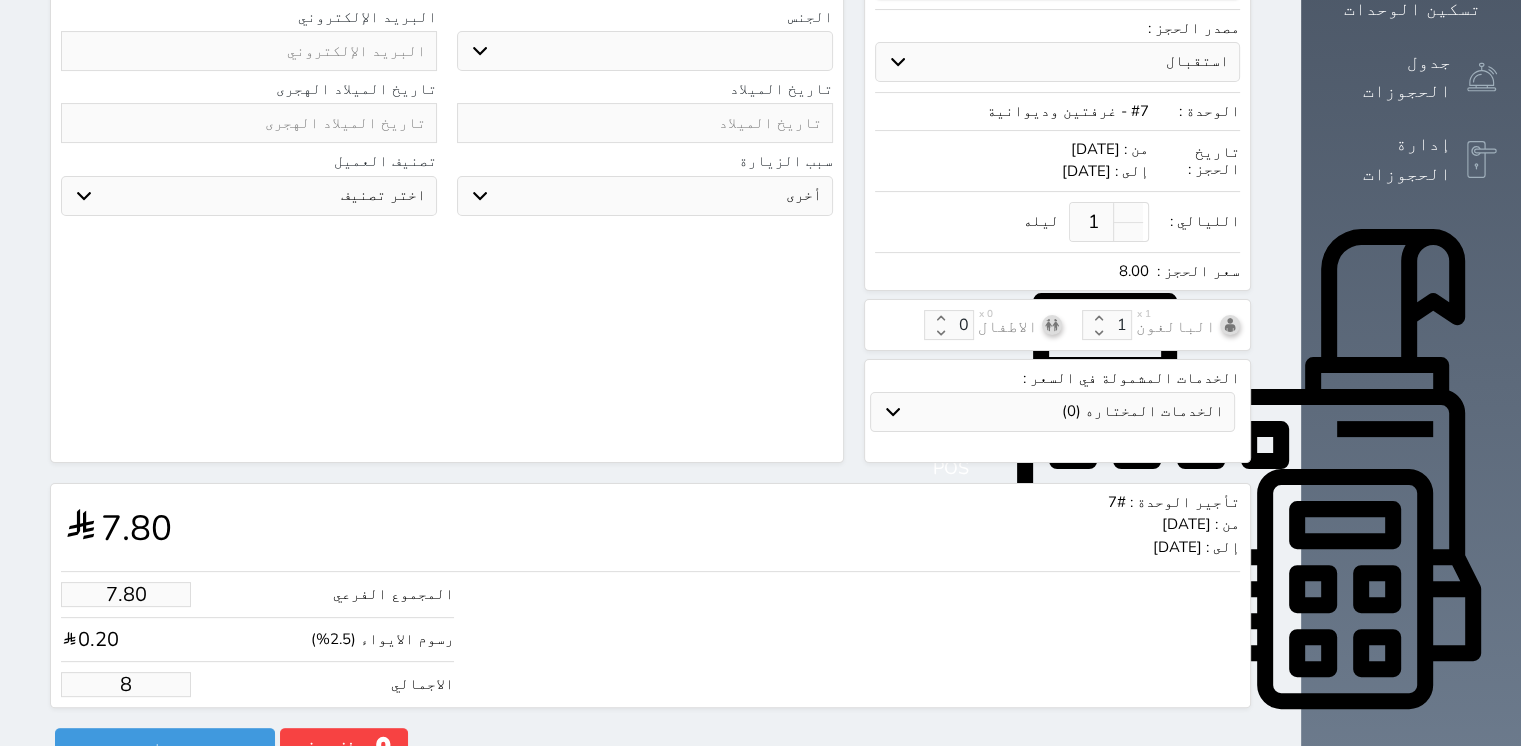 type on "1.025" 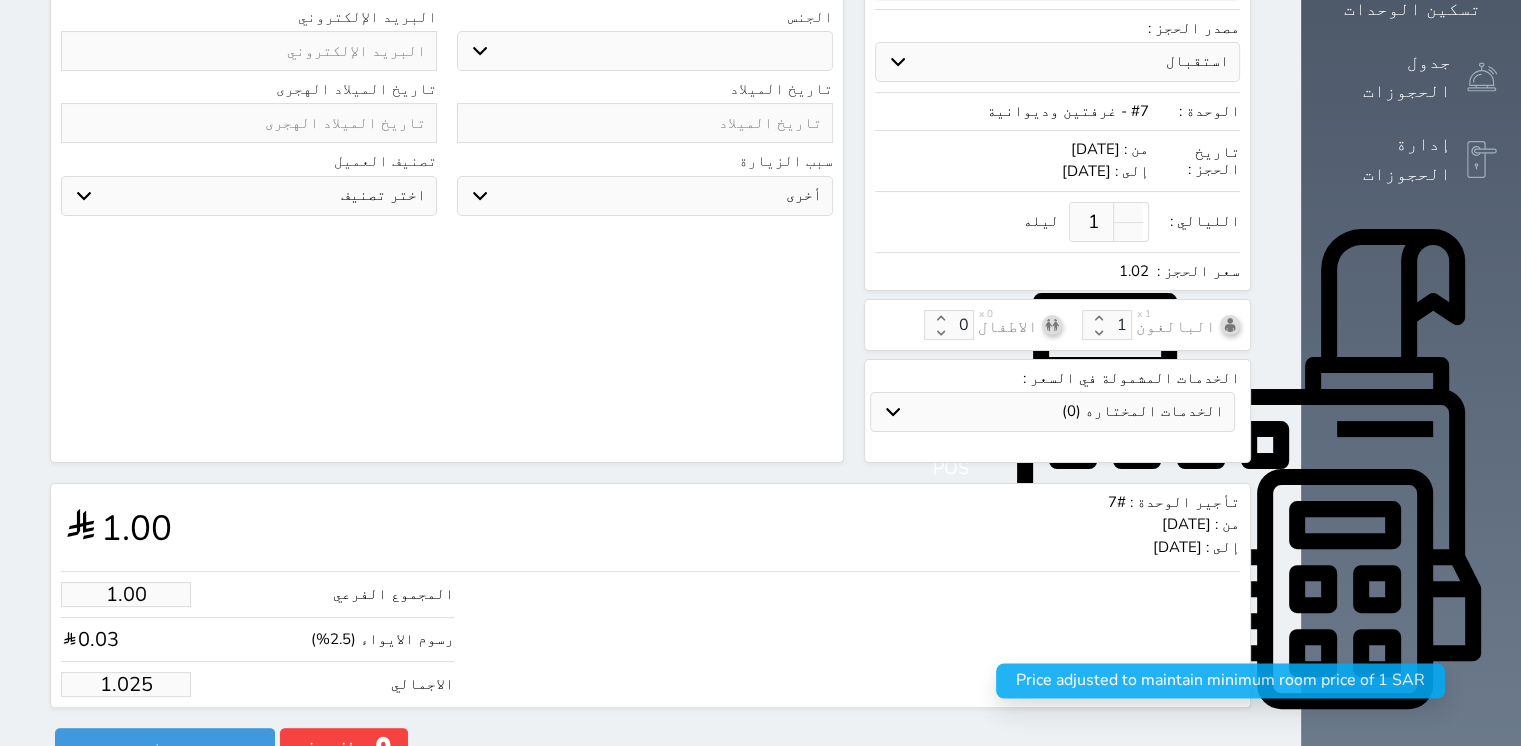 type on "1.02" 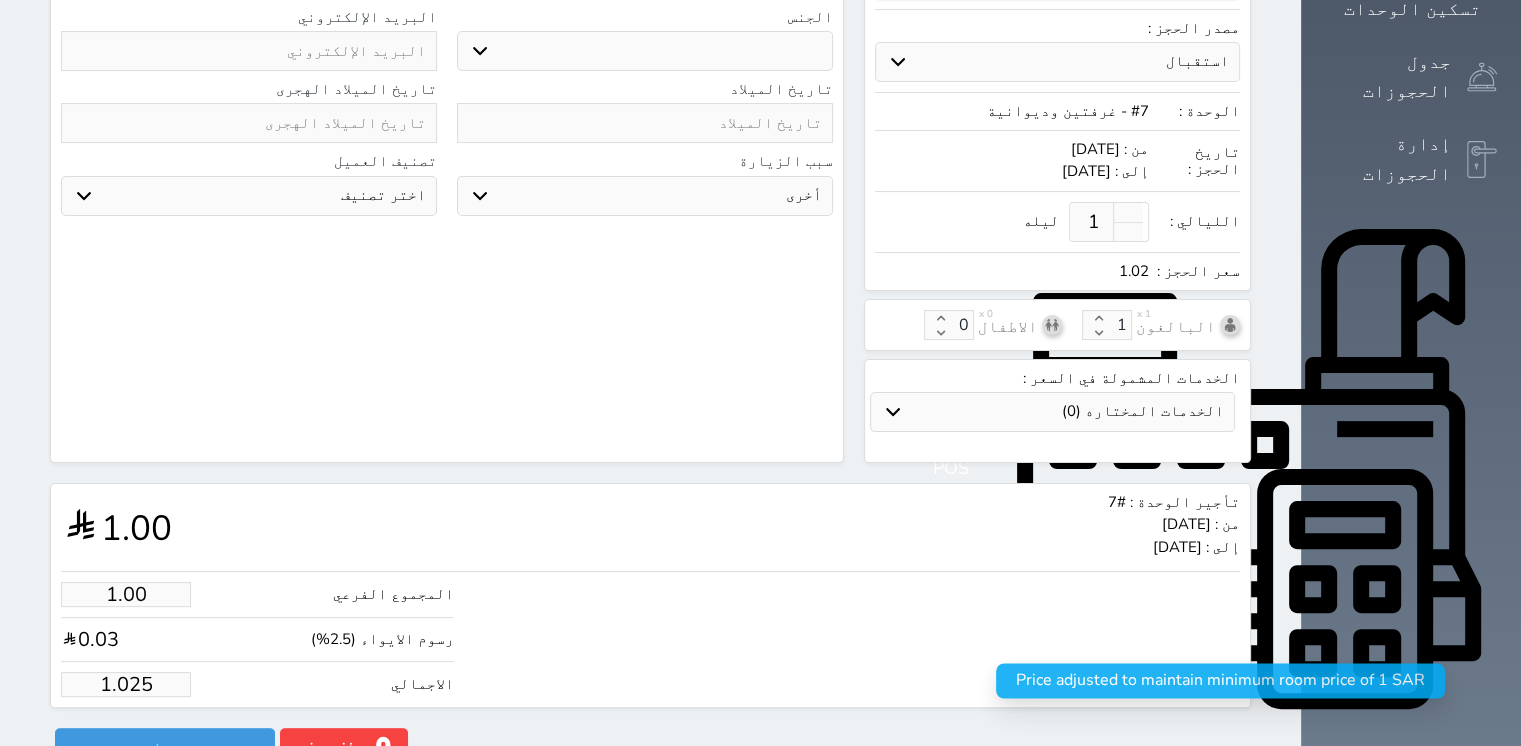 select 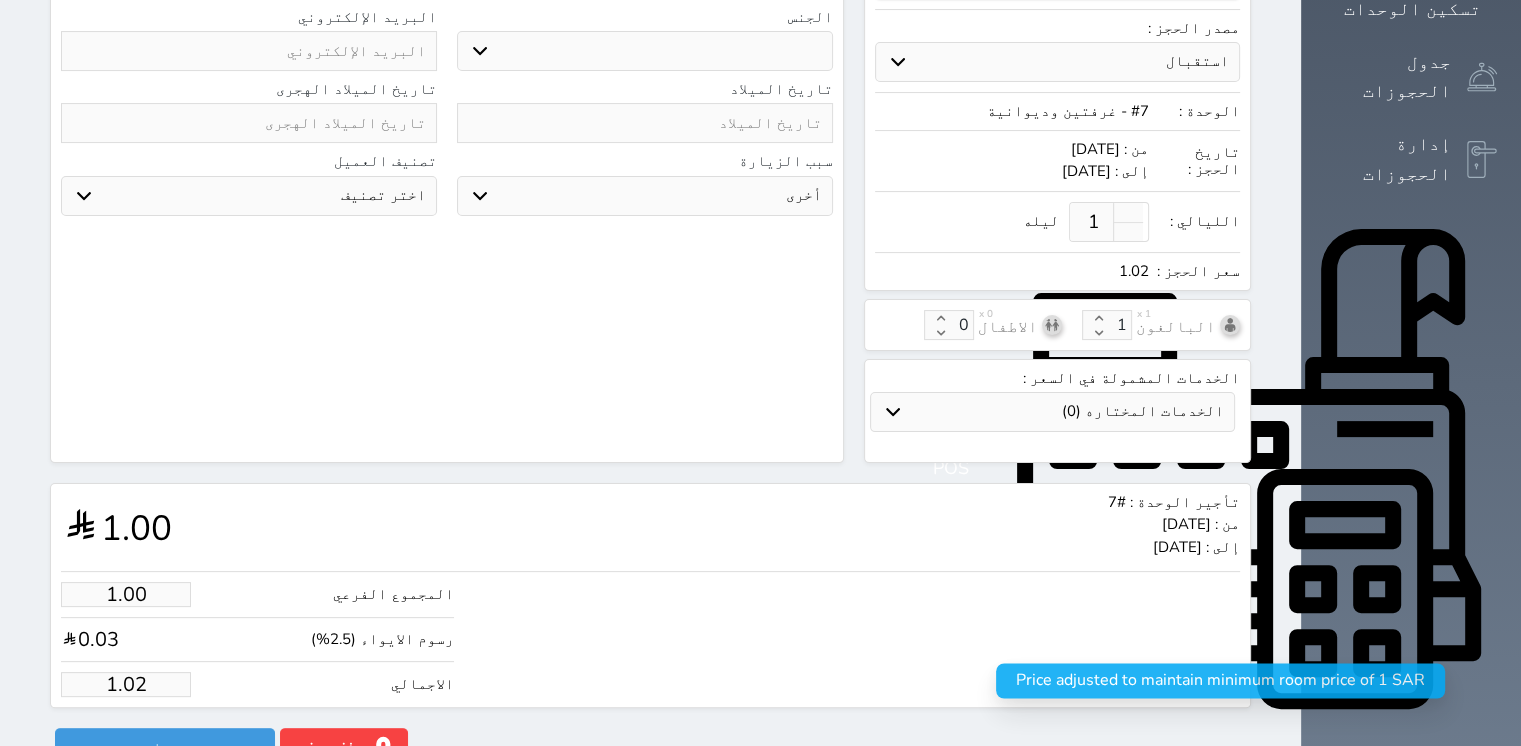 type on "1.0" 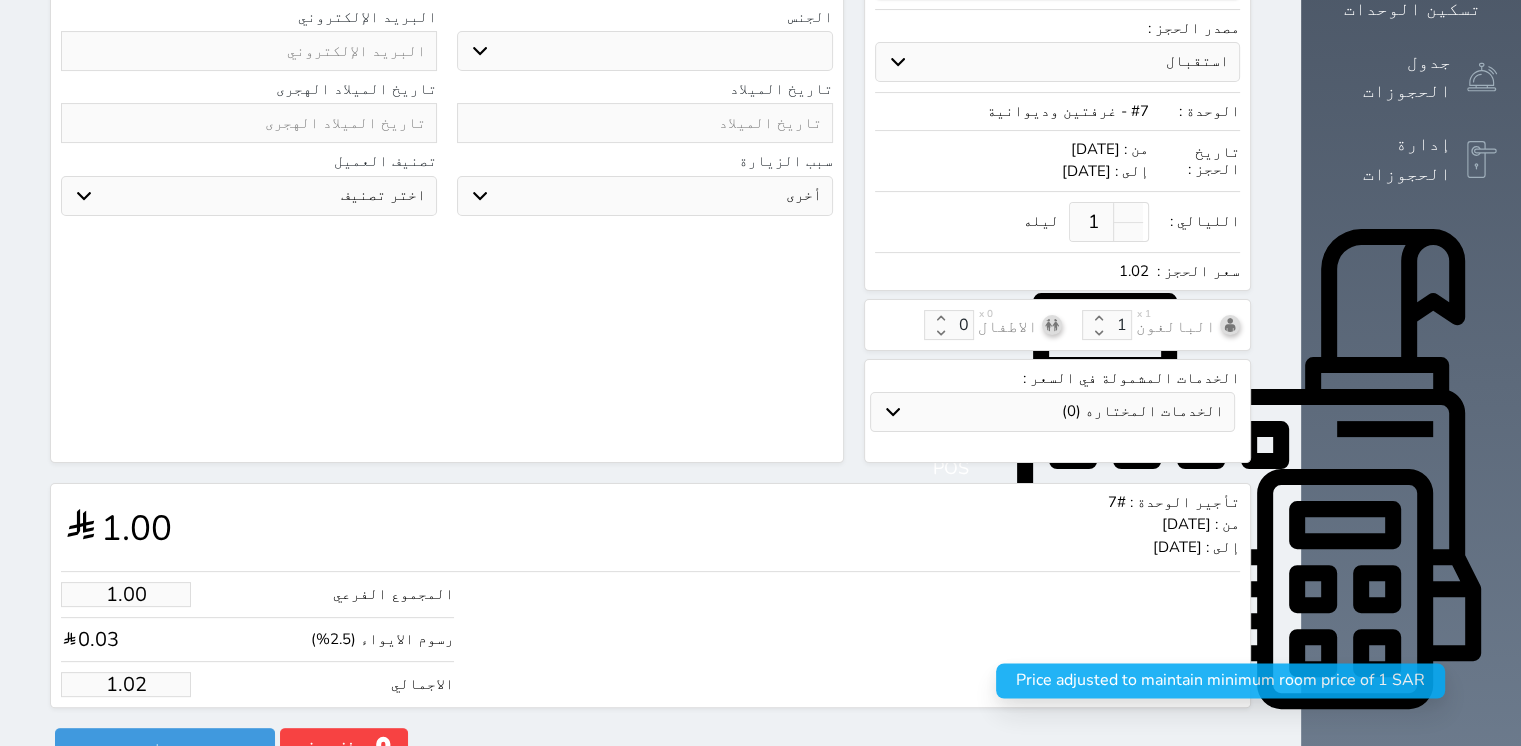 select 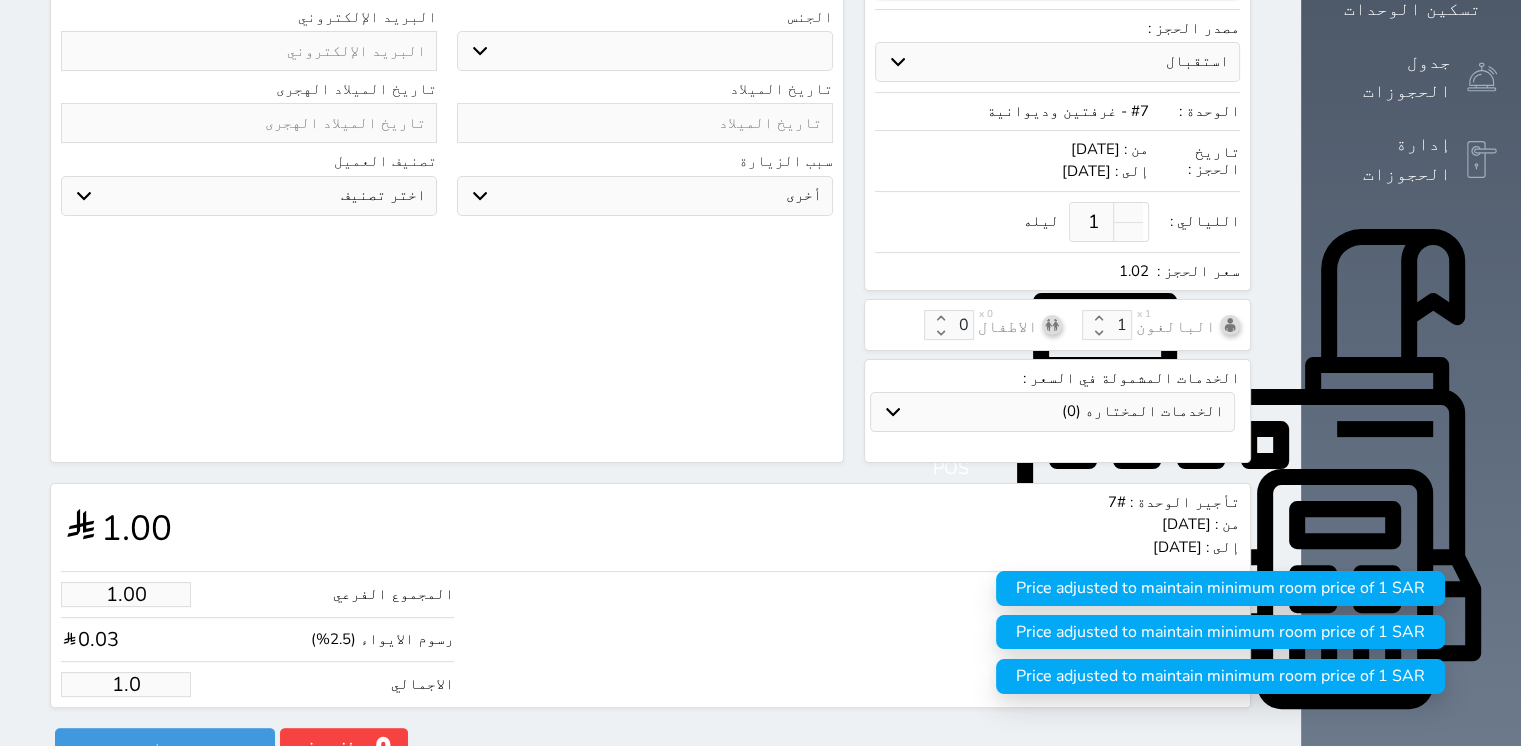 type on "1." 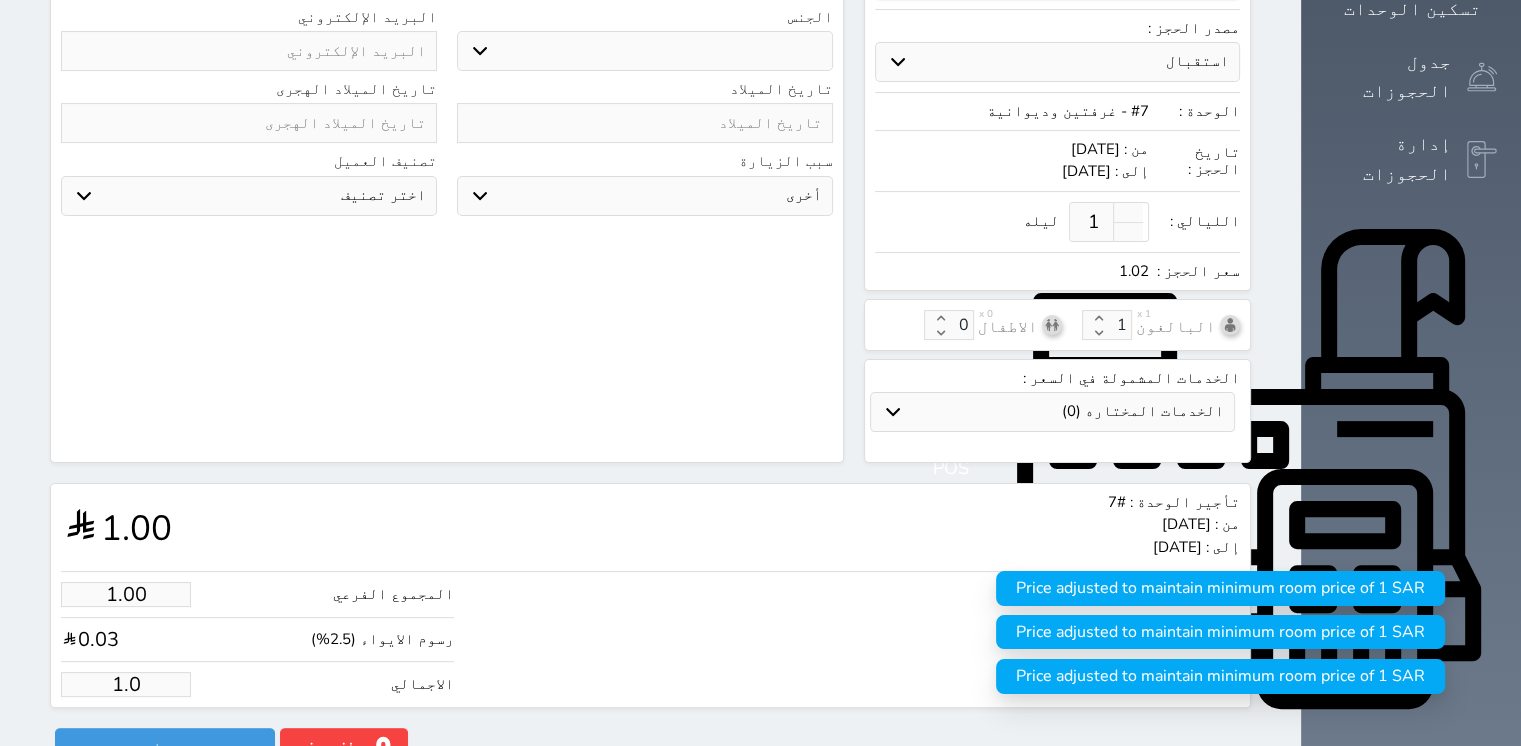 select 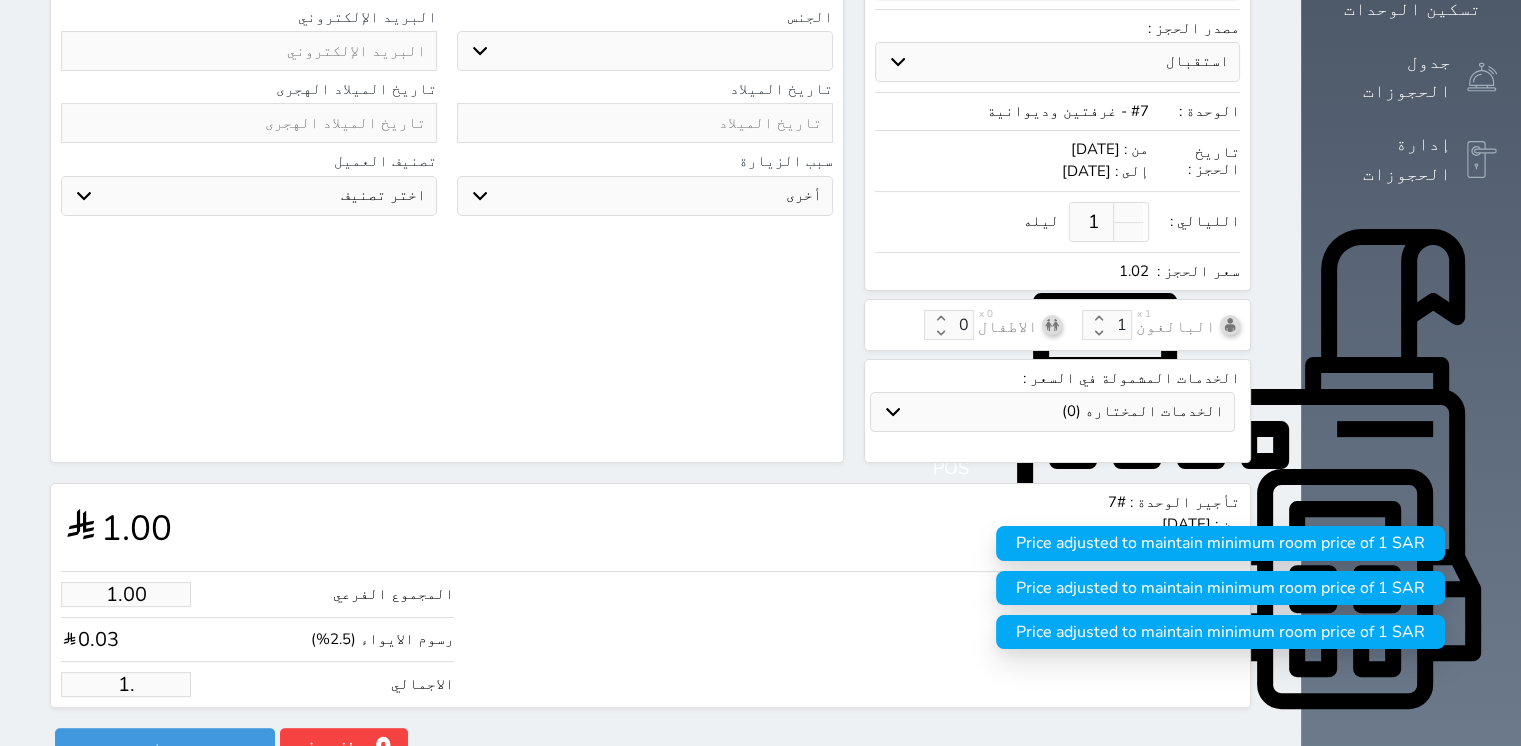 type on "1" 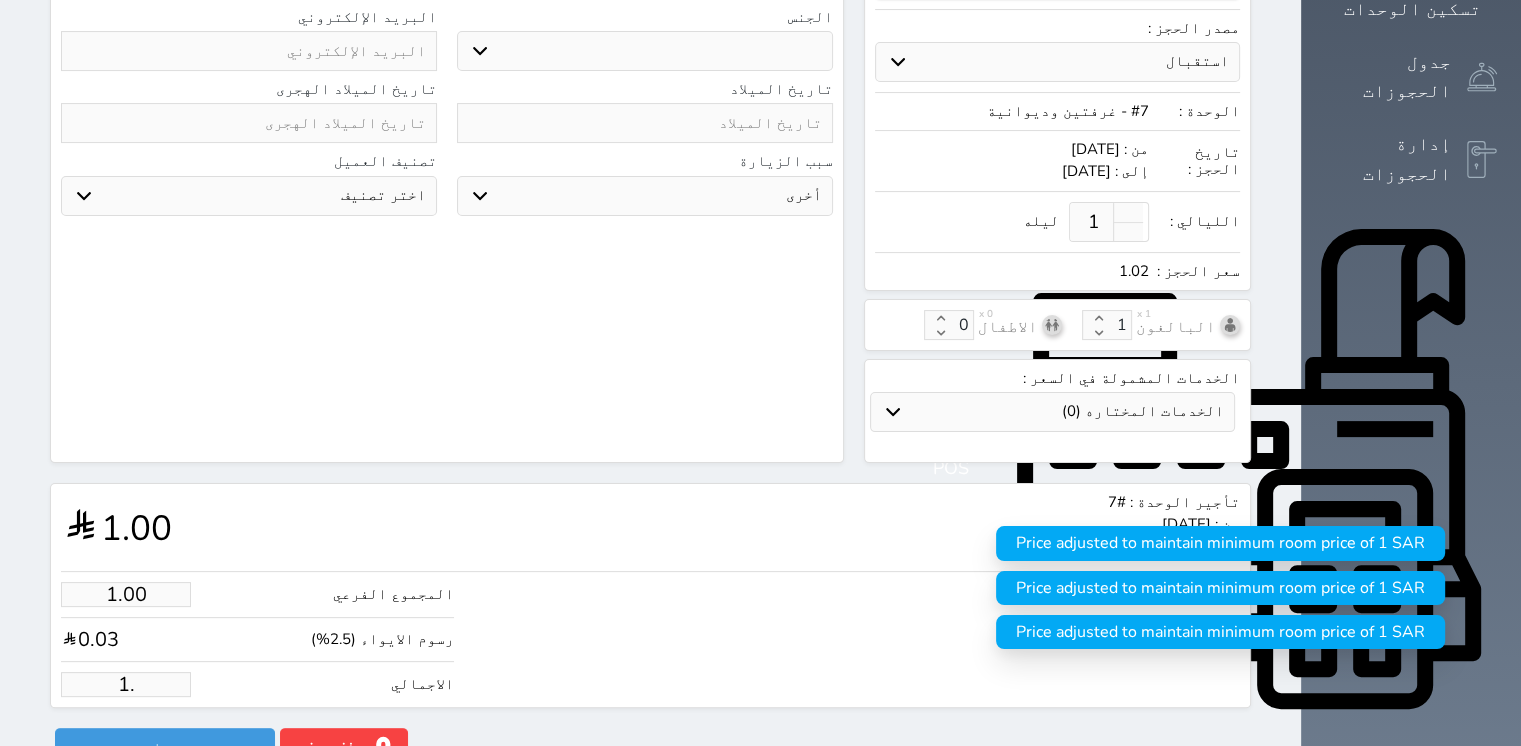 select 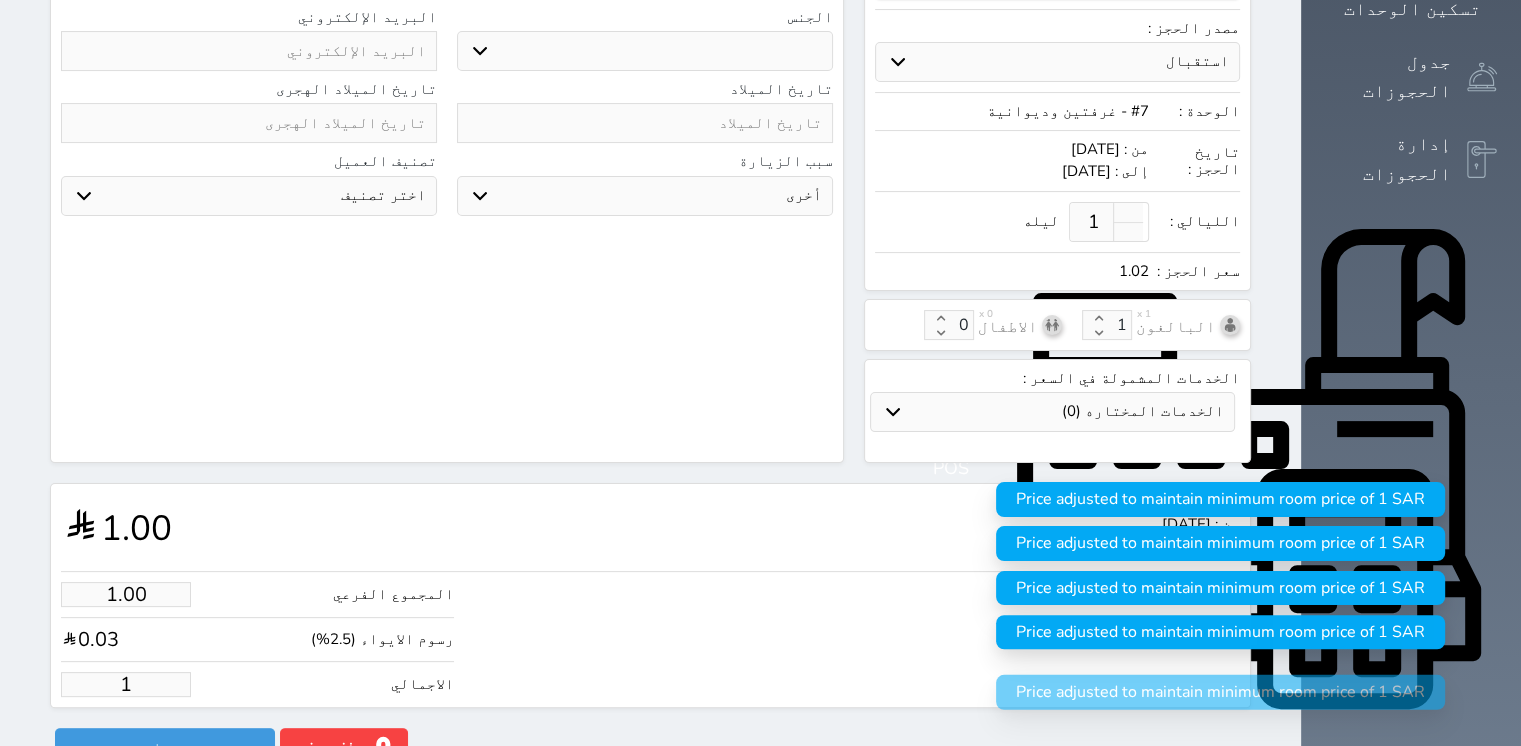 type 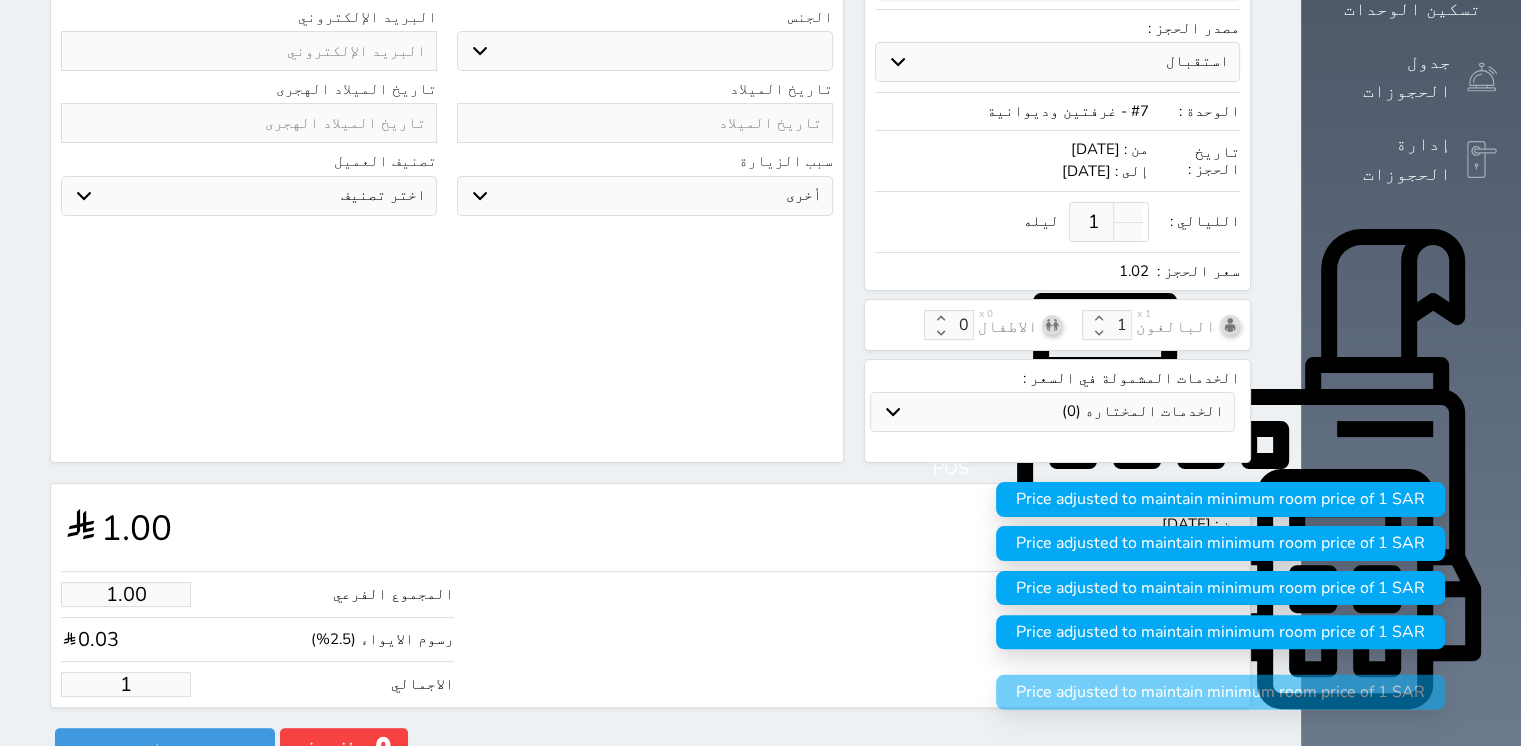 select 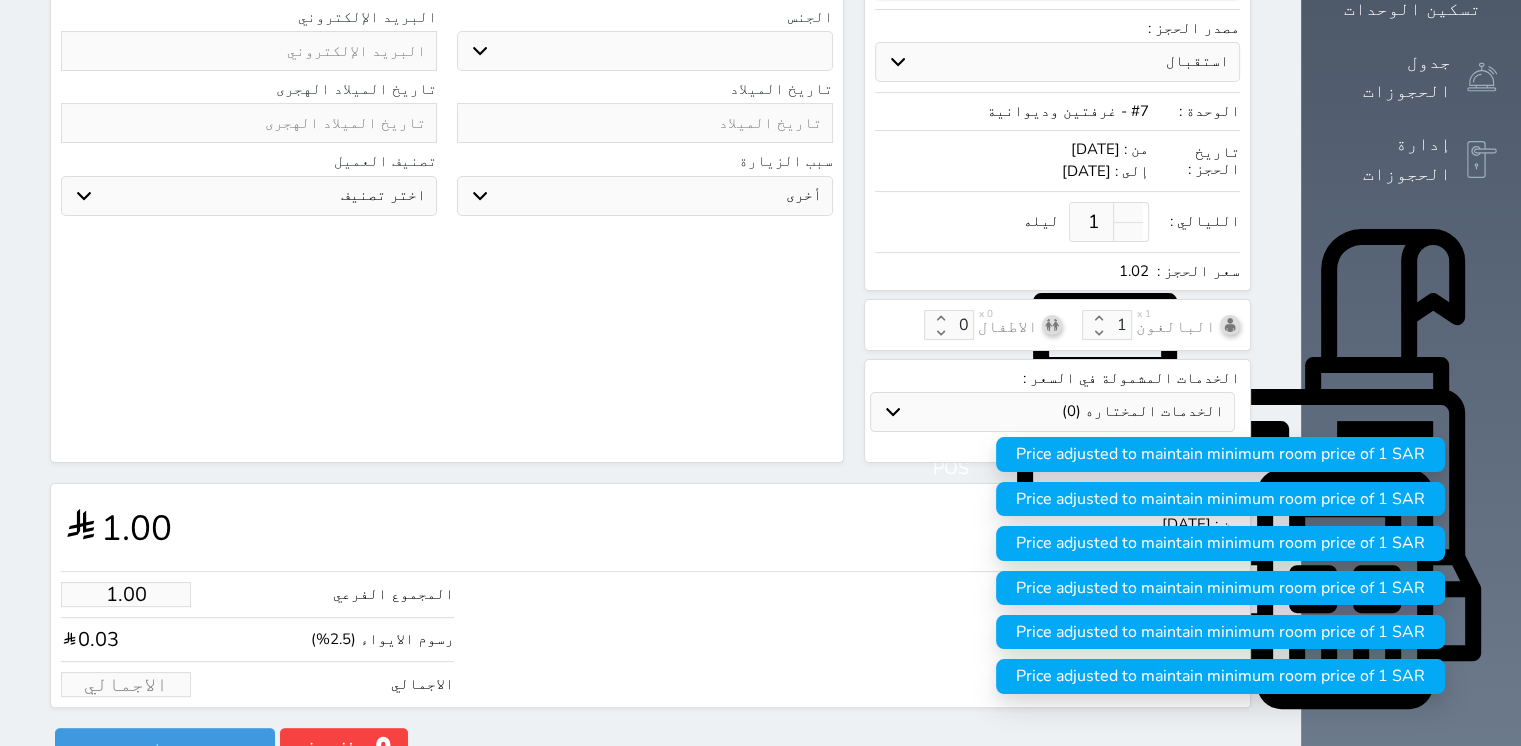 type on "4.88" 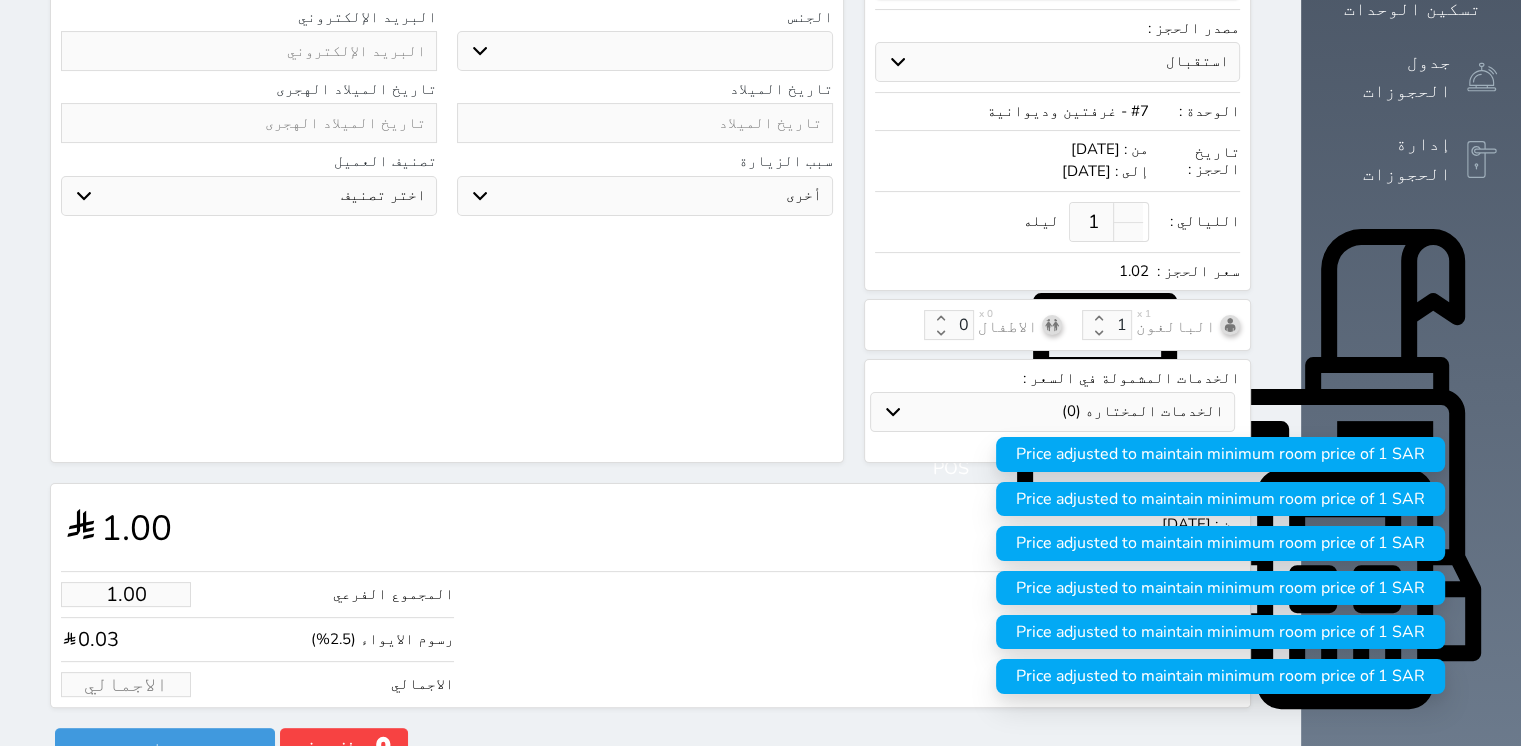 type on "5" 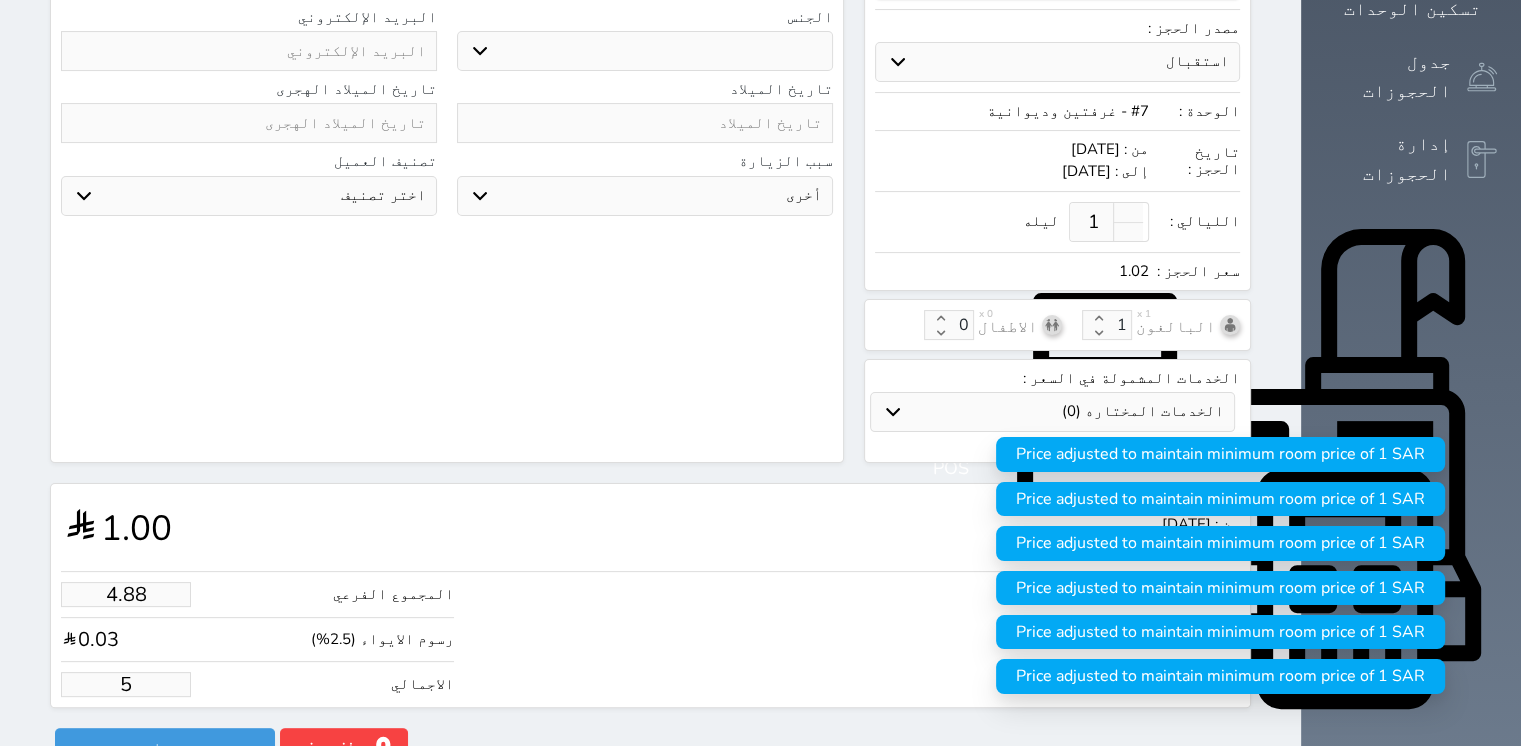 select 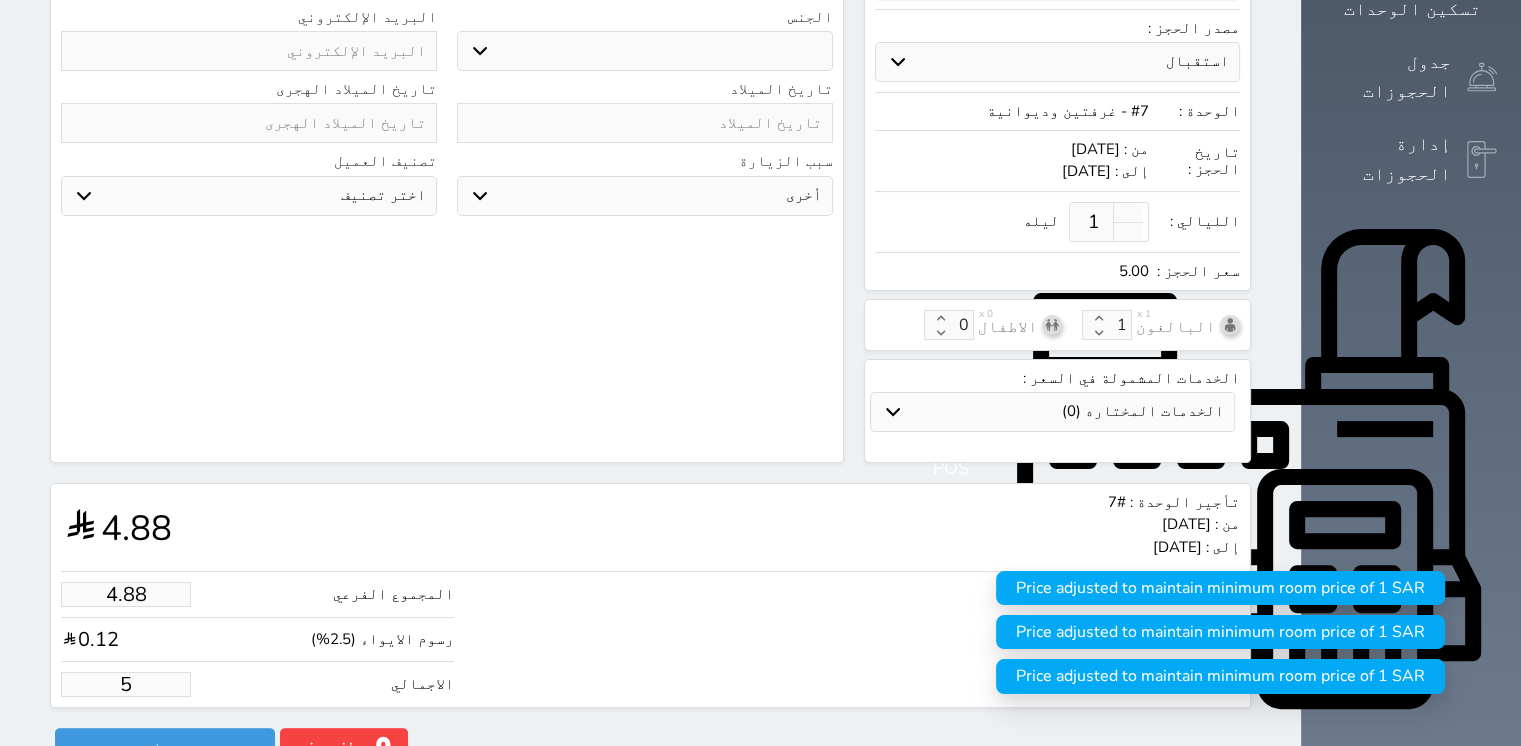 type on "1.00" 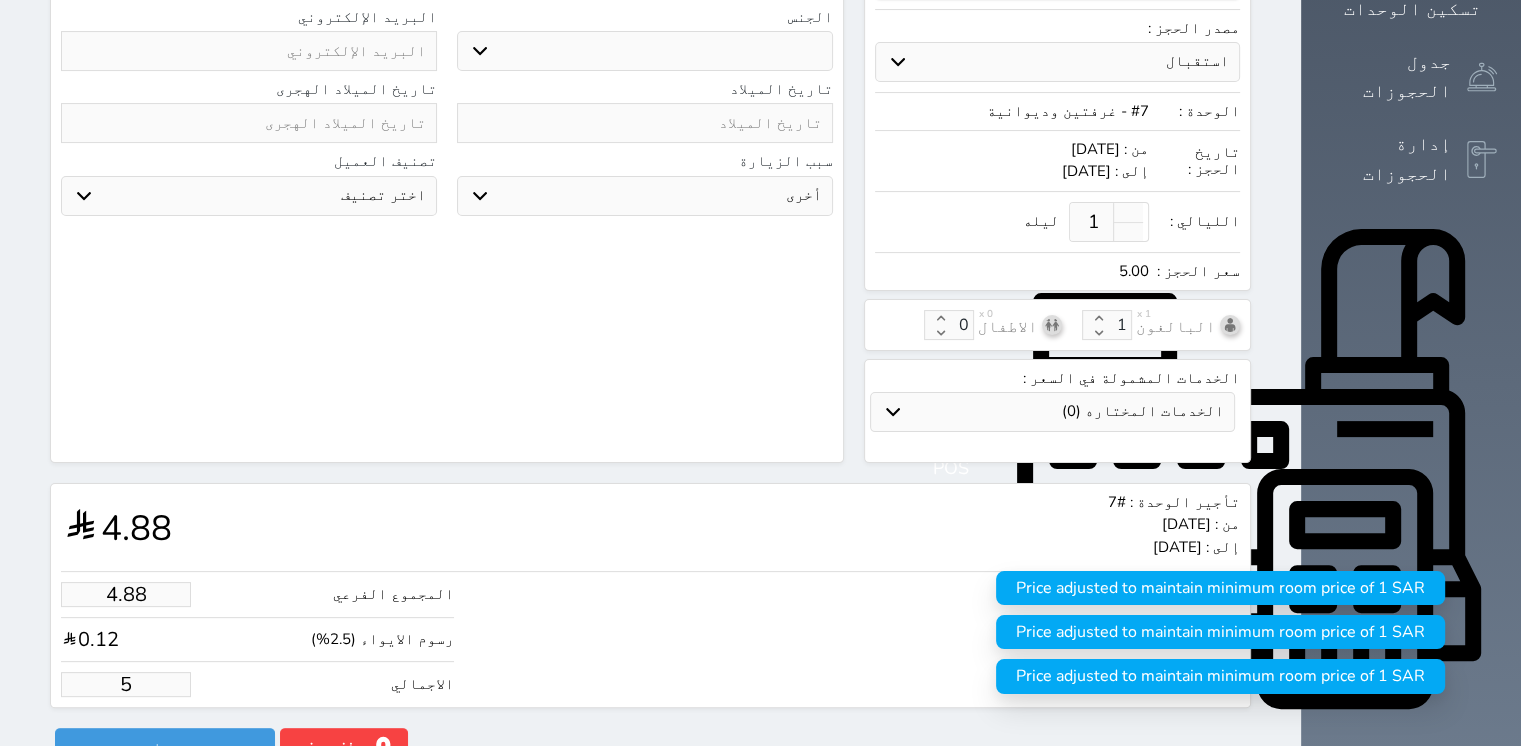 type on "1.025" 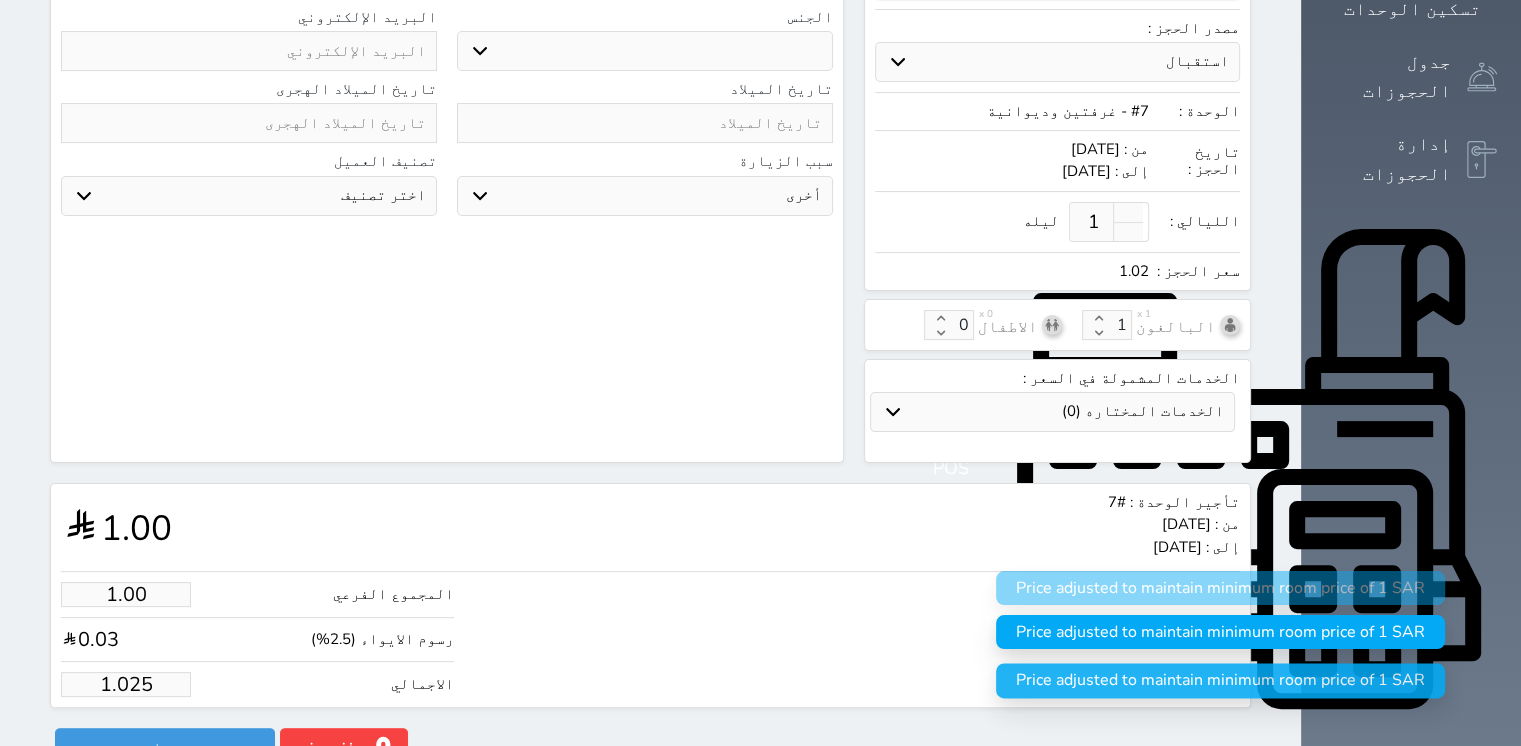 type on "1.02" 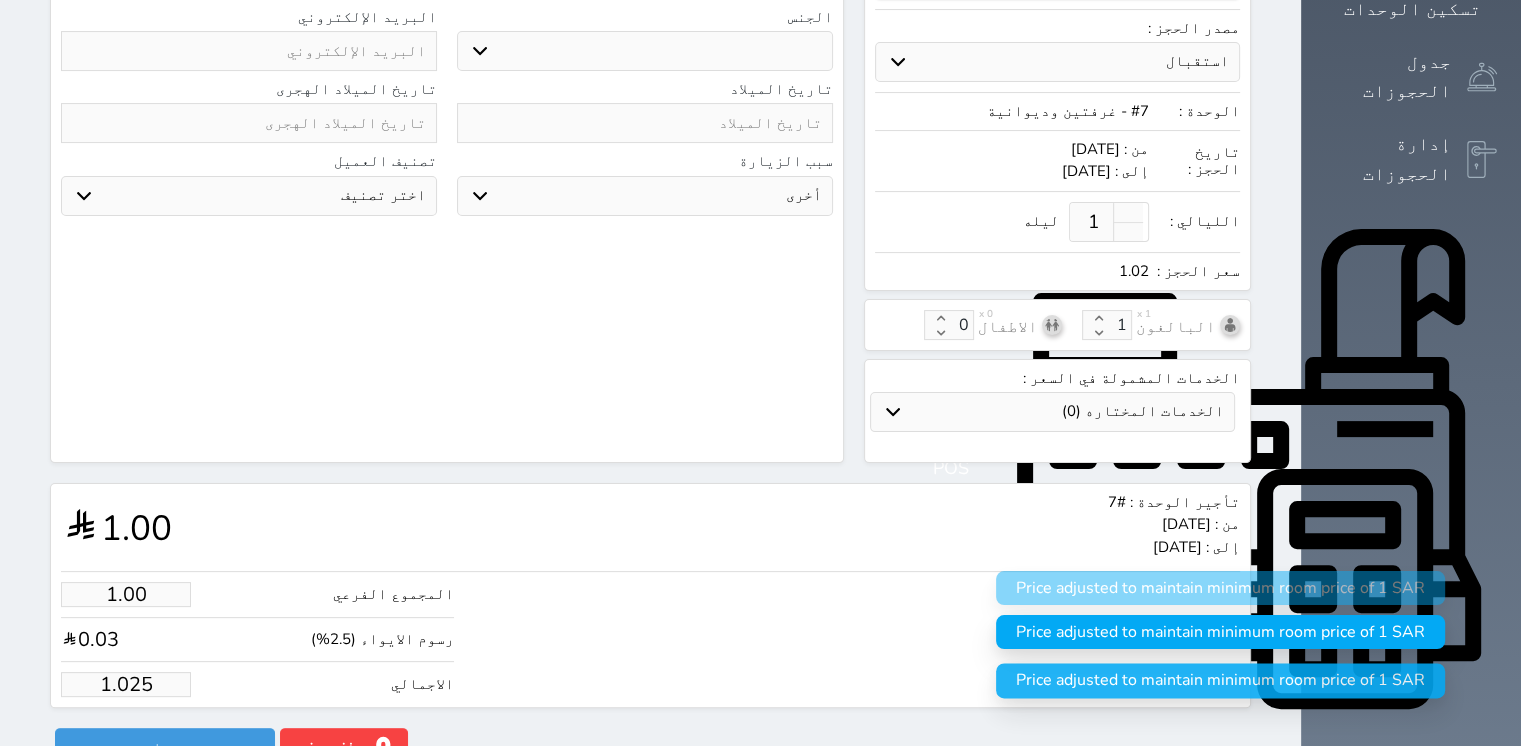 select 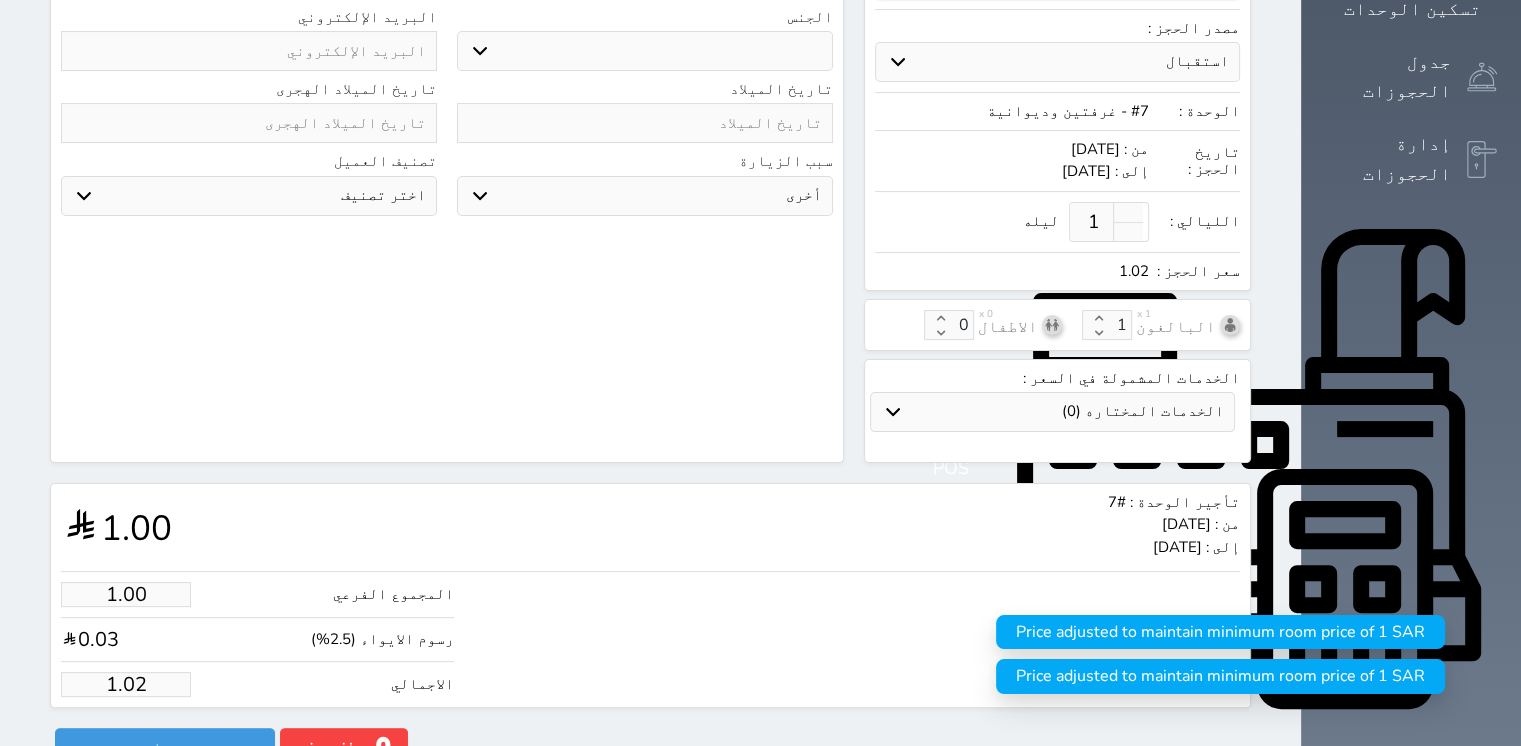 type on "1.0" 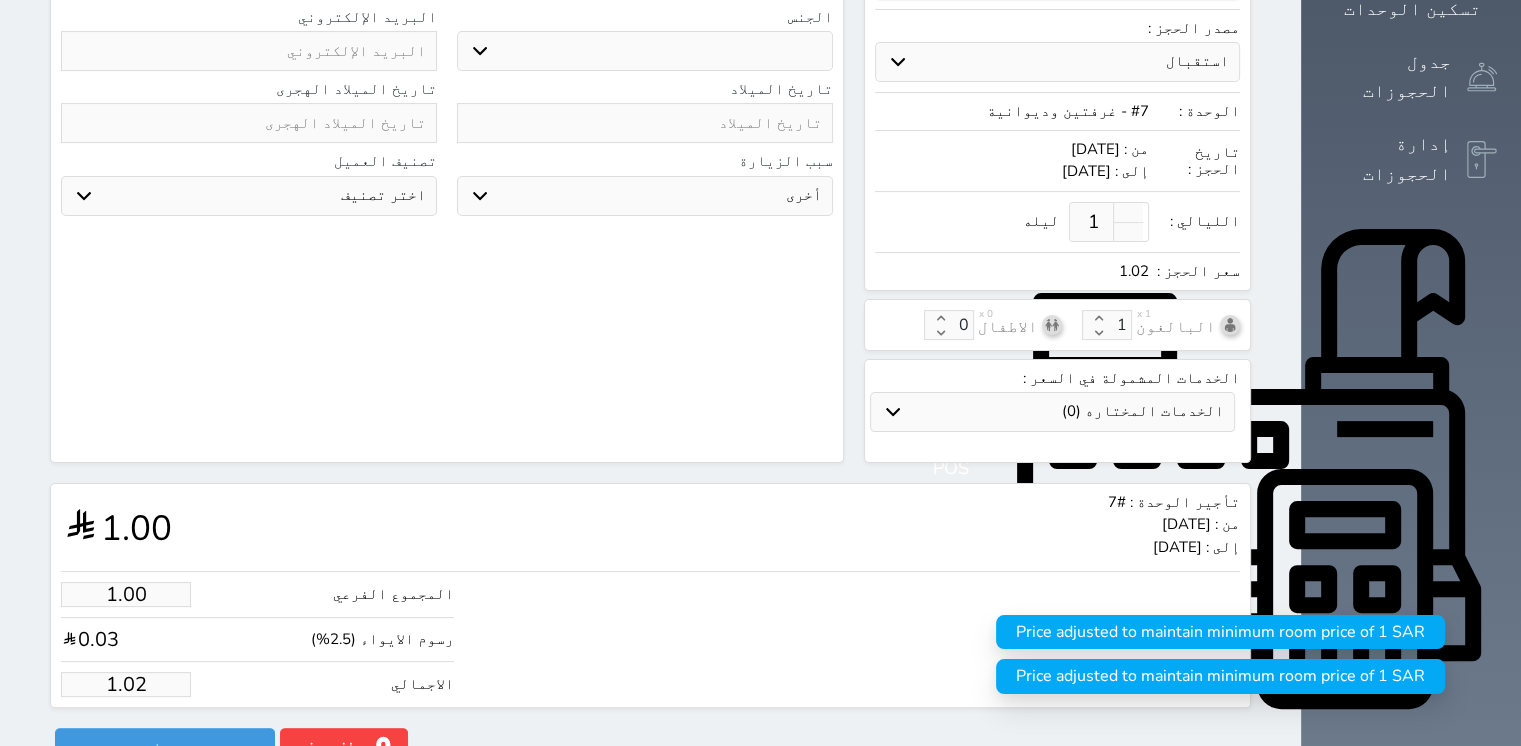 select 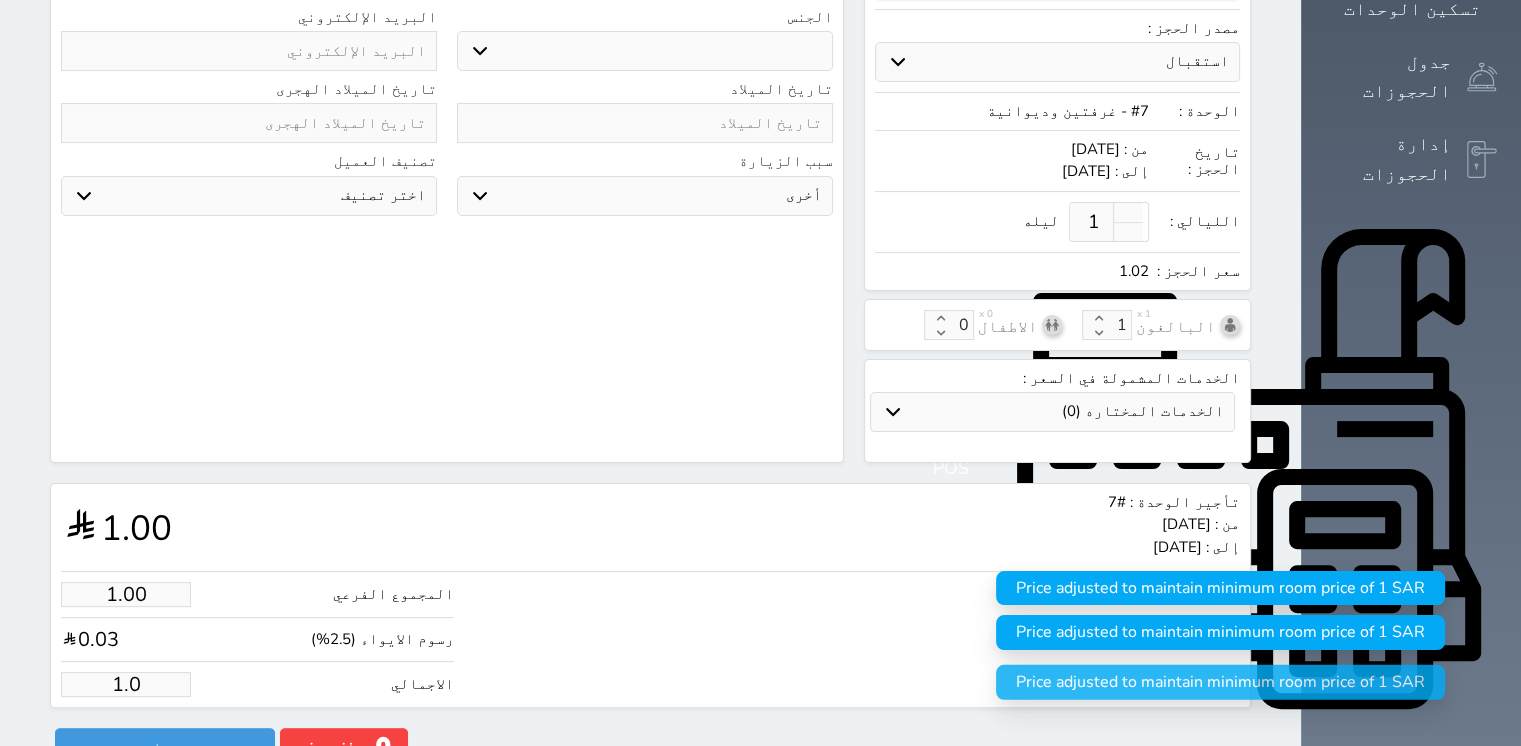 type on "1." 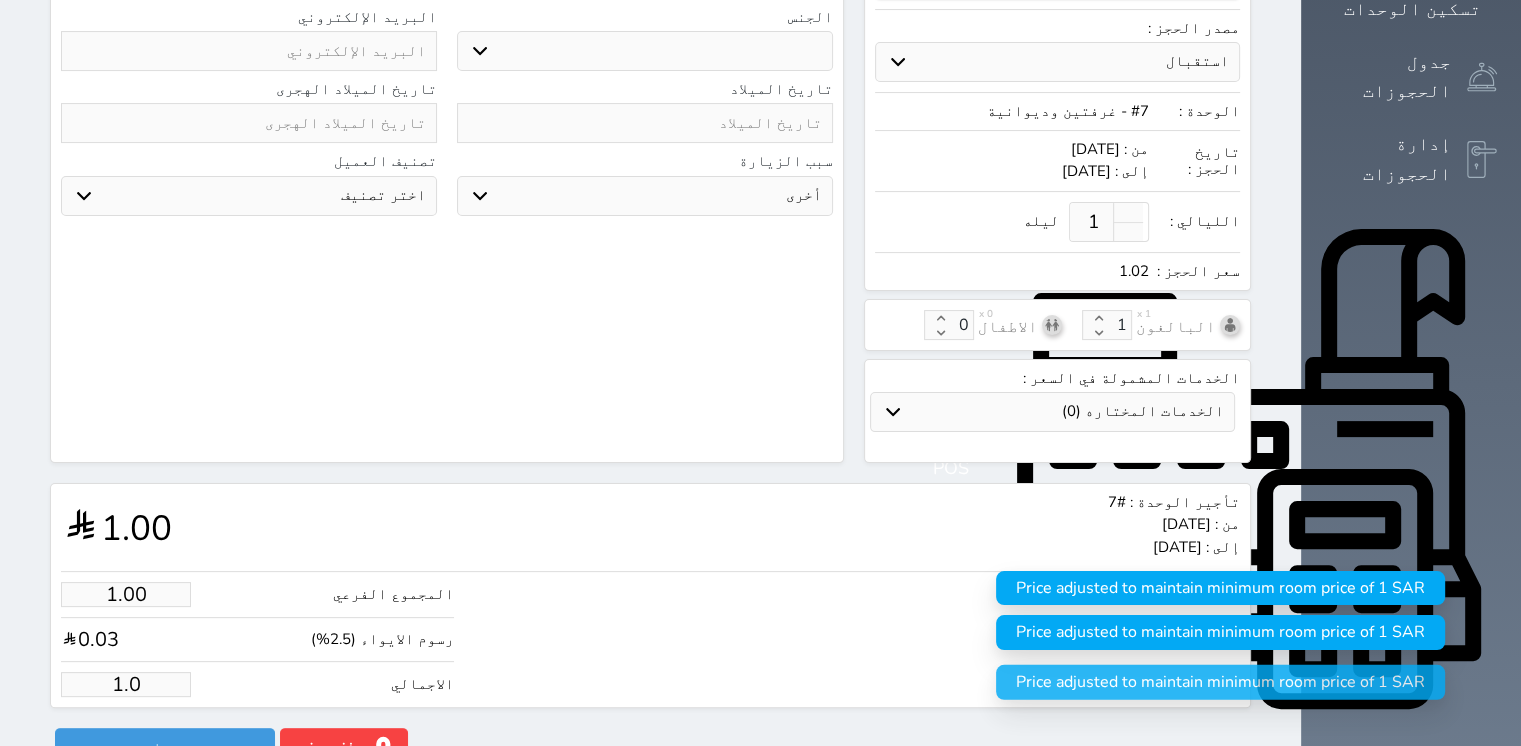select 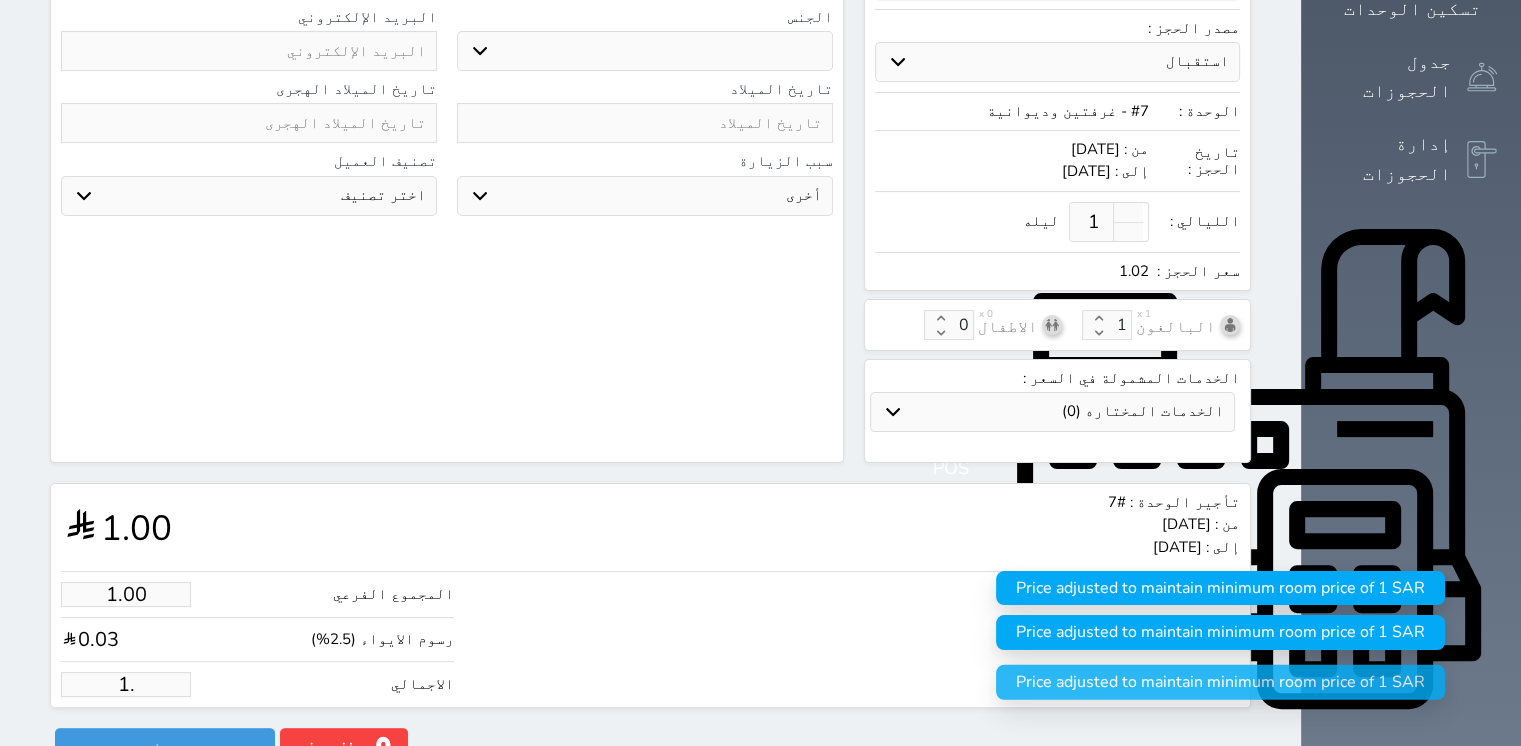type on "1" 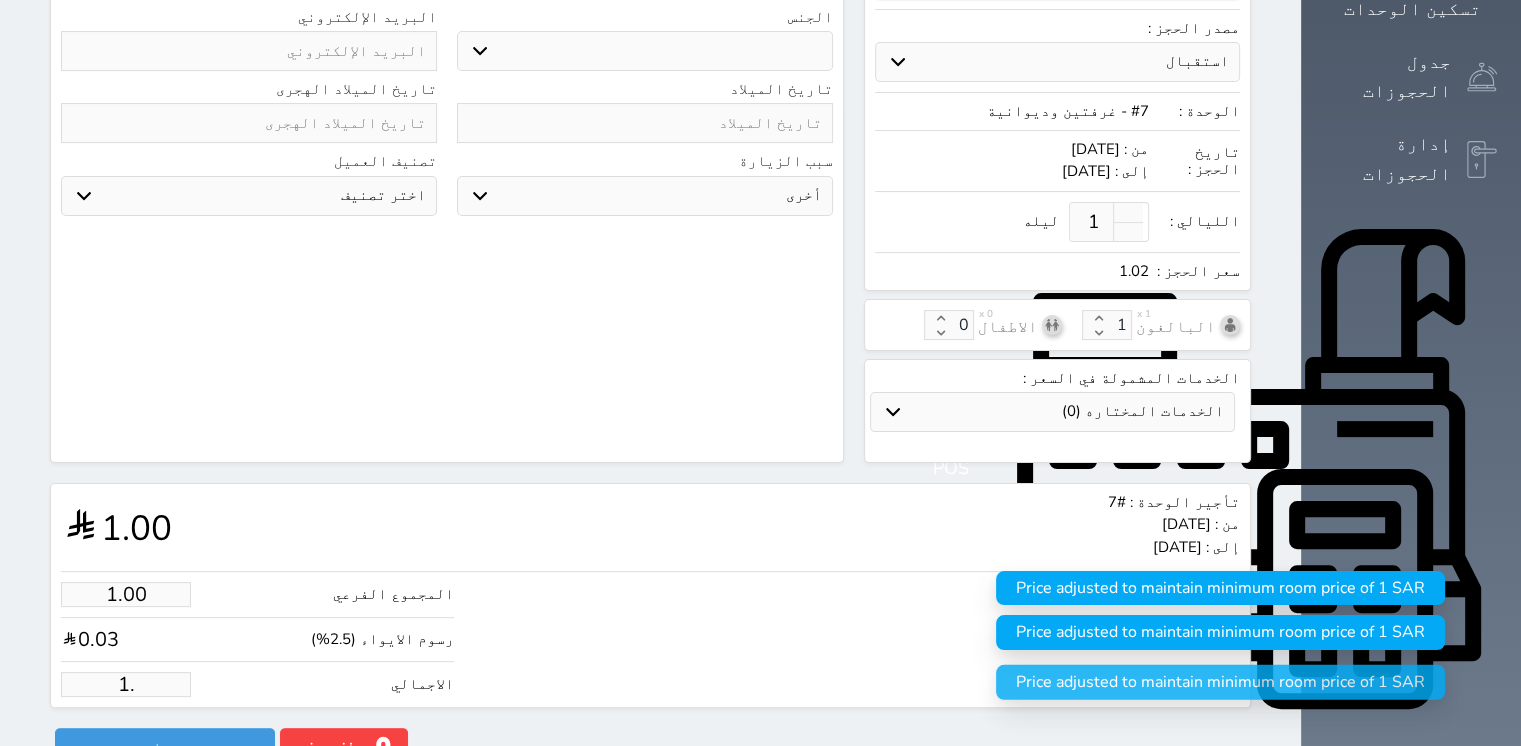 select 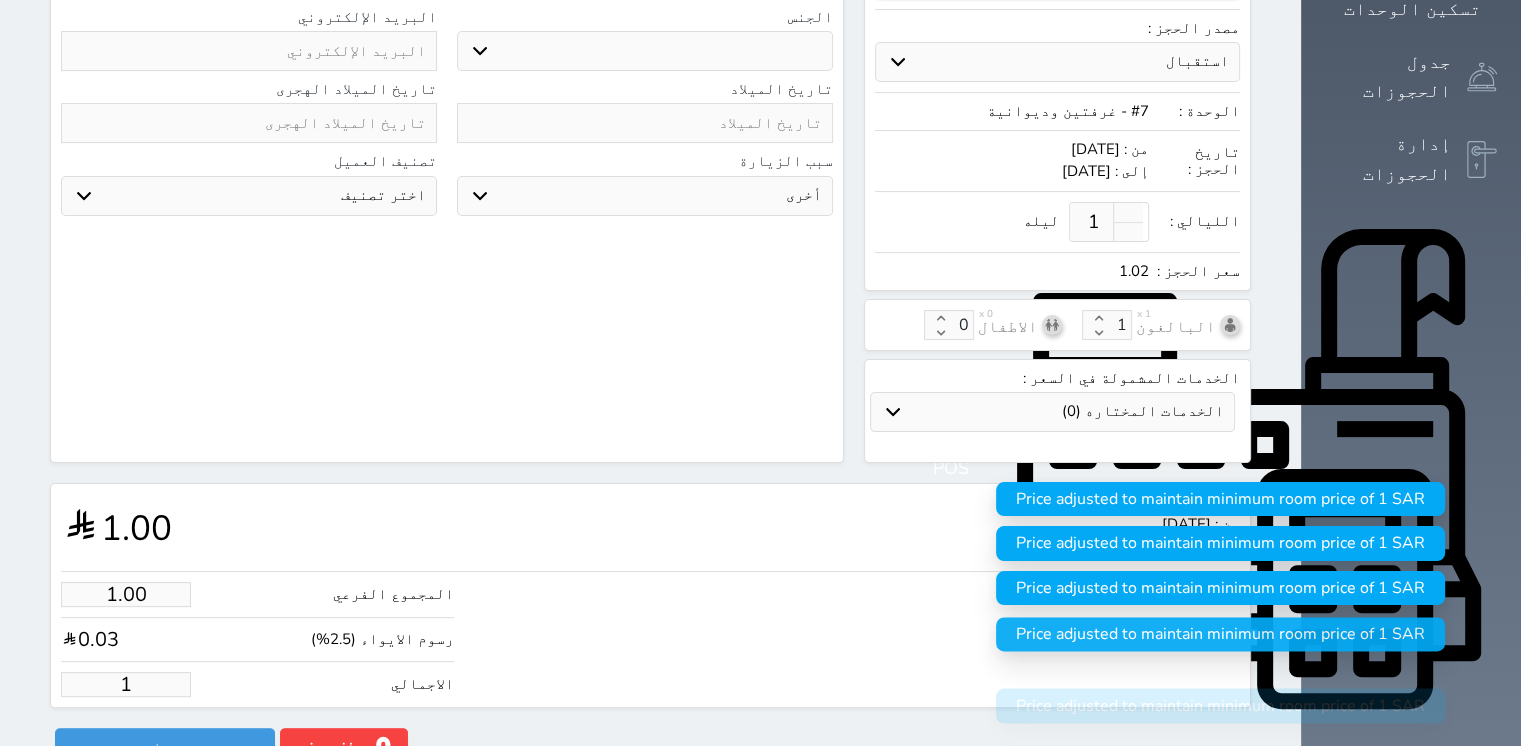 type 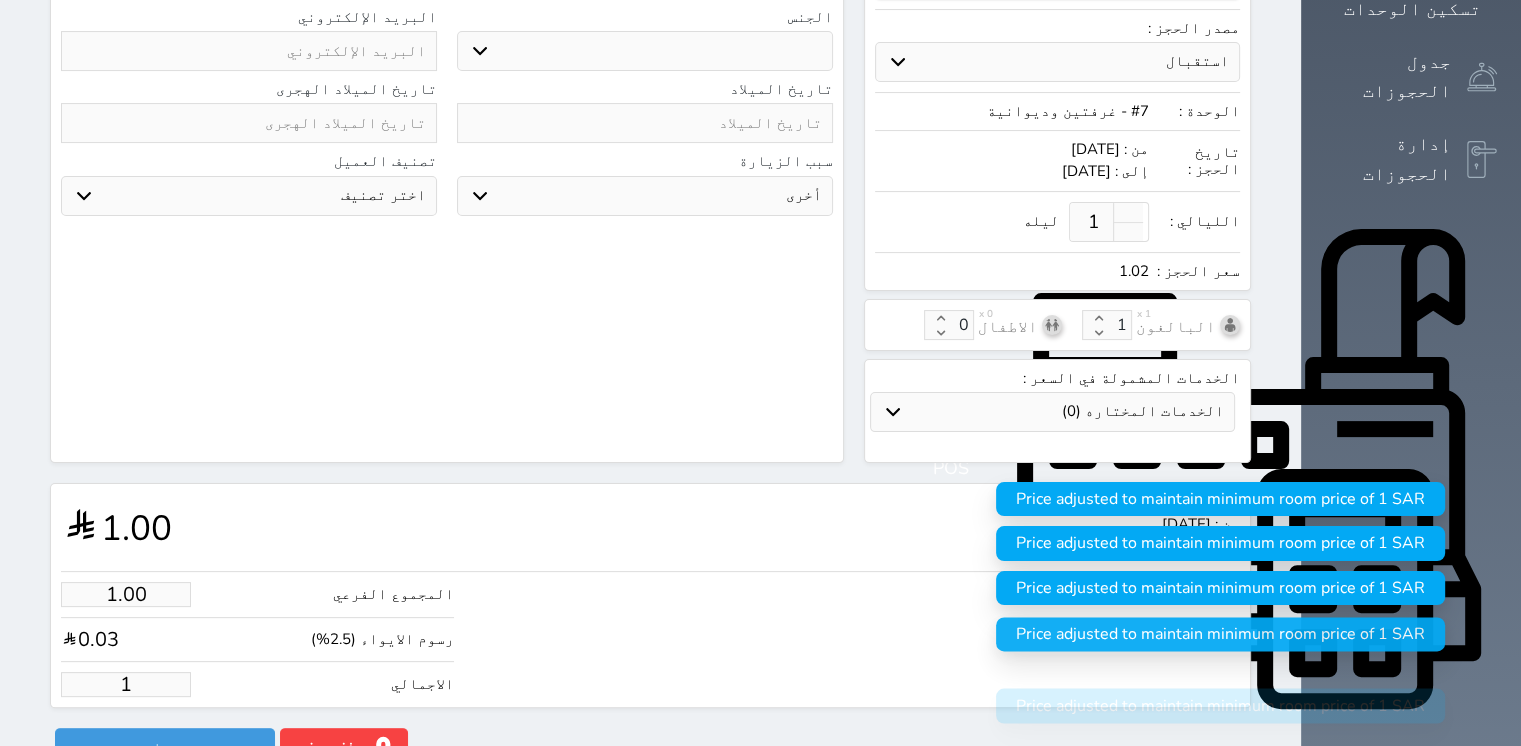 select 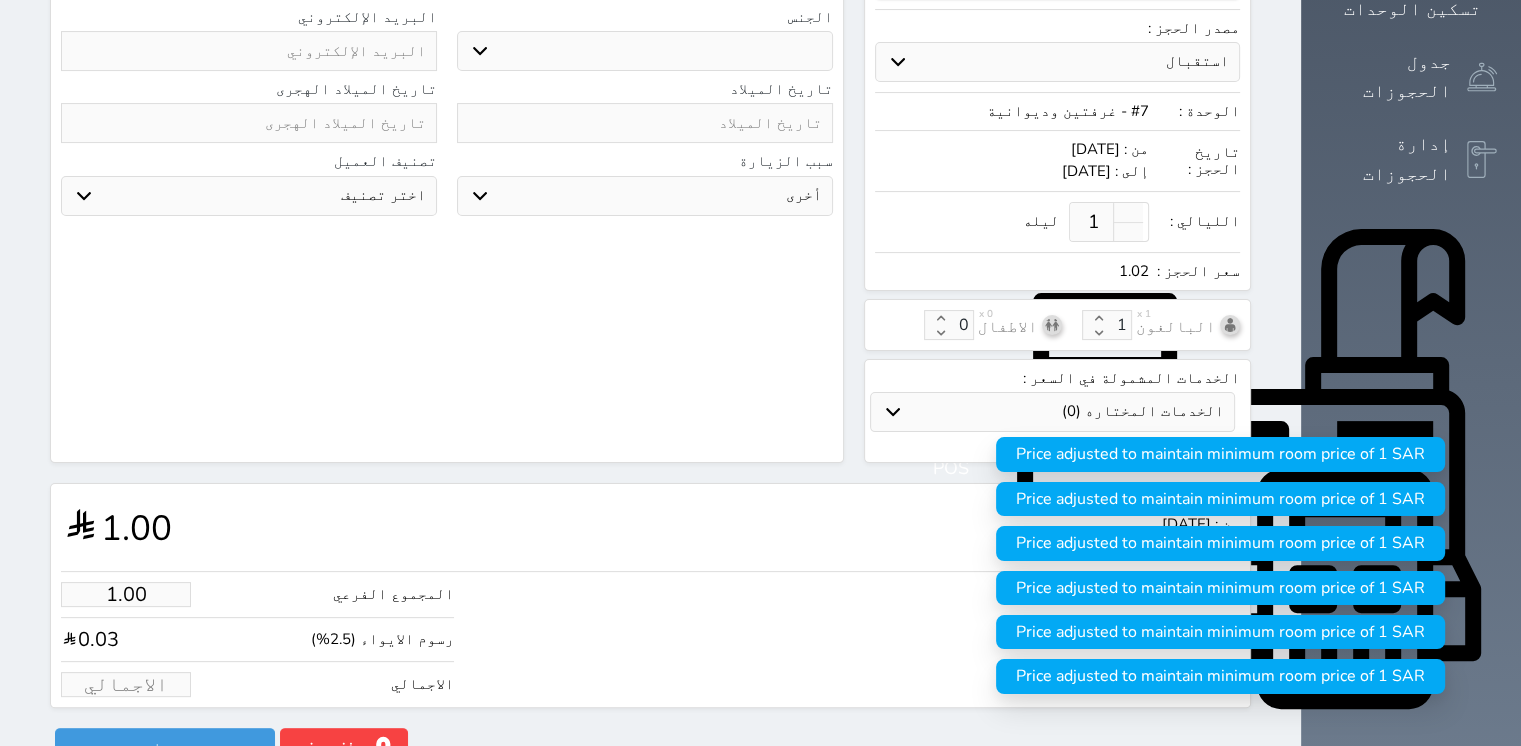 type on "7.80" 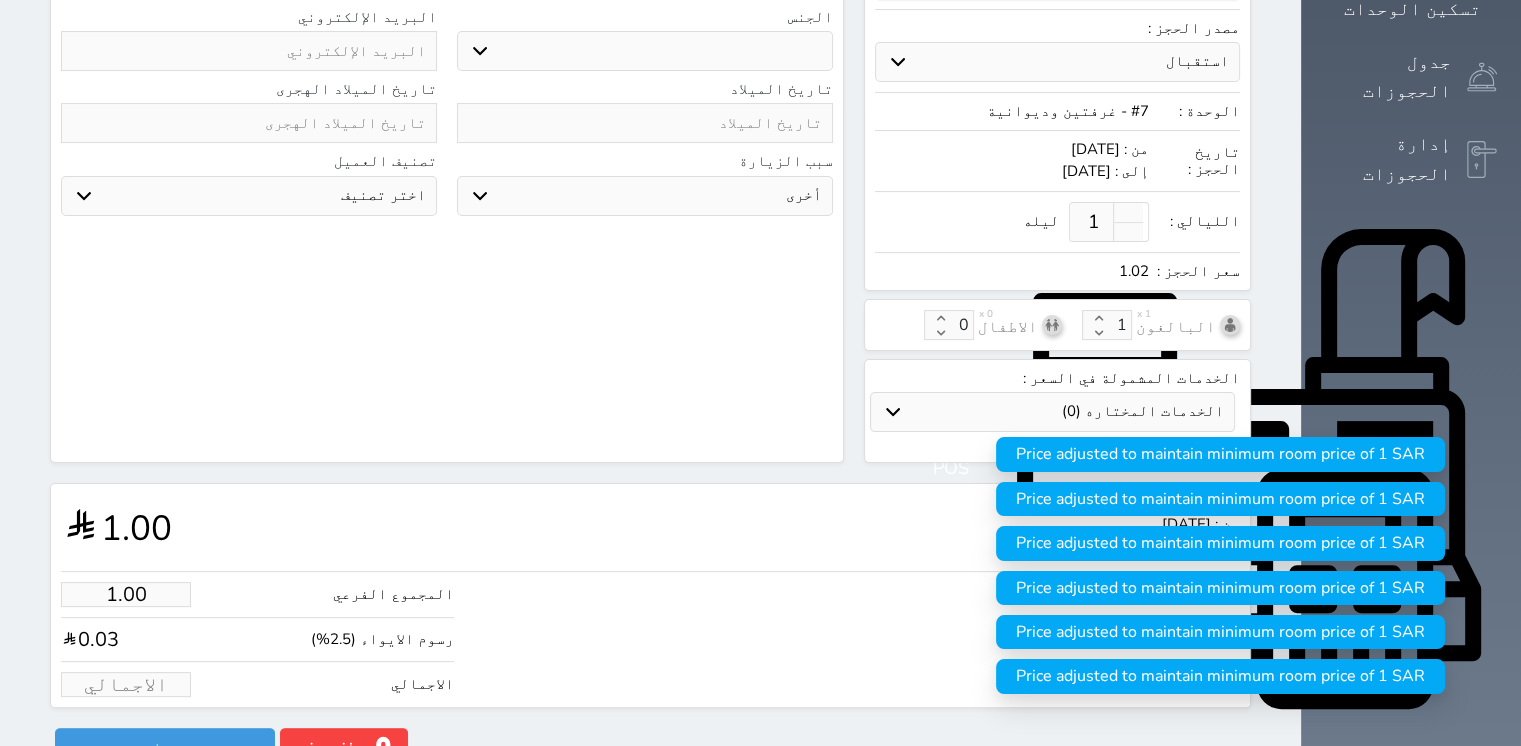 type on "8" 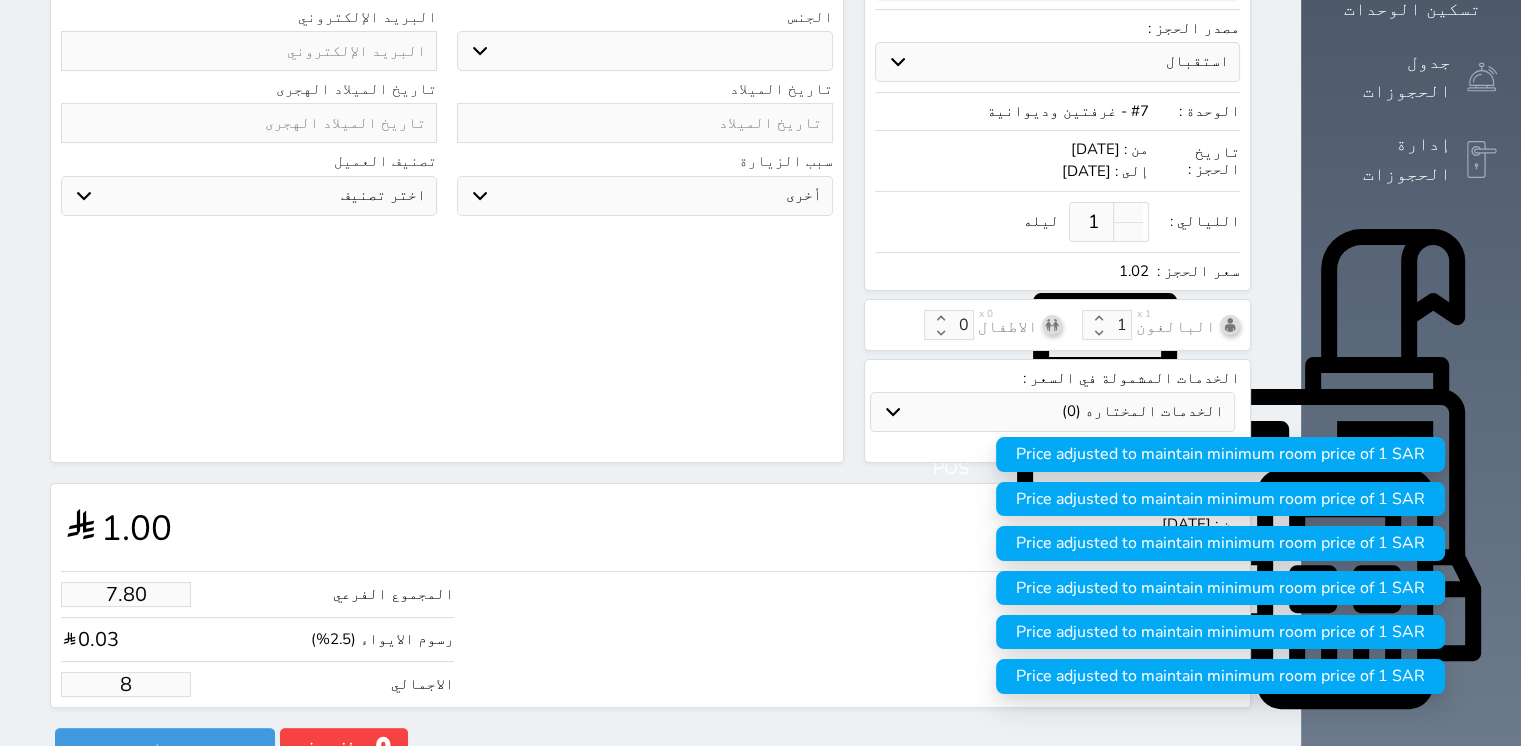 select 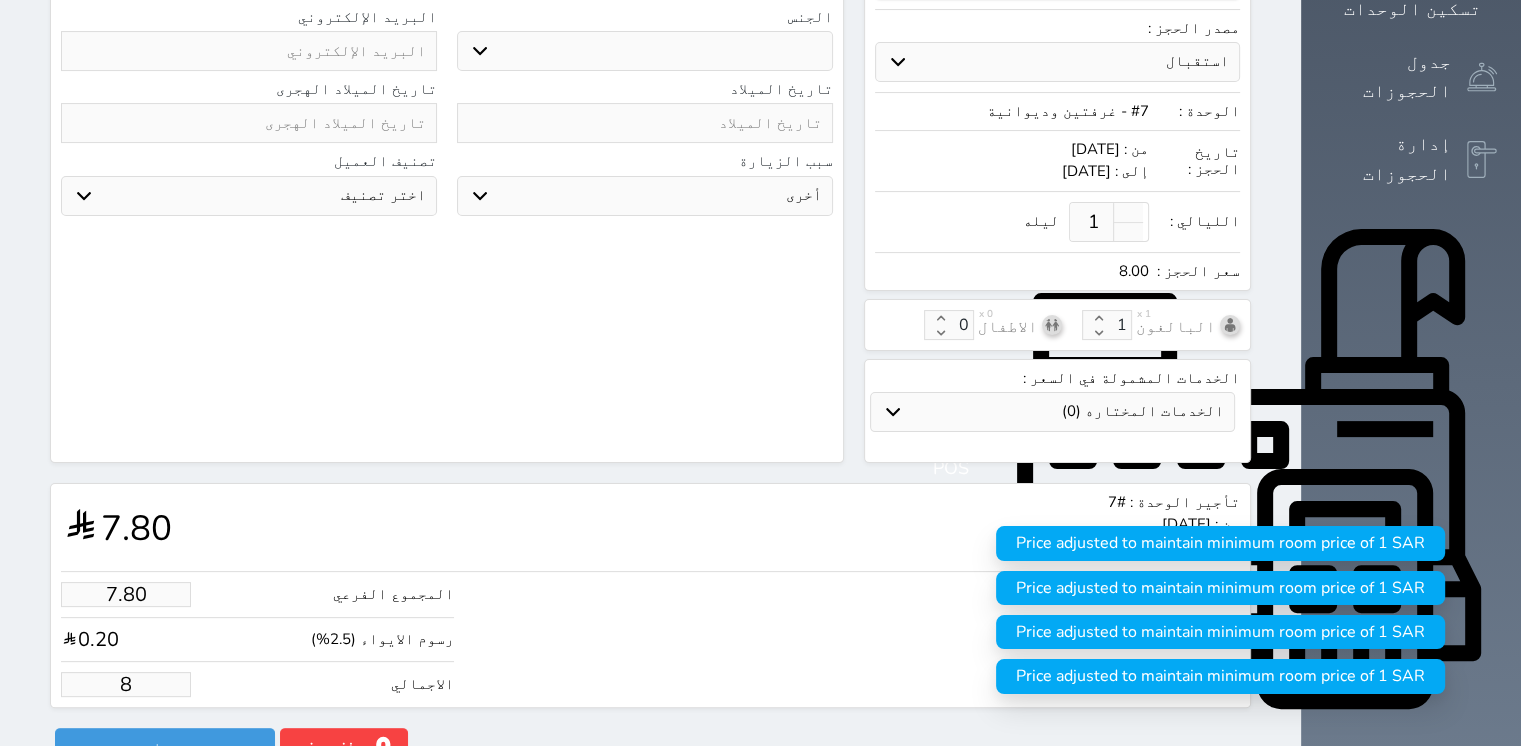 type on "78.05" 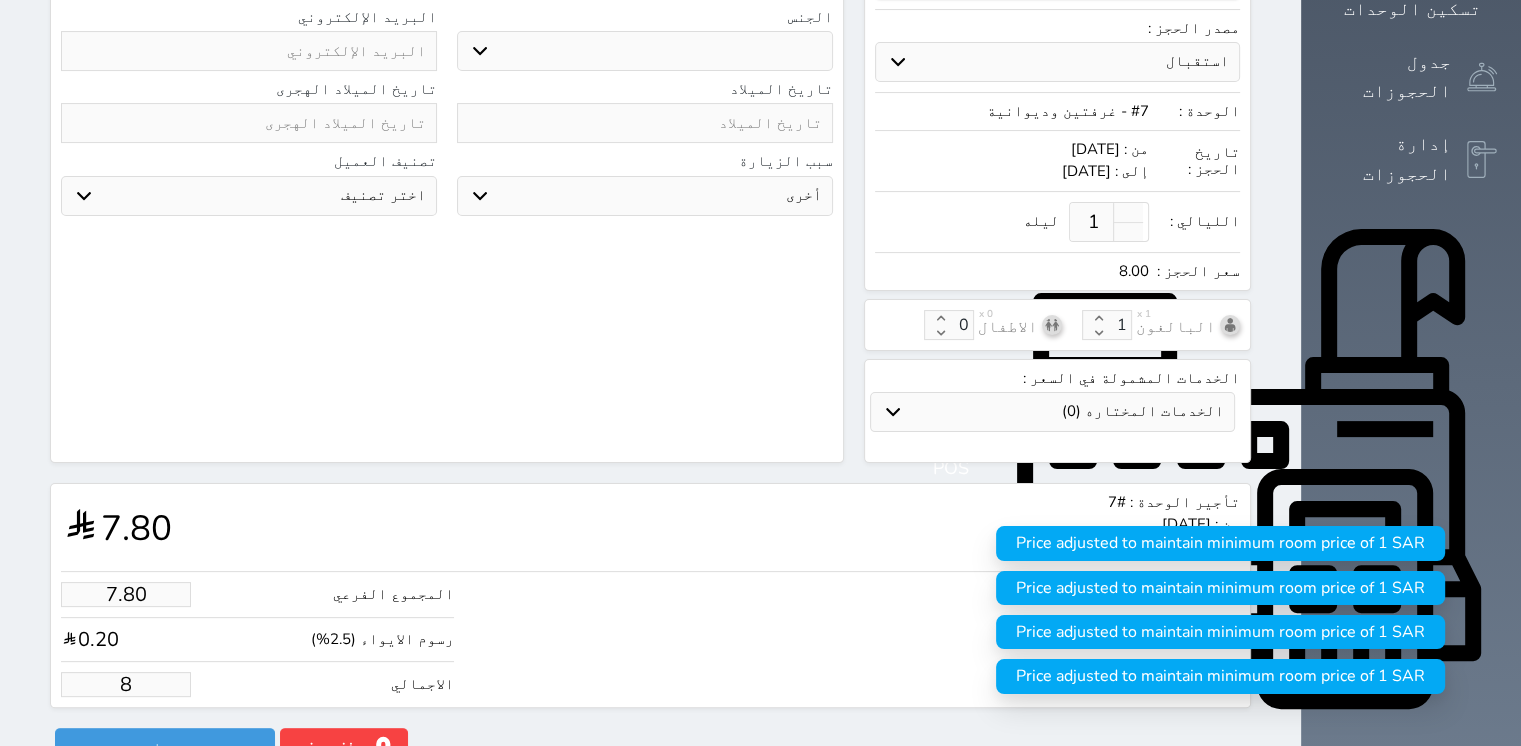 type on "80" 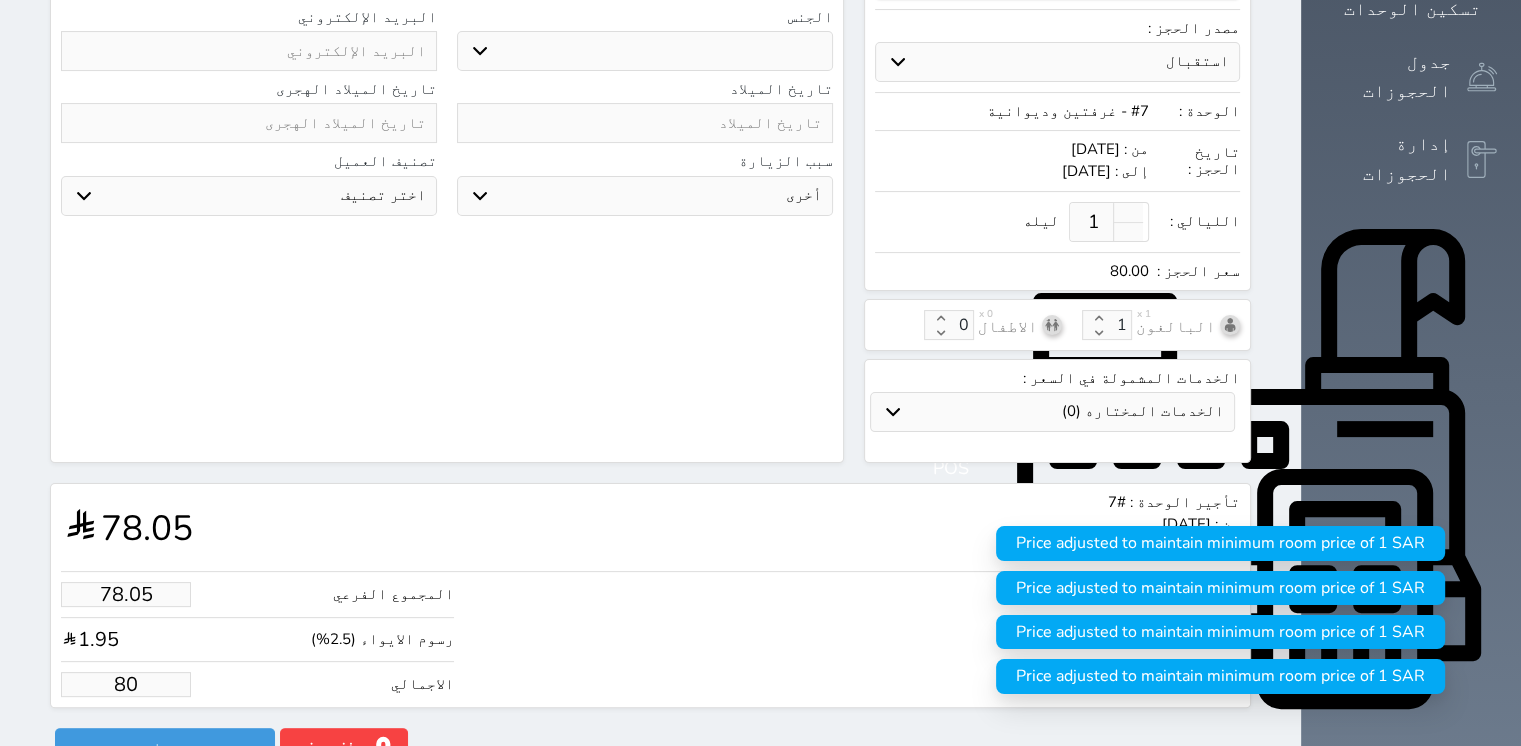 type on "780.49" 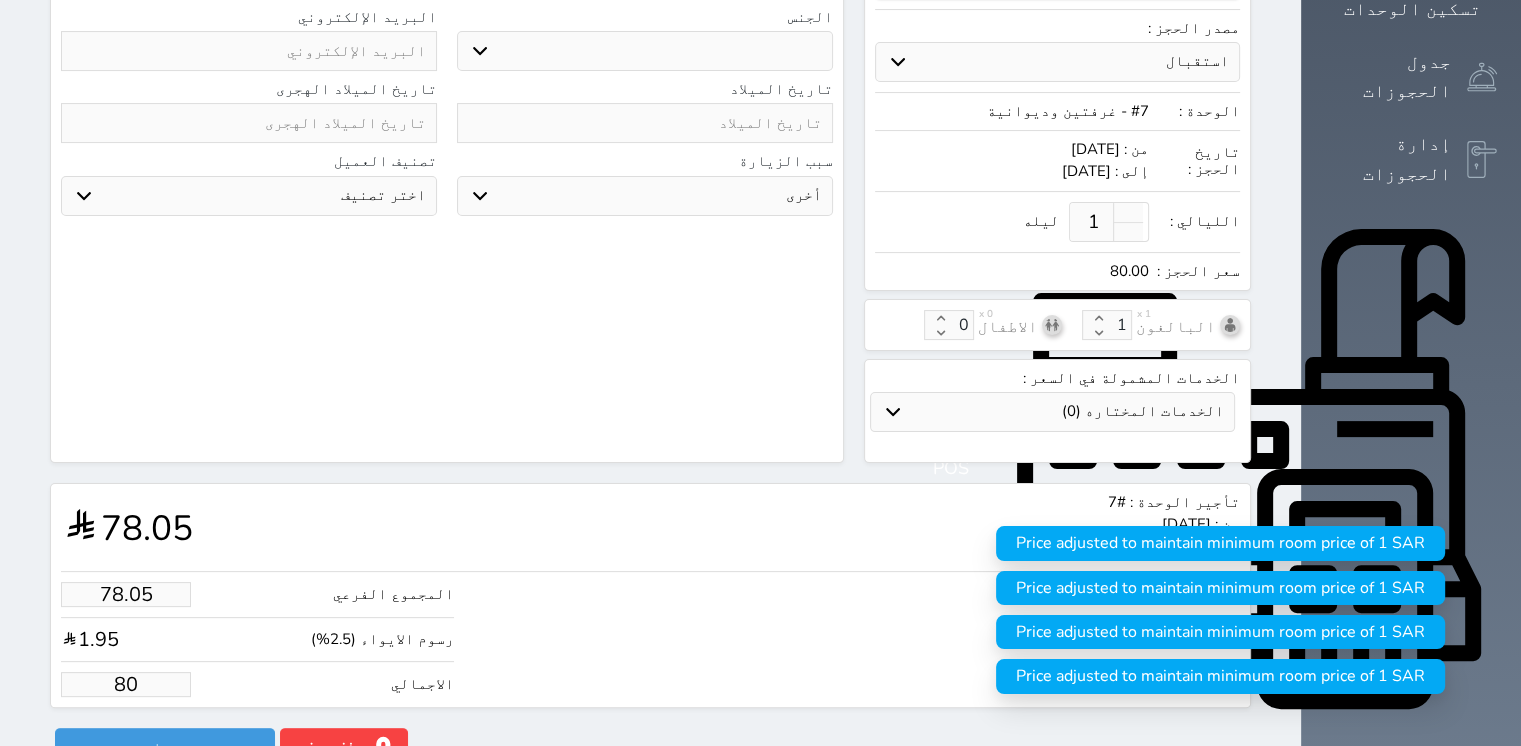 type on "800" 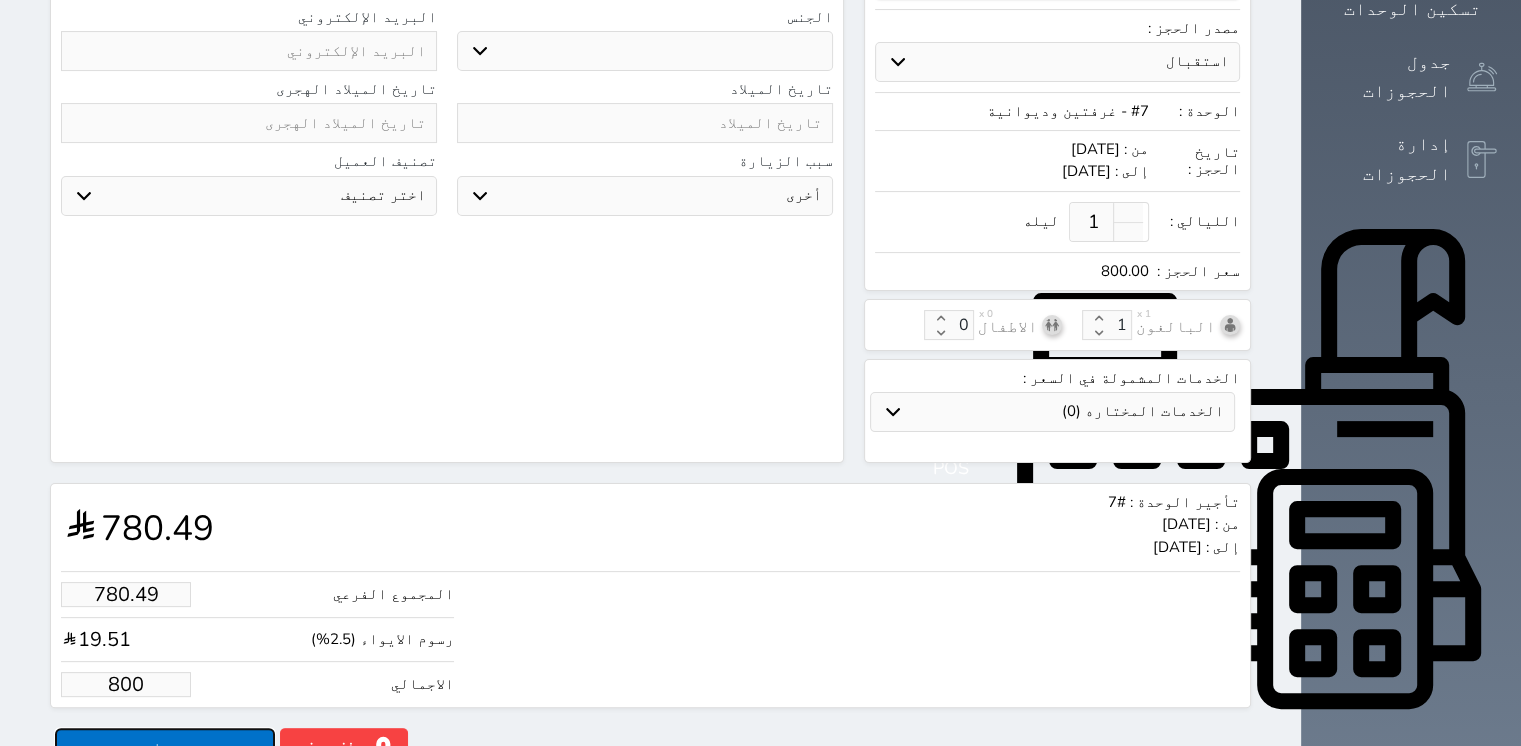 type on "800.00" 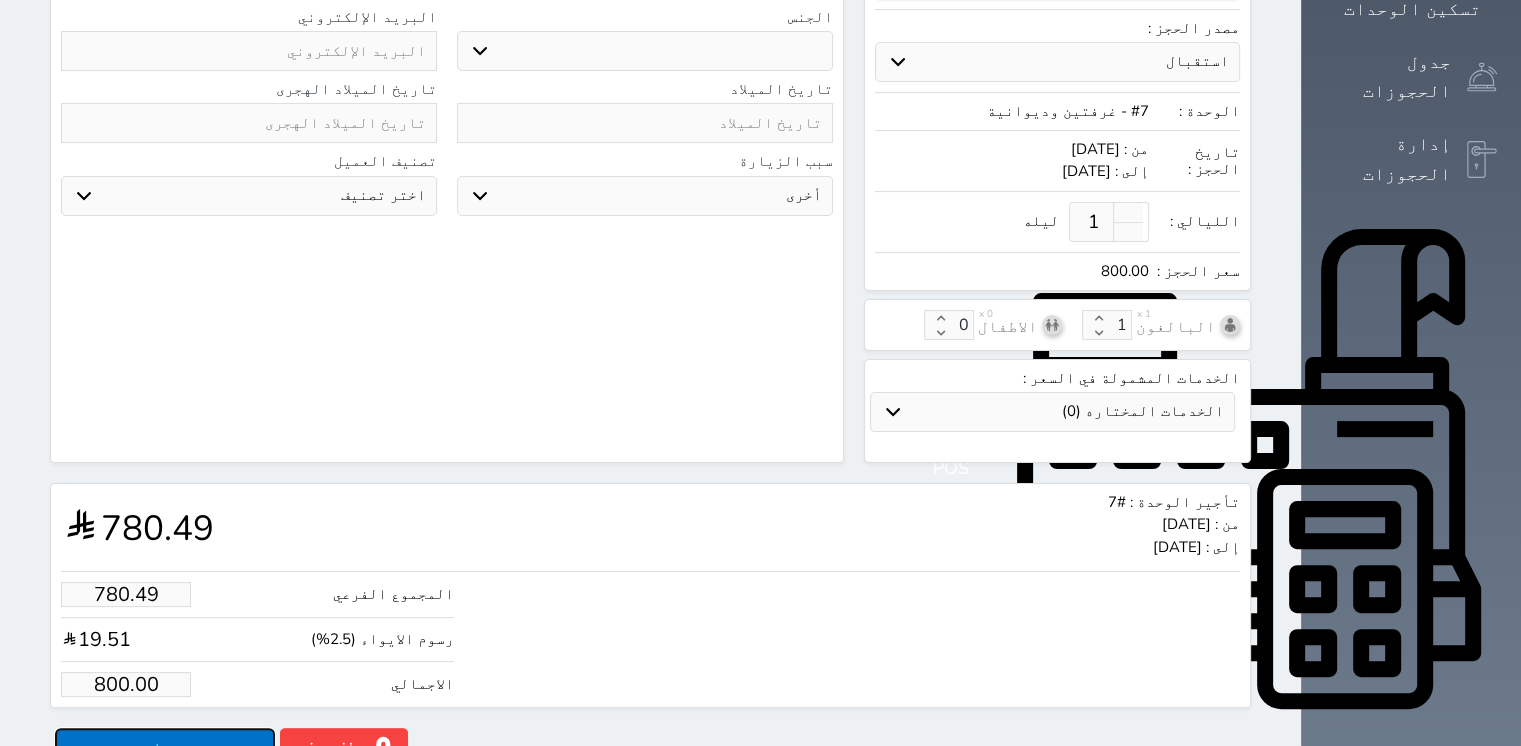 click on "حجز" at bounding box center [165, 745] 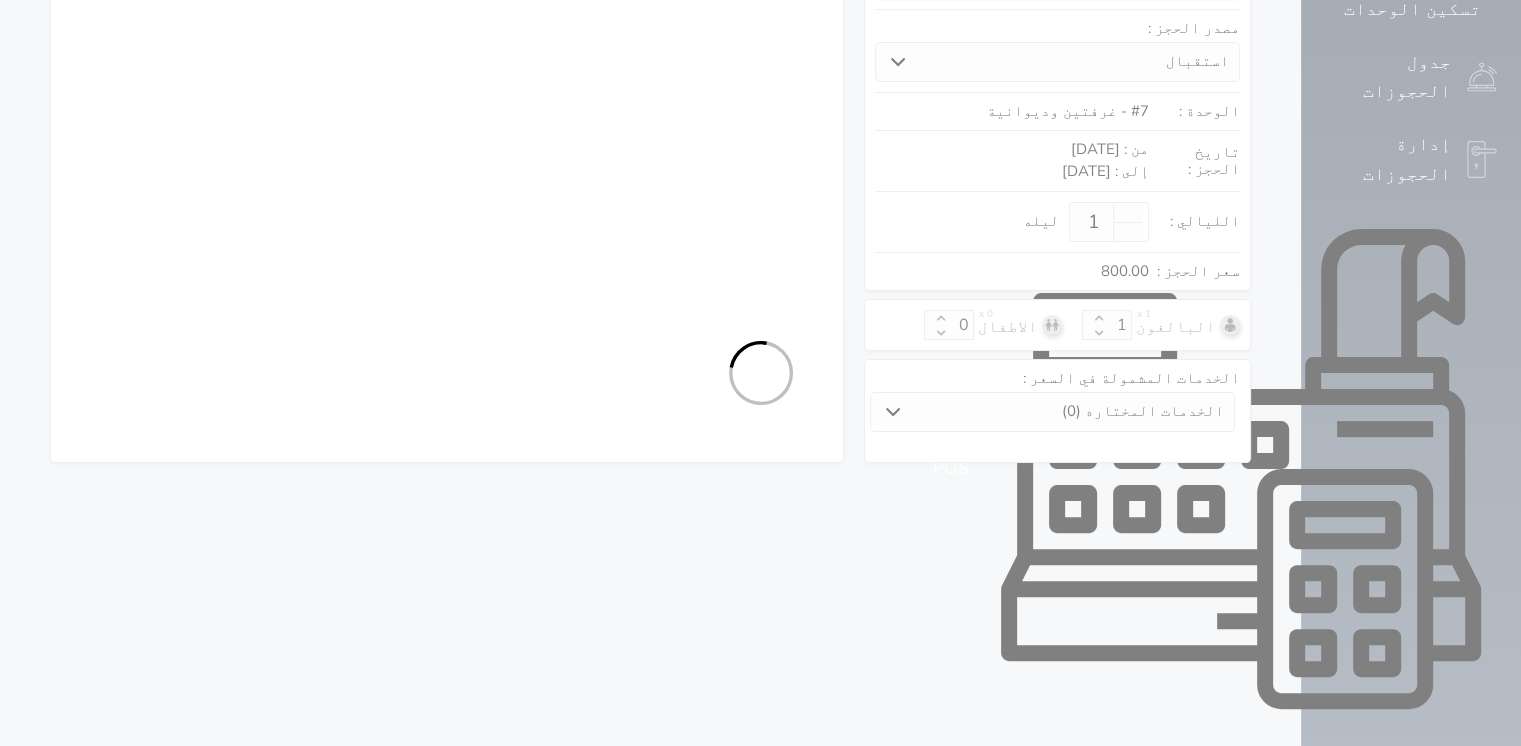 select on "1" 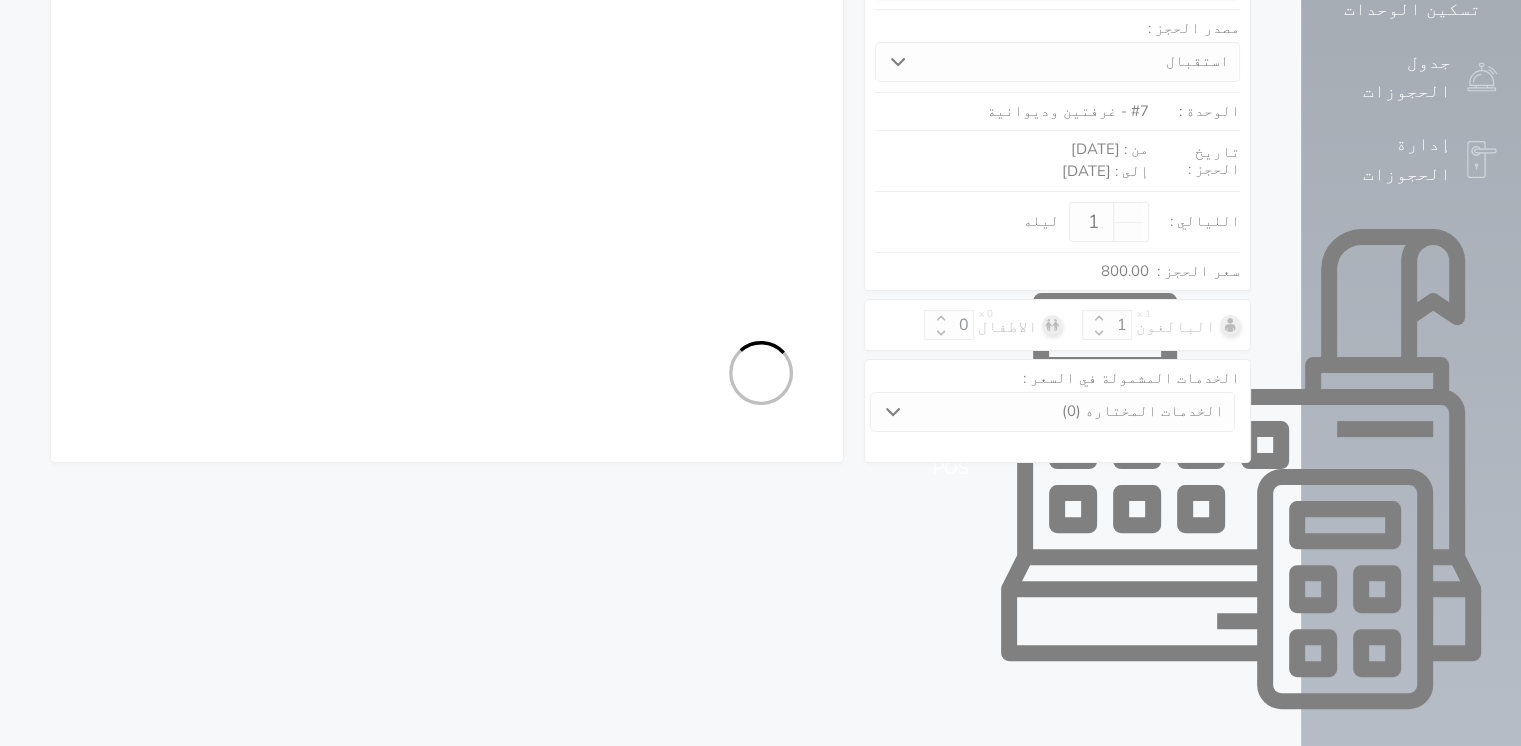 select on "113" 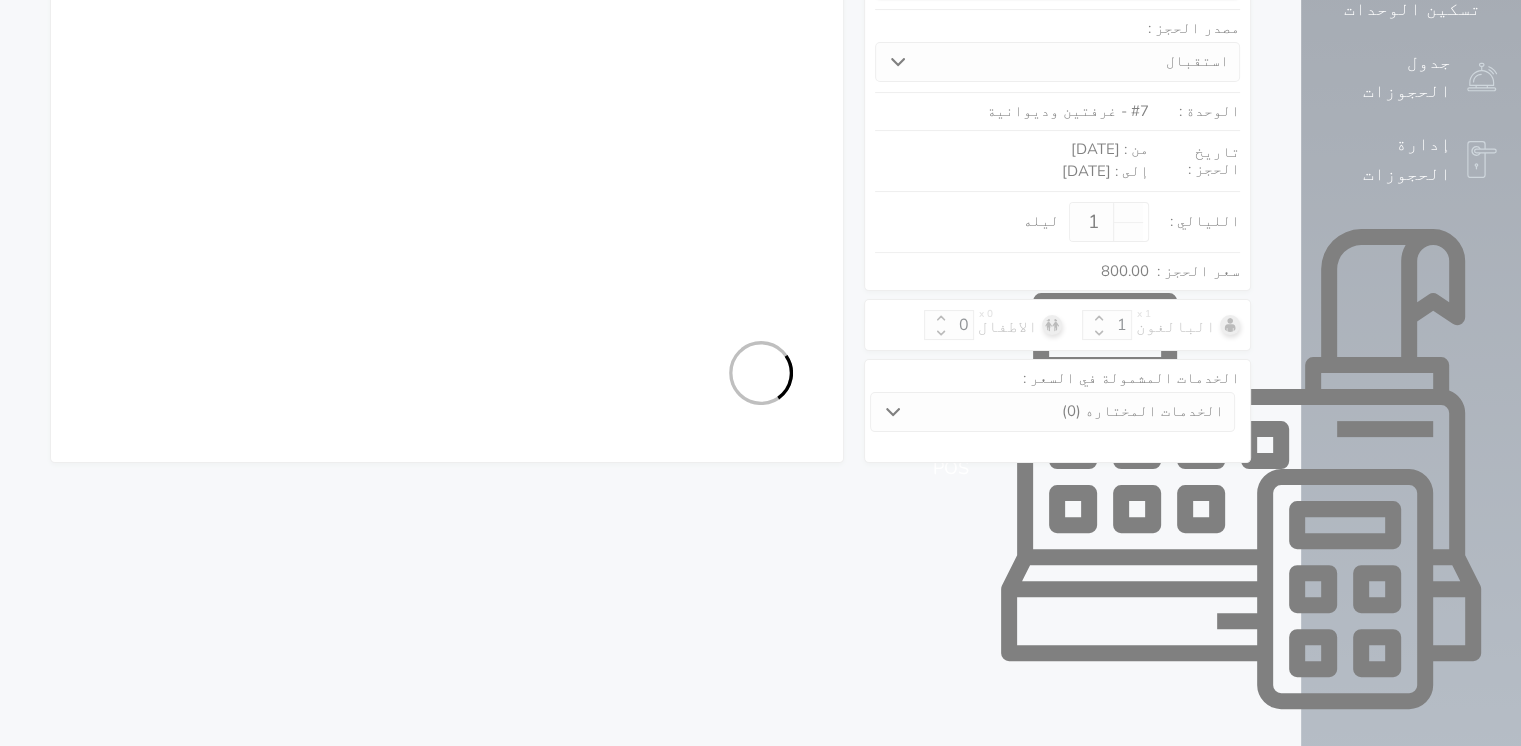 select on "1" 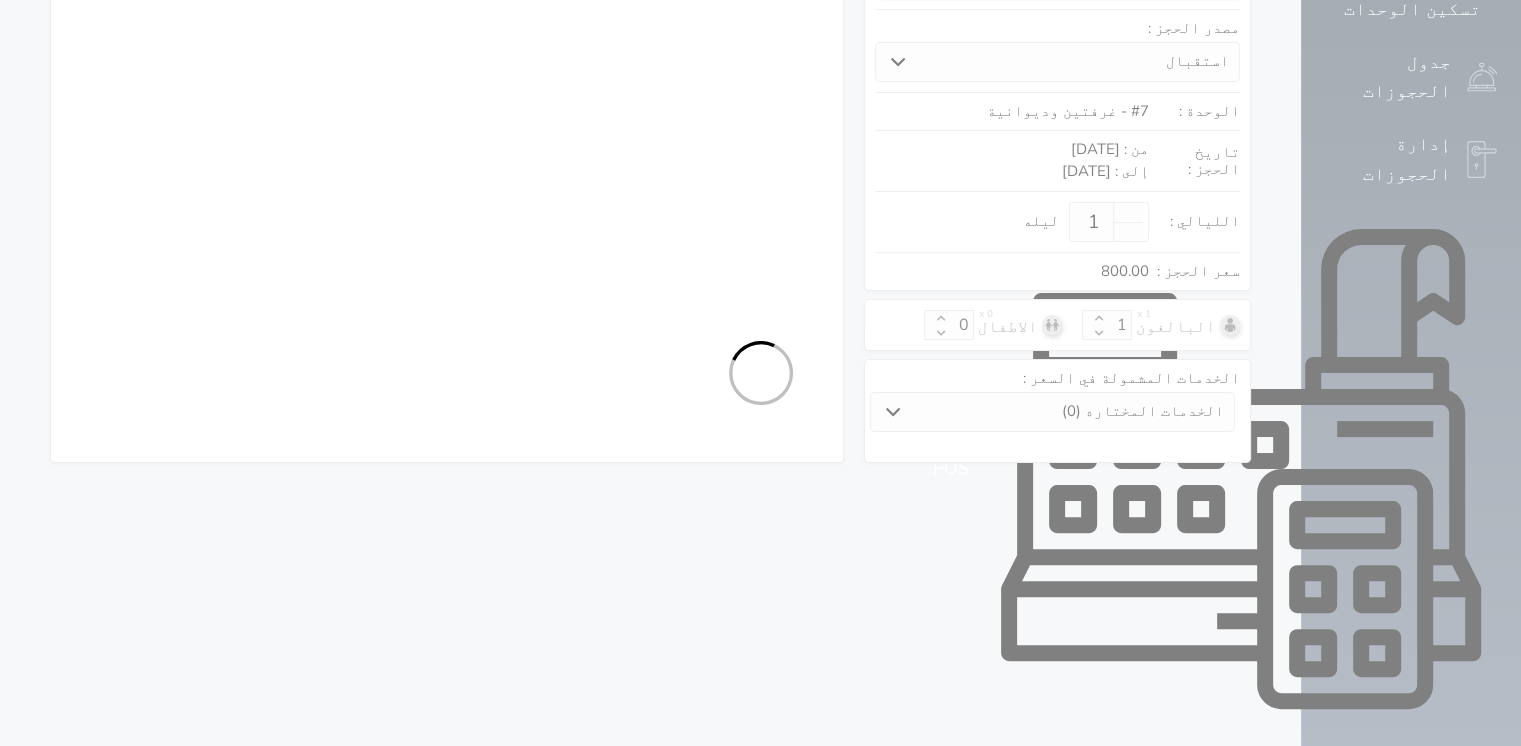 select 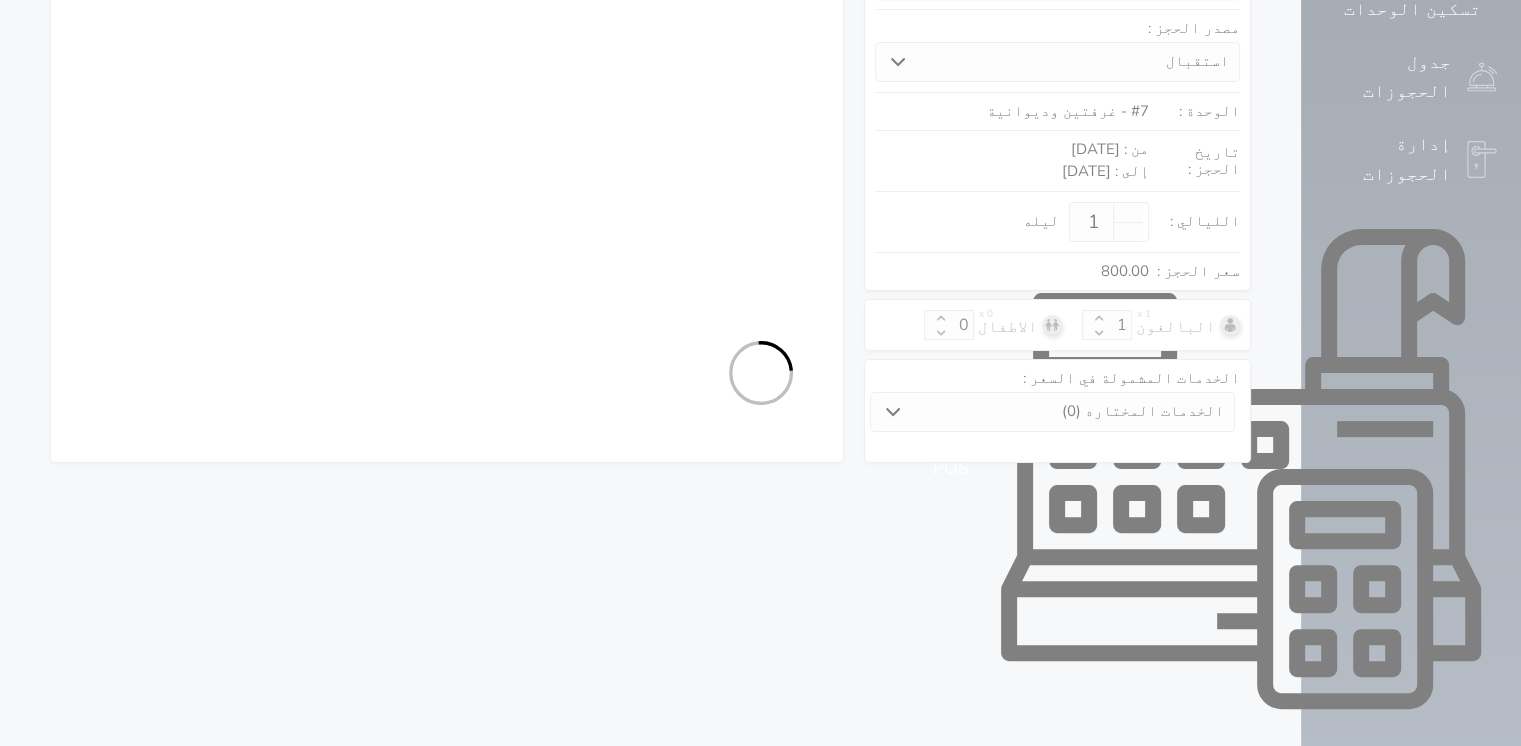 select on "7" 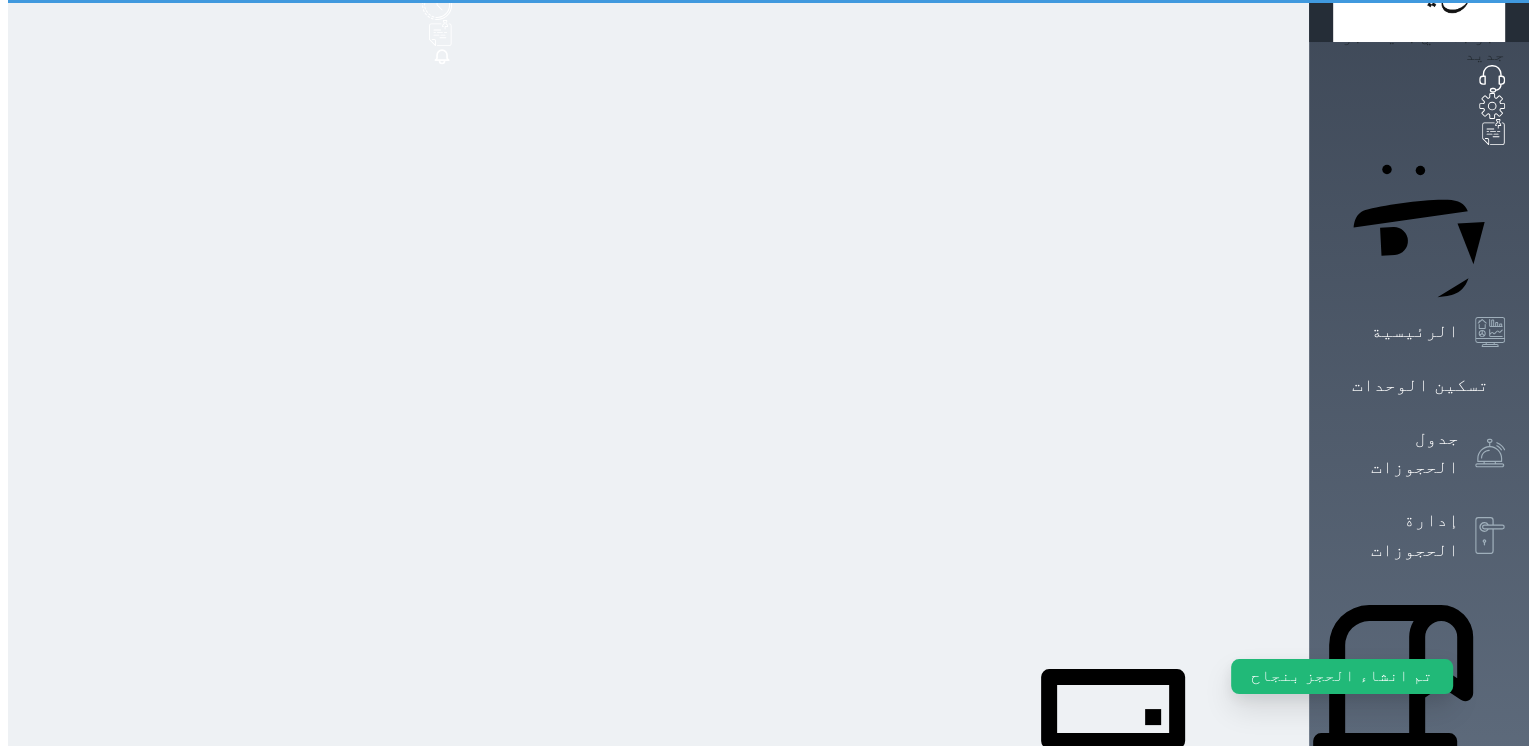 scroll, scrollTop: 0, scrollLeft: 0, axis: both 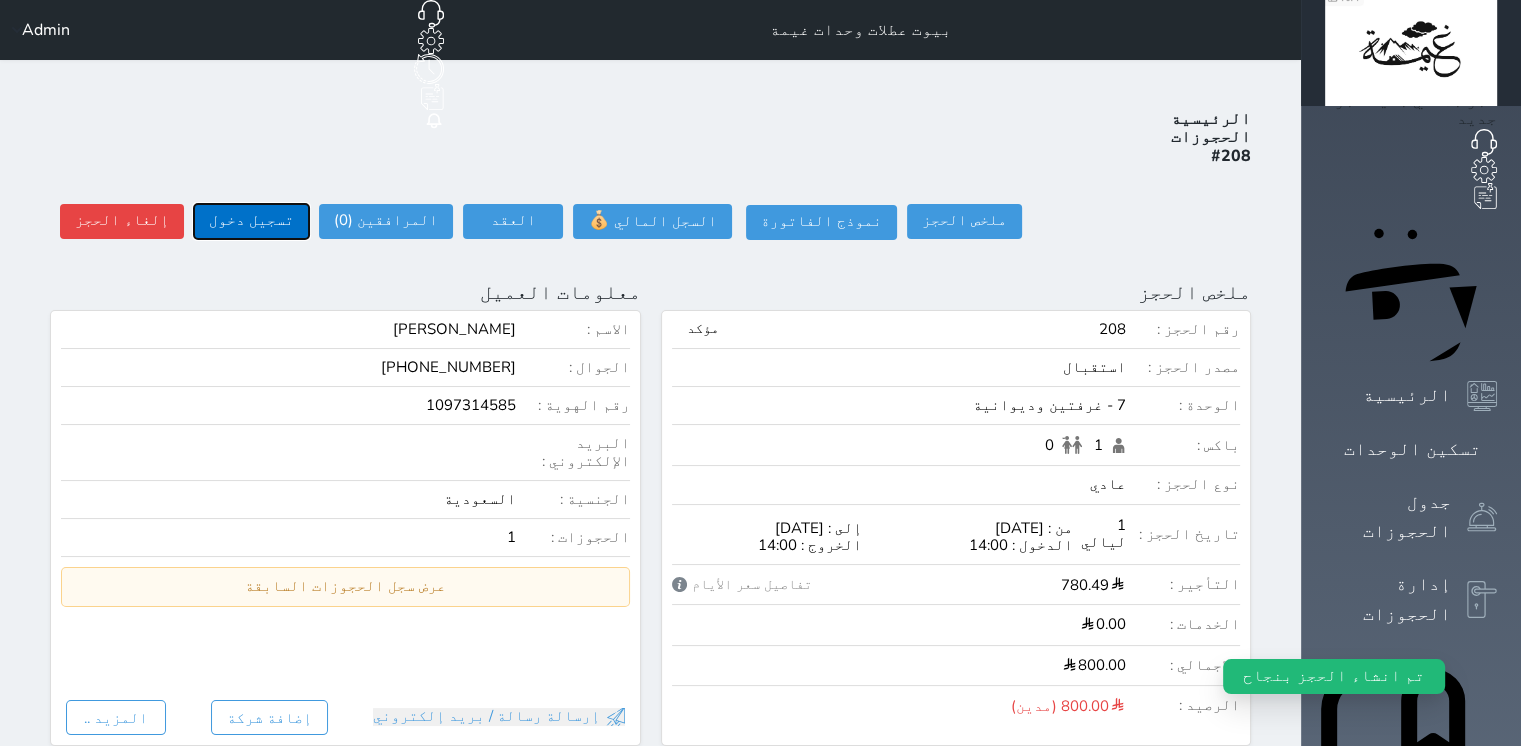click on "تسجيل دخول" at bounding box center (251, 221) 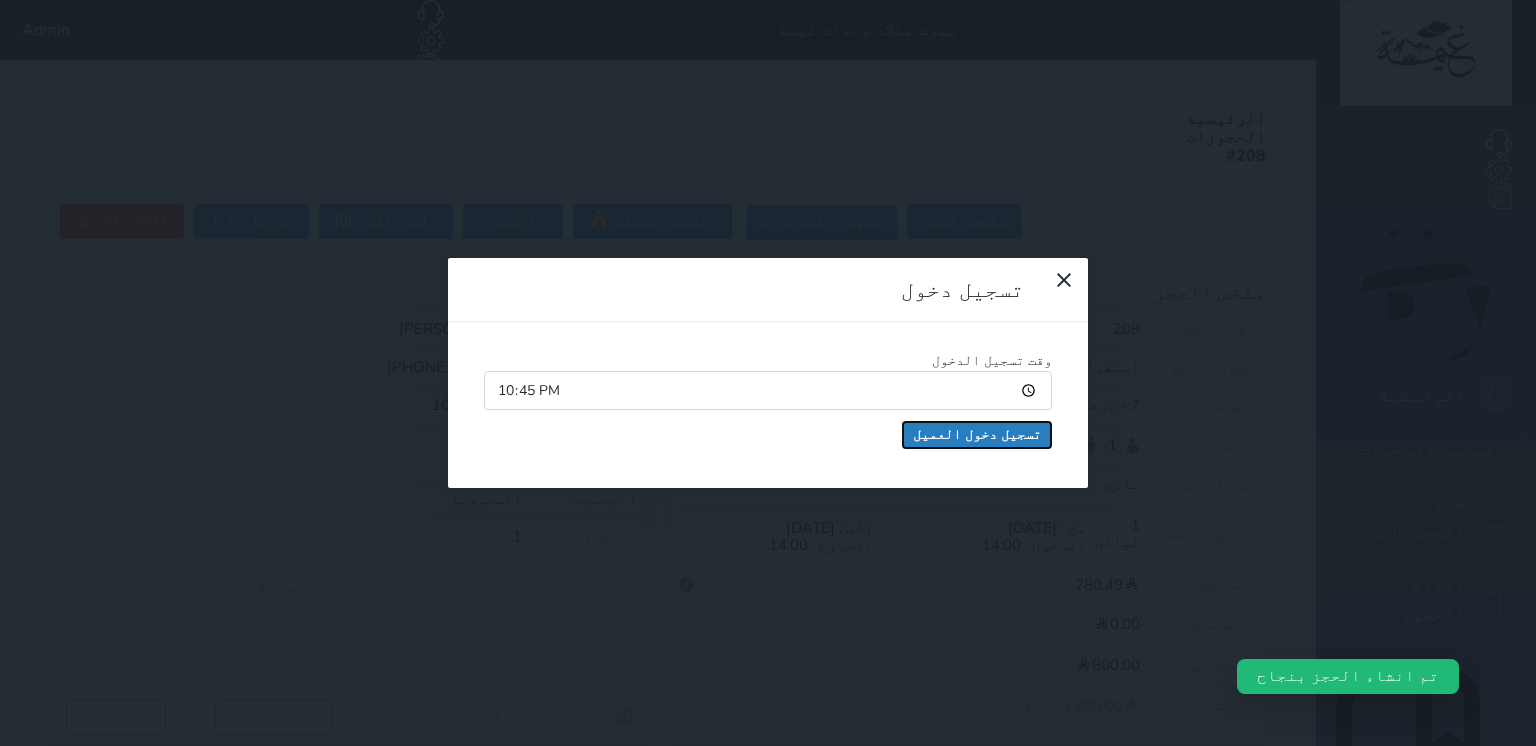 click on "تسجيل دخول العميل" at bounding box center [977, 435] 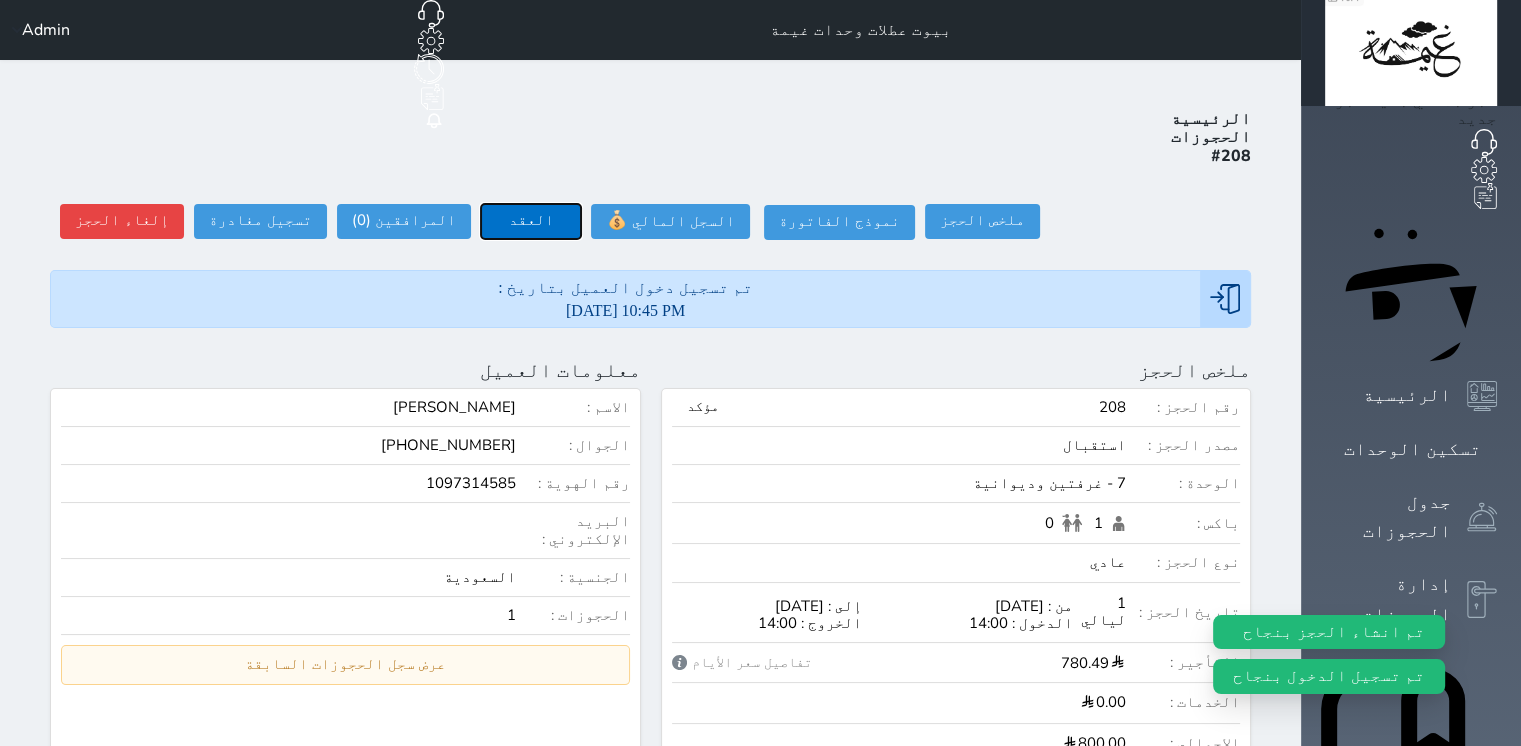 click on "العقد" at bounding box center [531, 221] 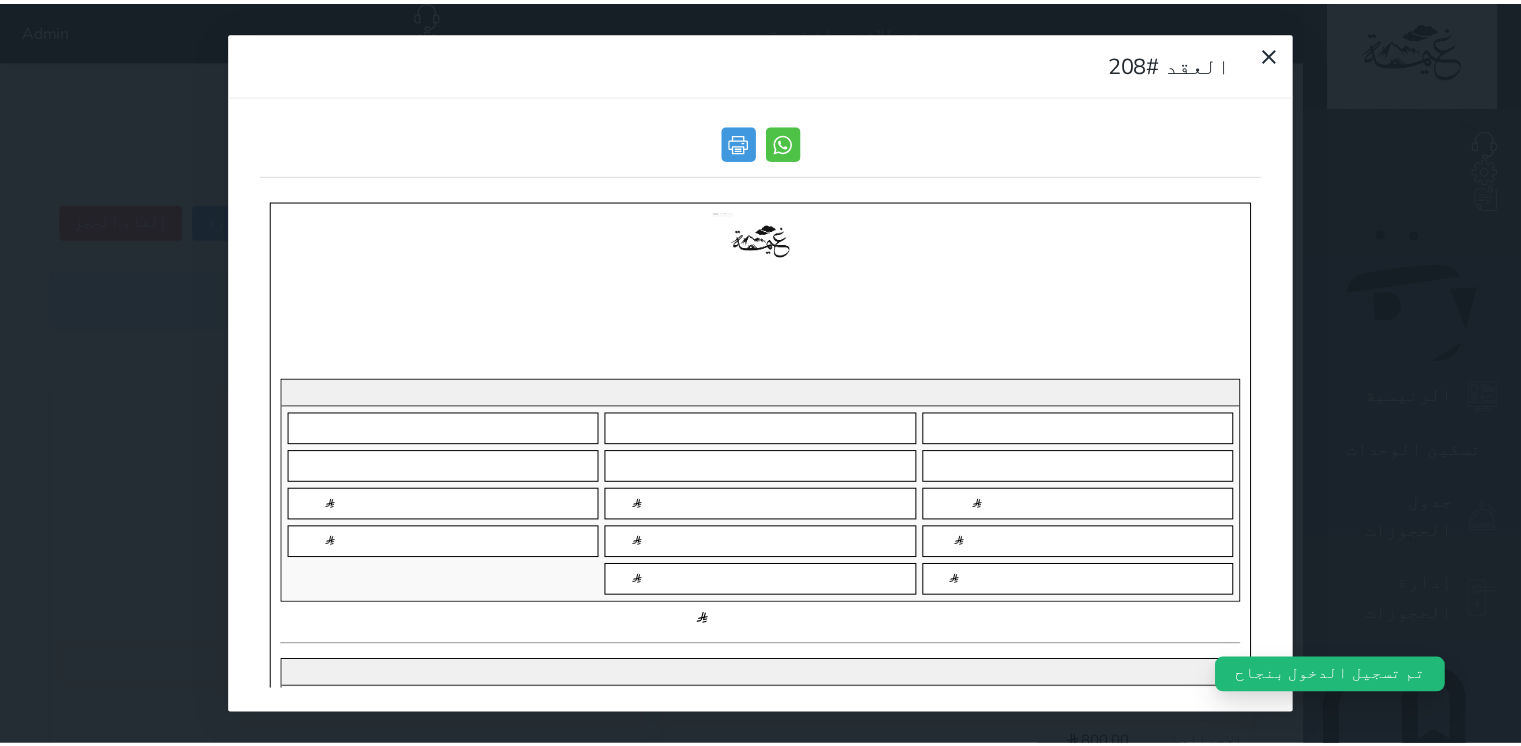 scroll, scrollTop: 0, scrollLeft: 0, axis: both 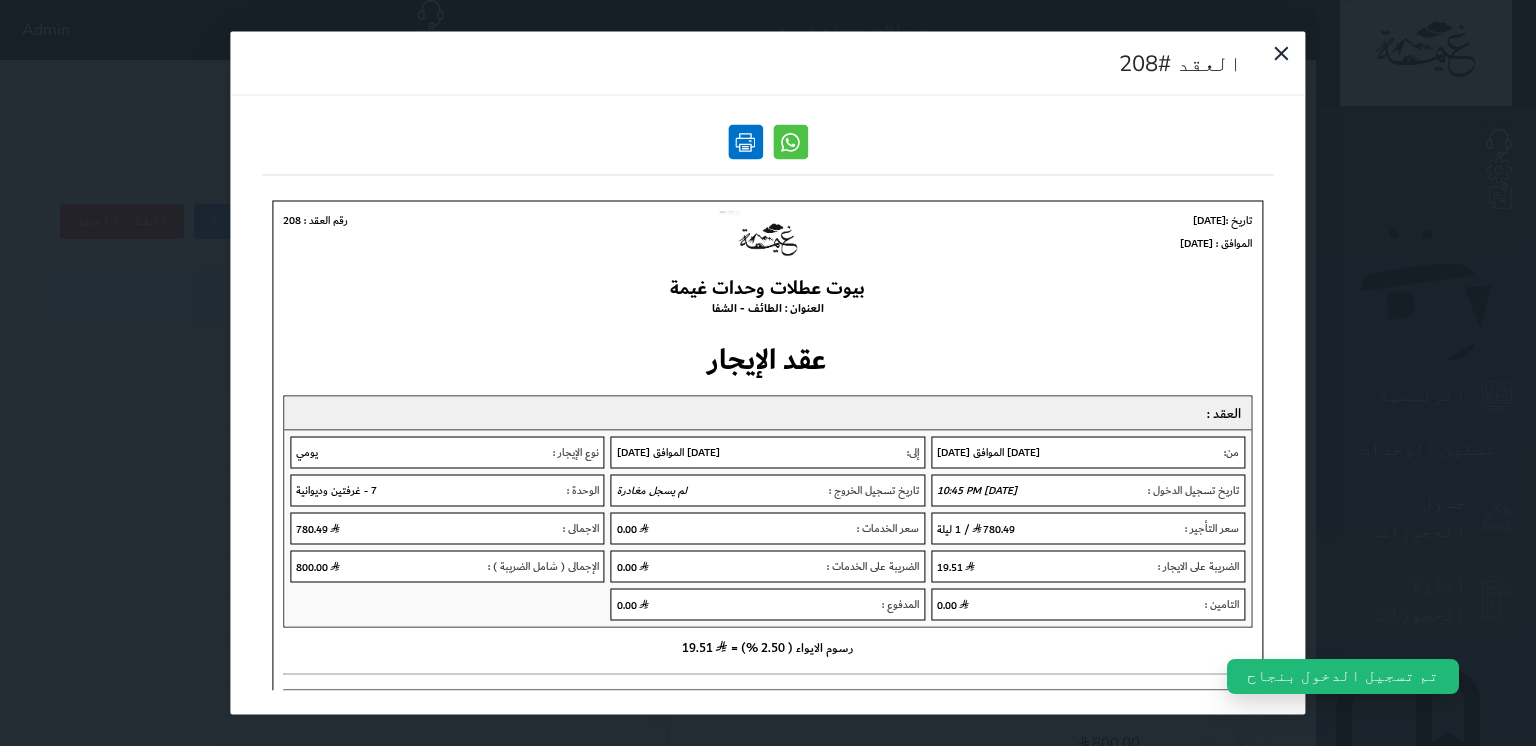 click at bounding box center [745, 142] 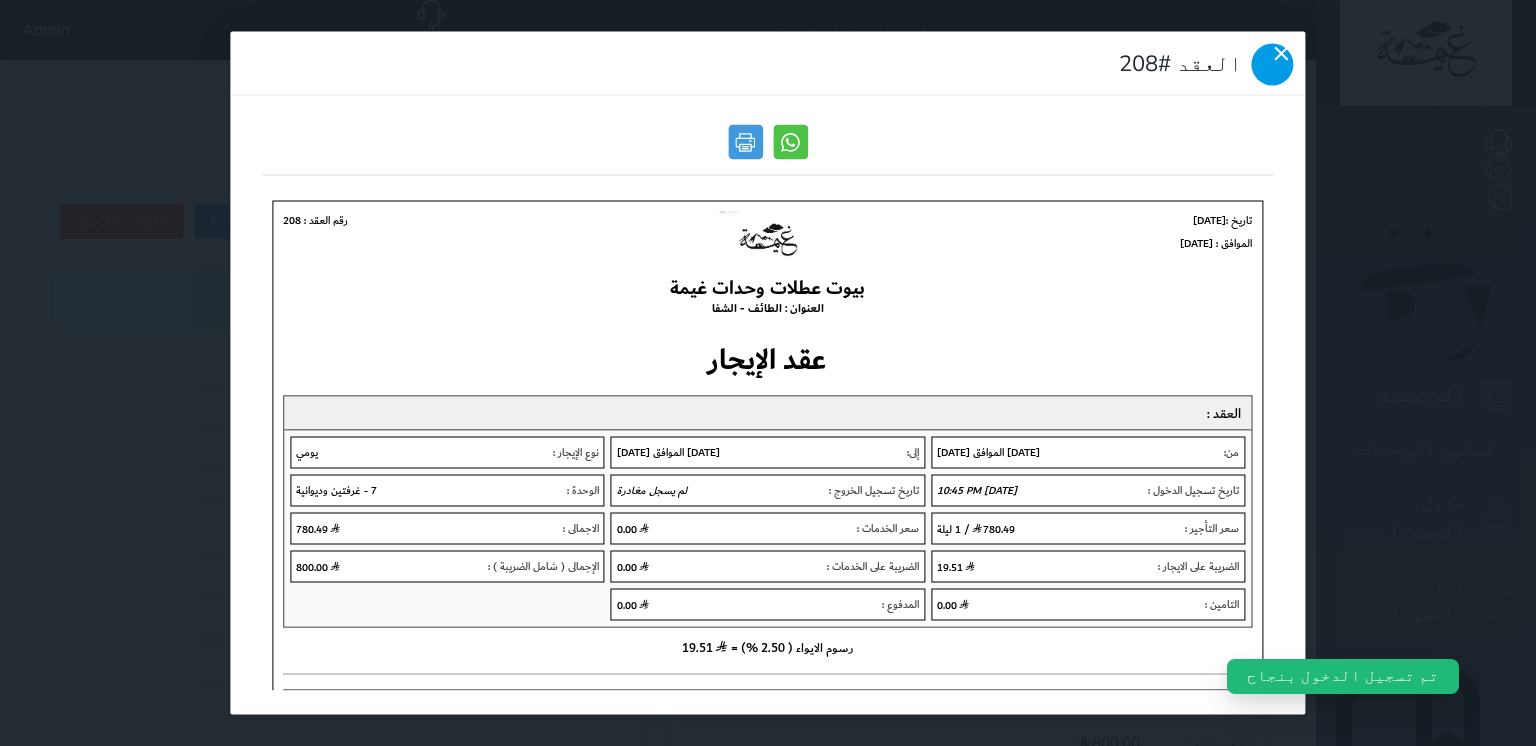 click 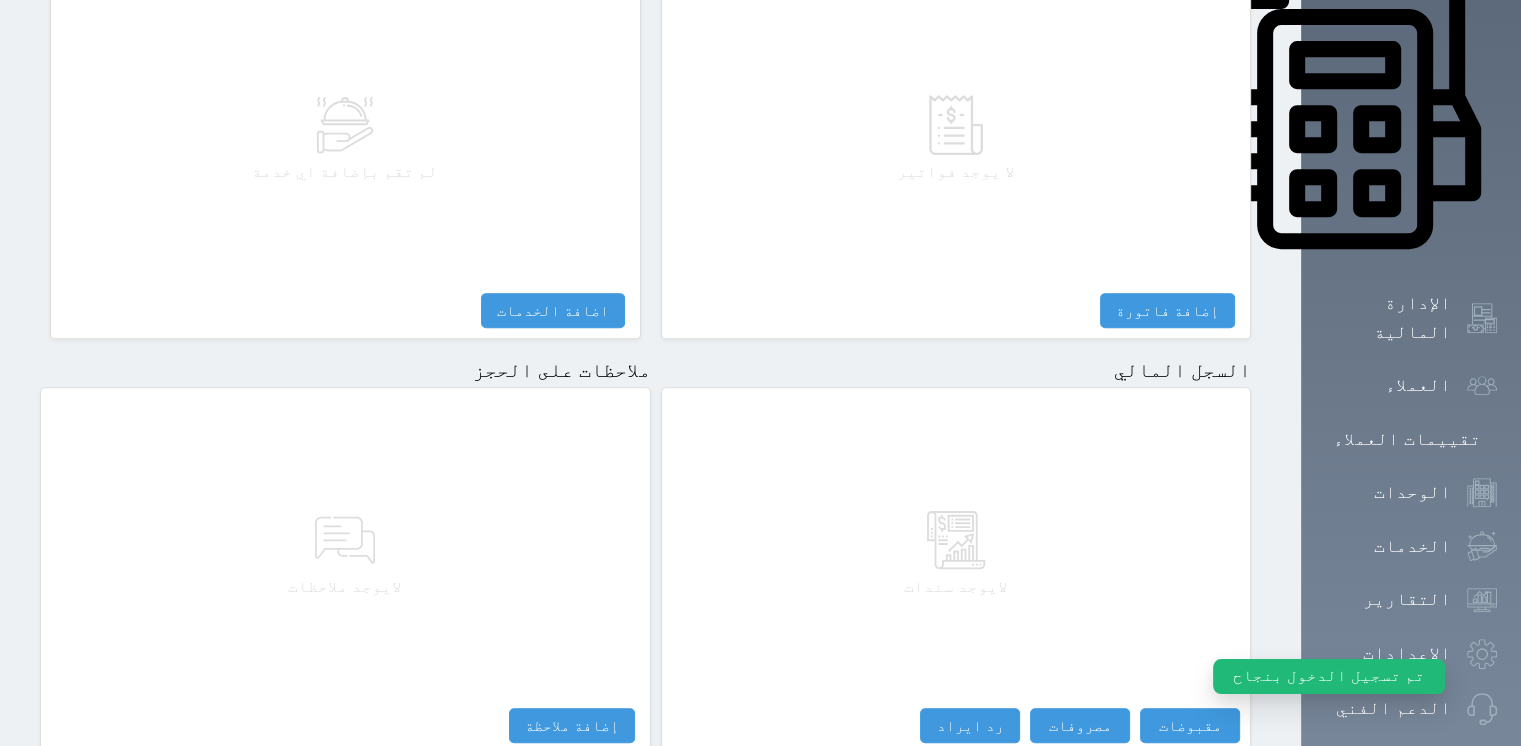 scroll, scrollTop: 976, scrollLeft: 0, axis: vertical 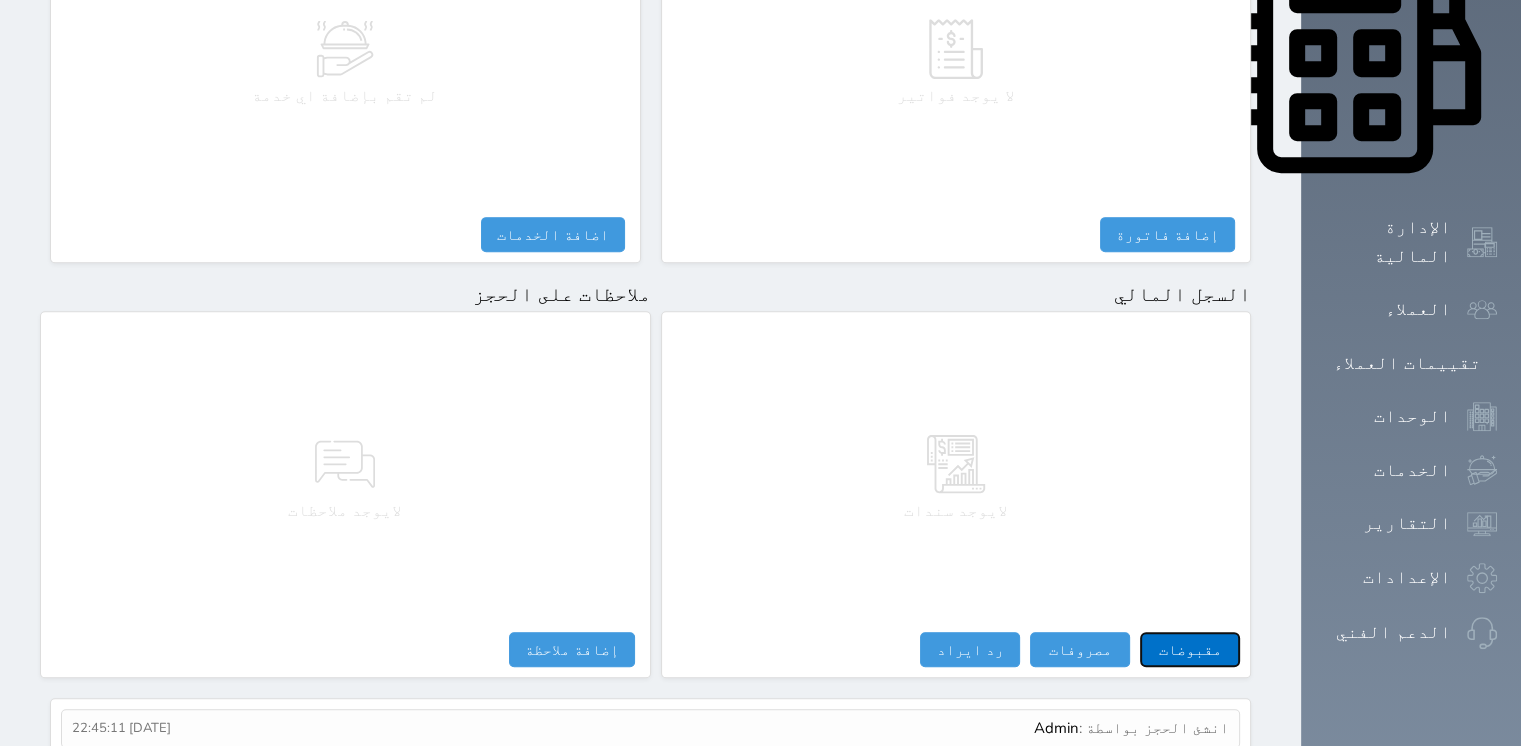 click on "مقبوضات" at bounding box center [1190, 649] 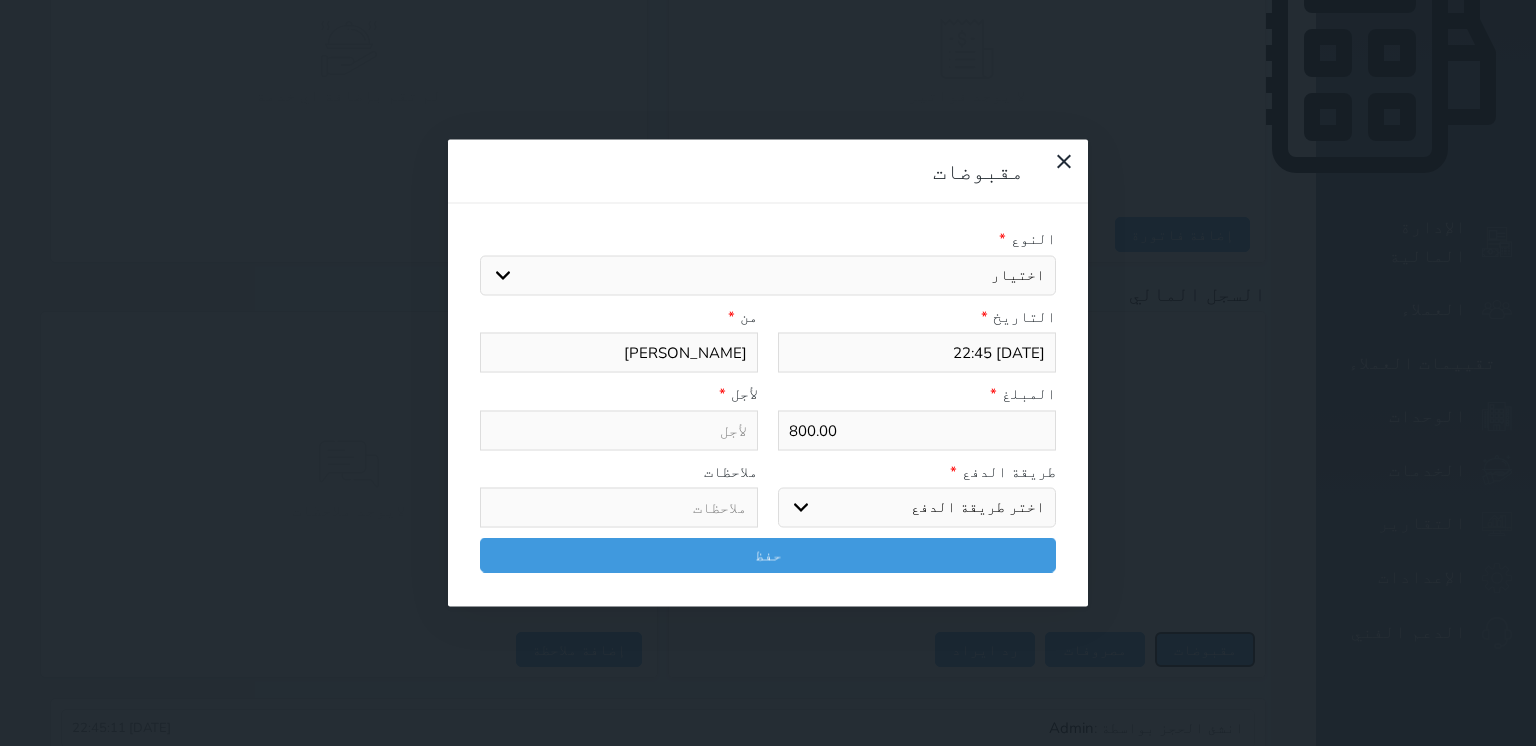 select 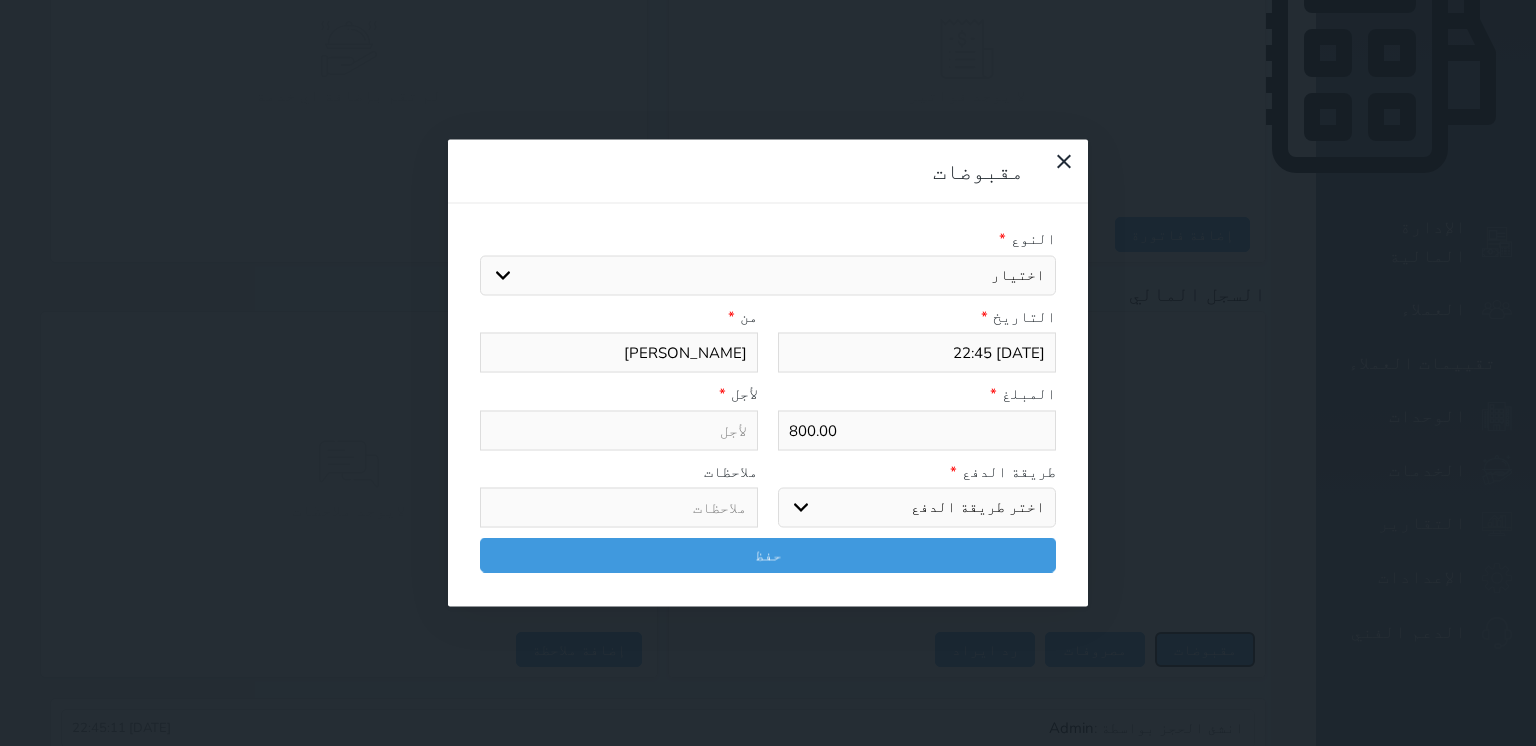 select 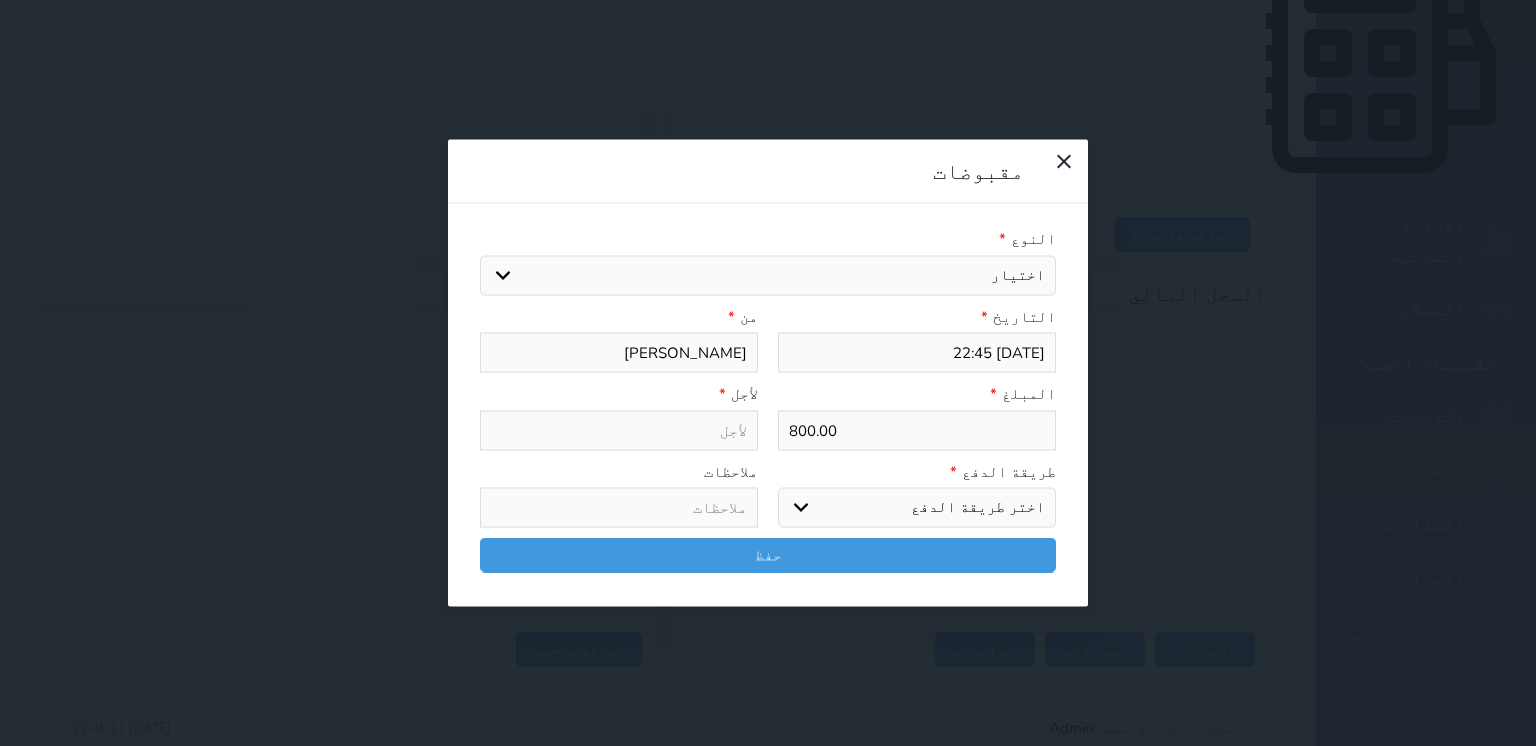 click on "اختيار   مقبوضات عامة قيمة إيجار فواتير تامين عربون لا ينطبق آخر مغسلة واي فاي - الإنترنت مواقف السيارات طعام الأغذية والمشروبات مشروبات المشروبات الباردة المشروبات الساخنة الإفطار غداء عشاء مخبز و كعك حمام سباحة الصالة الرياضية سبا و خدمات الجمال اختيار وإسقاط (خدمات النقل) ميني بار كابل - تلفزيون سرير إضافي تصفيف الشعر التسوق خدمات الجولات السياحية المنظمة خدمات الدليل السياحي" at bounding box center (768, 275) 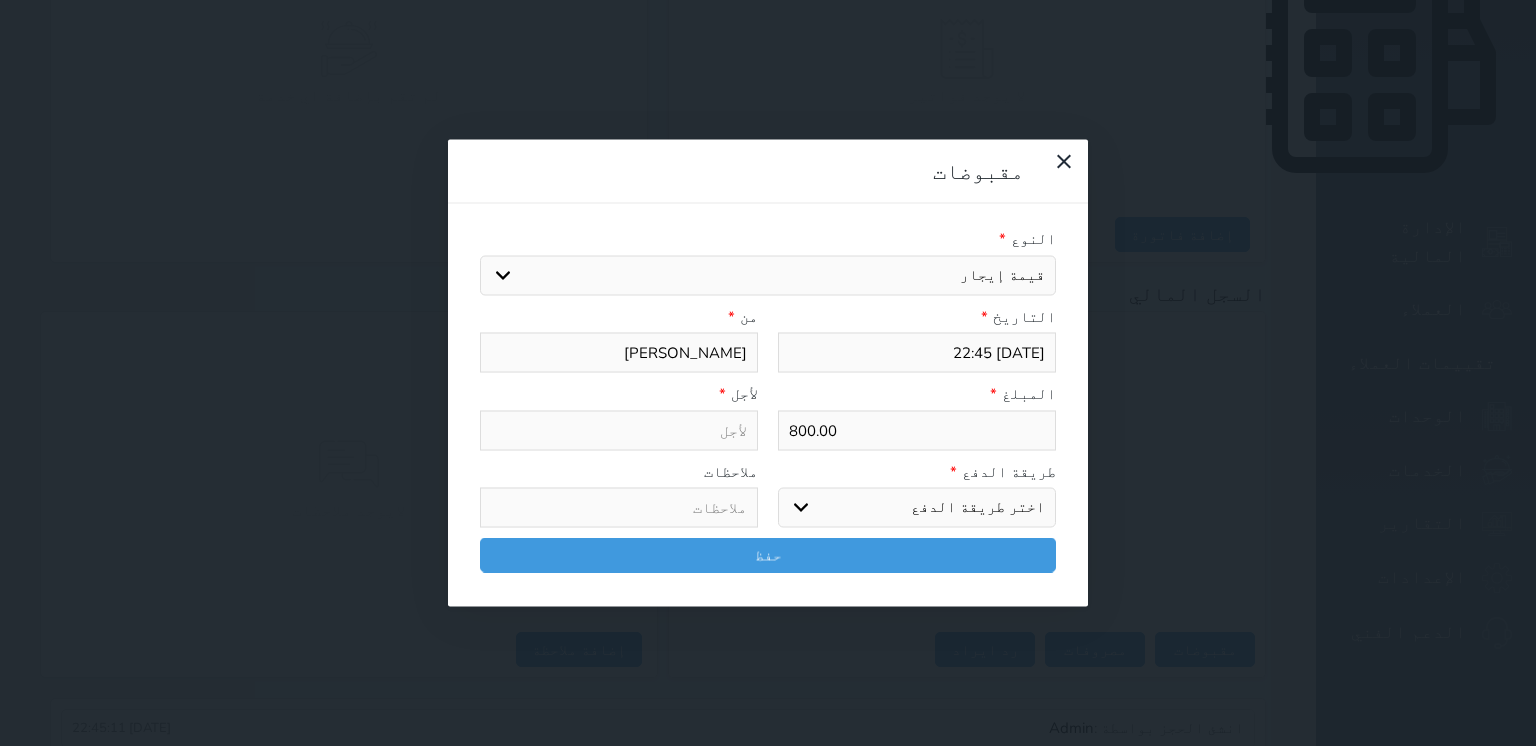 click on "اختيار   مقبوضات عامة قيمة إيجار فواتير تامين عربون لا ينطبق آخر مغسلة واي فاي - الإنترنت مواقف السيارات طعام الأغذية والمشروبات مشروبات المشروبات الباردة المشروبات الساخنة الإفطار غداء عشاء مخبز و كعك حمام سباحة الصالة الرياضية سبا و خدمات الجمال اختيار وإسقاط (خدمات النقل) ميني بار كابل - تلفزيون سرير إضافي تصفيف الشعر التسوق خدمات الجولات السياحية المنظمة خدمات الدليل السياحي" at bounding box center [768, 275] 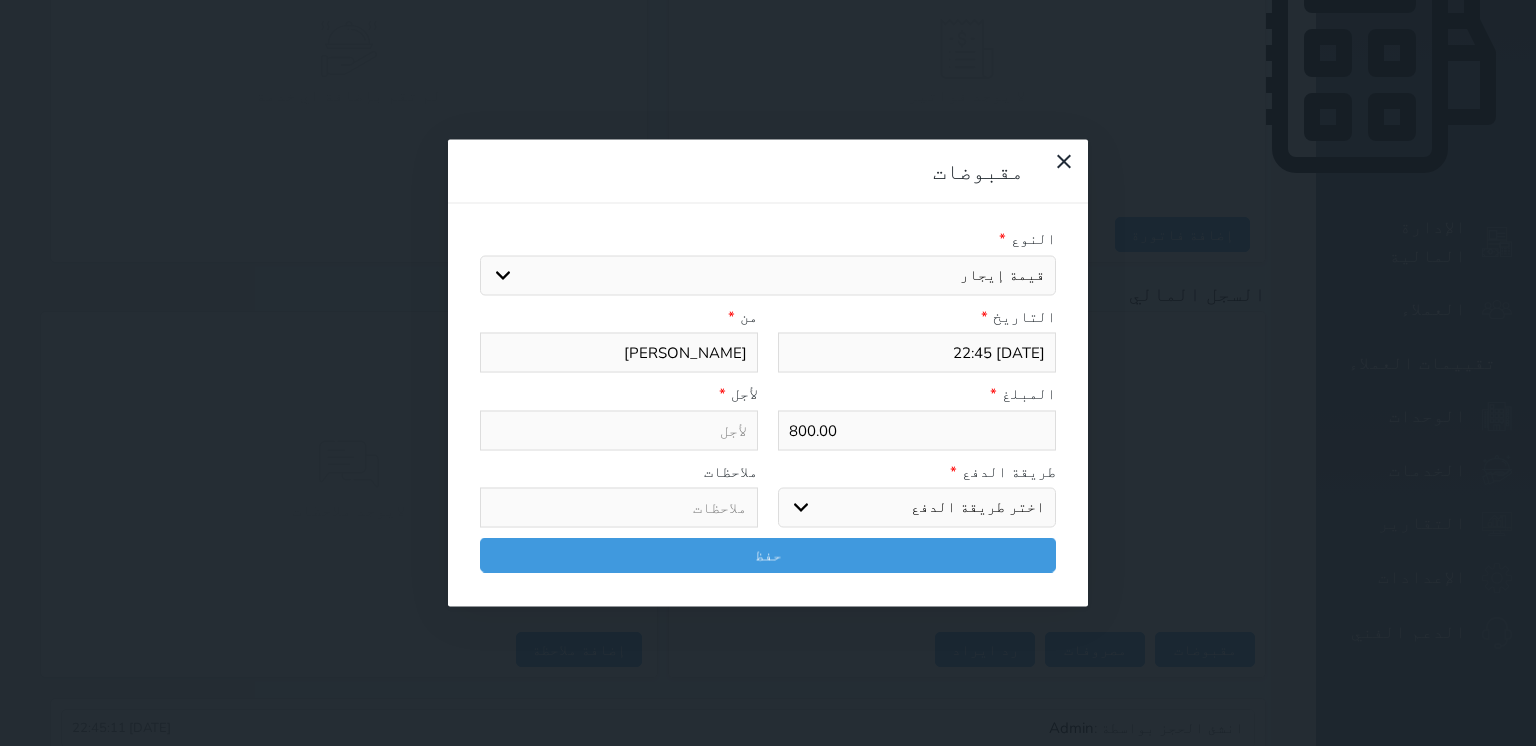 type on "قيمة إيجار - الوحدة - 7" 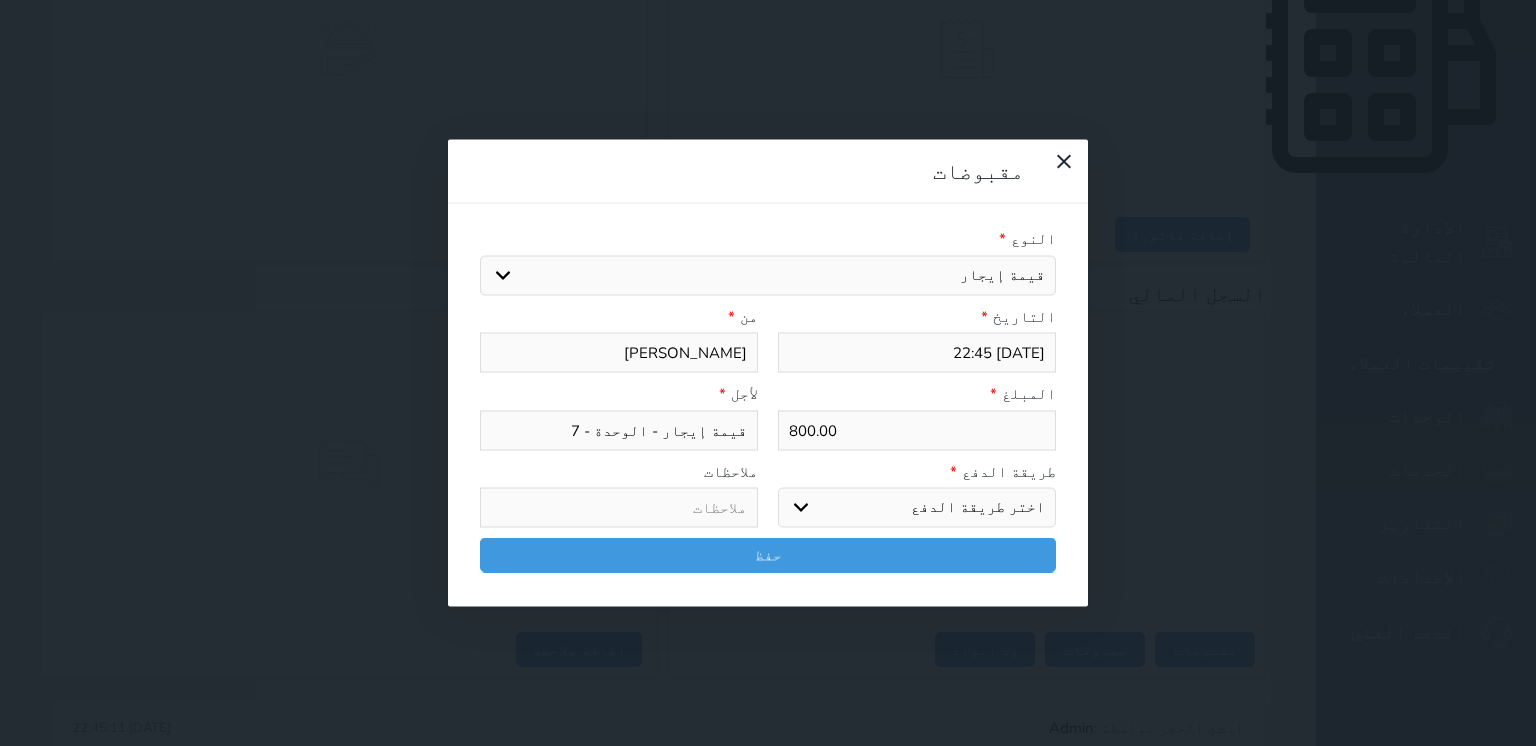 click on "اختر طريقة الدفع   دفع نقدى   تحويل بنكى   مدى   بطاقة ائتمان   آجل" at bounding box center (917, 508) 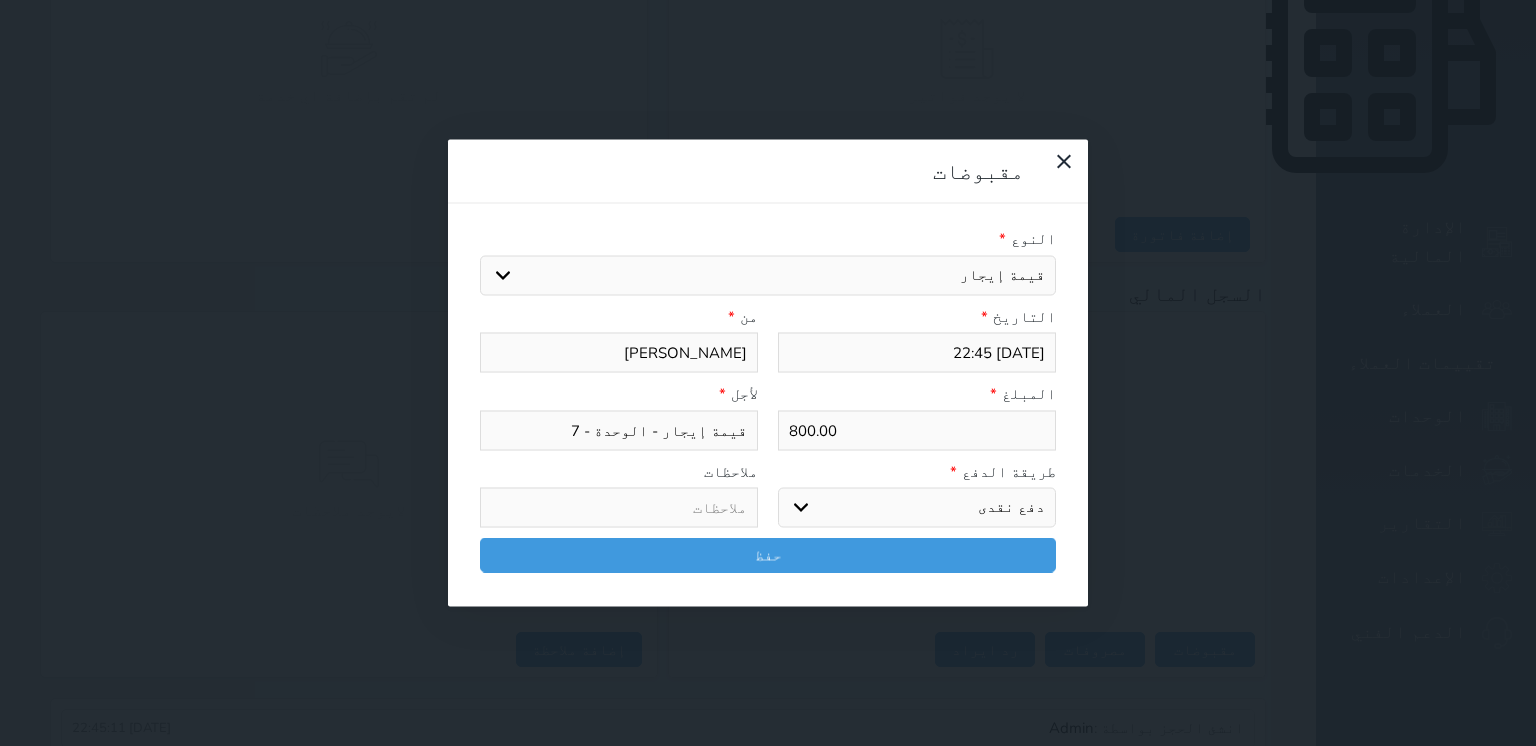 click on "اختر طريقة الدفع   دفع نقدى   تحويل بنكى   مدى   بطاقة ائتمان   آجل" at bounding box center (917, 508) 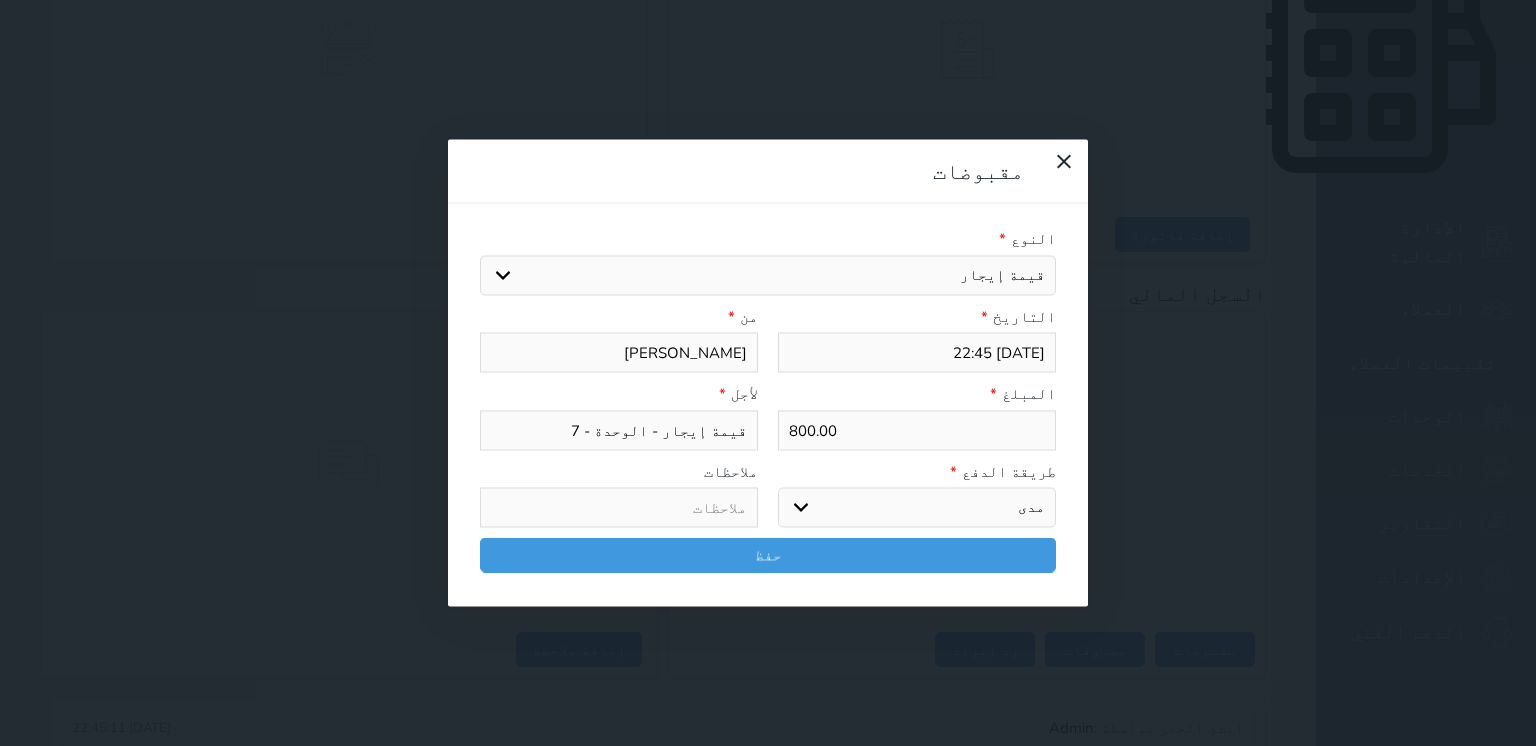 click on "اختر طريقة الدفع   دفع نقدى   تحويل بنكى   مدى   بطاقة ائتمان   آجل" at bounding box center [917, 508] 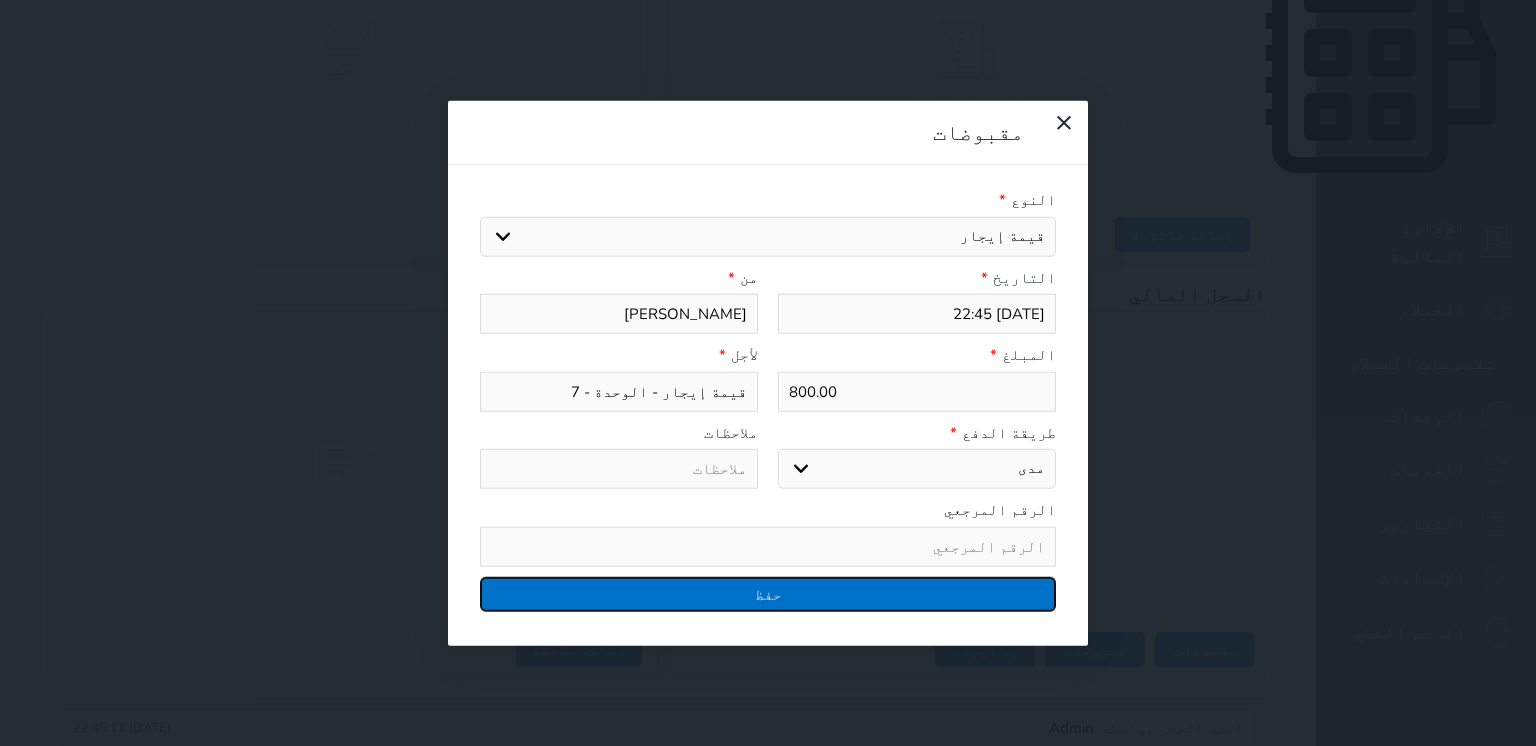 click on "حفظ" at bounding box center [768, 593] 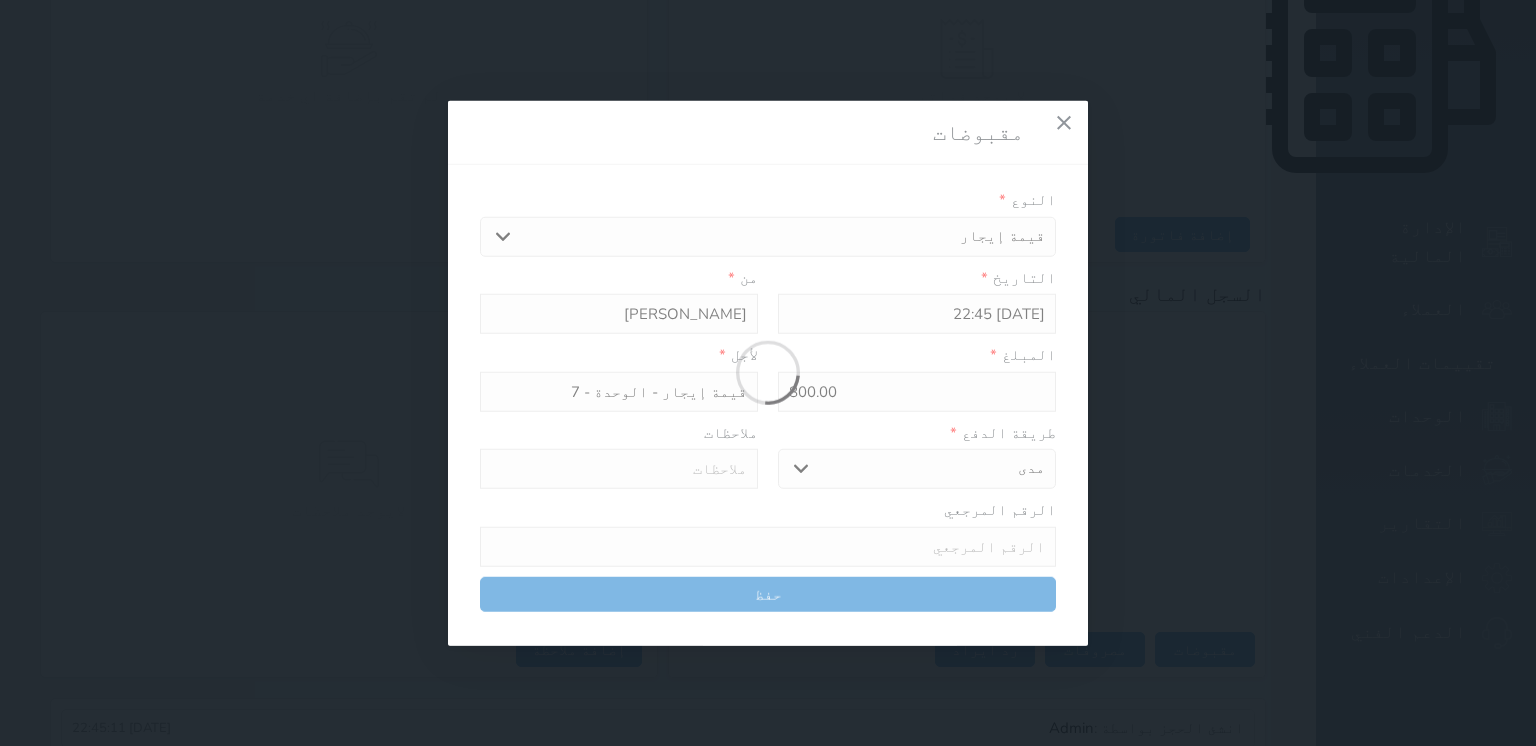 select 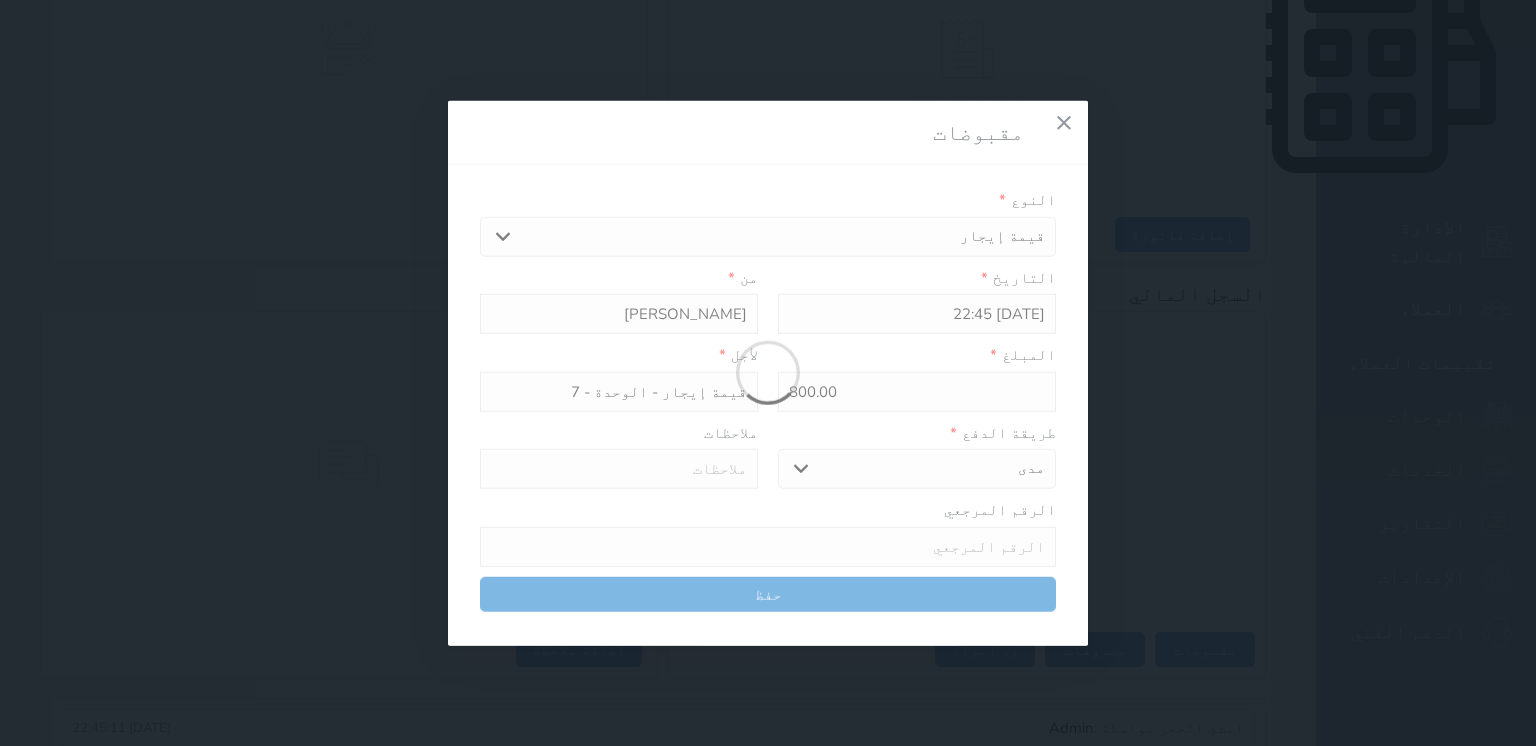 type 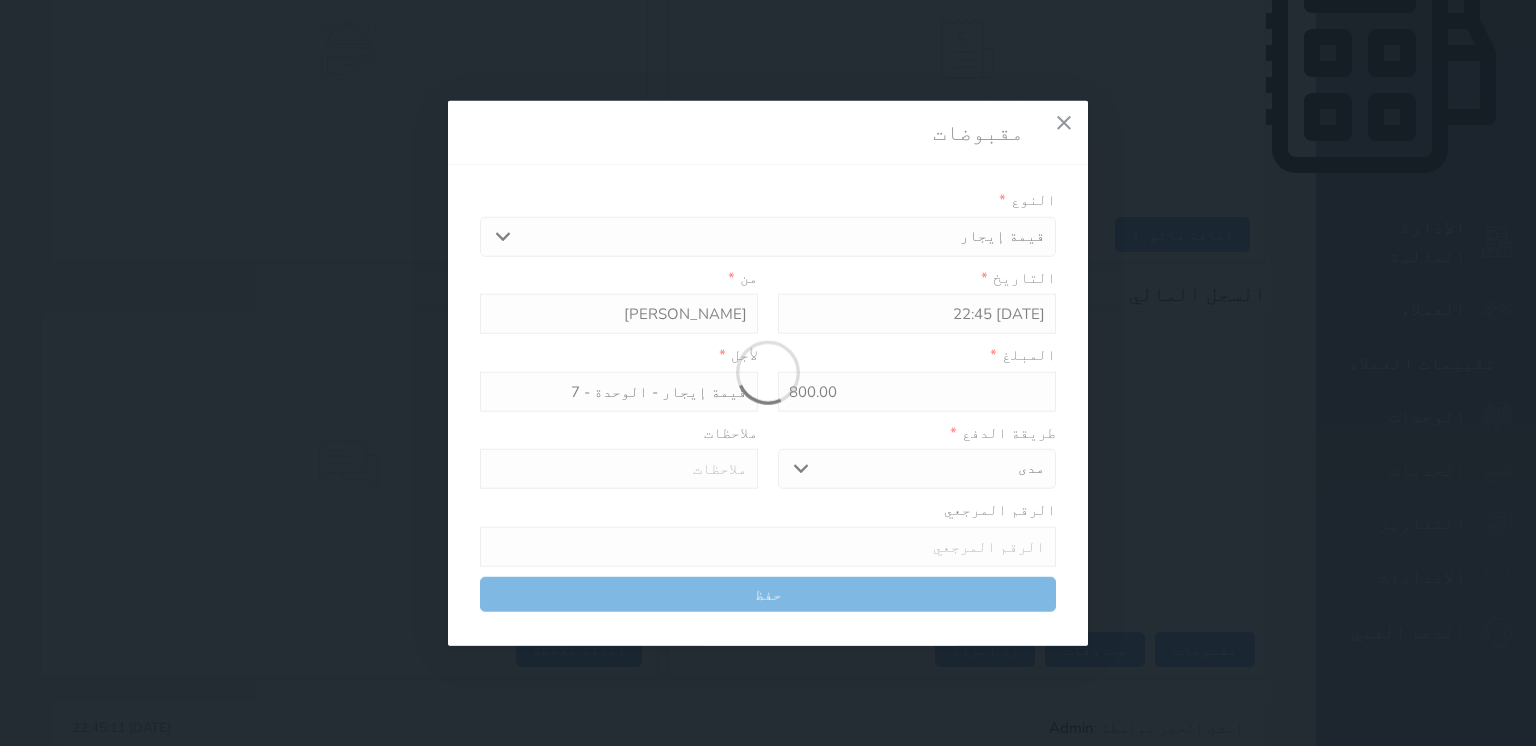 type on "0" 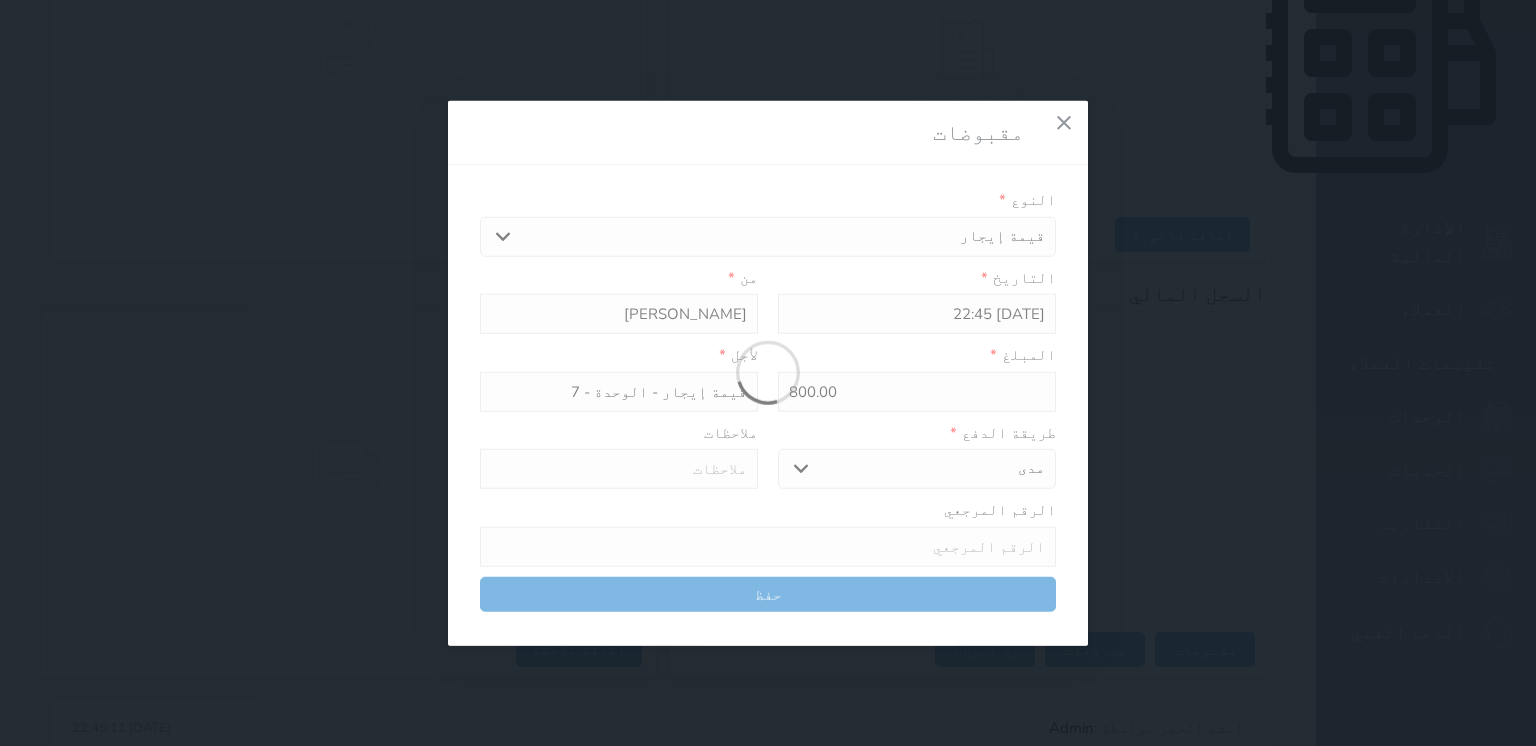 select 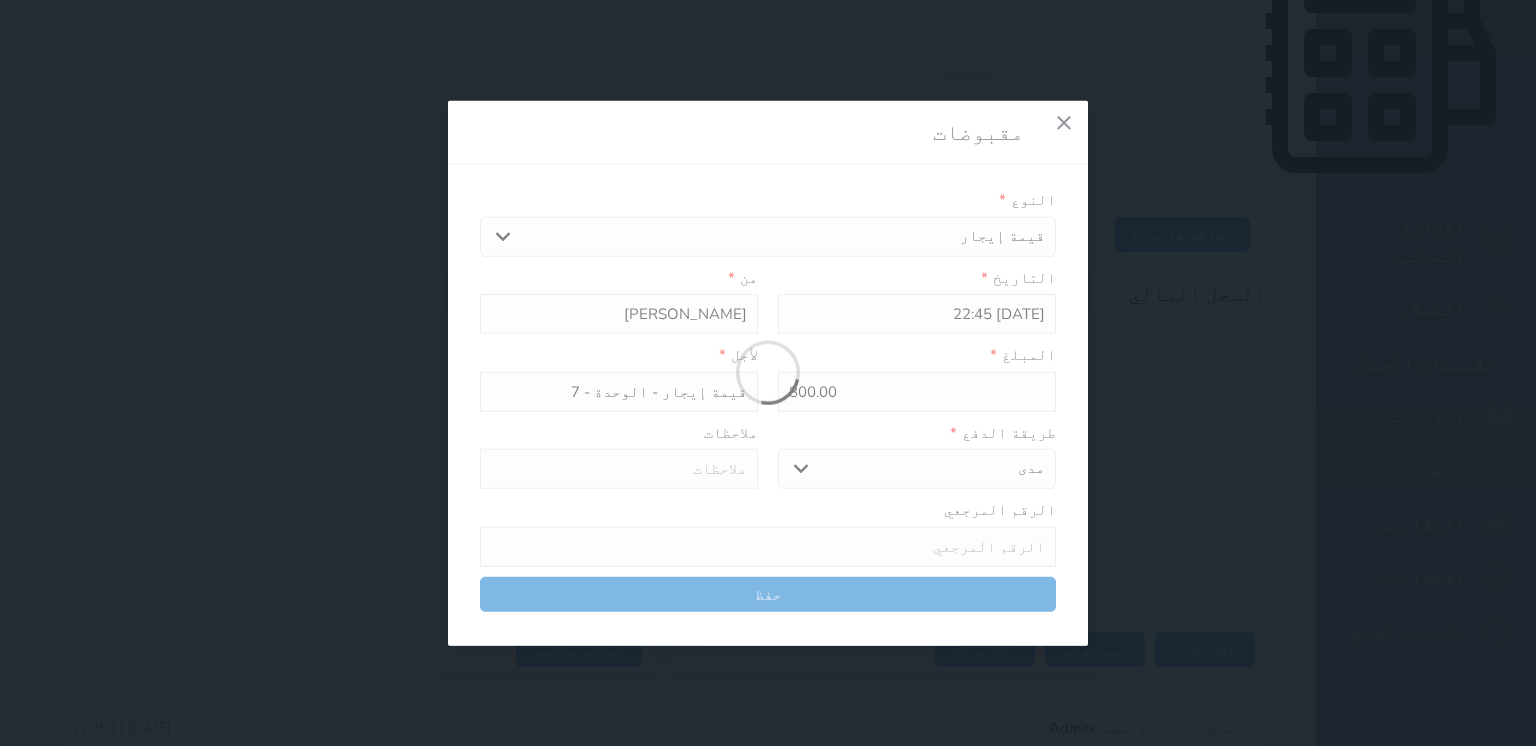 type on "0" 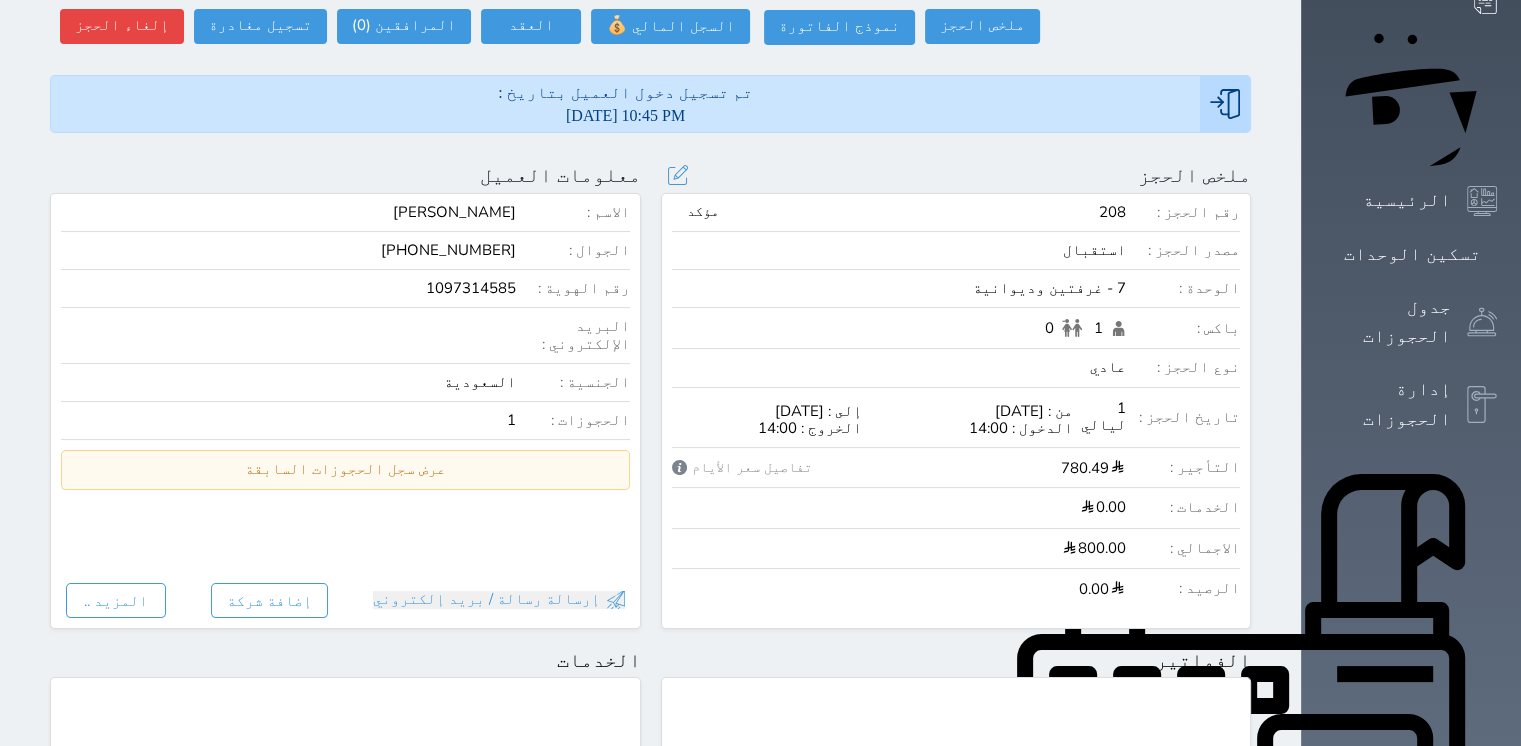 scroll, scrollTop: 0, scrollLeft: 0, axis: both 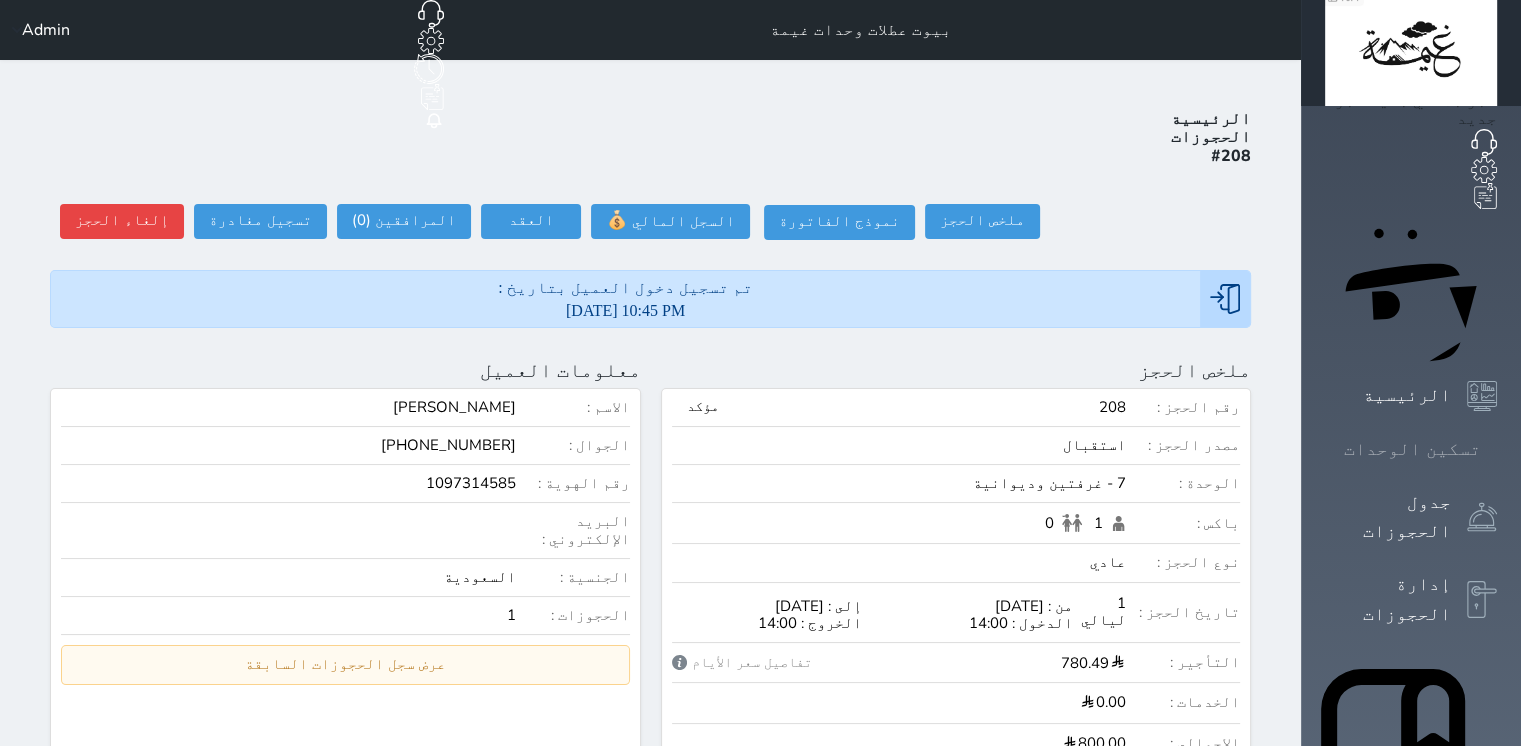 click on "تسكين الوحدات" at bounding box center (1412, 449) 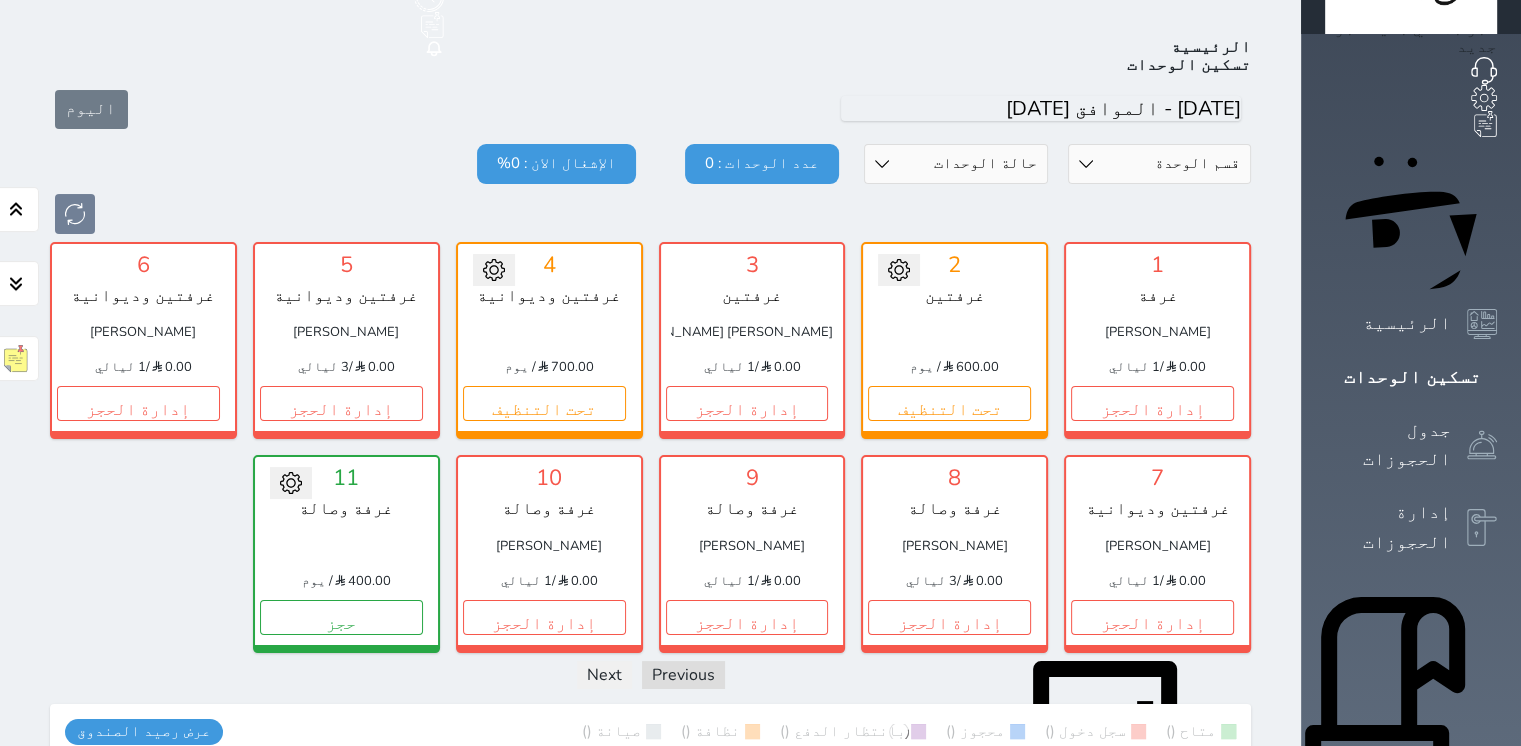 scroll, scrollTop: 78, scrollLeft: 0, axis: vertical 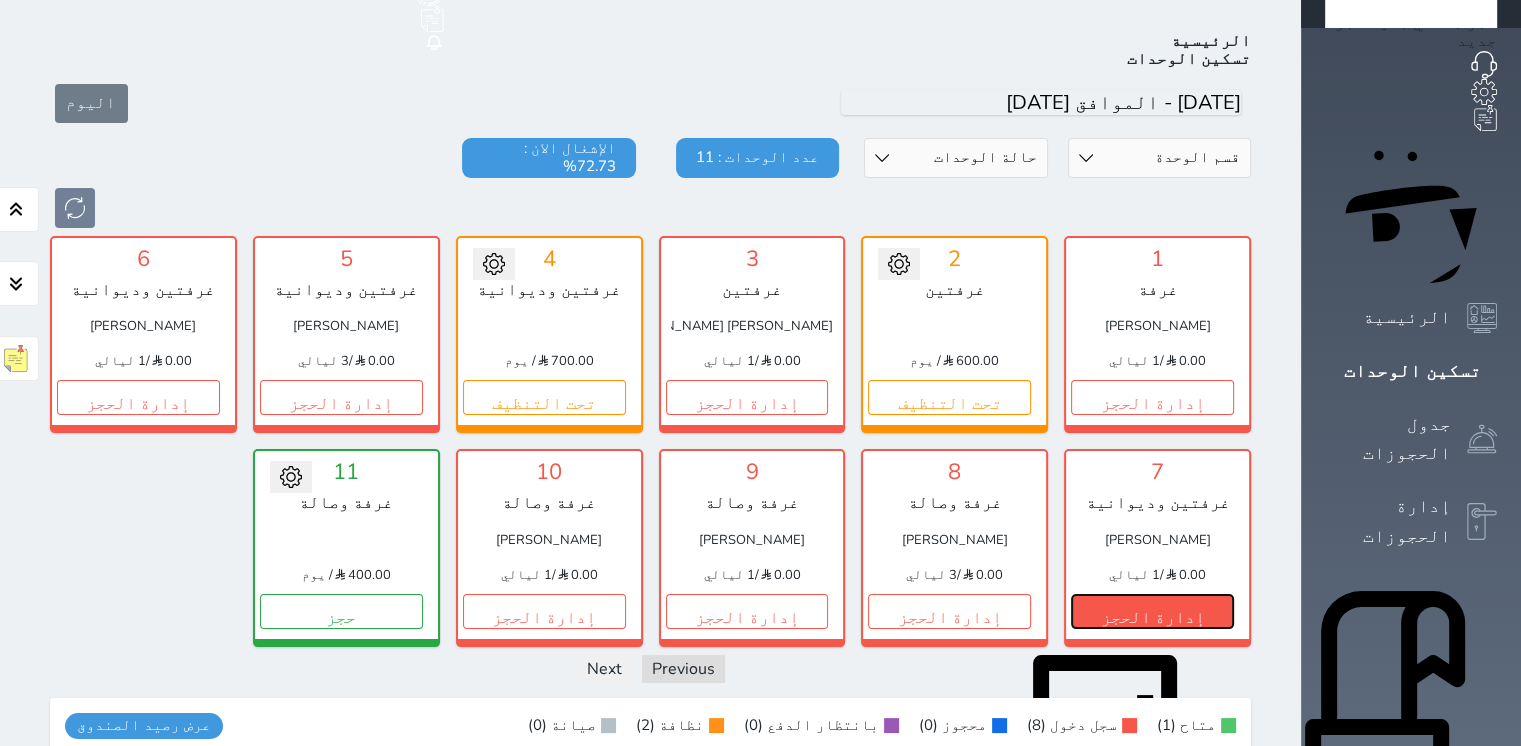 click on "إدارة الحجز" at bounding box center [1152, 611] 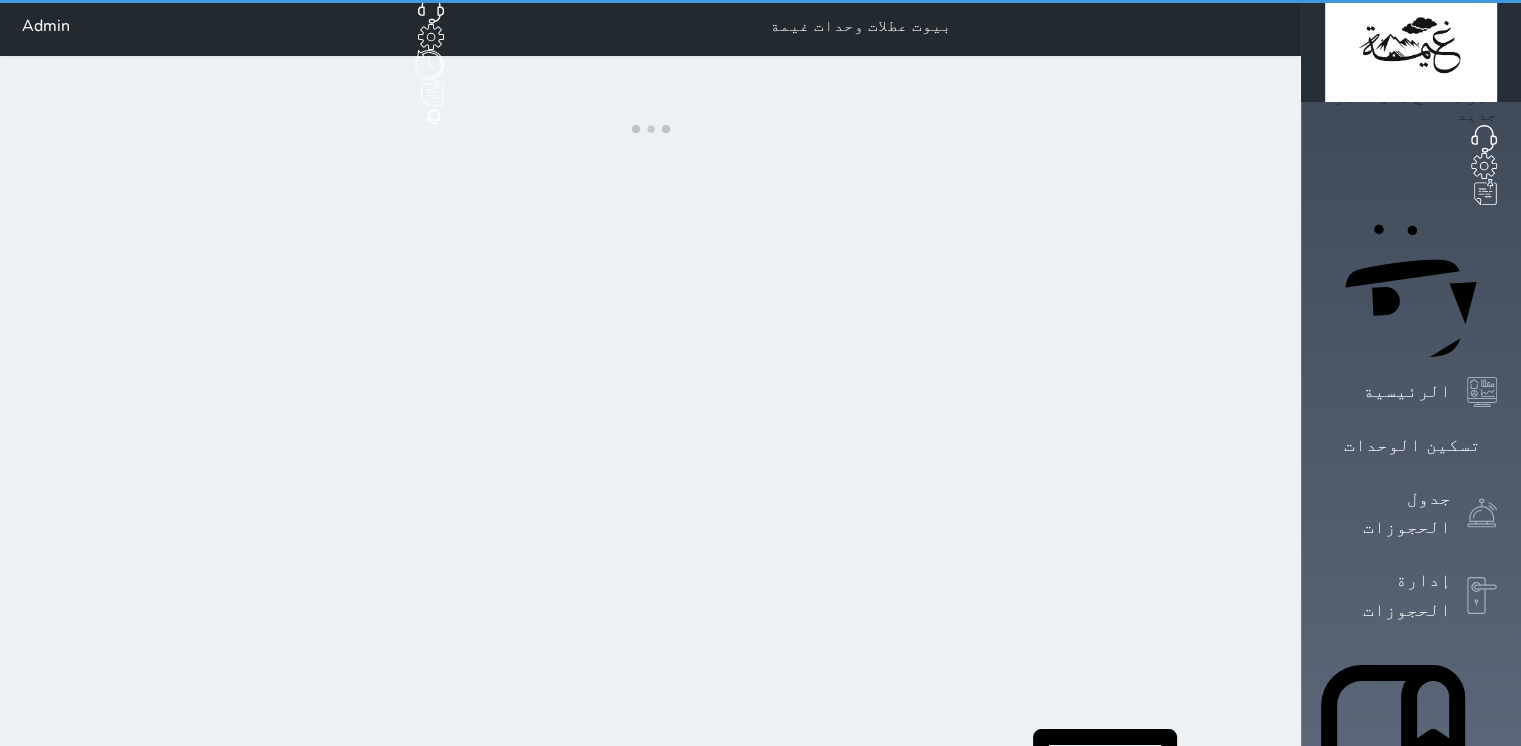 scroll, scrollTop: 0, scrollLeft: 0, axis: both 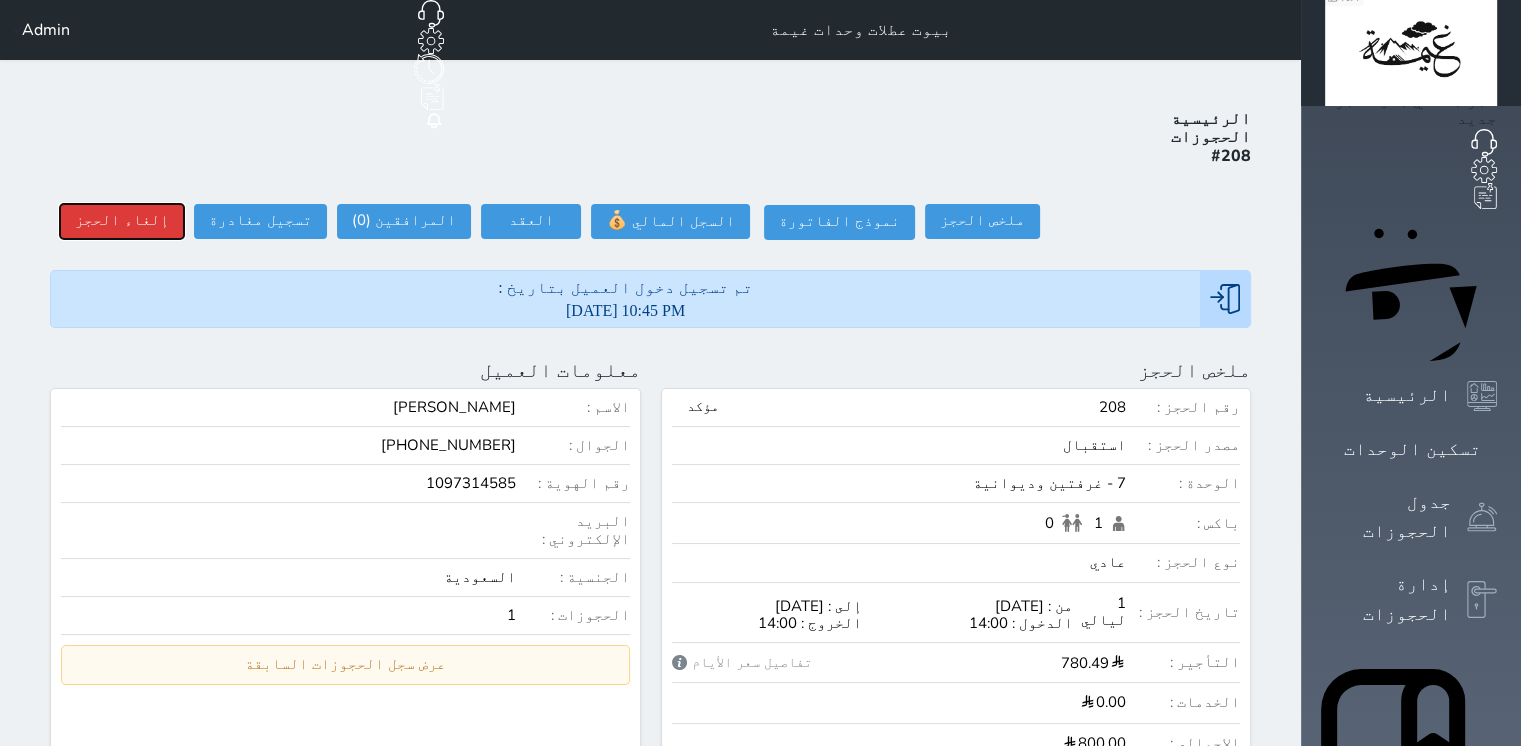 click on "إلغاء الحجز" at bounding box center (122, 221) 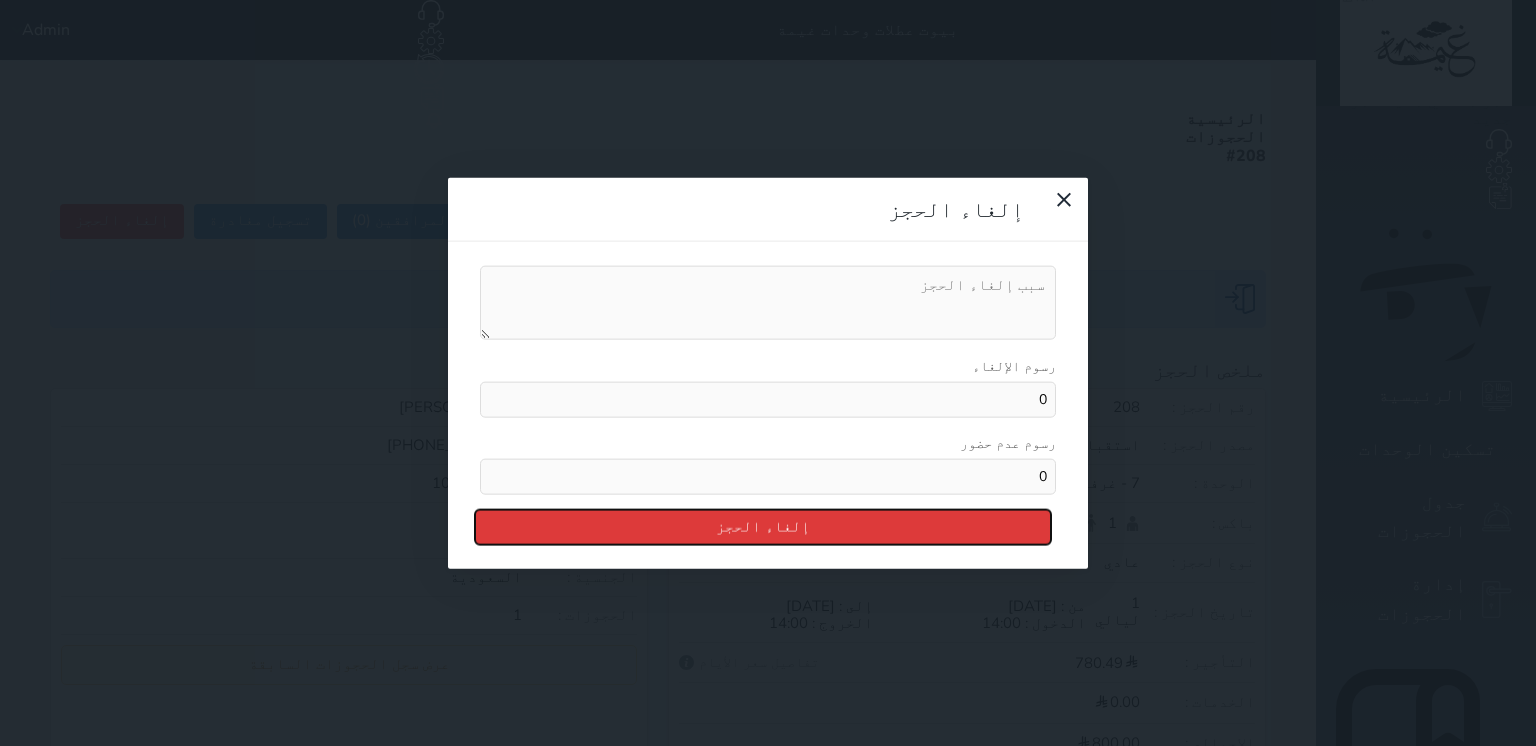 click on "إلغاء الحجز" at bounding box center (763, 526) 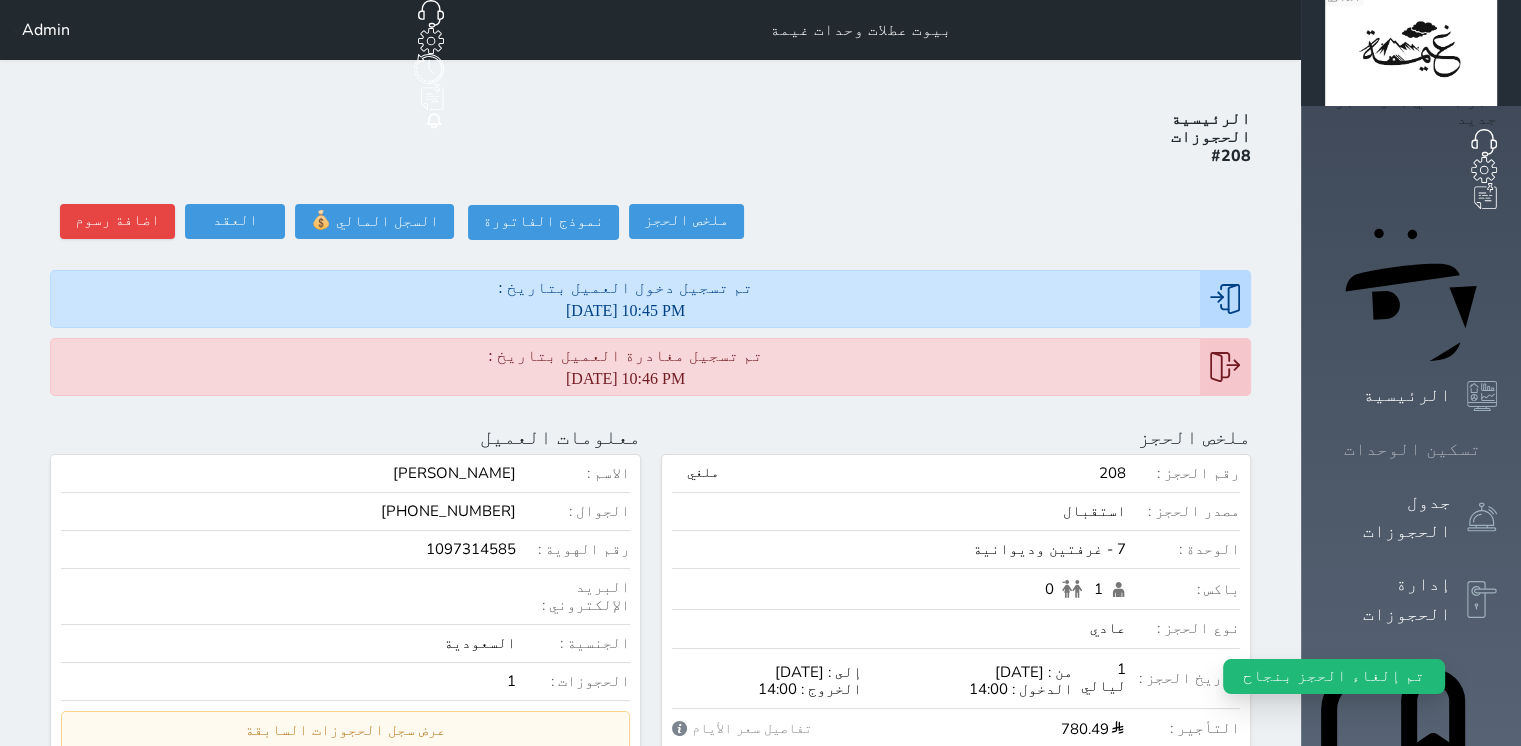 click 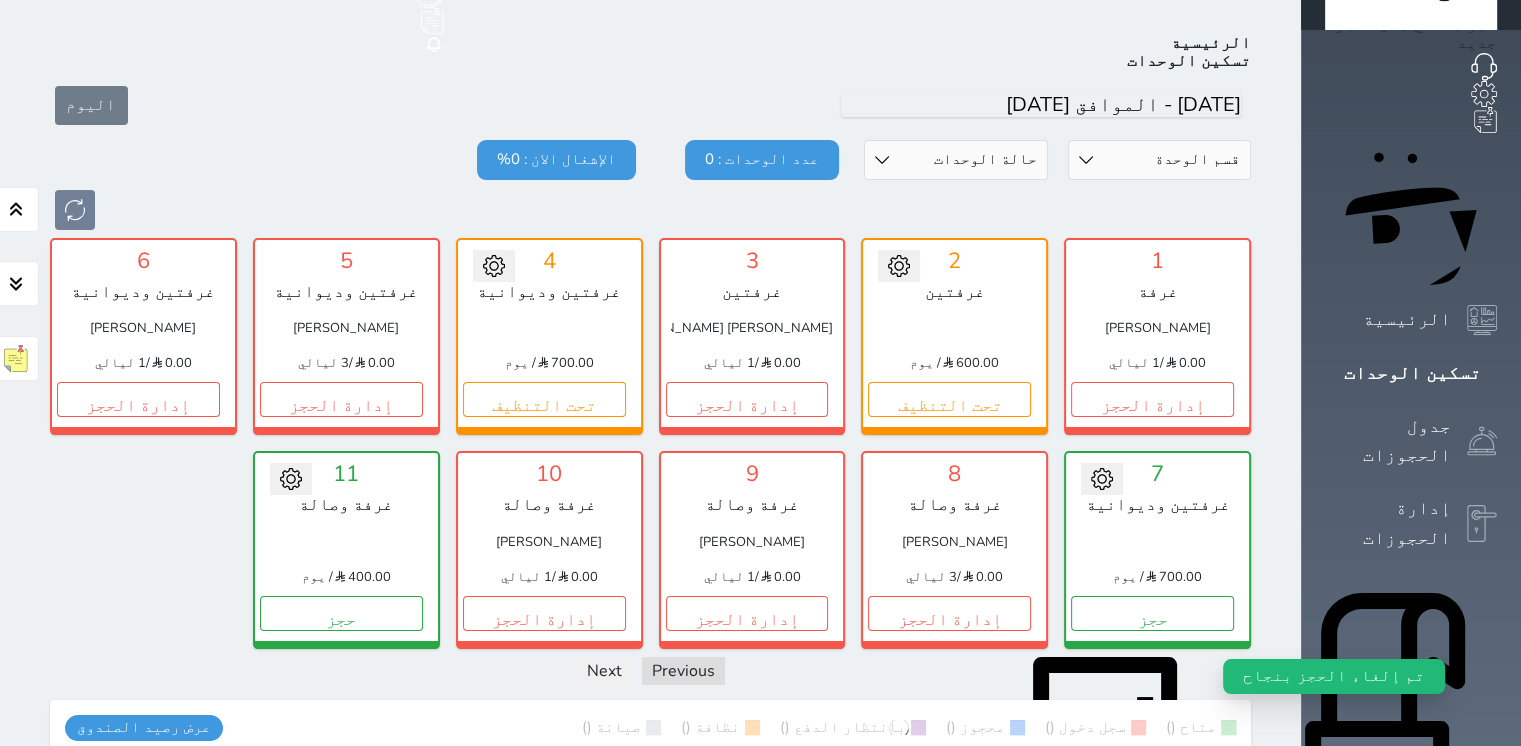 scroll, scrollTop: 78, scrollLeft: 0, axis: vertical 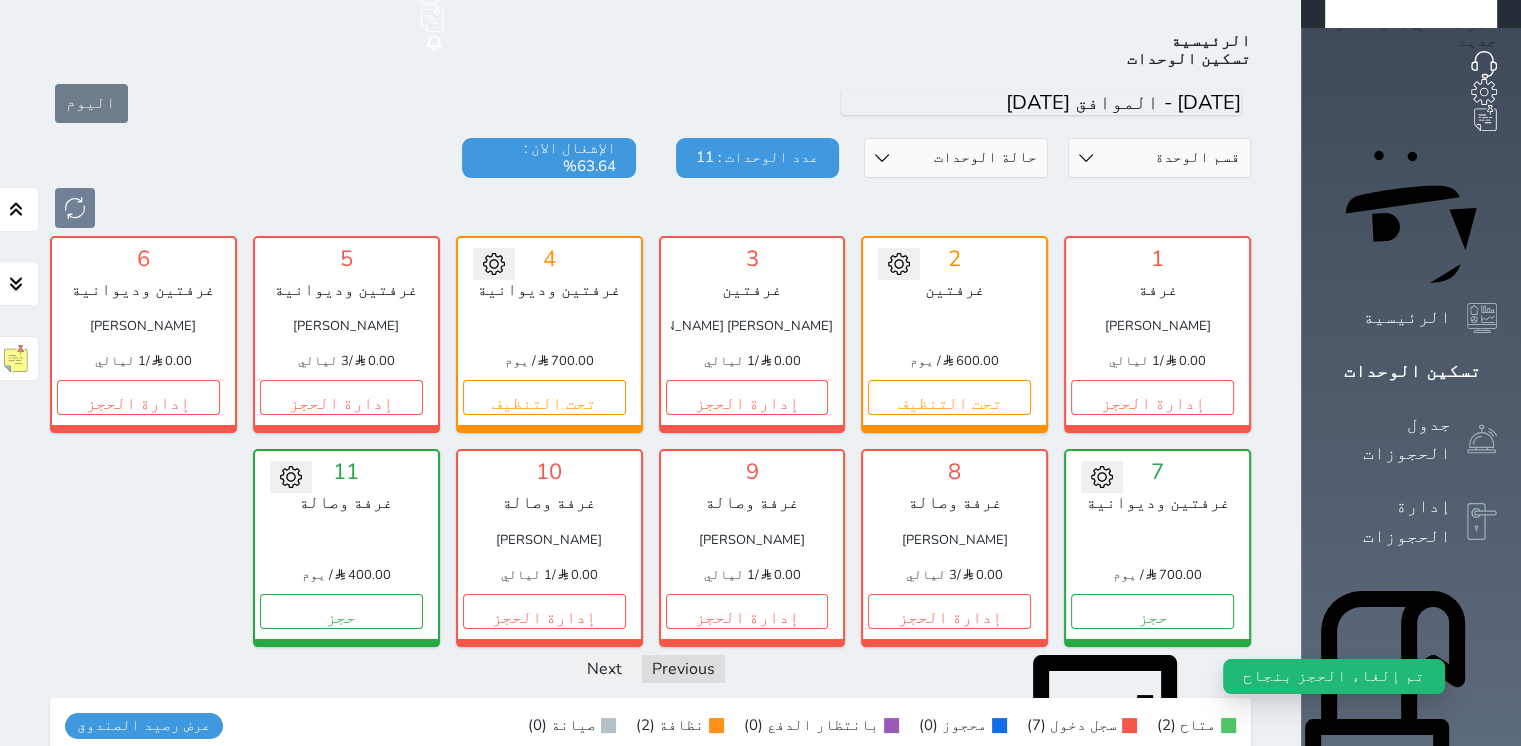 click 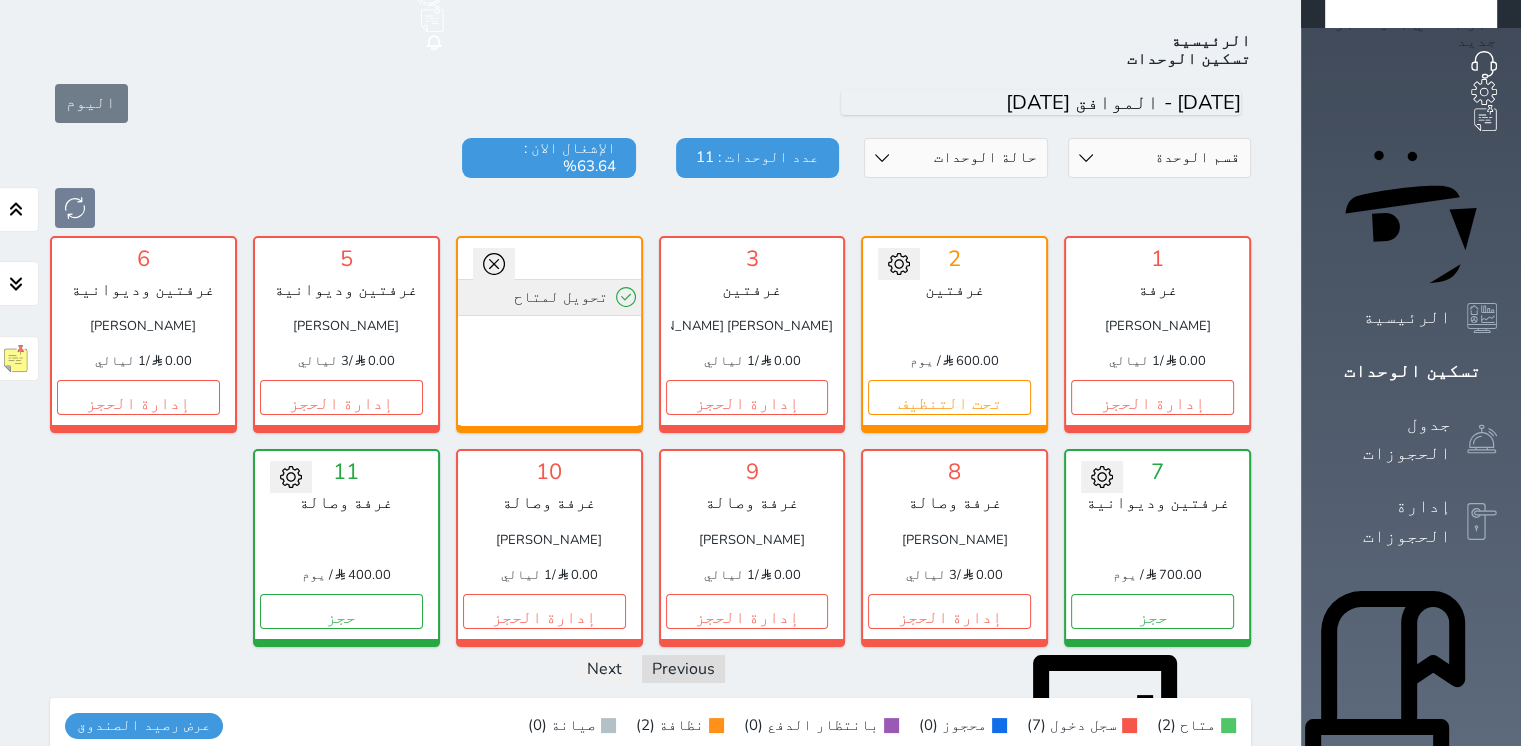 click on "تحويل لمتاح" at bounding box center [549, 297] 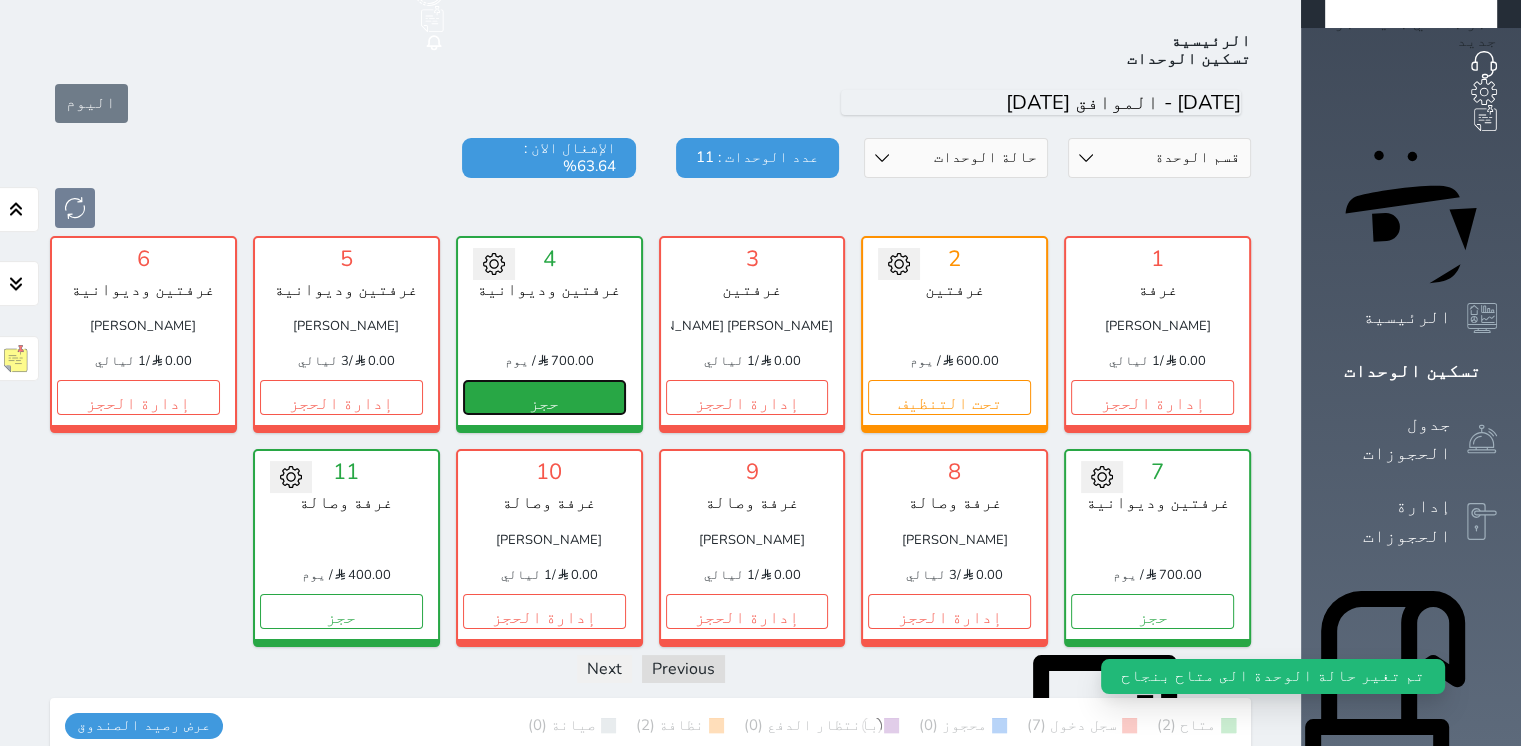 click on "حجز" at bounding box center [544, 397] 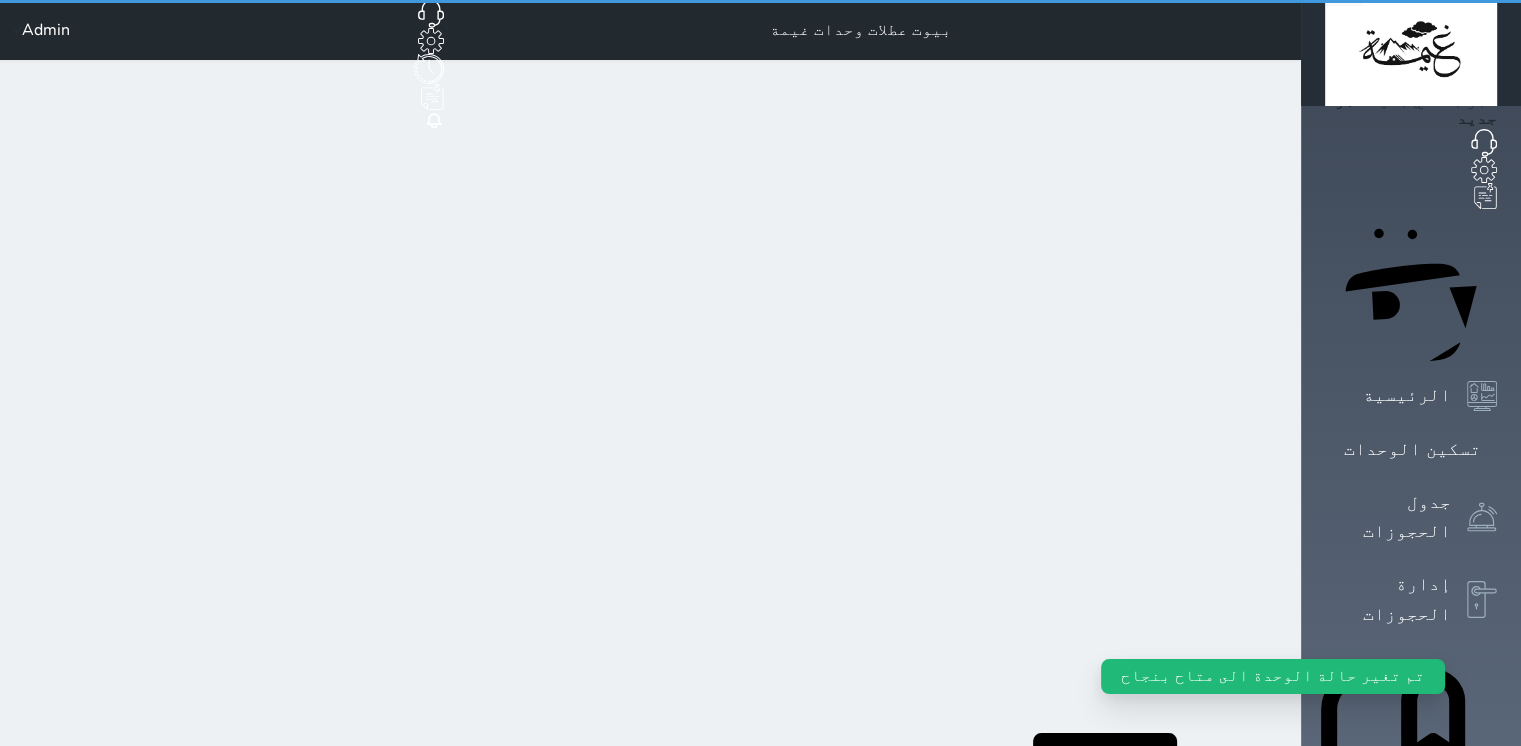 select on "1" 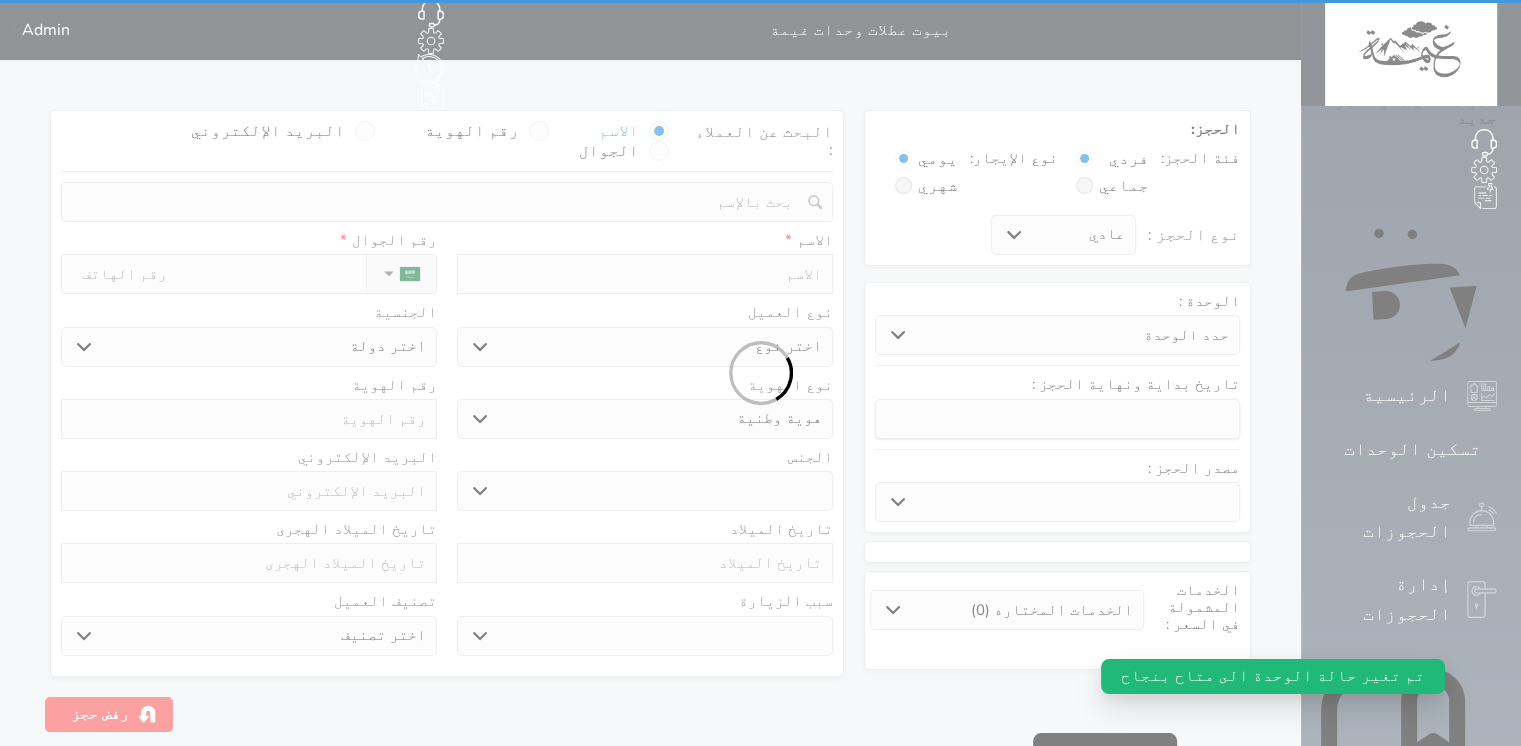 scroll, scrollTop: 0, scrollLeft: 0, axis: both 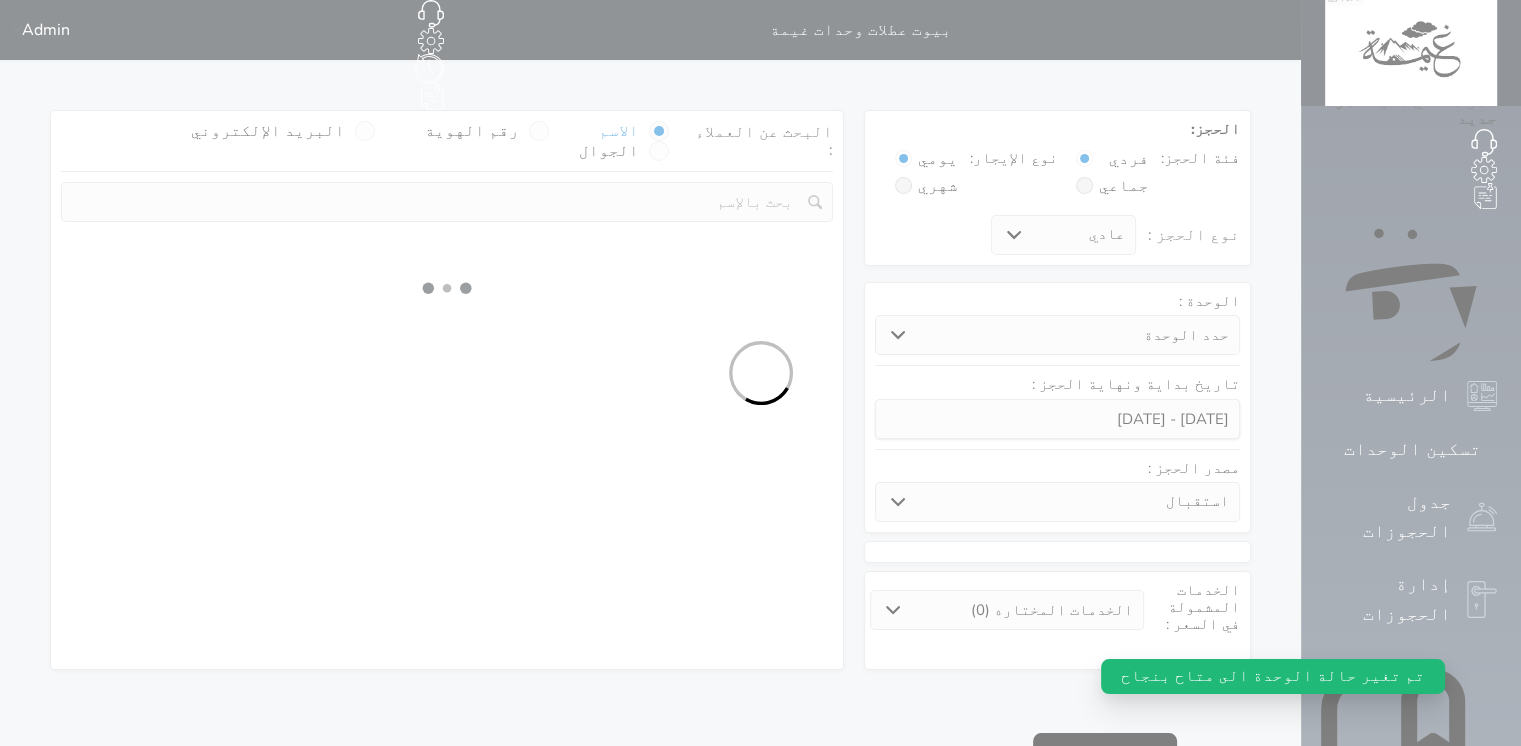 select on "74841" 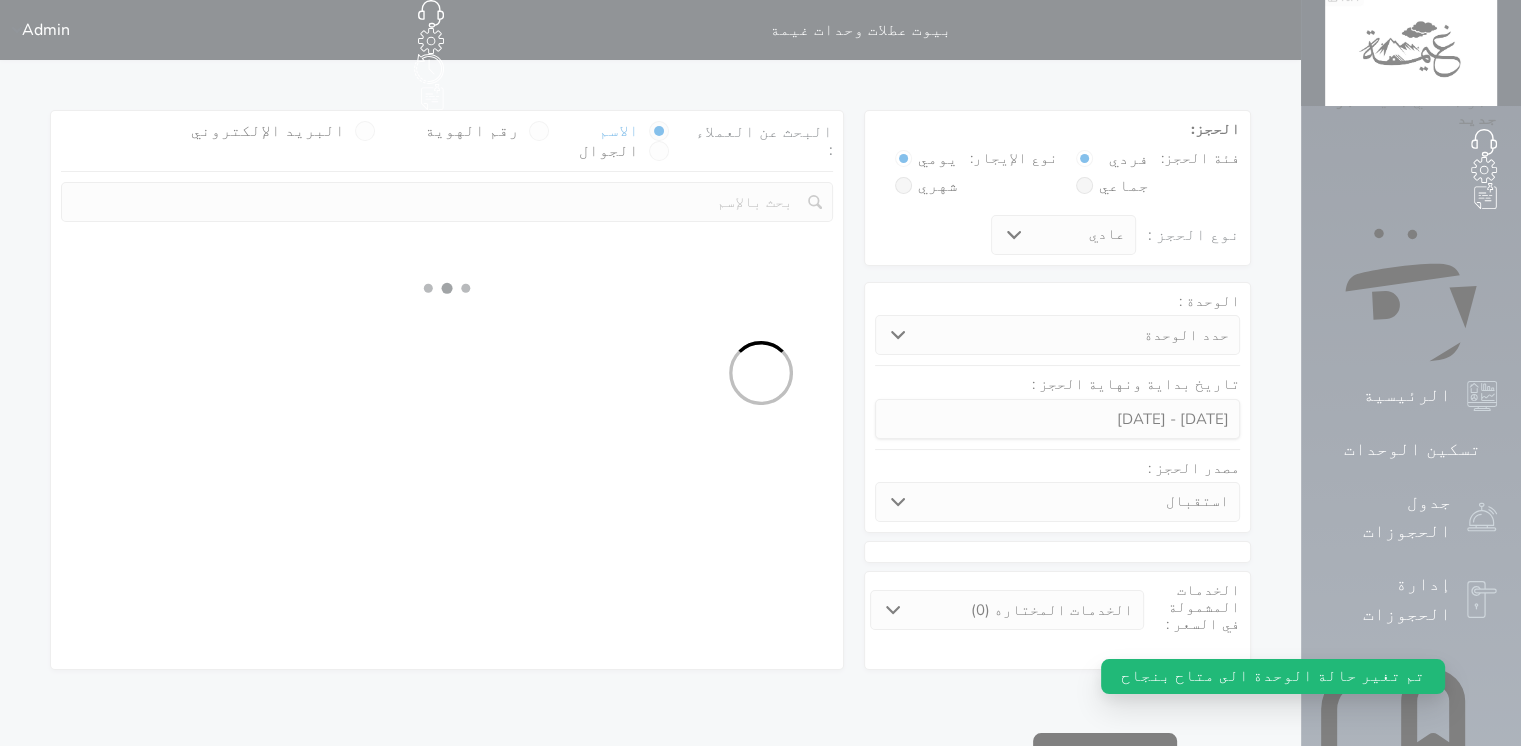 select on "1" 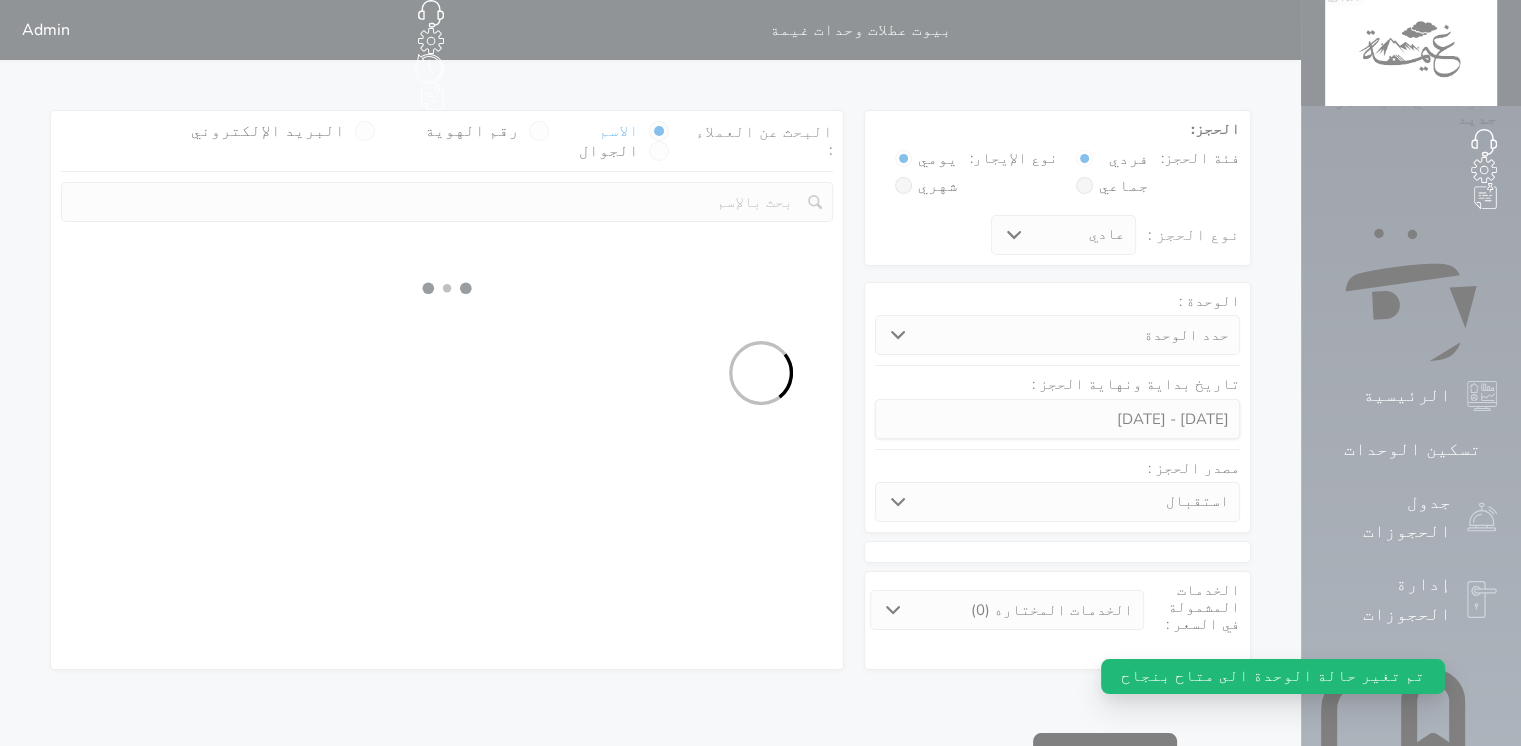 select on "1" 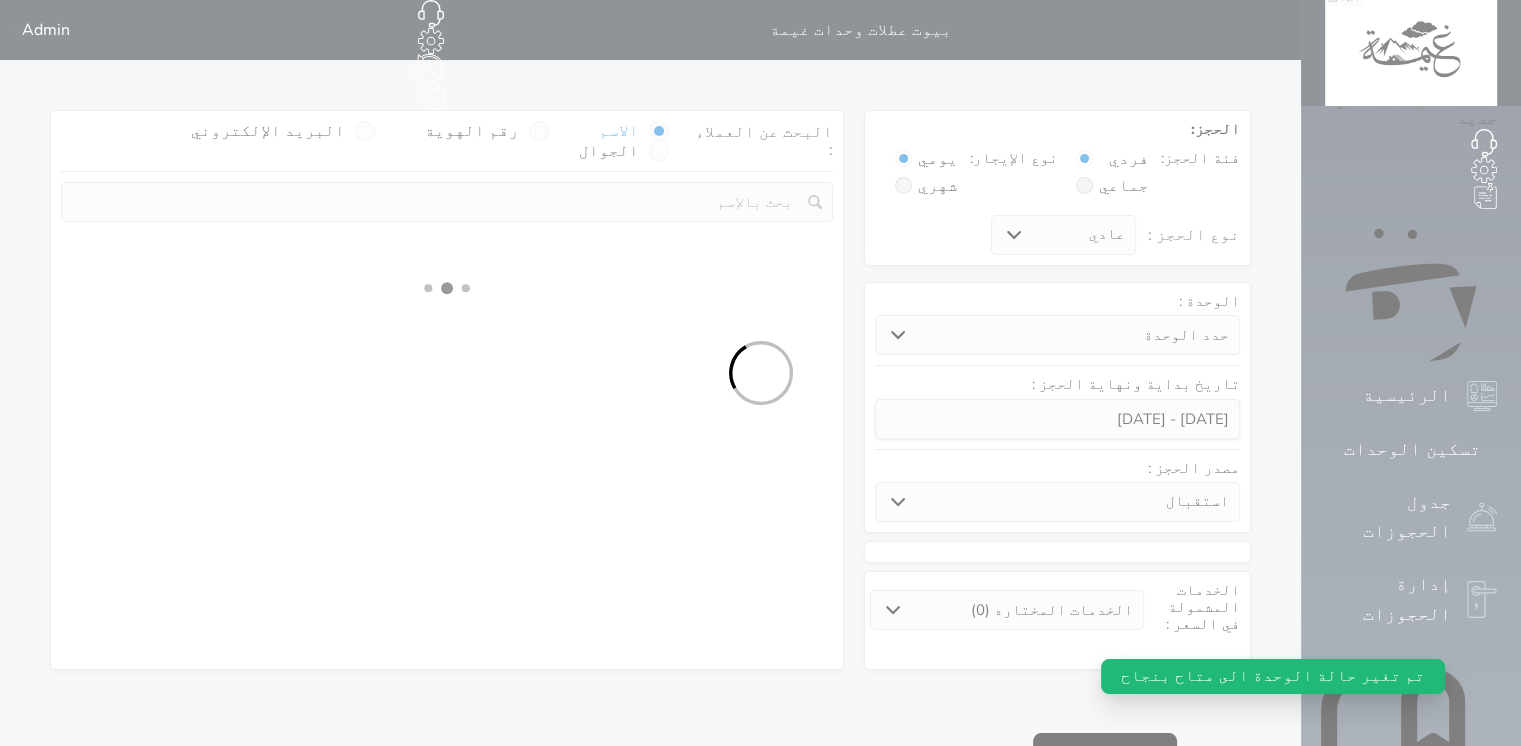select 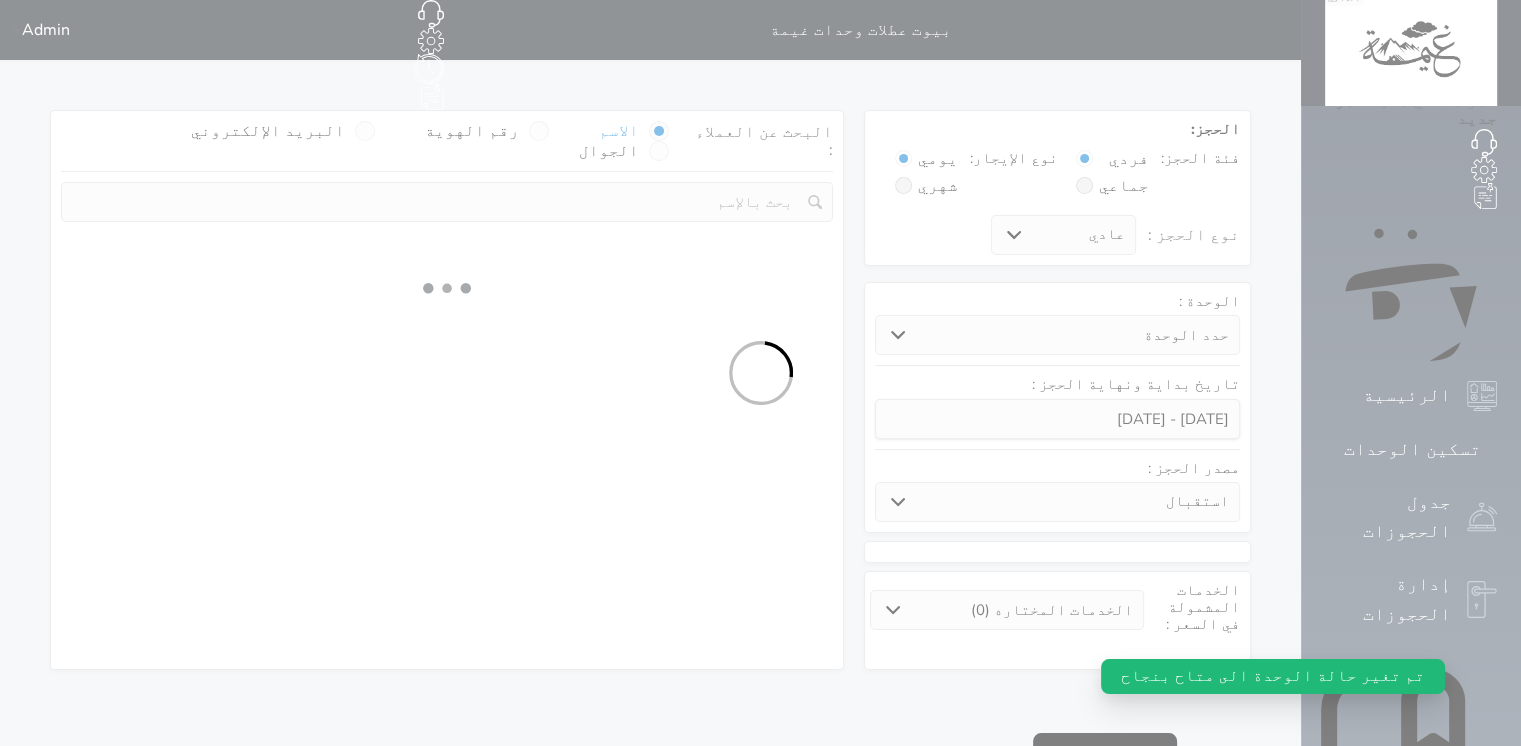 select on "7" 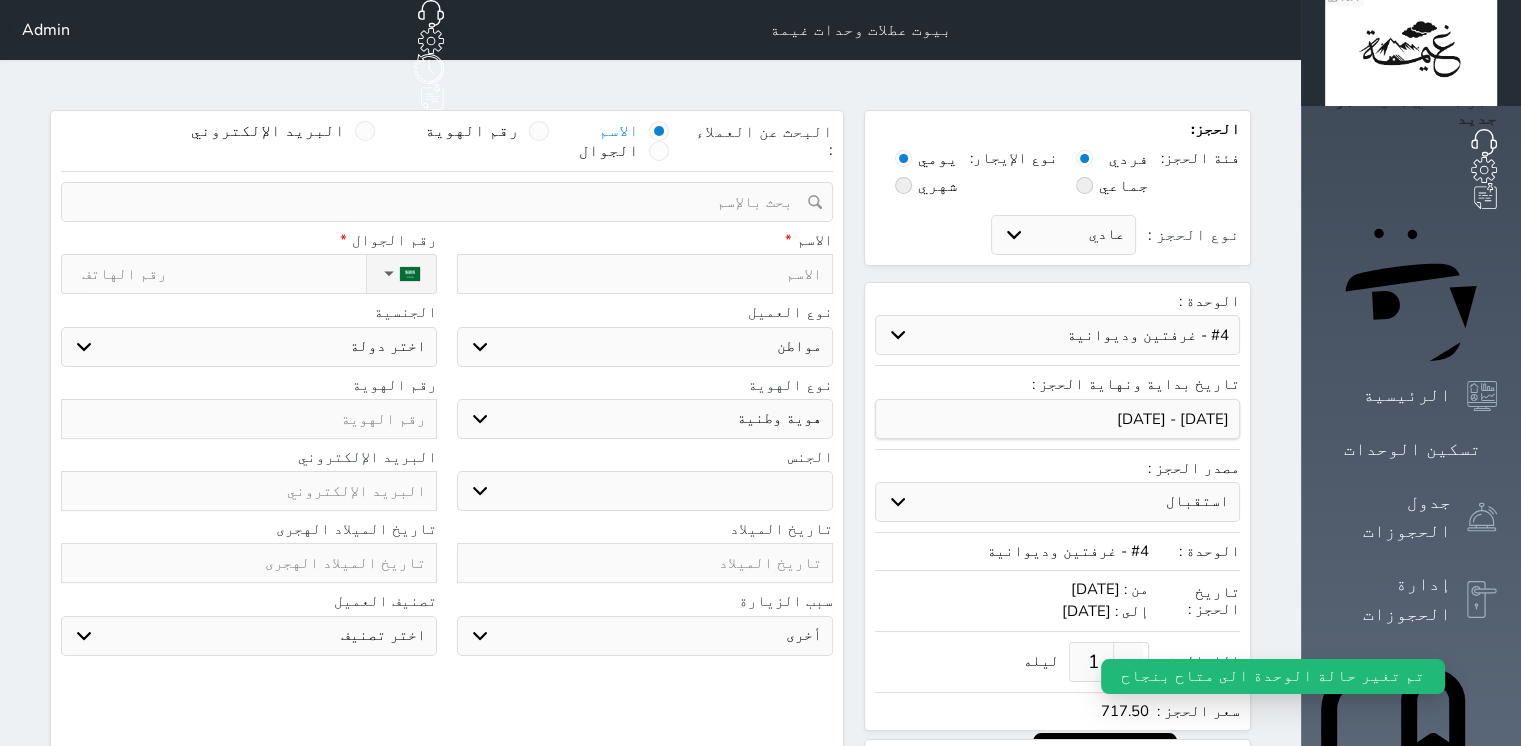 select 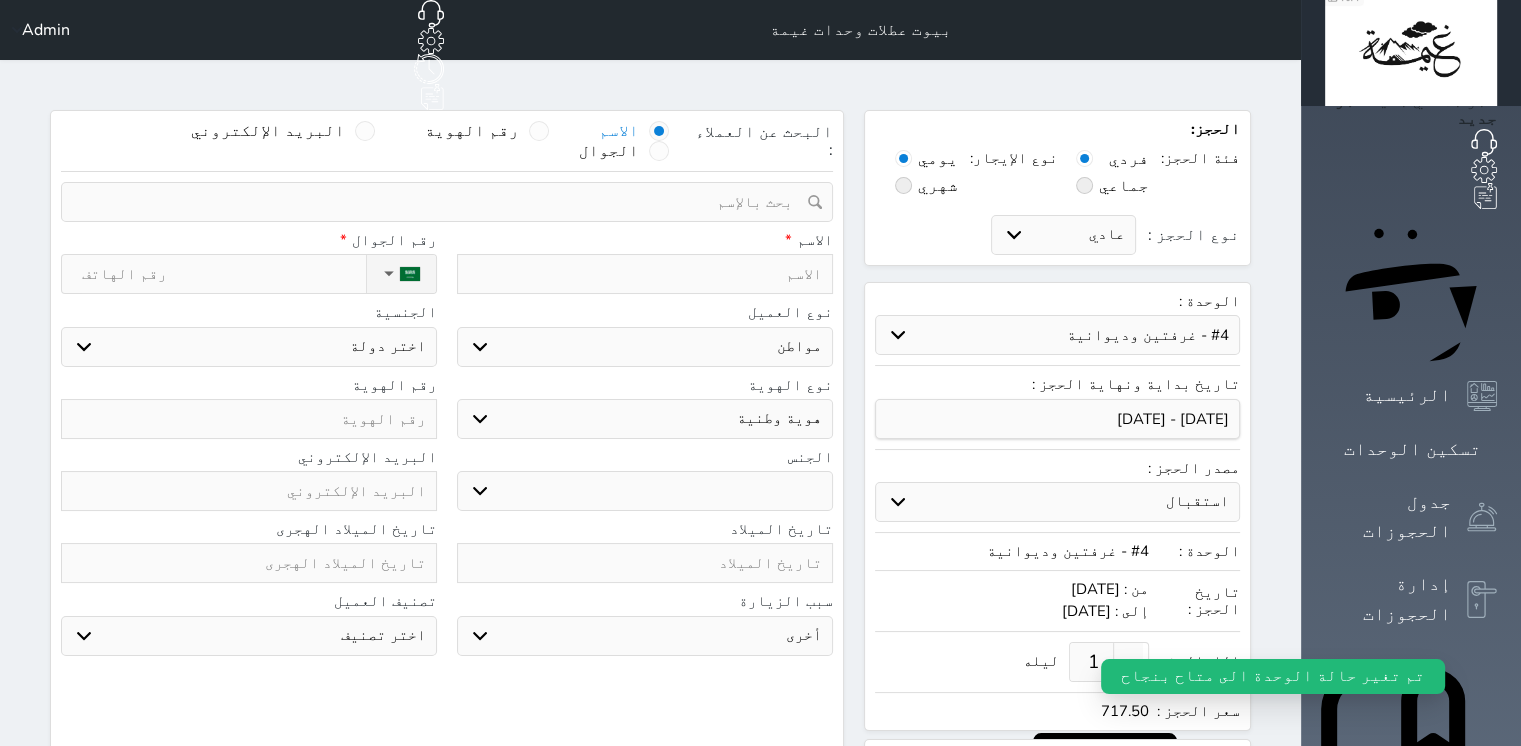 select 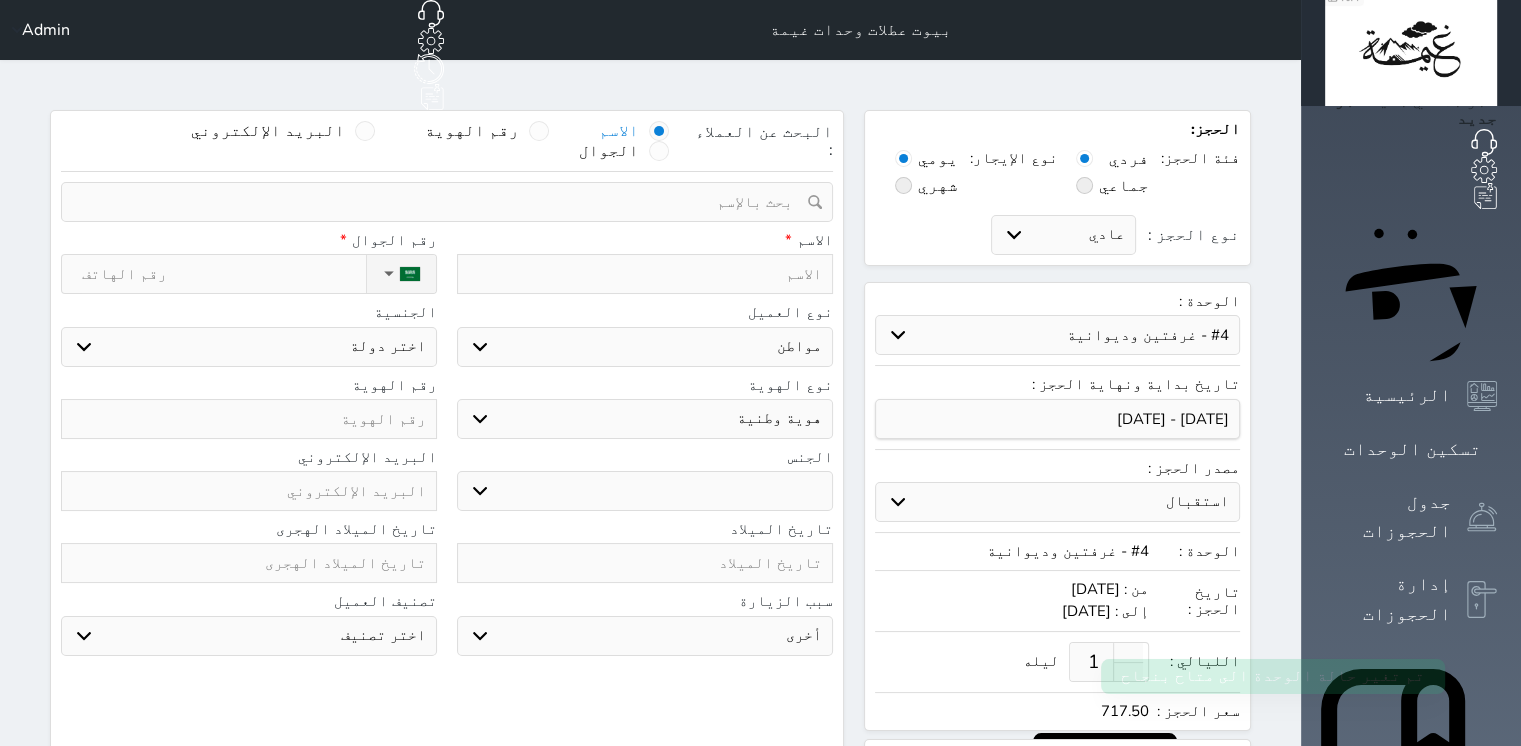click on "نوع الحجز :" at bounding box center (224, 274) 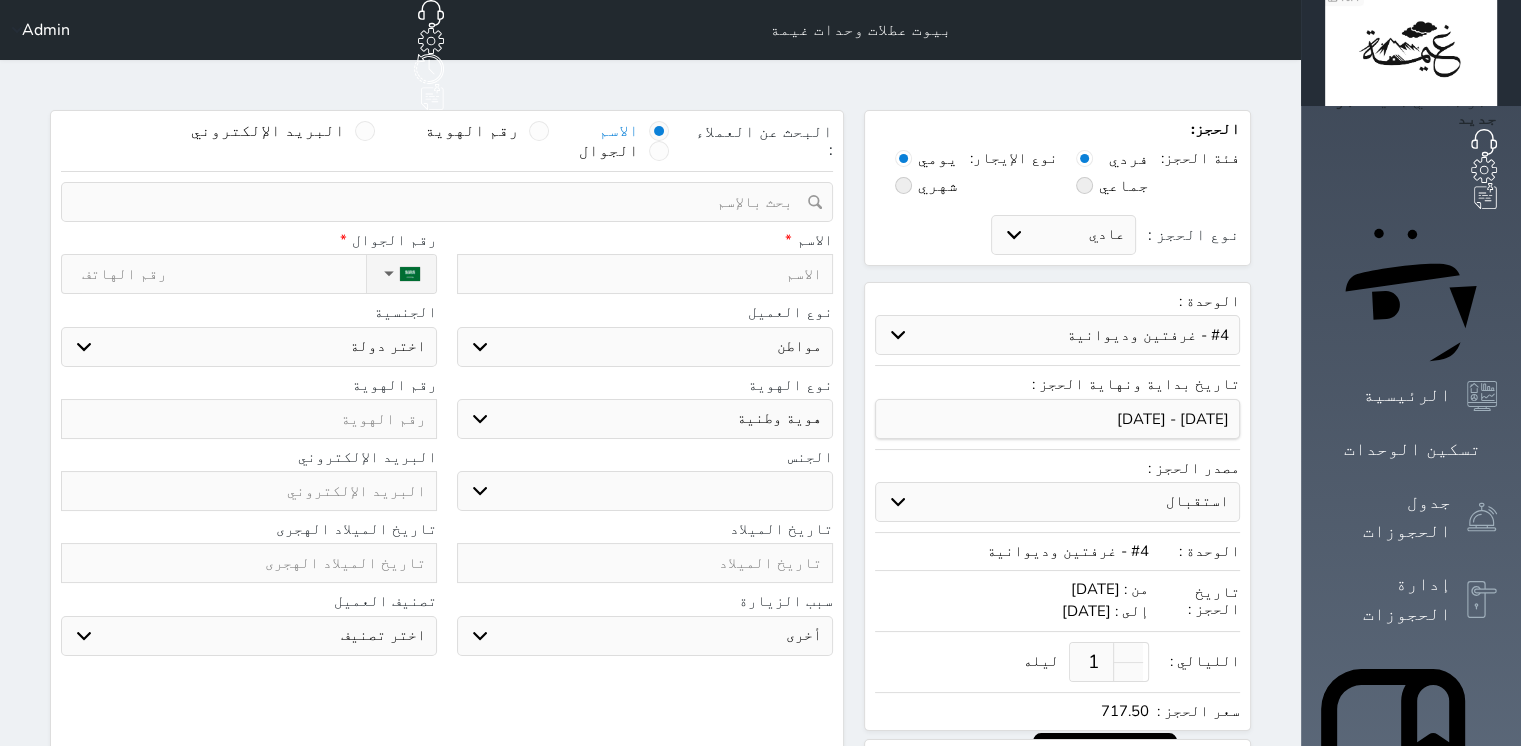 select 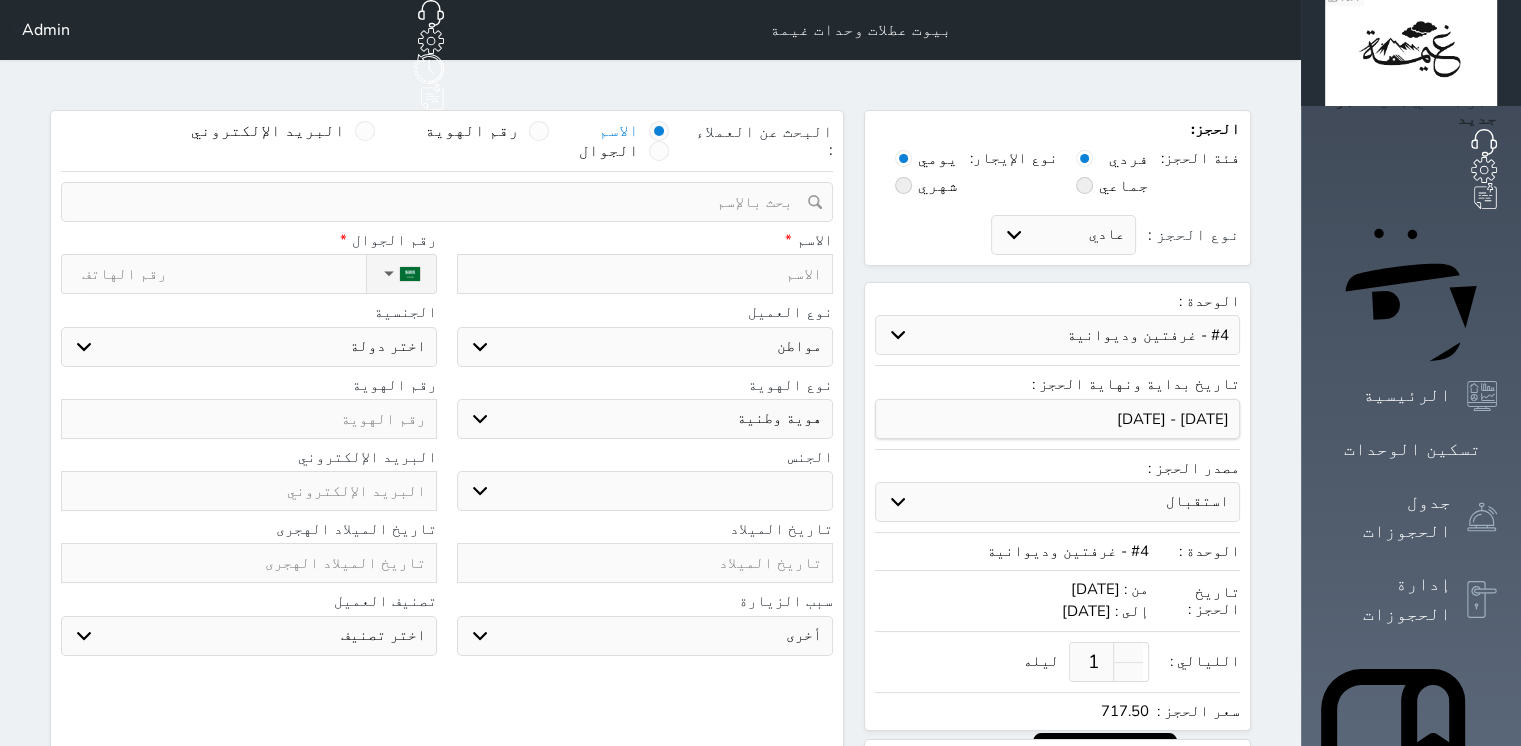 select on "113" 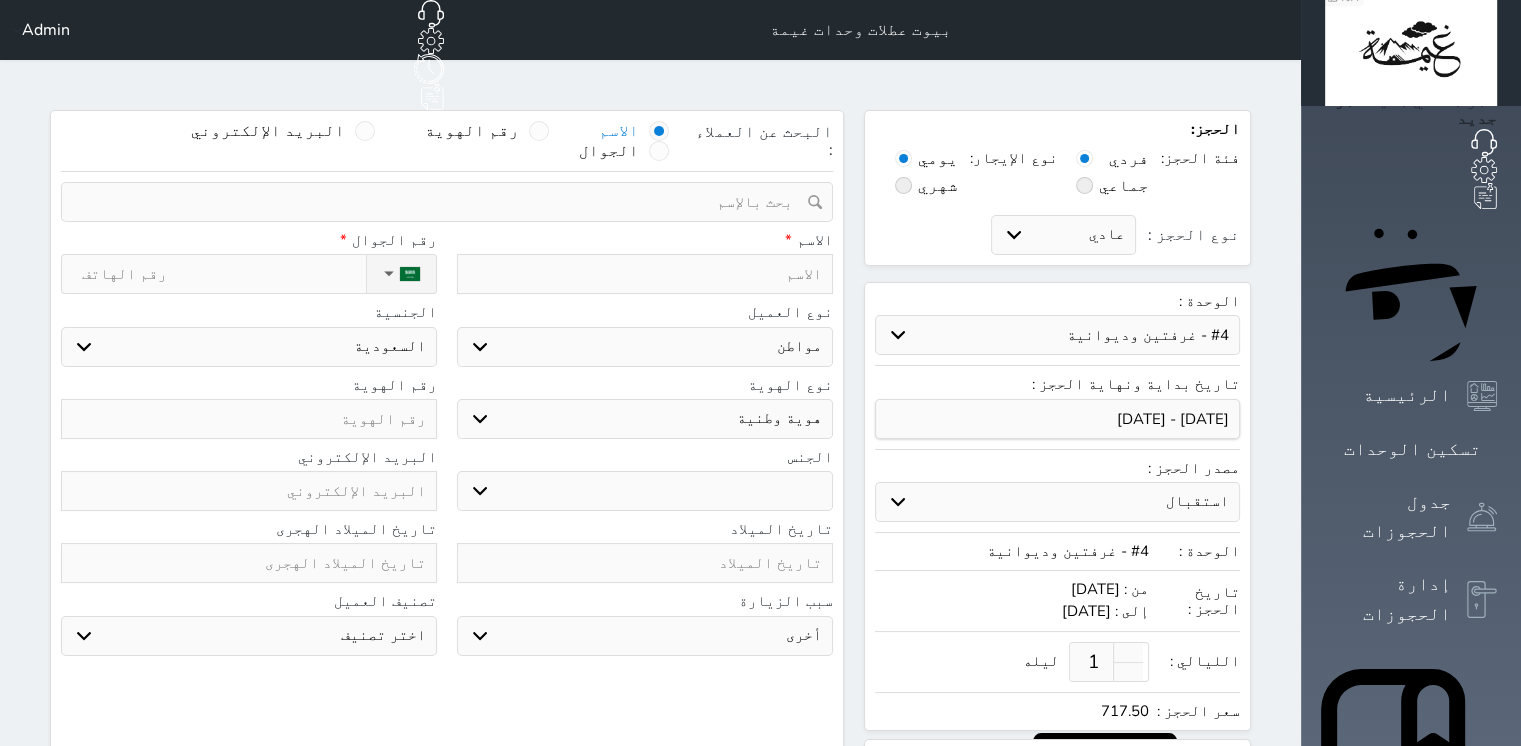 select 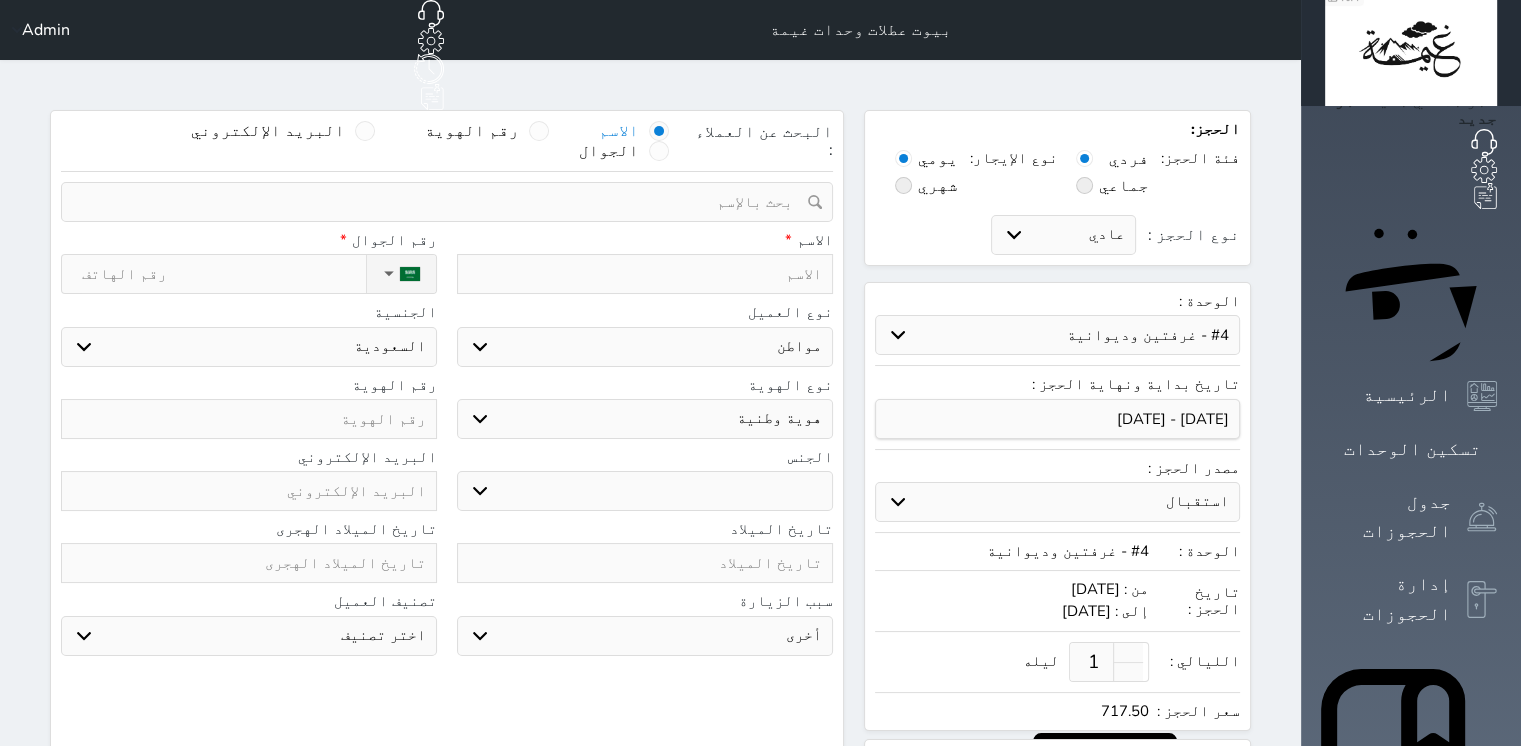 type 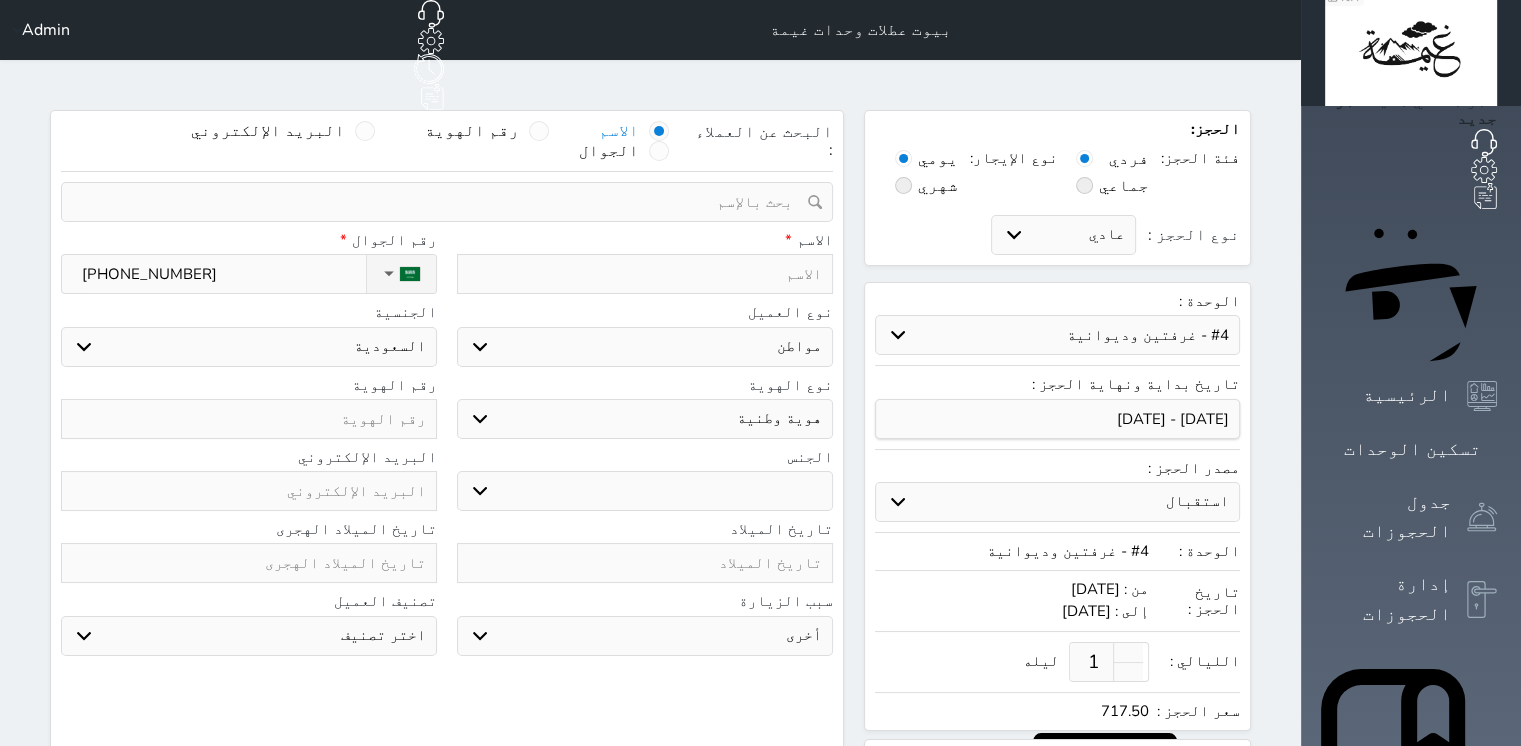 click at bounding box center (249, 419) 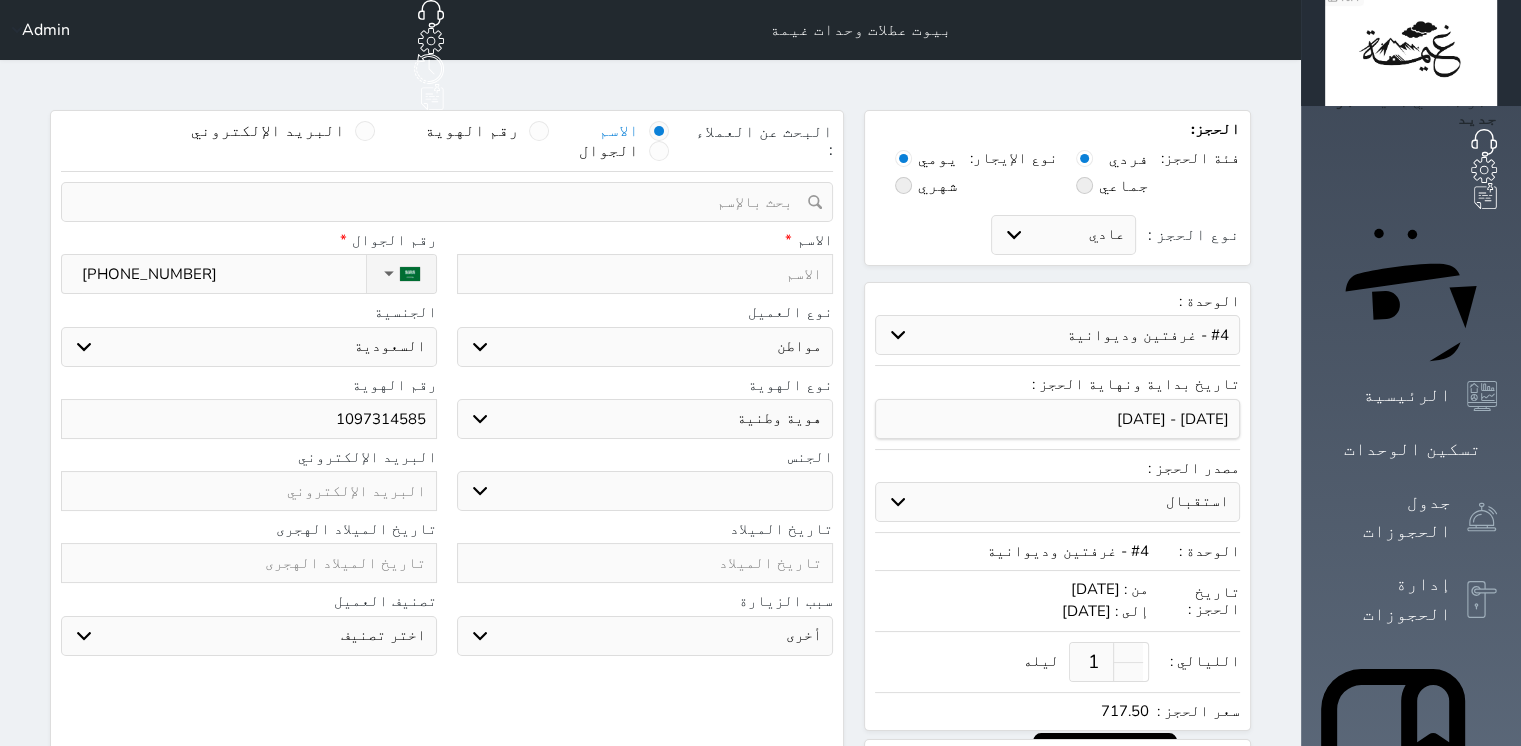 click at bounding box center [645, 274] 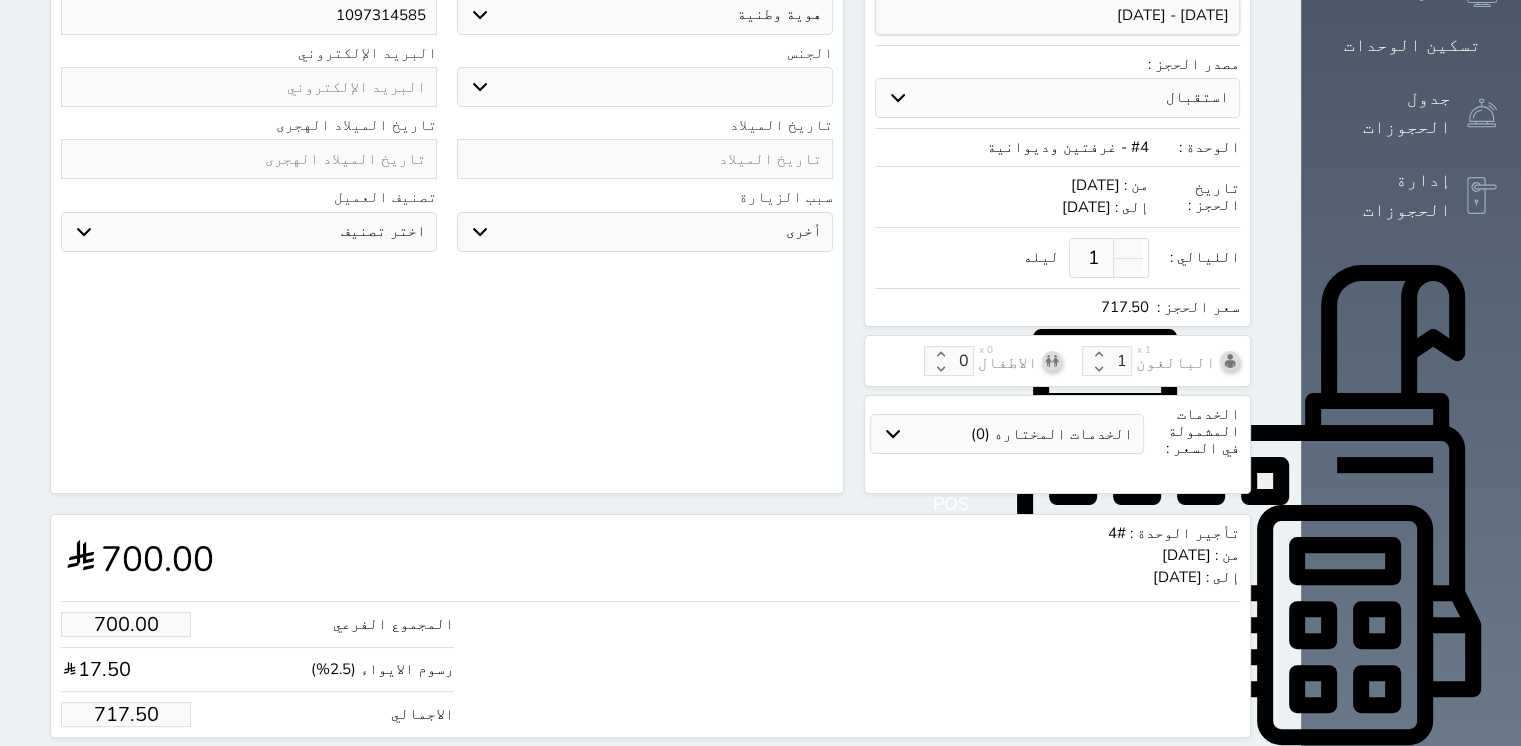 scroll, scrollTop: 440, scrollLeft: 0, axis: vertical 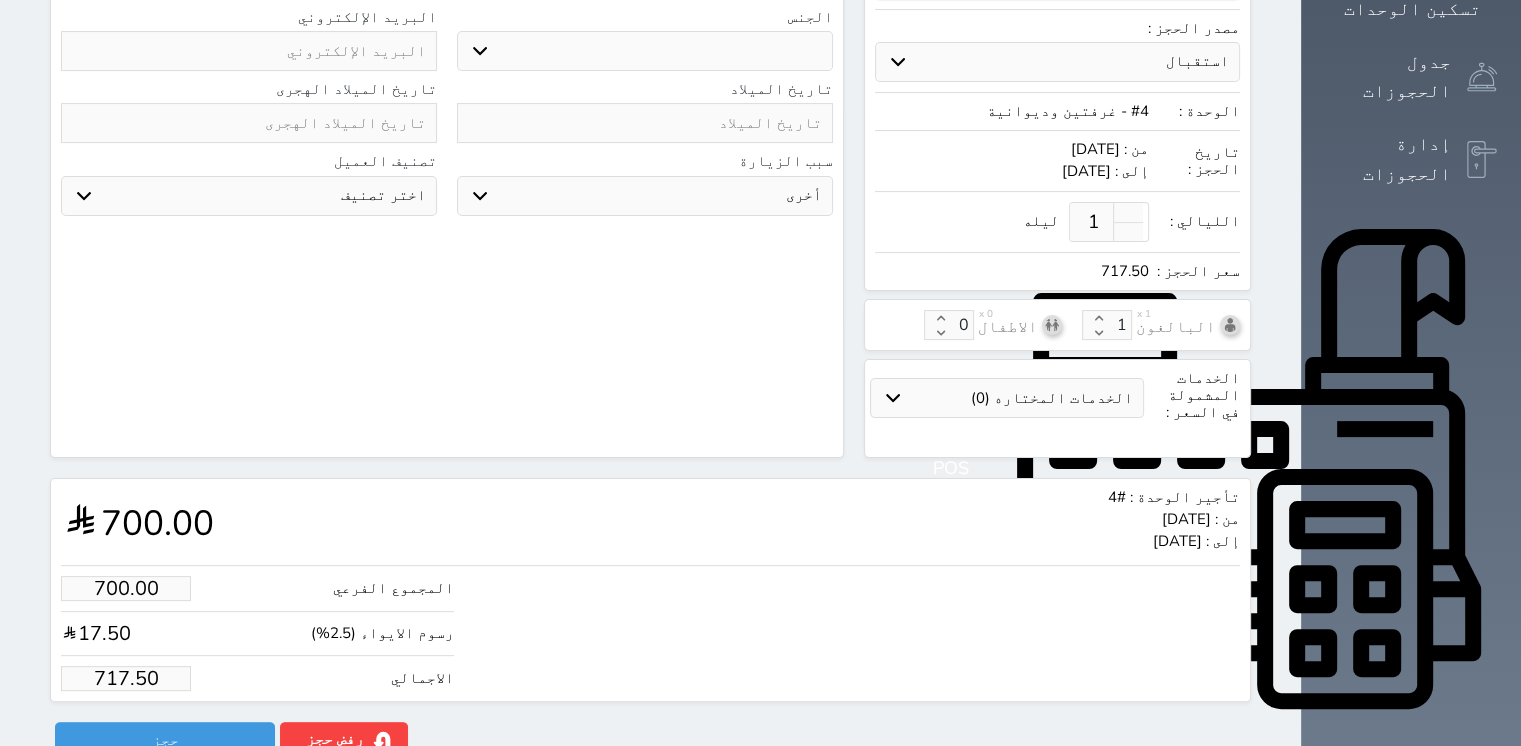 click on "717.50" at bounding box center [126, 678] 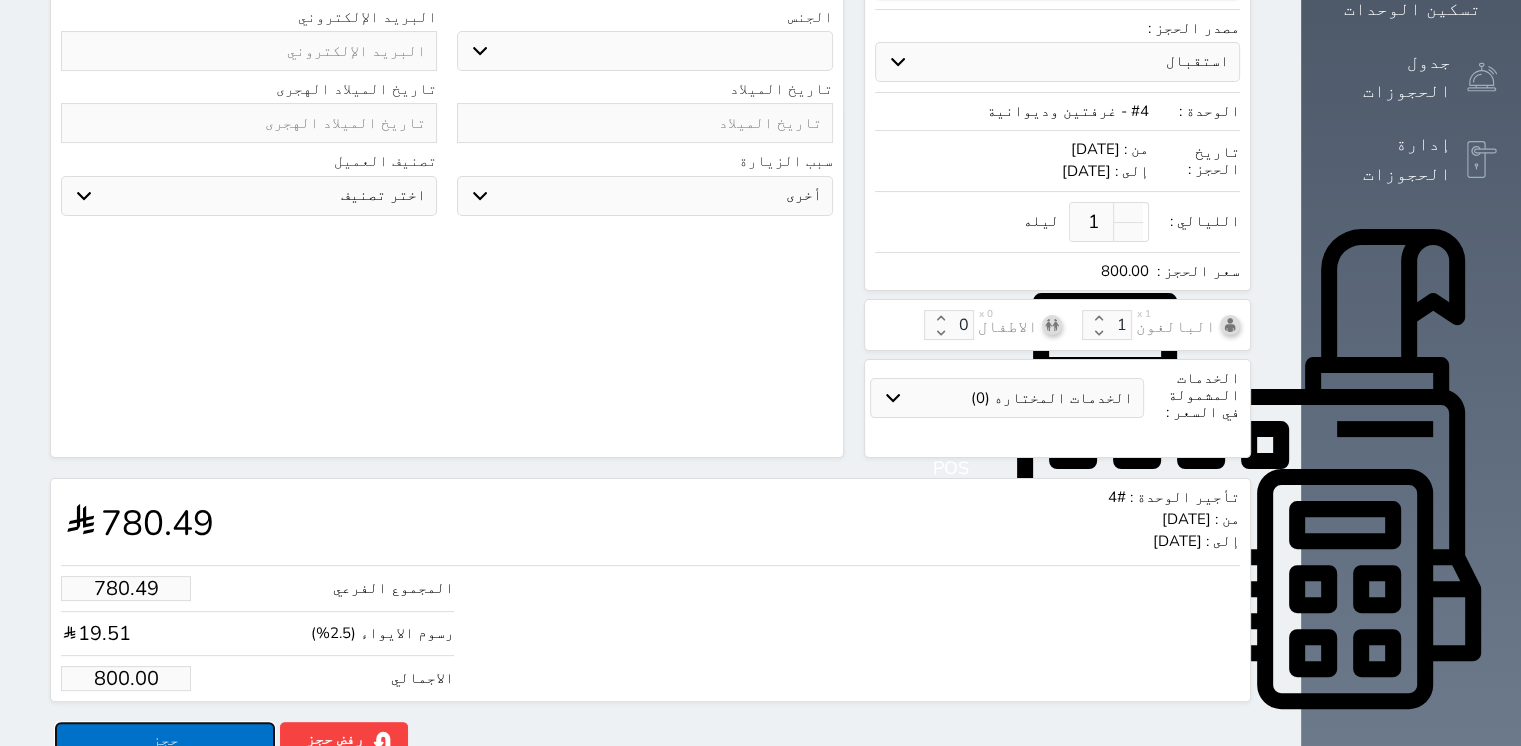 click on "حجز" at bounding box center (165, 739) 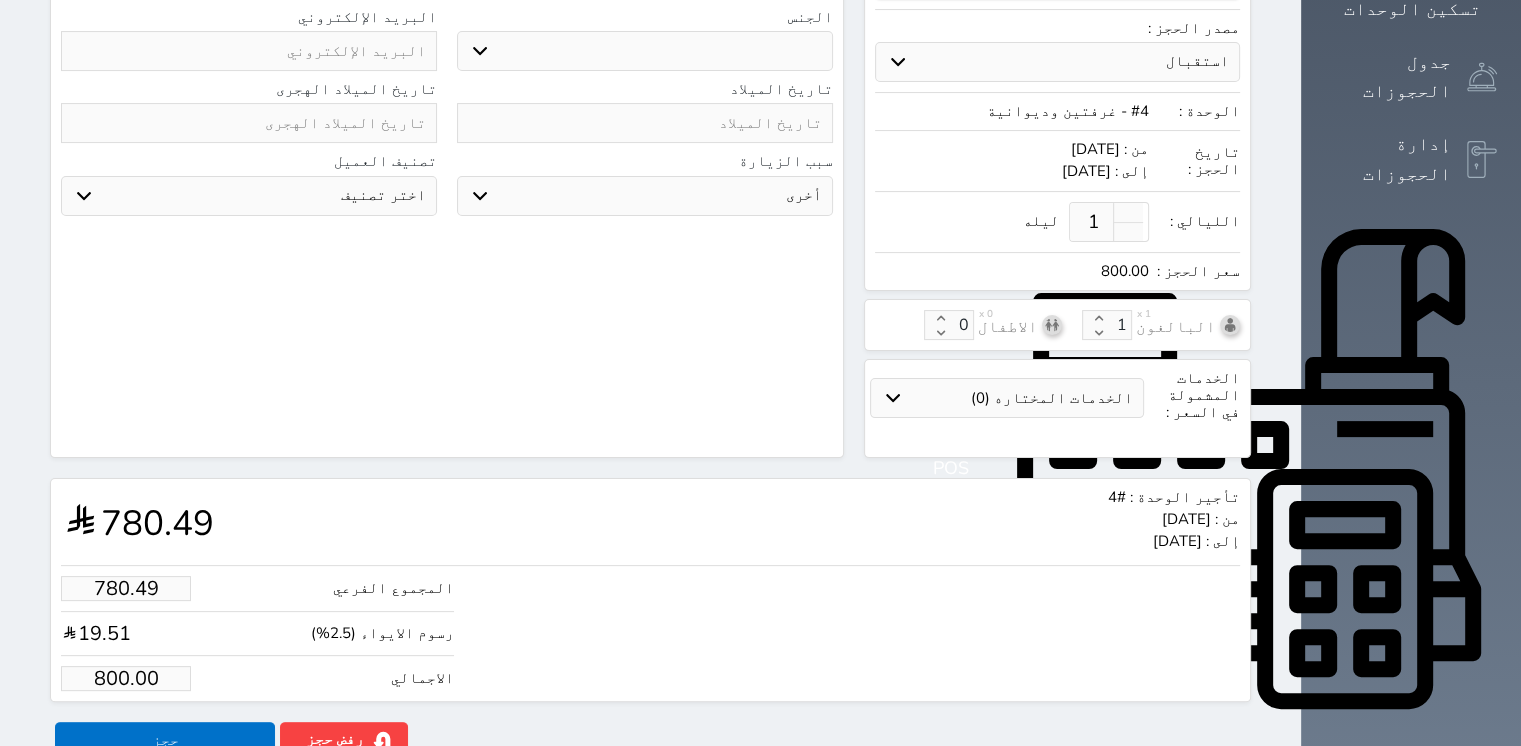 click at bounding box center (0, 0) 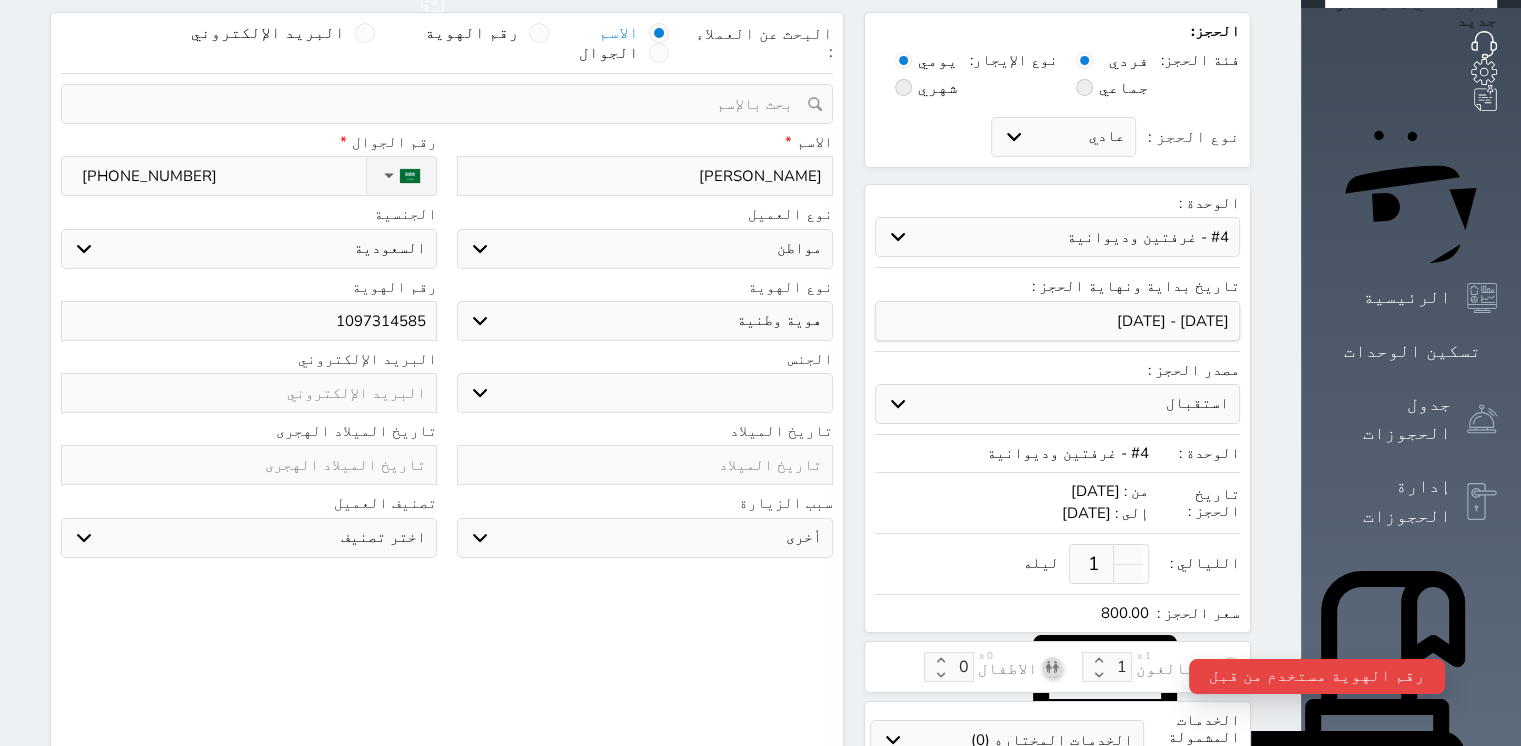 scroll, scrollTop: 0, scrollLeft: 0, axis: both 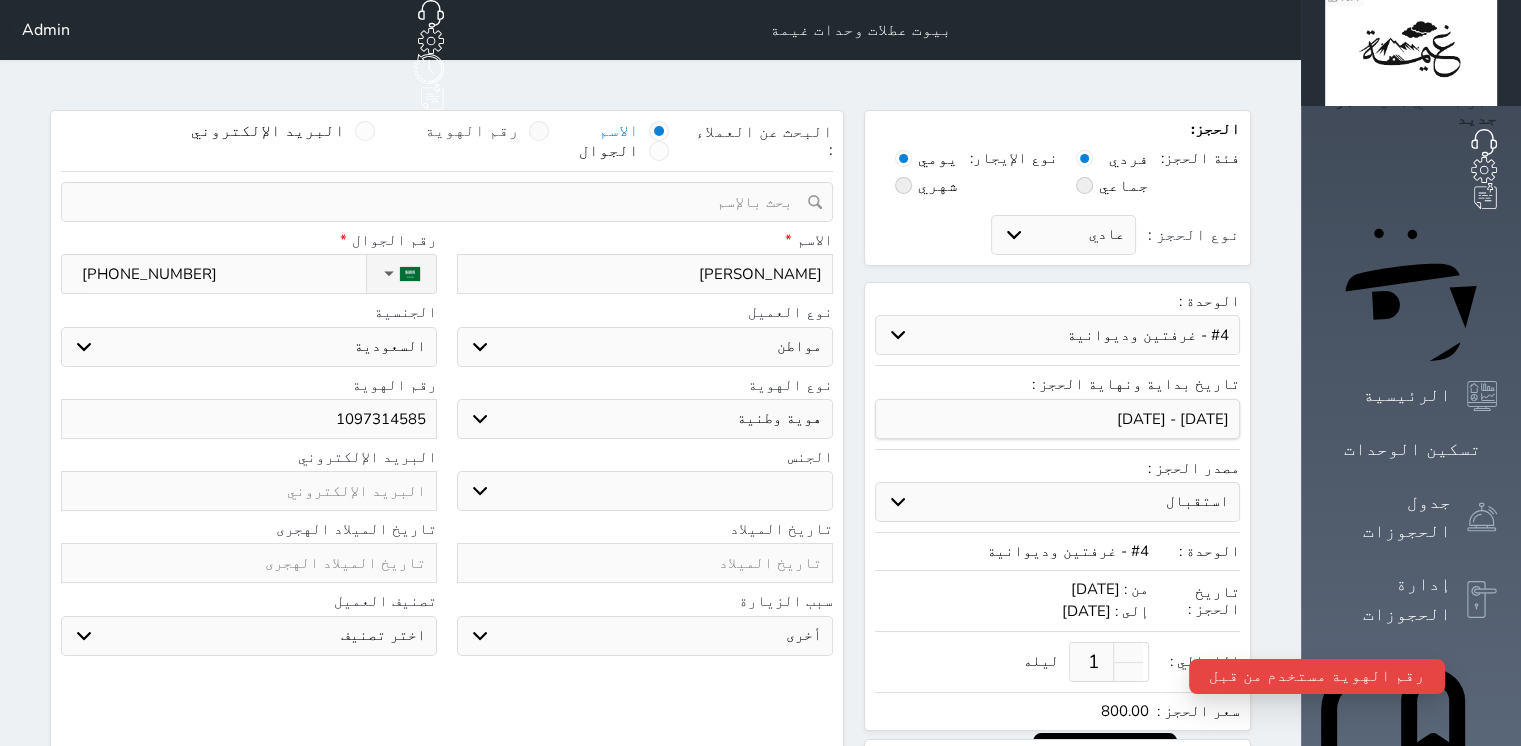 click at bounding box center (539, 131) 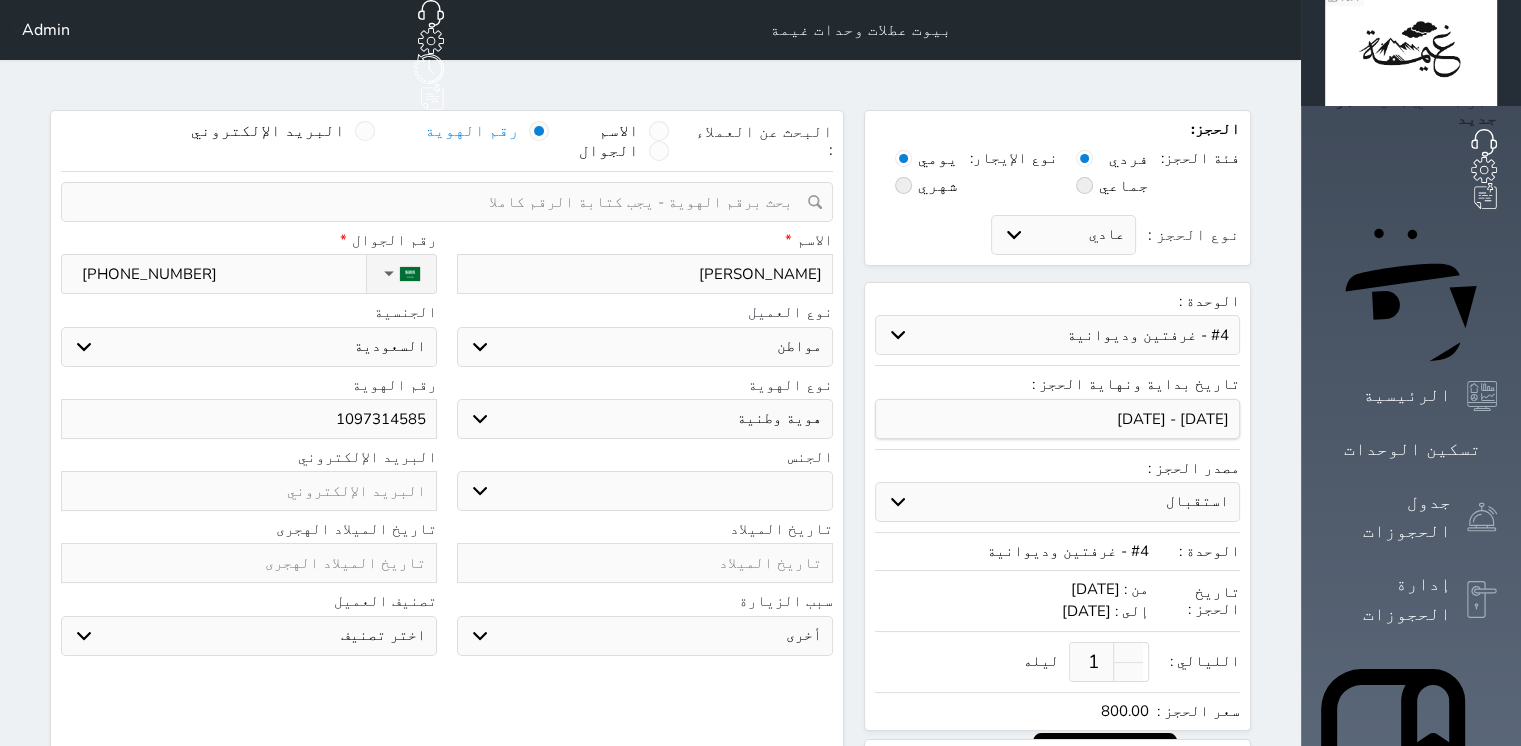 drag, startPoint x: 433, startPoint y: 366, endPoint x: 346, endPoint y: 358, distance: 87.36704 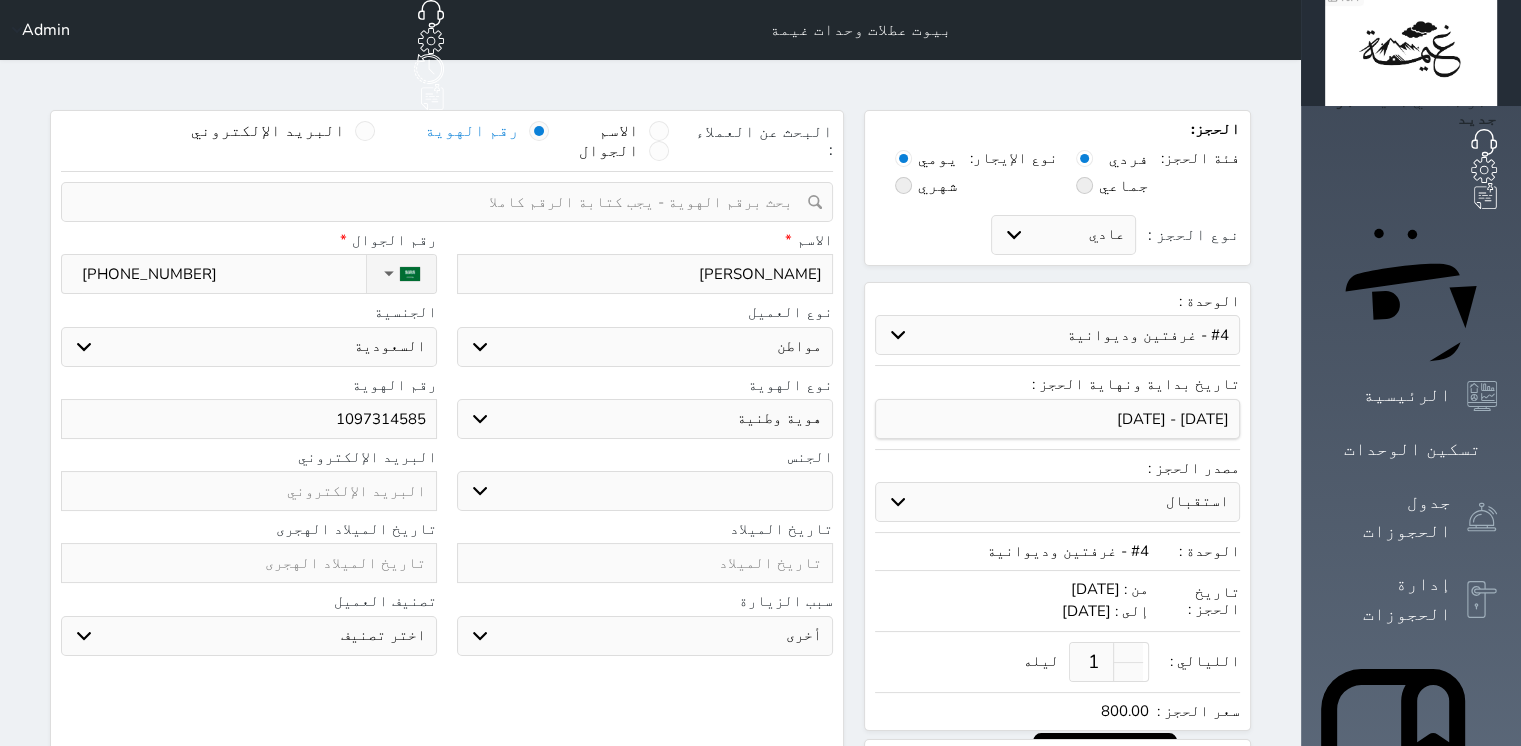 click on "1097314585" at bounding box center [249, 419] 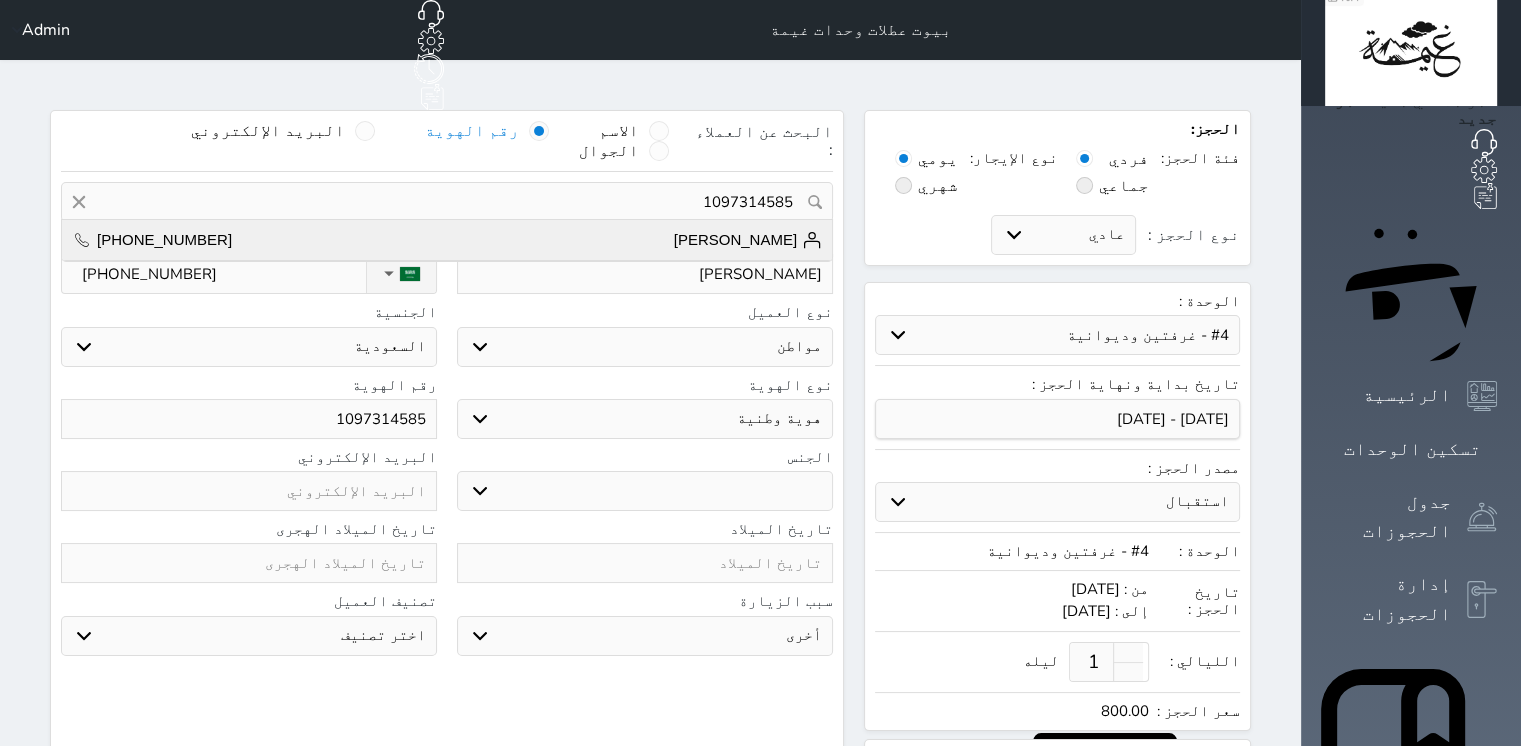 click on "[PERSON_NAME]   [PHONE_NUMBER]" at bounding box center (447, 240) 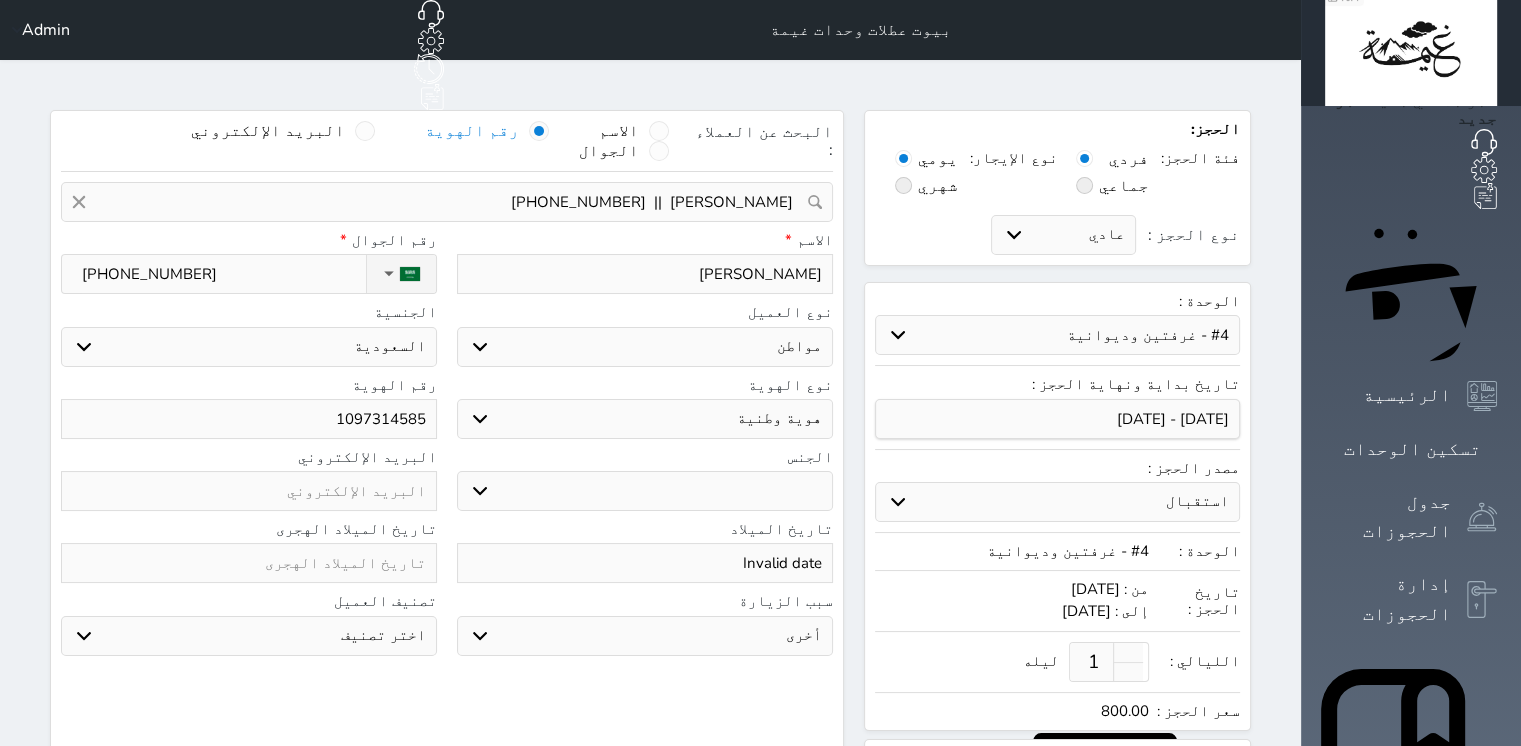 scroll, scrollTop: 440, scrollLeft: 0, axis: vertical 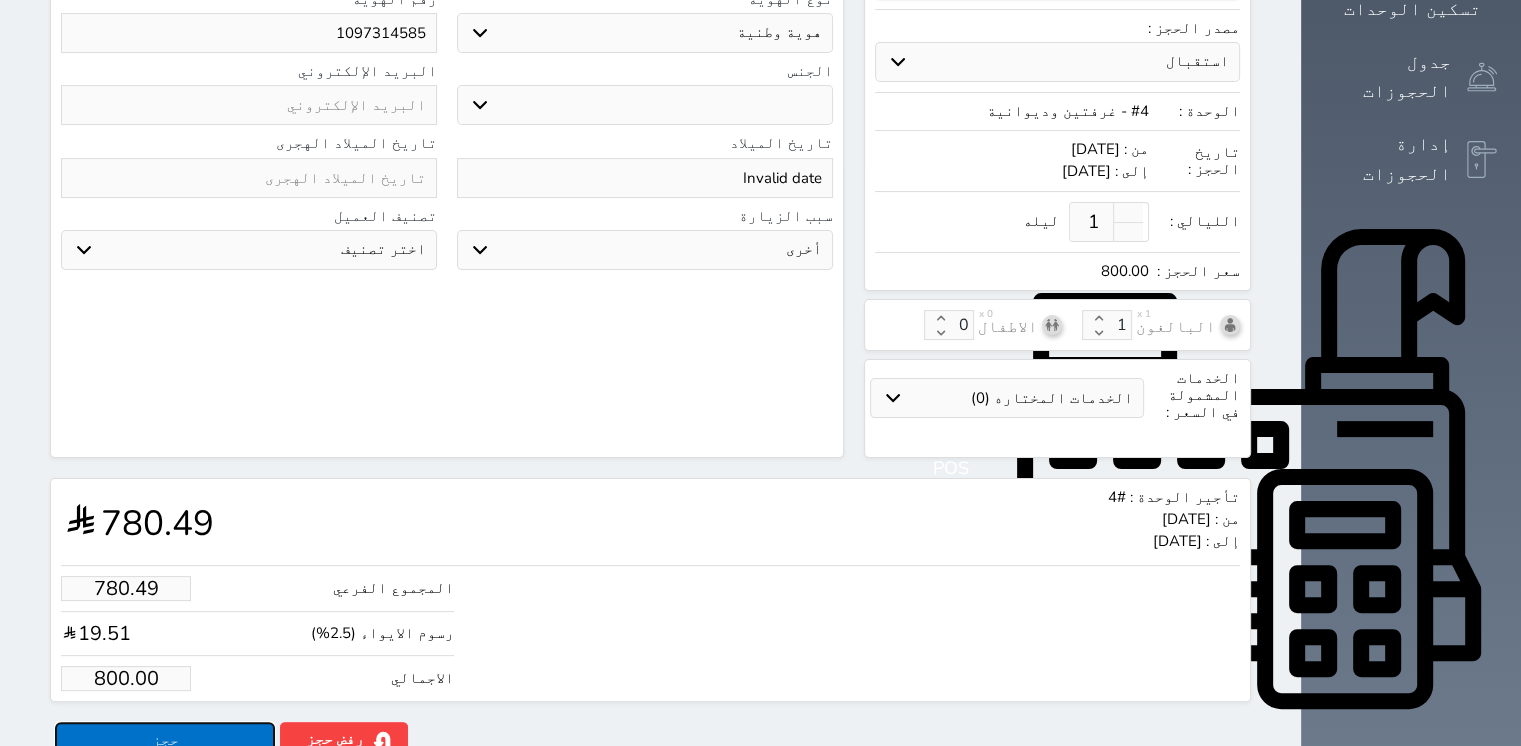 click on "حجز" at bounding box center (165, 739) 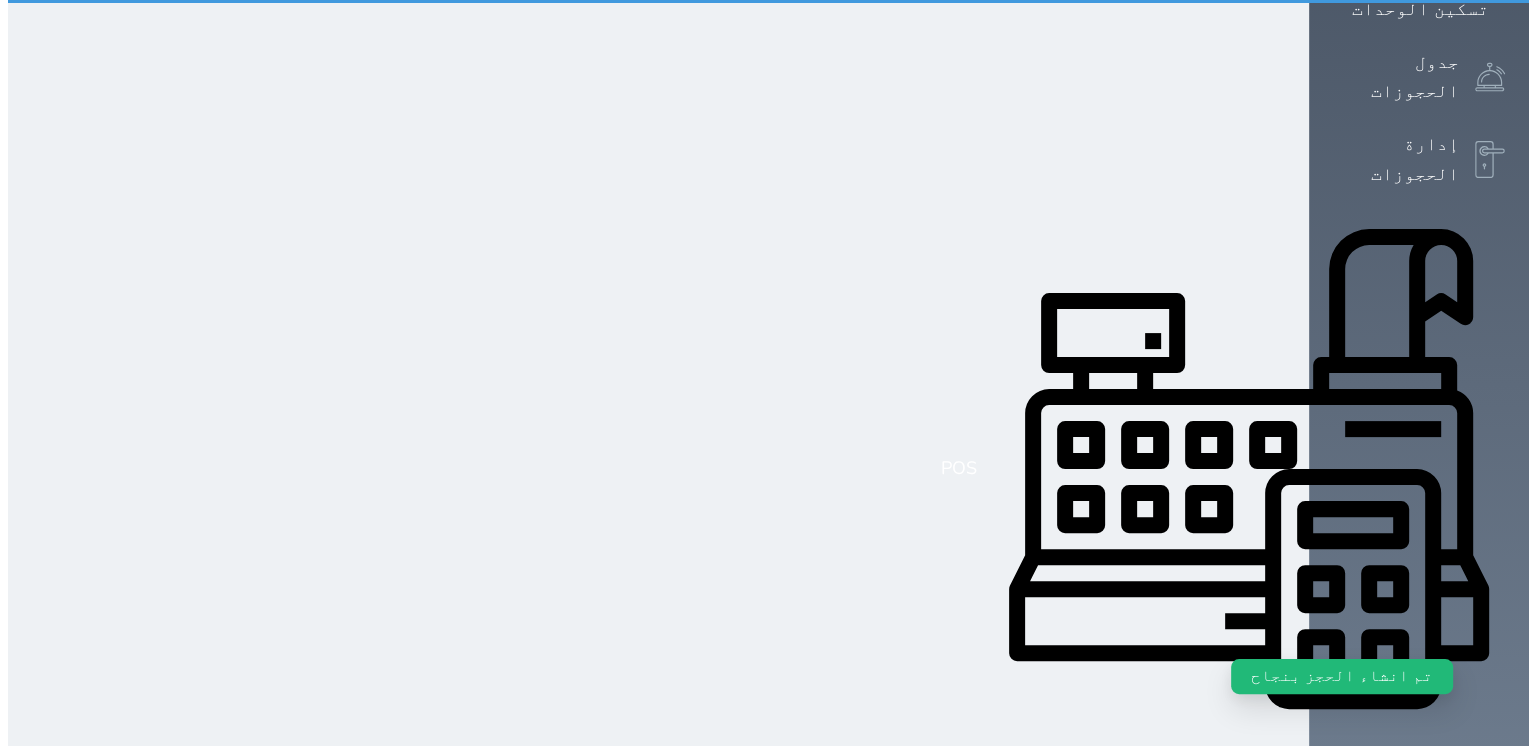 scroll, scrollTop: 0, scrollLeft: 0, axis: both 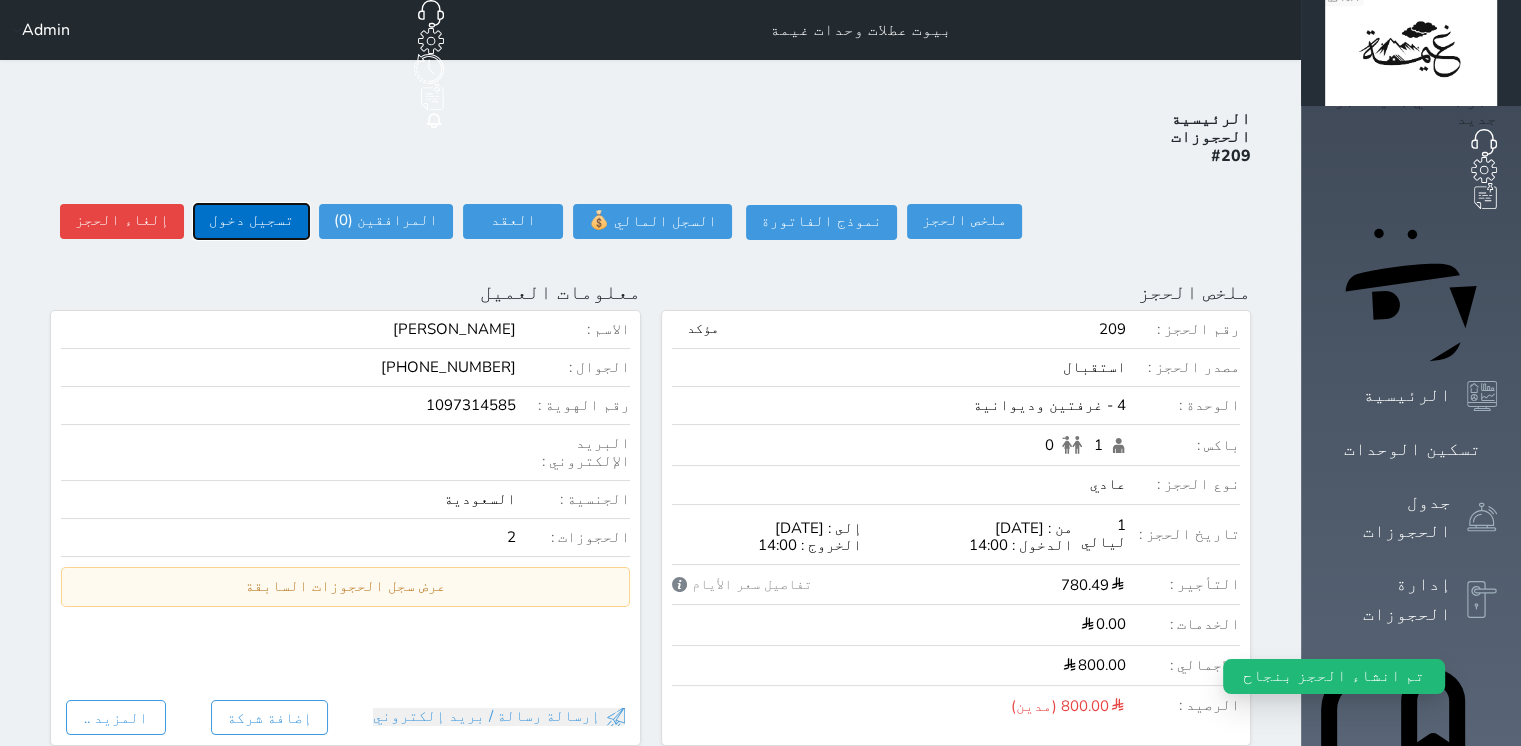 click on "تسجيل دخول" at bounding box center [251, 221] 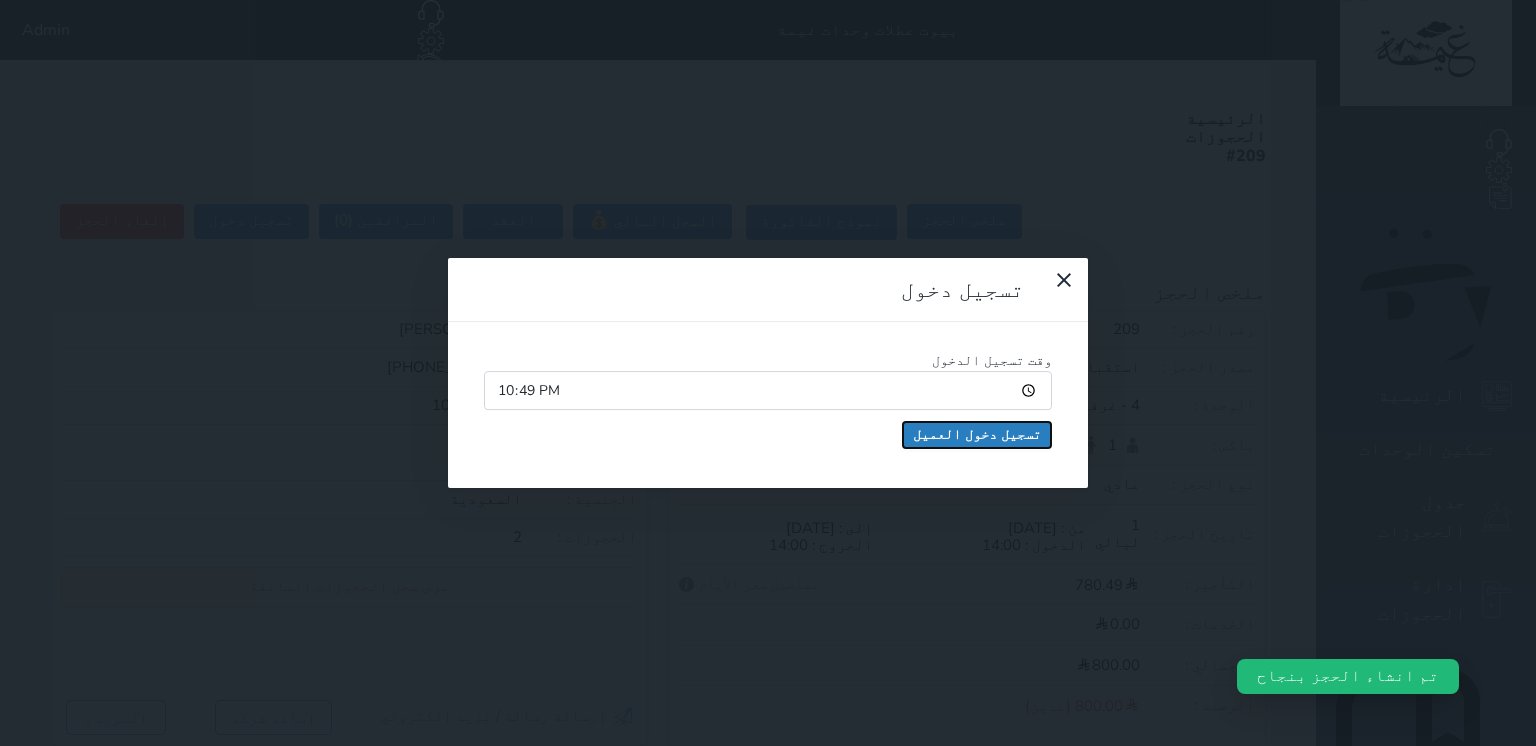 click on "تسجيل دخول العميل" at bounding box center (977, 435) 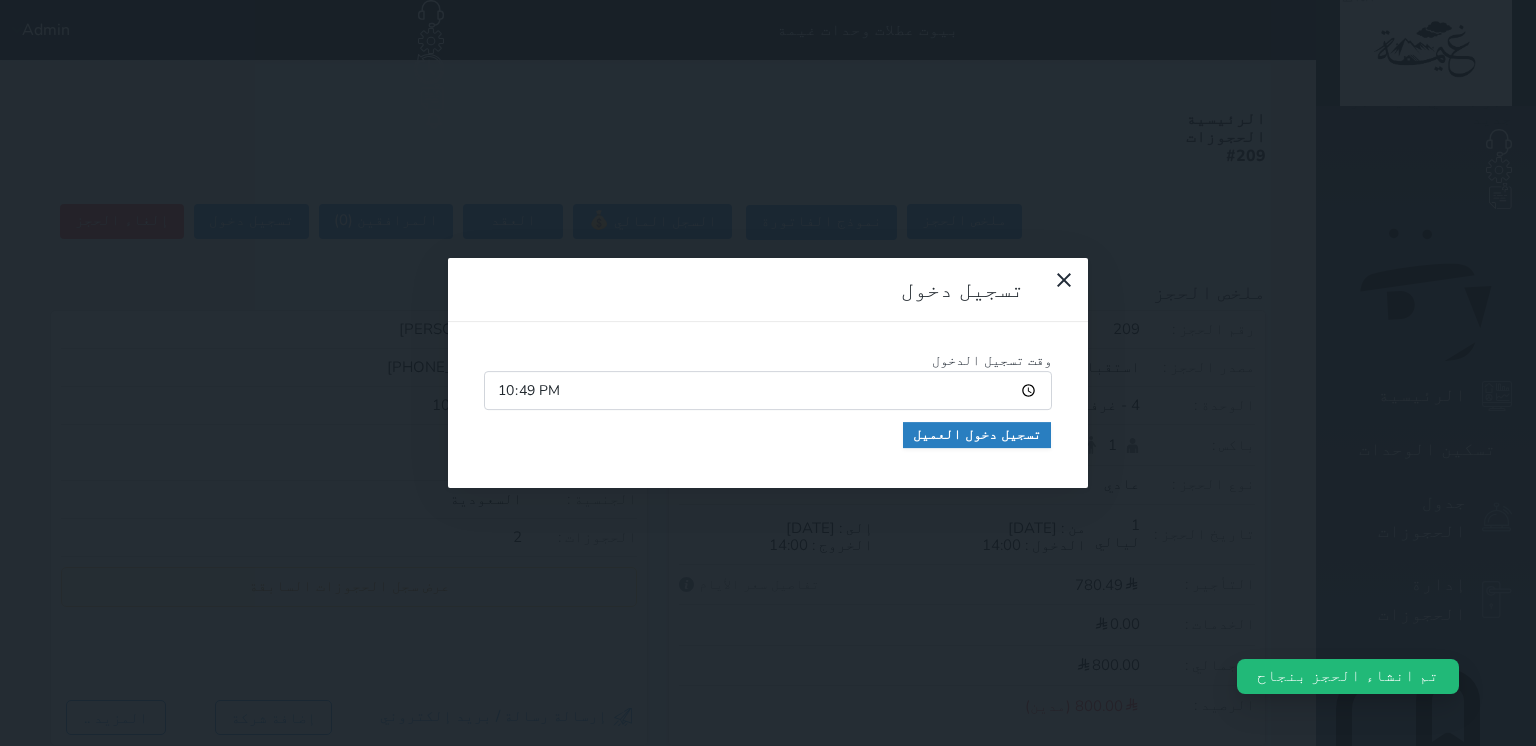 click at bounding box center [0, 0] 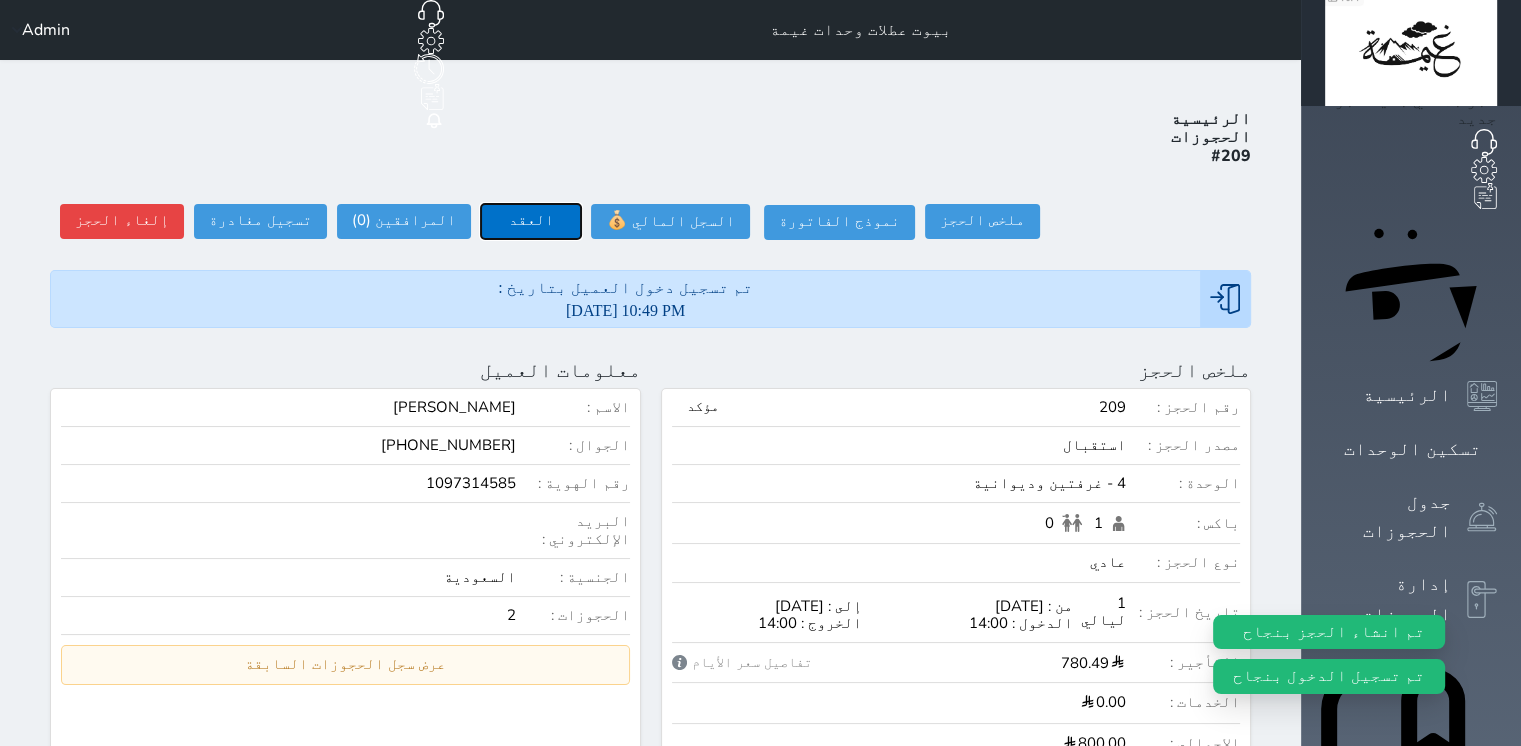 click on "العقد" at bounding box center (531, 221) 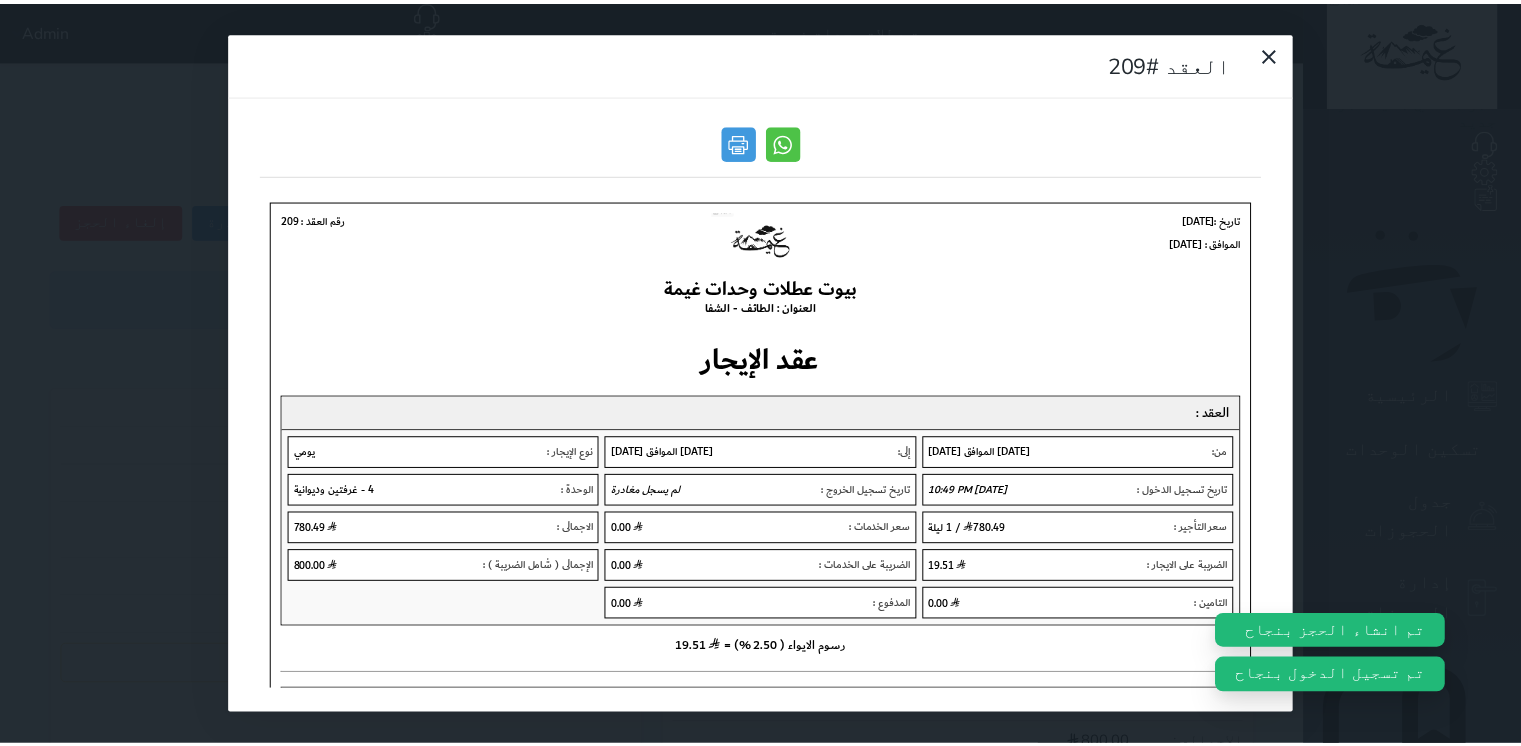 scroll, scrollTop: 0, scrollLeft: 0, axis: both 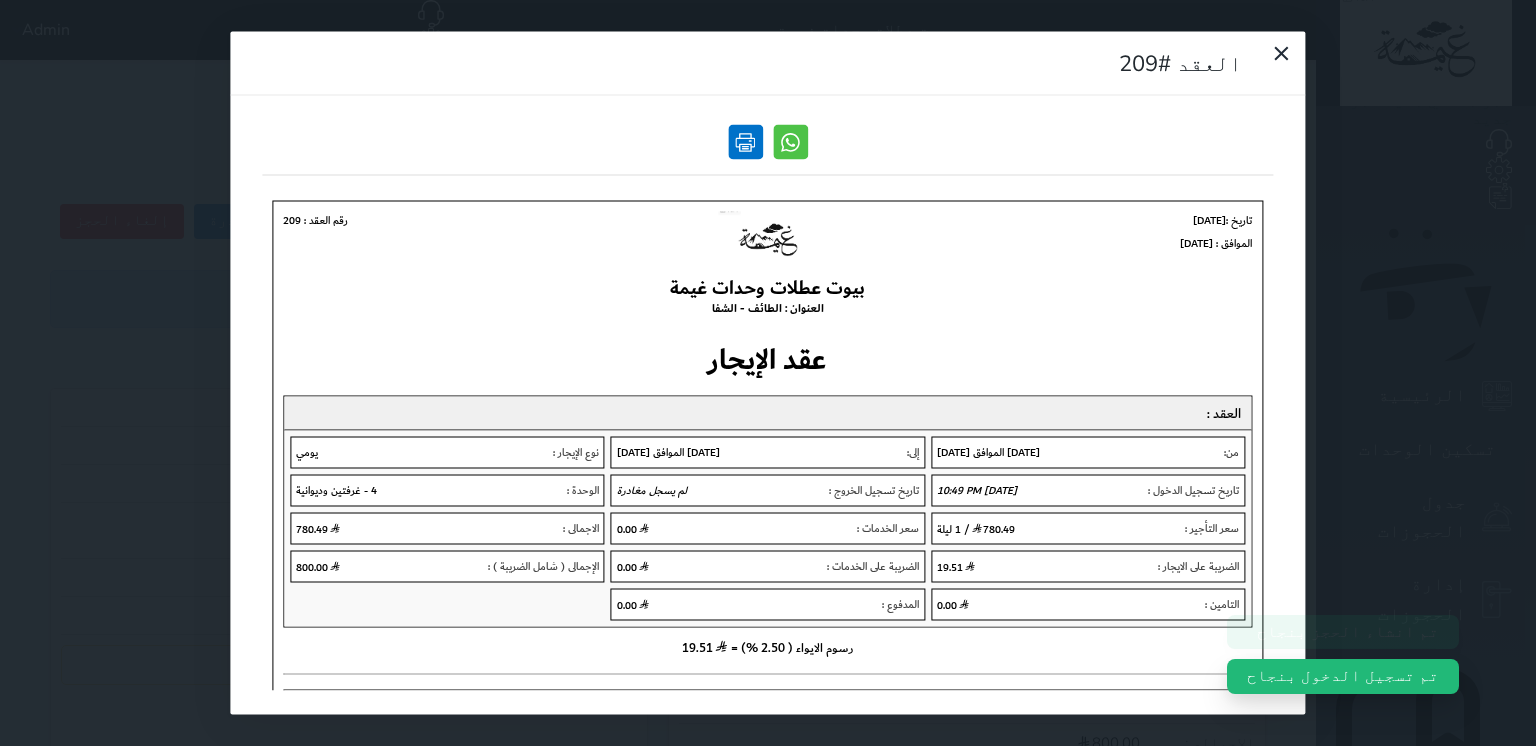 click at bounding box center [745, 142] 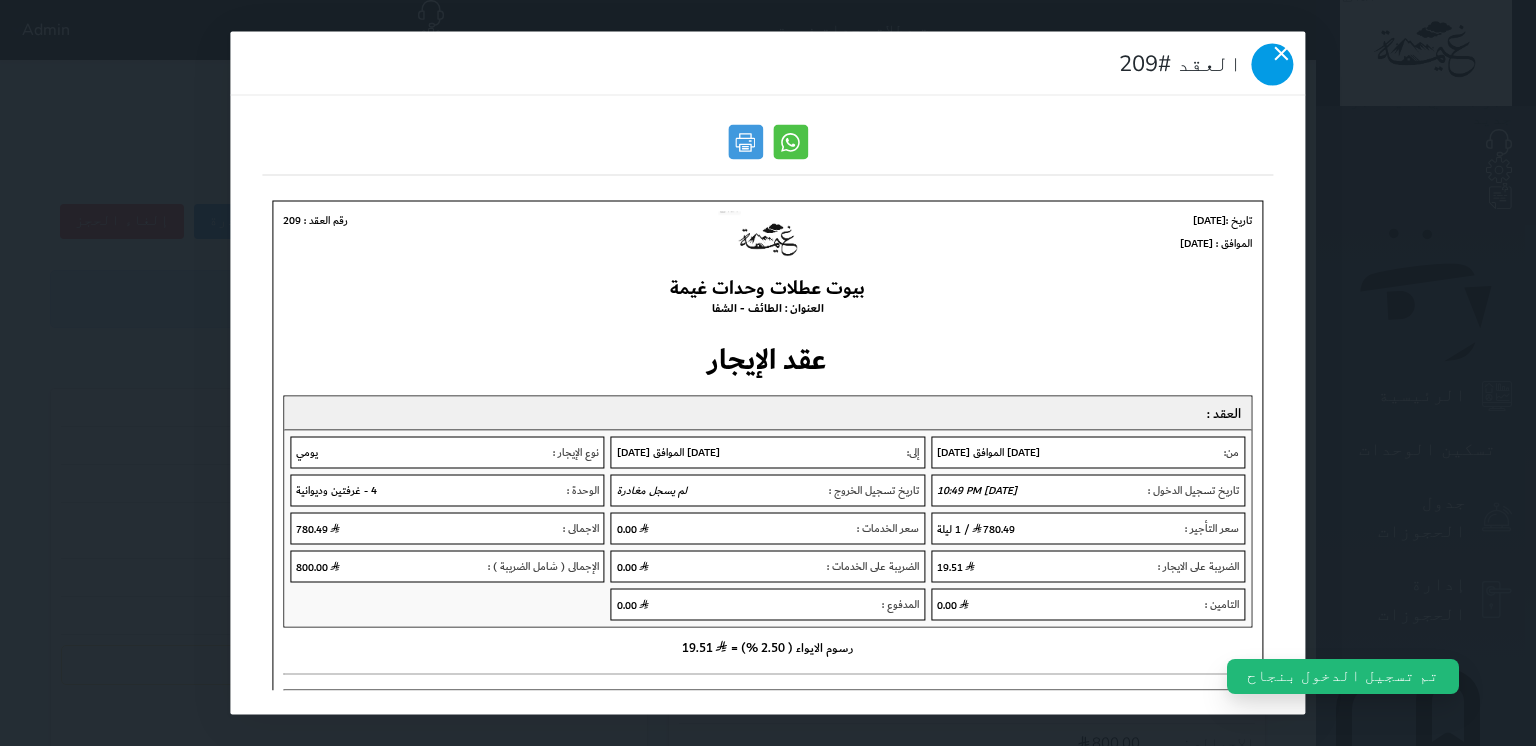 click 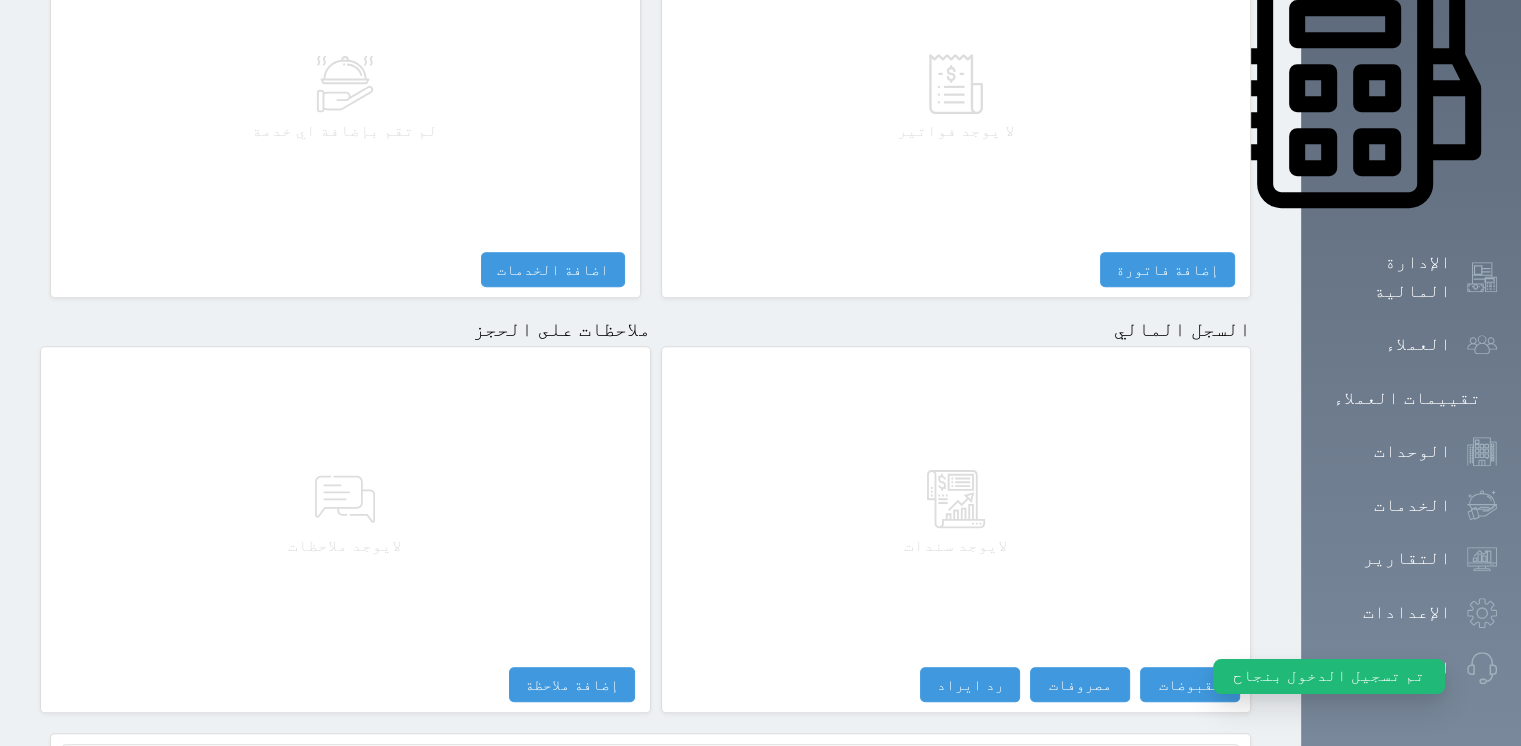 scroll, scrollTop: 976, scrollLeft: 0, axis: vertical 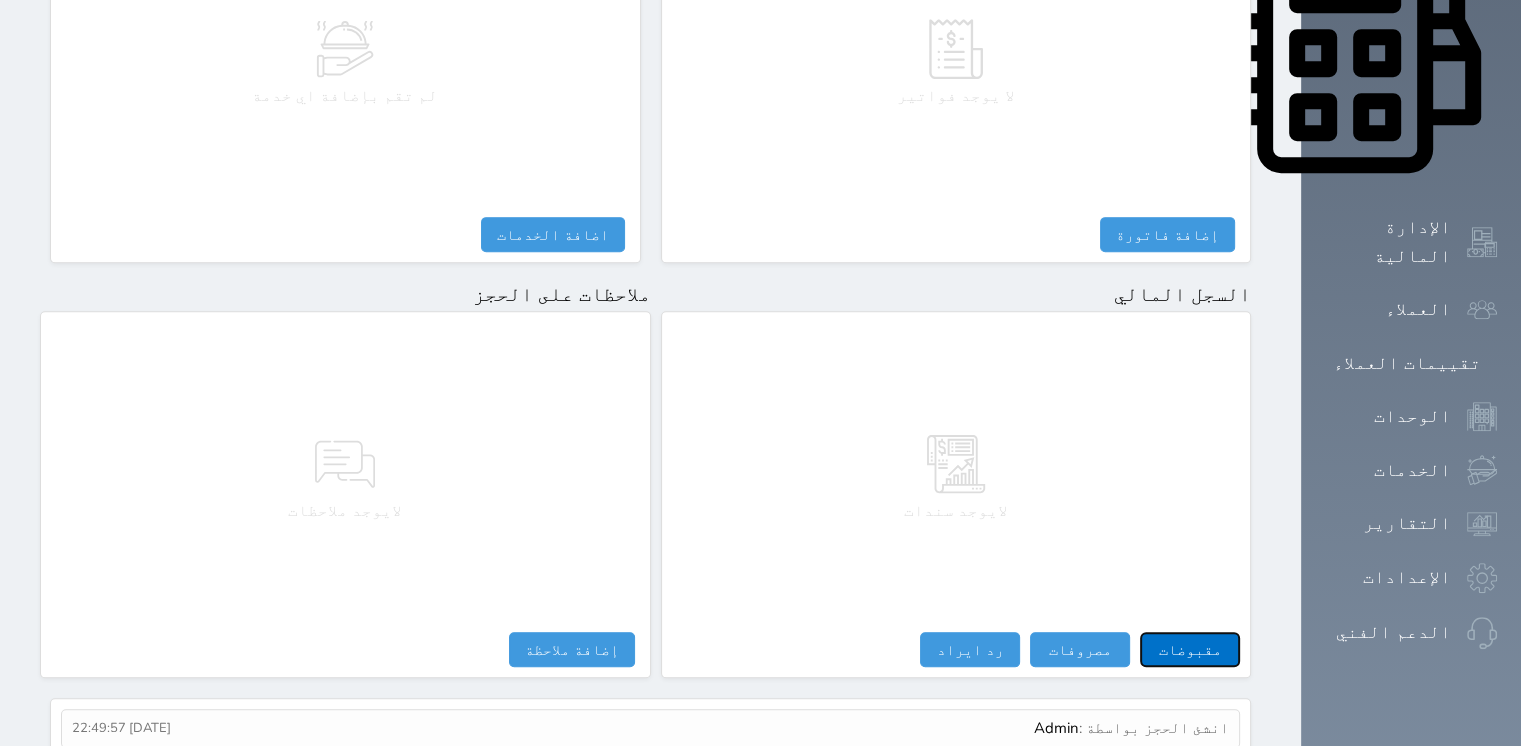 click on "مقبوضات" at bounding box center [1190, 649] 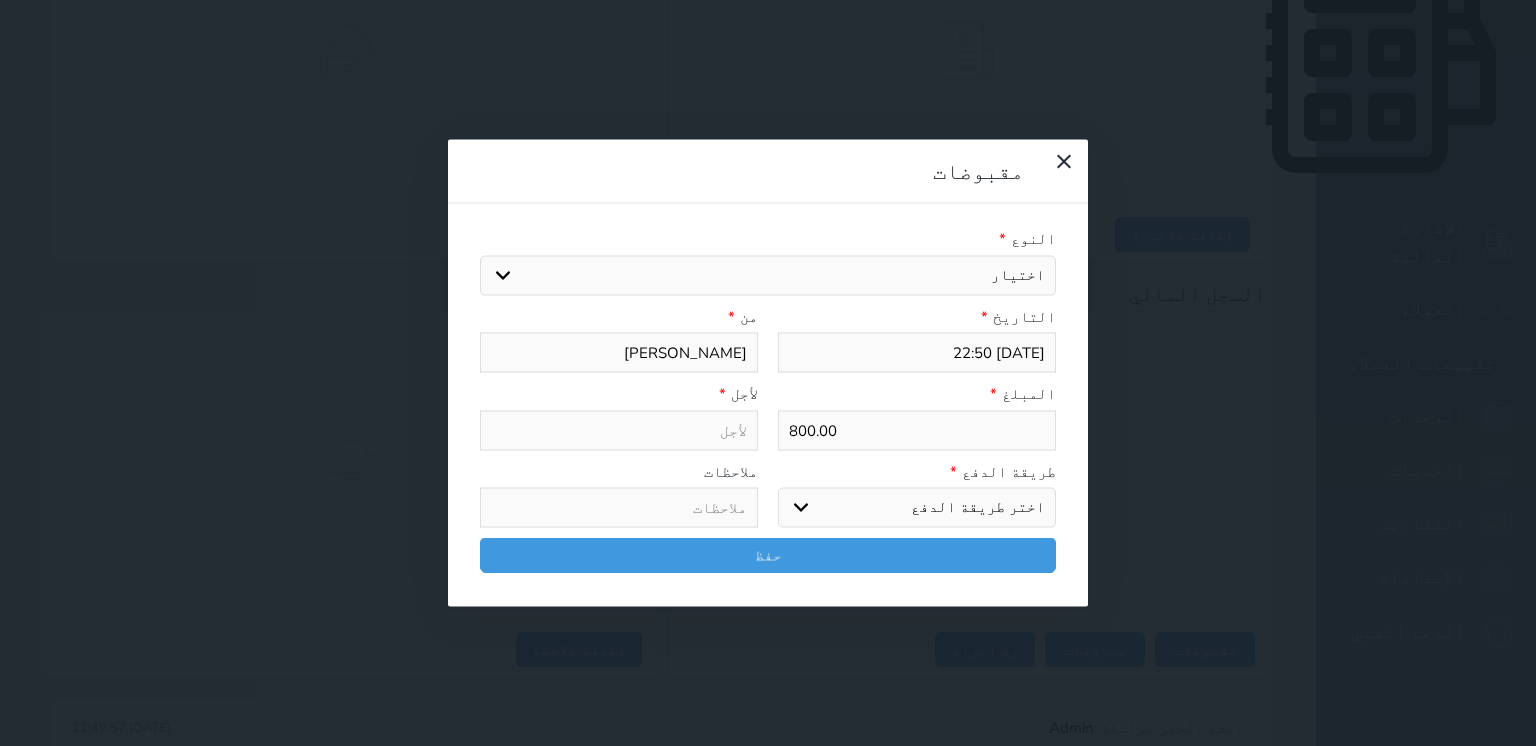 click on "اختيار   مقبوضات عامة قيمة إيجار فواتير تامين عربون لا ينطبق آخر مغسلة واي فاي - الإنترنت مواقف السيارات طعام الأغذية والمشروبات مشروبات المشروبات الباردة المشروبات الساخنة الإفطار غداء عشاء مخبز و كعك حمام سباحة الصالة الرياضية سبا و خدمات الجمال اختيار وإسقاط (خدمات النقل) ميني بار كابل - تلفزيون سرير إضافي تصفيف الشعر التسوق خدمات الجولات السياحية المنظمة خدمات الدليل السياحي" at bounding box center (768, 275) 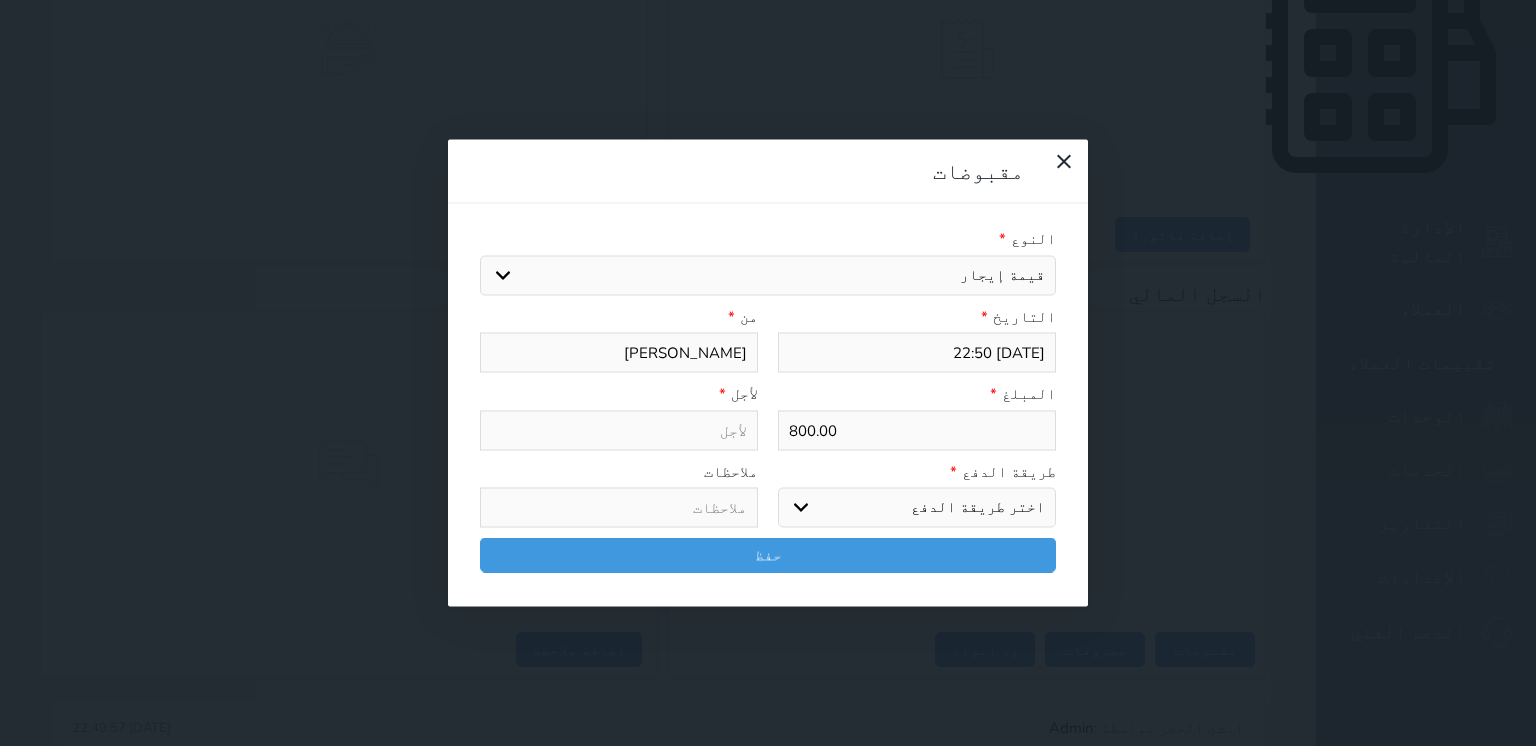 click on "اختيار   مقبوضات عامة قيمة إيجار فواتير تامين عربون لا ينطبق آخر مغسلة واي فاي - الإنترنت مواقف السيارات طعام الأغذية والمشروبات مشروبات المشروبات الباردة المشروبات الساخنة الإفطار غداء عشاء مخبز و كعك حمام سباحة الصالة الرياضية سبا و خدمات الجمال اختيار وإسقاط (خدمات النقل) ميني بار كابل - تلفزيون سرير إضافي تصفيف الشعر التسوق خدمات الجولات السياحية المنظمة خدمات الدليل السياحي" at bounding box center (768, 275) 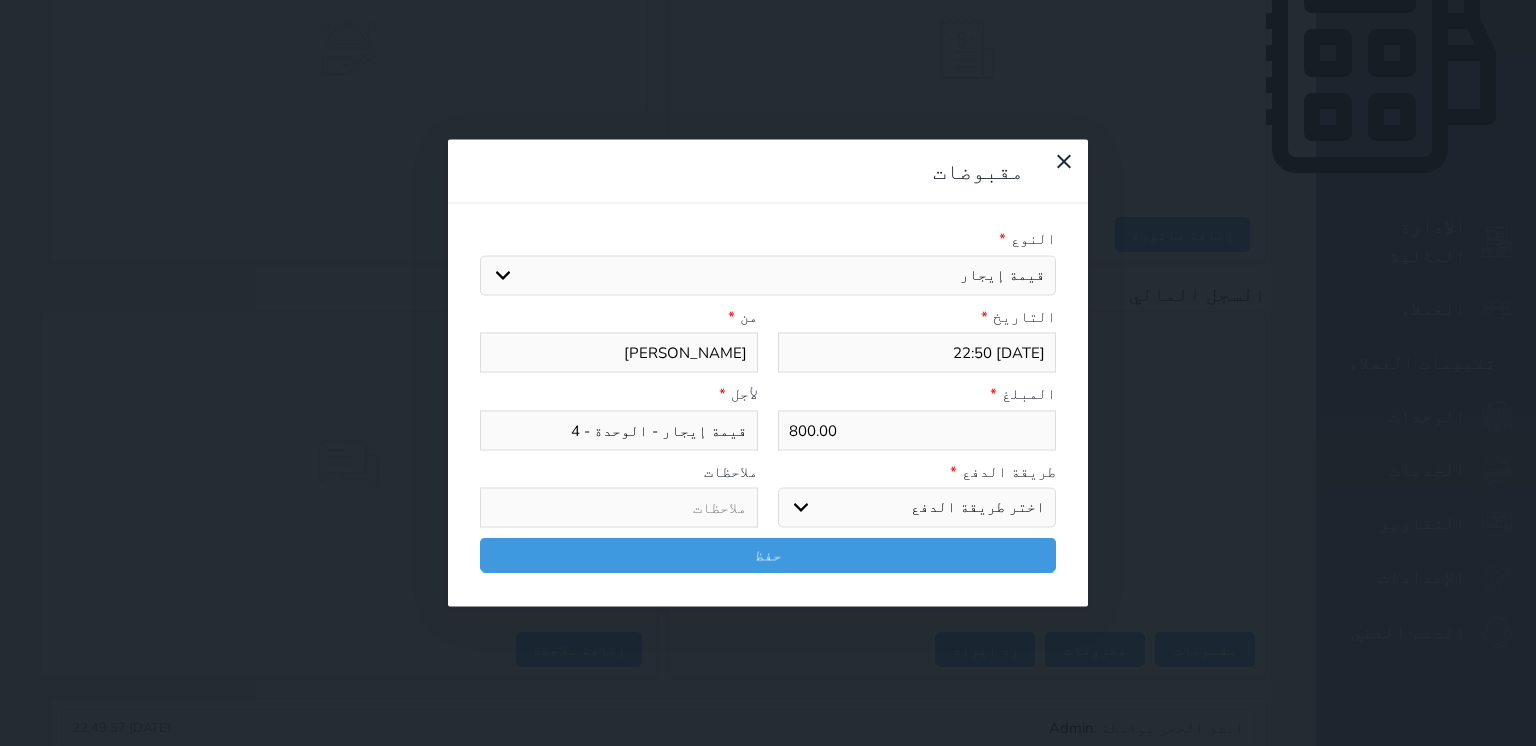 click on "اختر طريقة الدفع   دفع نقدى   تحويل بنكى   مدى   بطاقة ائتمان   آجل" at bounding box center (917, 508) 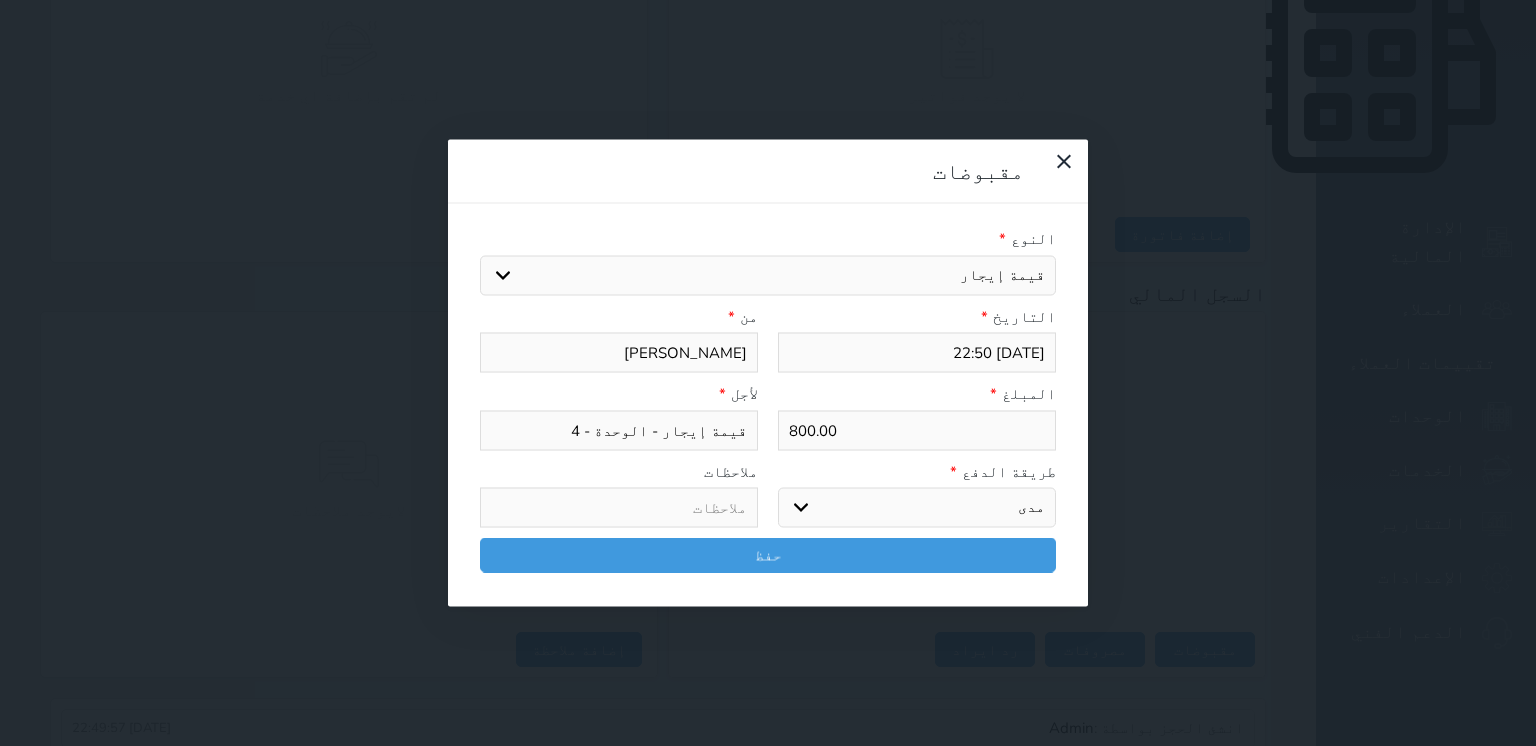 click on "اختر طريقة الدفع   دفع نقدى   تحويل بنكى   مدى   بطاقة ائتمان   آجل" at bounding box center [917, 508] 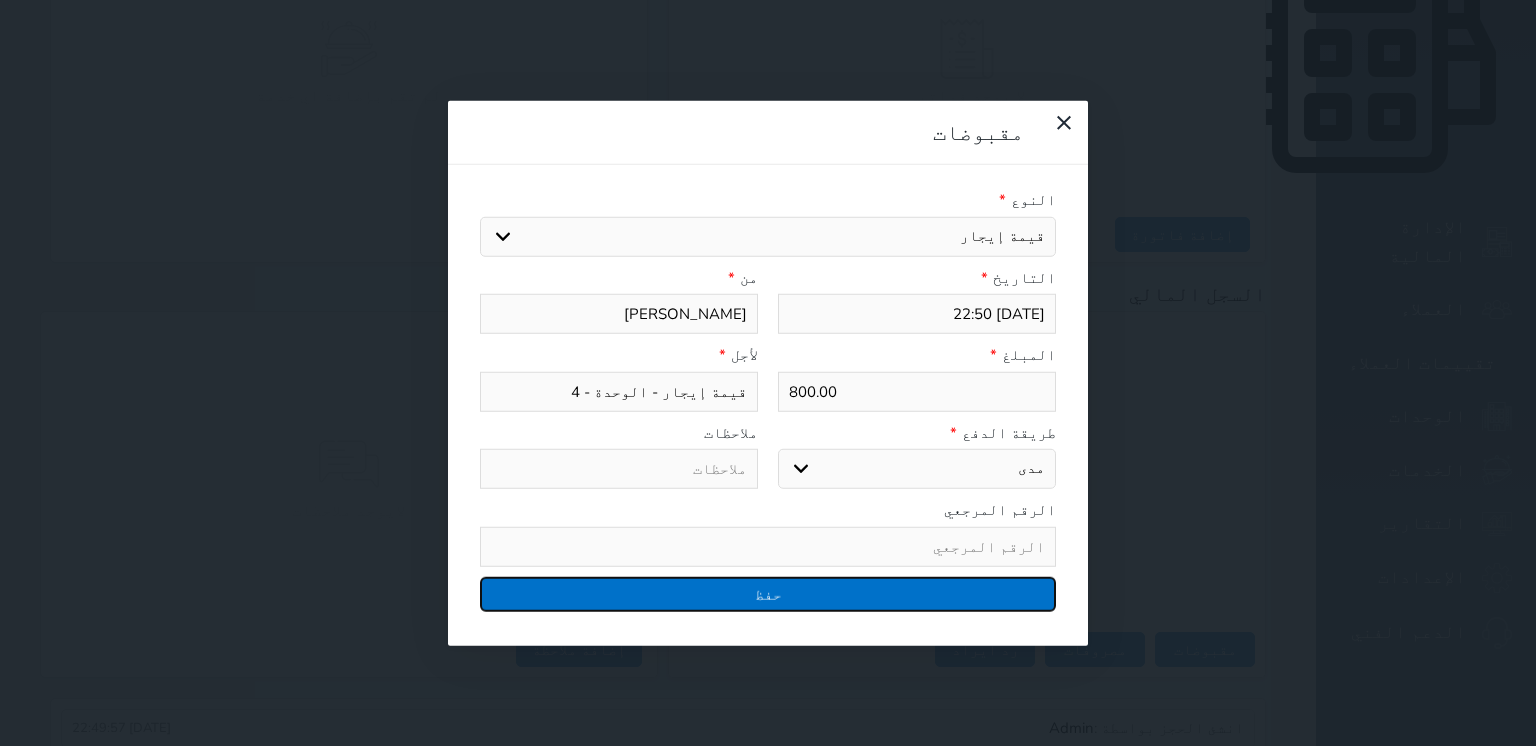 click on "حفظ" at bounding box center (768, 593) 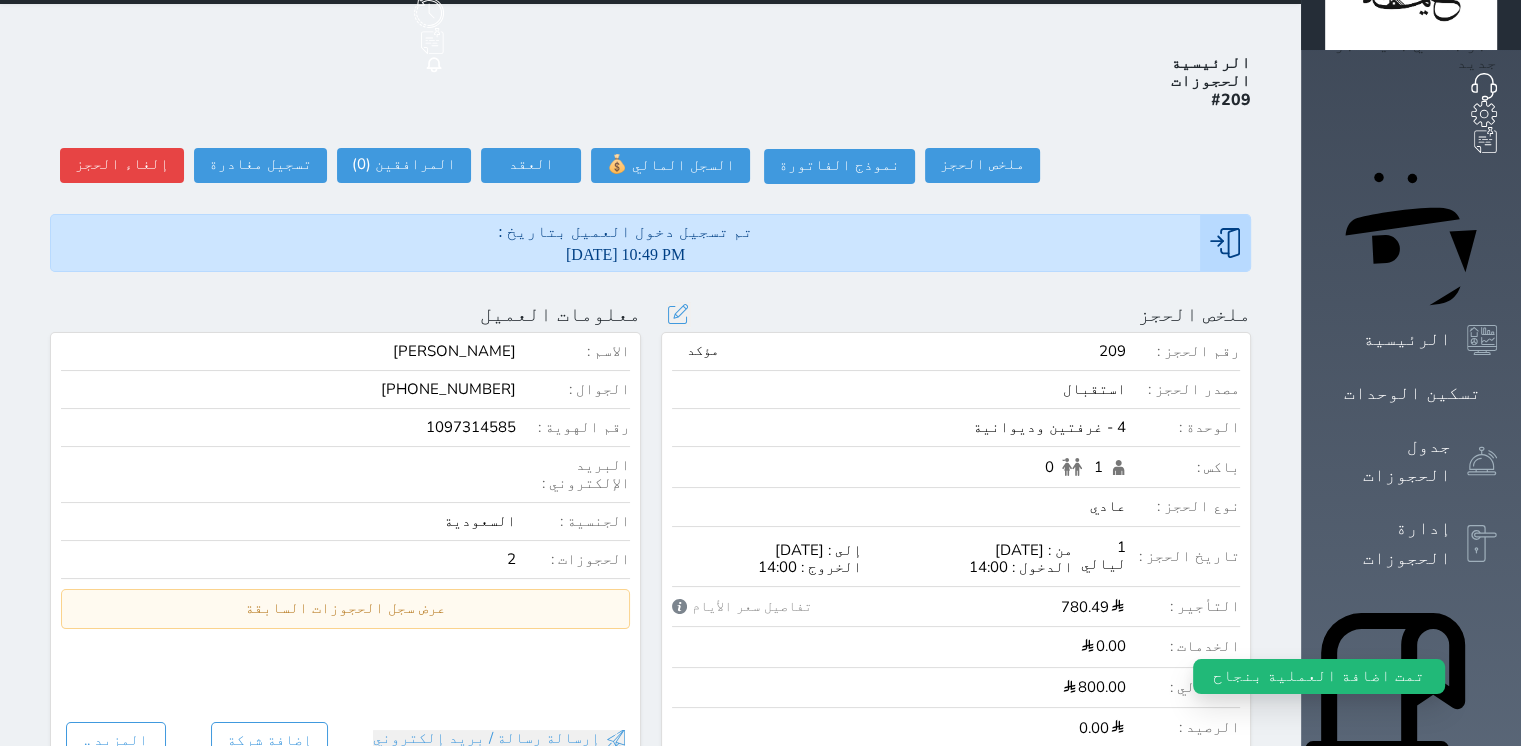 scroll, scrollTop: 0, scrollLeft: 0, axis: both 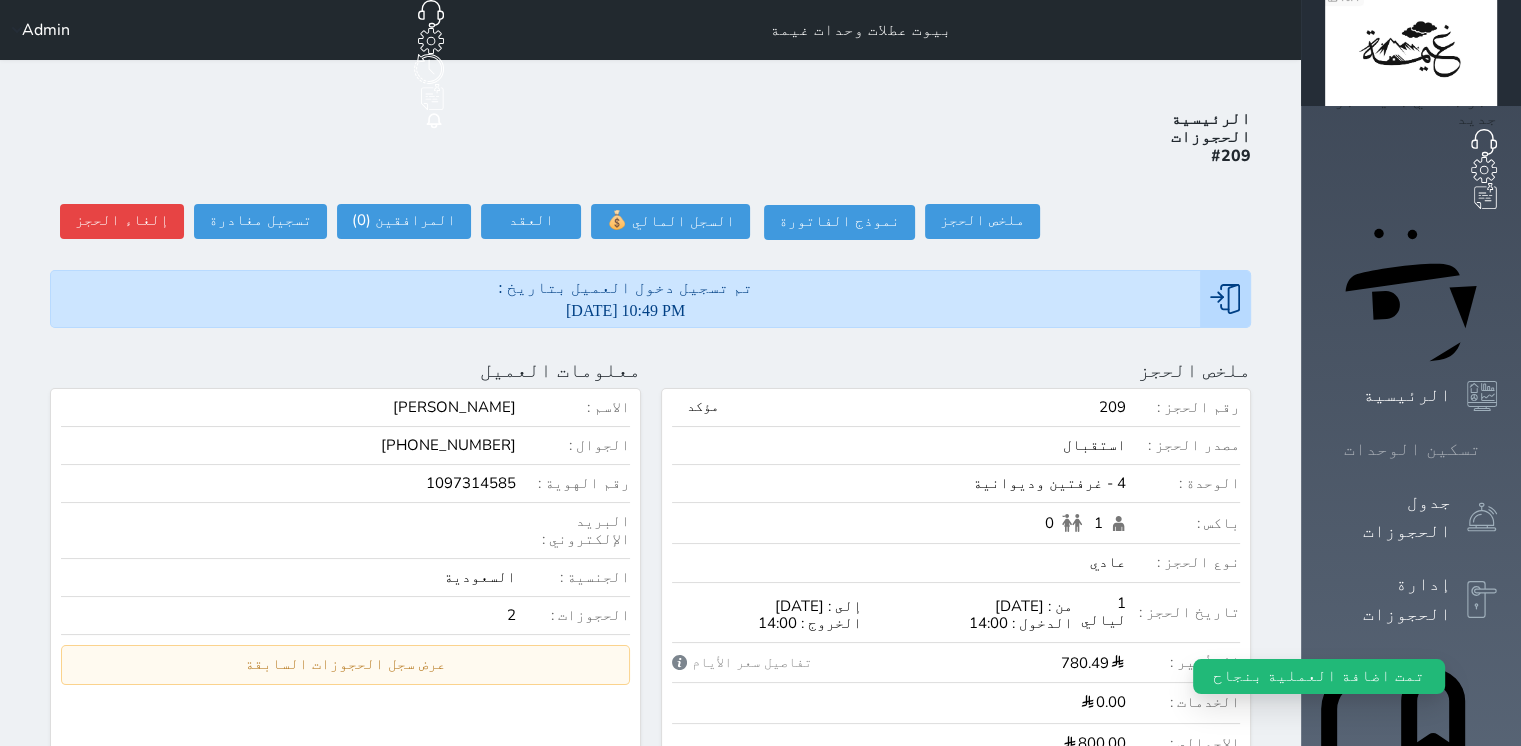 click 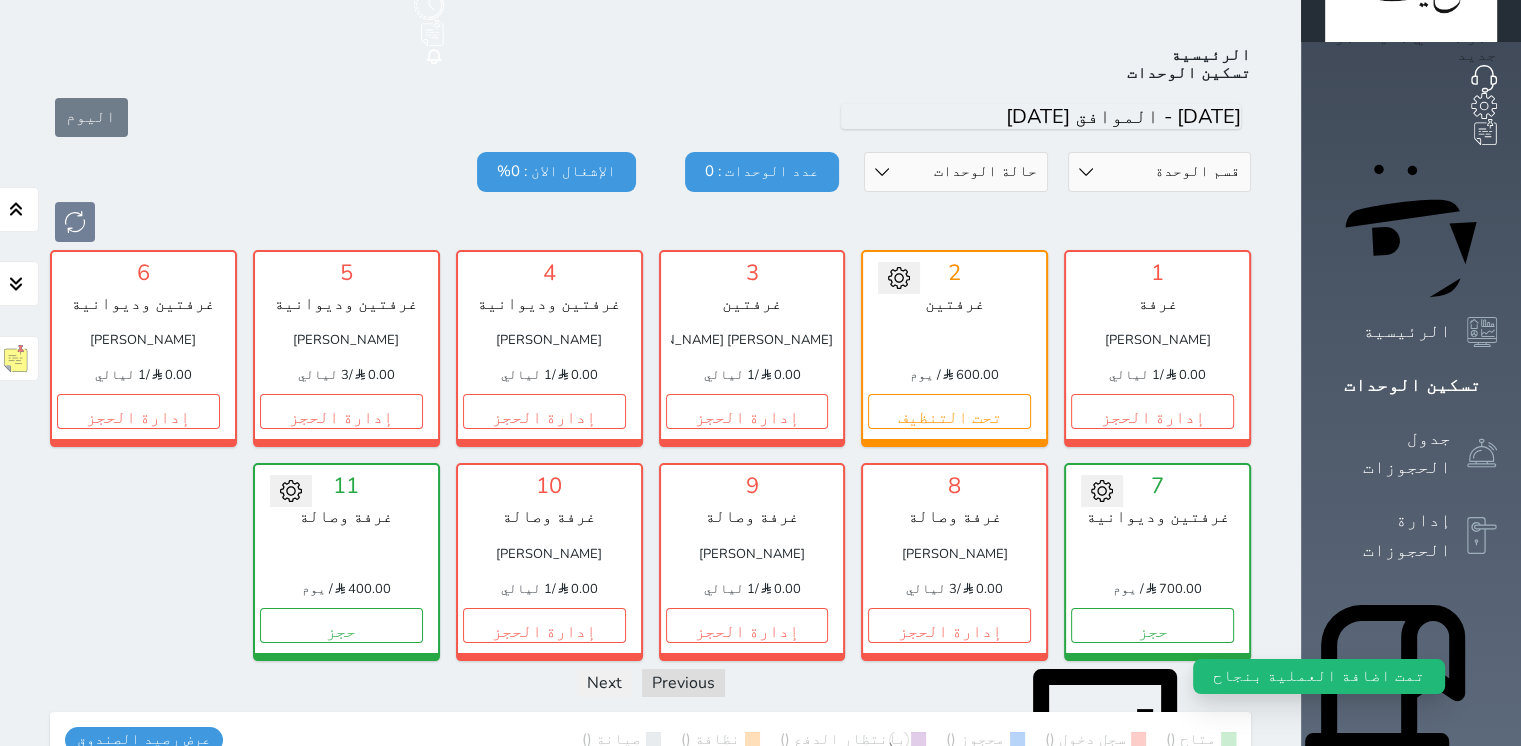 scroll, scrollTop: 78, scrollLeft: 0, axis: vertical 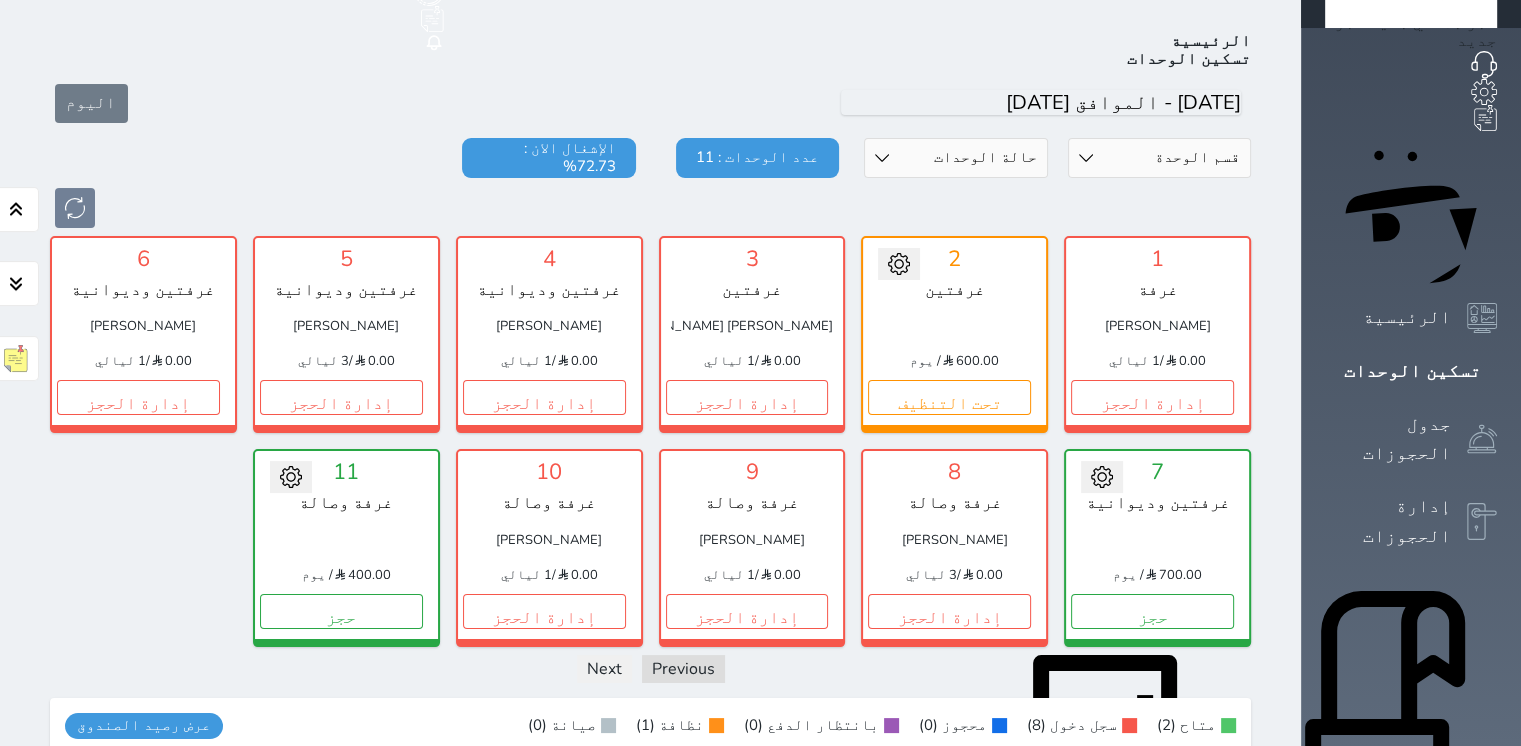 click 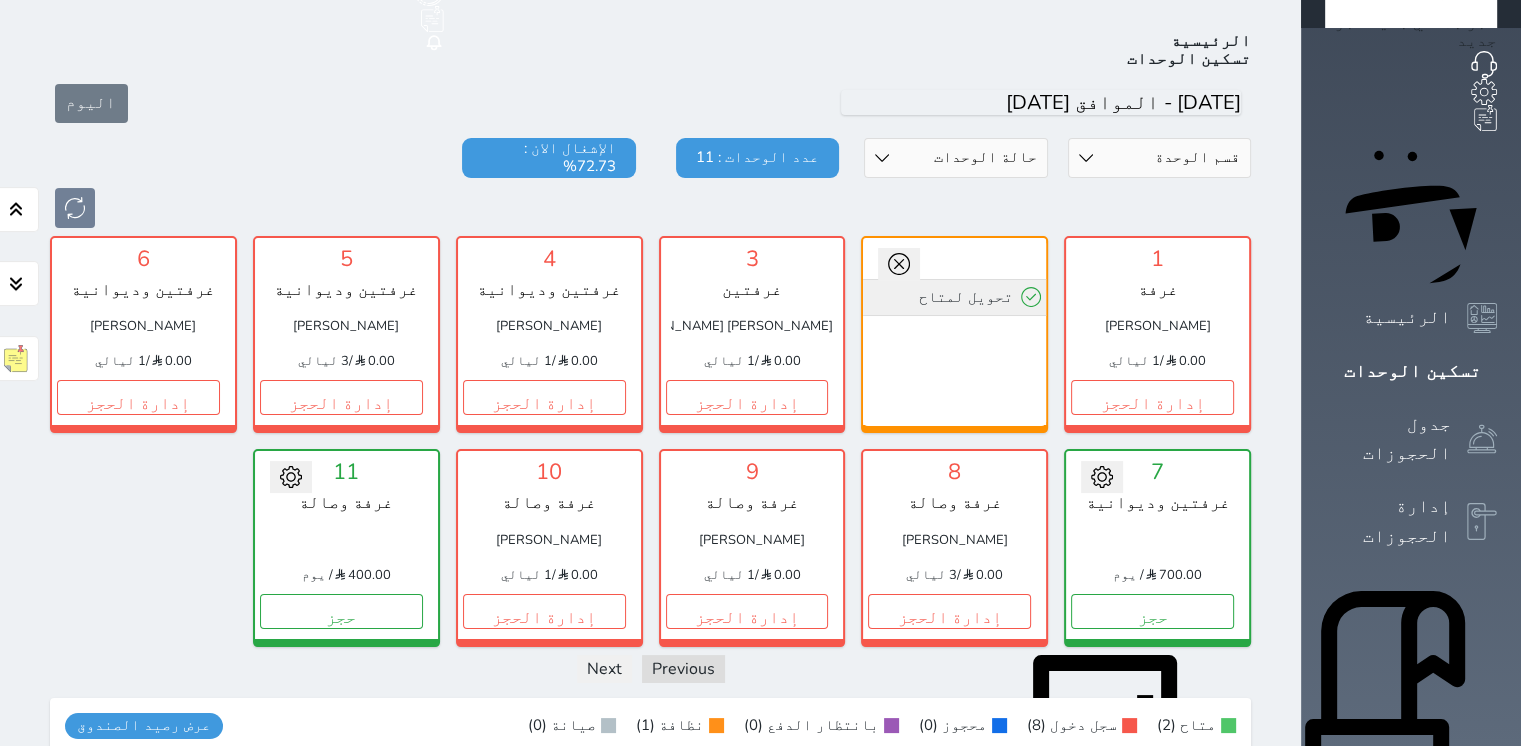 click on "تحويل لمتاح" at bounding box center (954, 297) 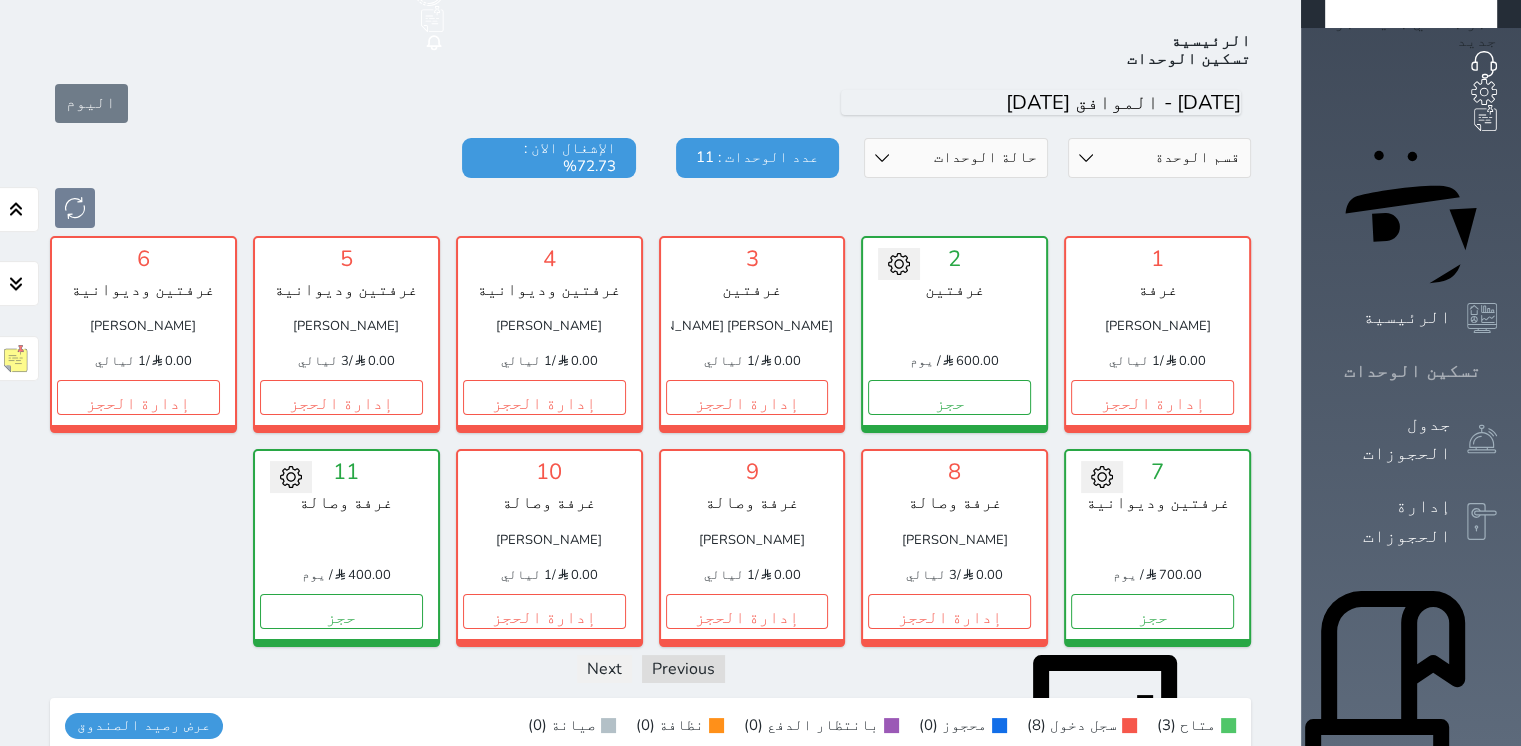 click on "تسكين الوحدات" at bounding box center [1412, 371] 